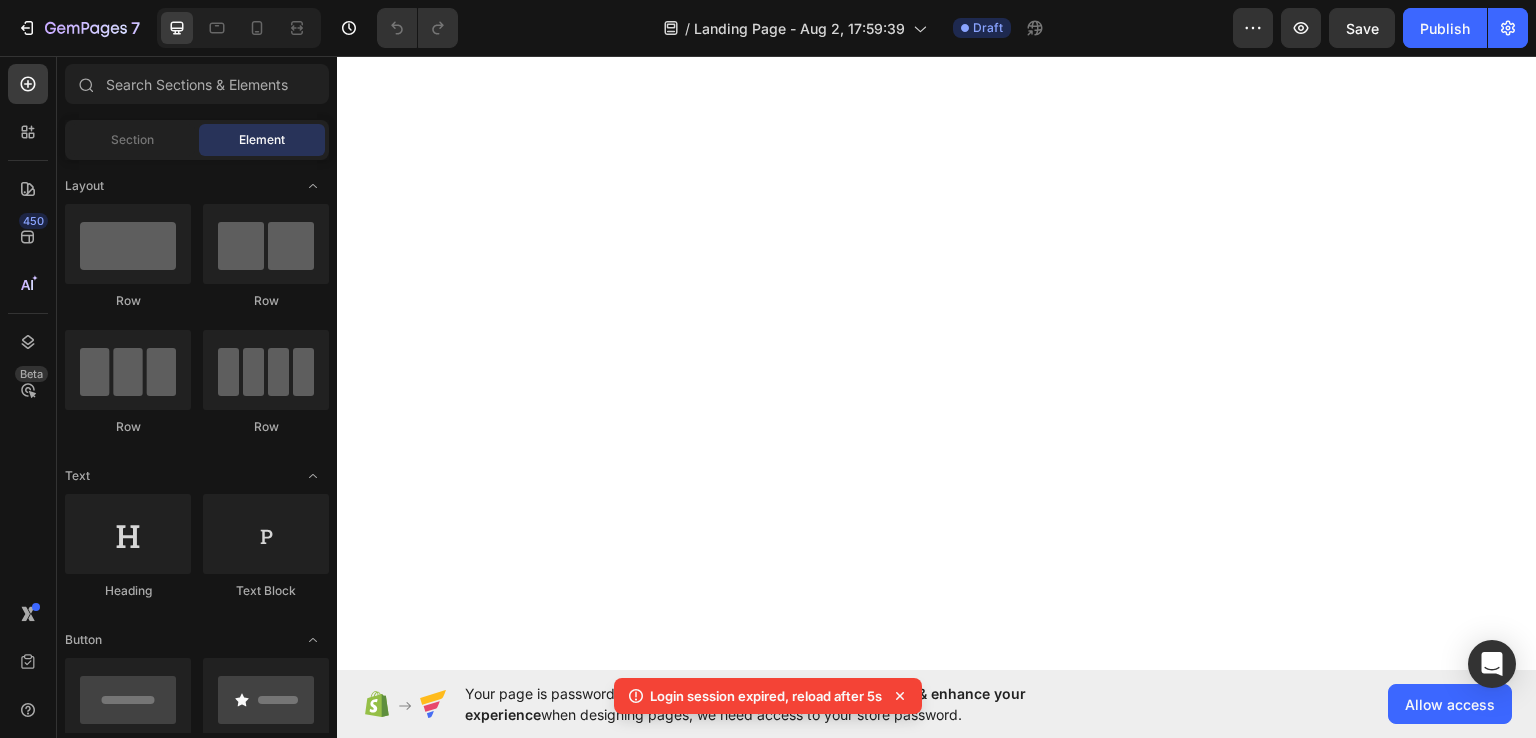 scroll, scrollTop: 0, scrollLeft: 0, axis: both 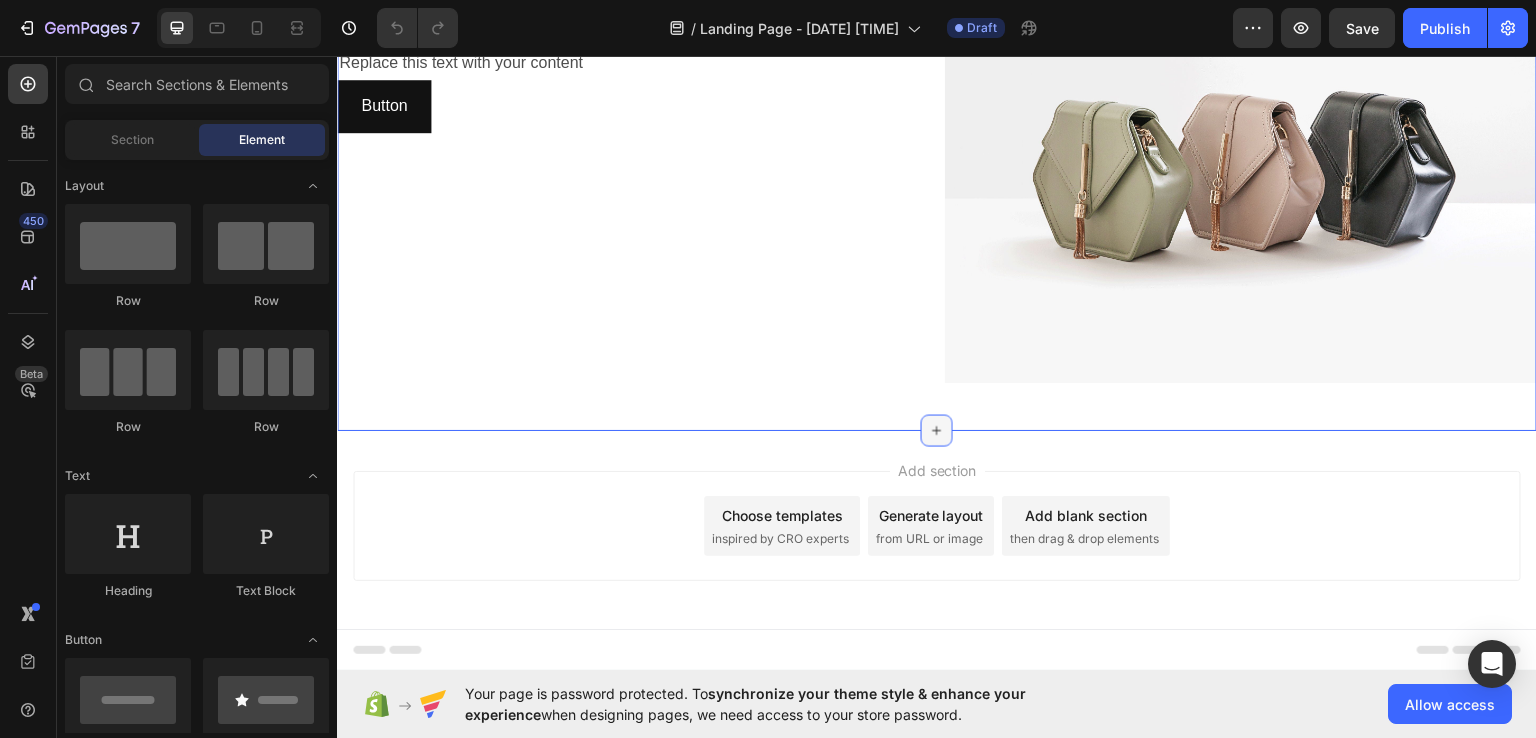 click 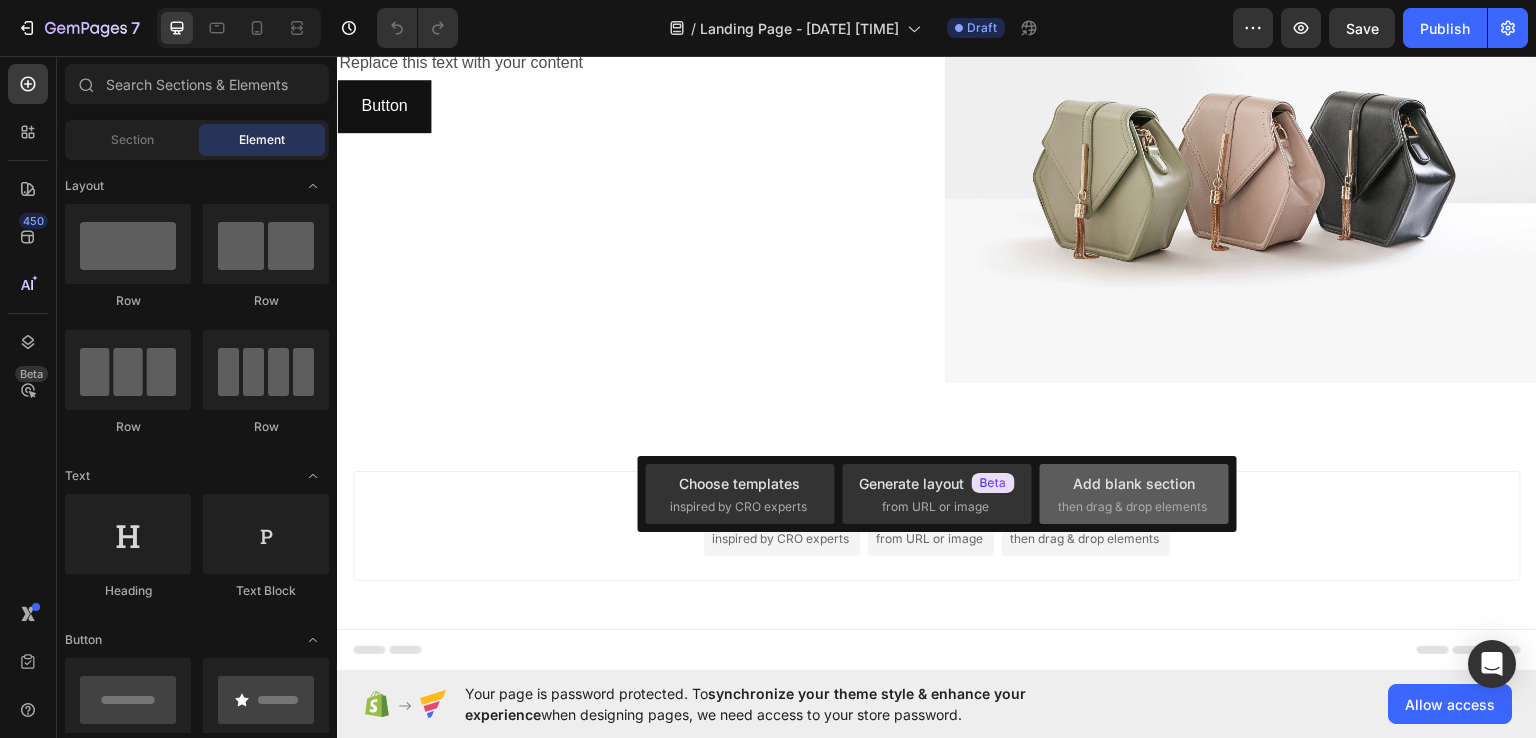click on "Add blank section" at bounding box center [1134, 483] 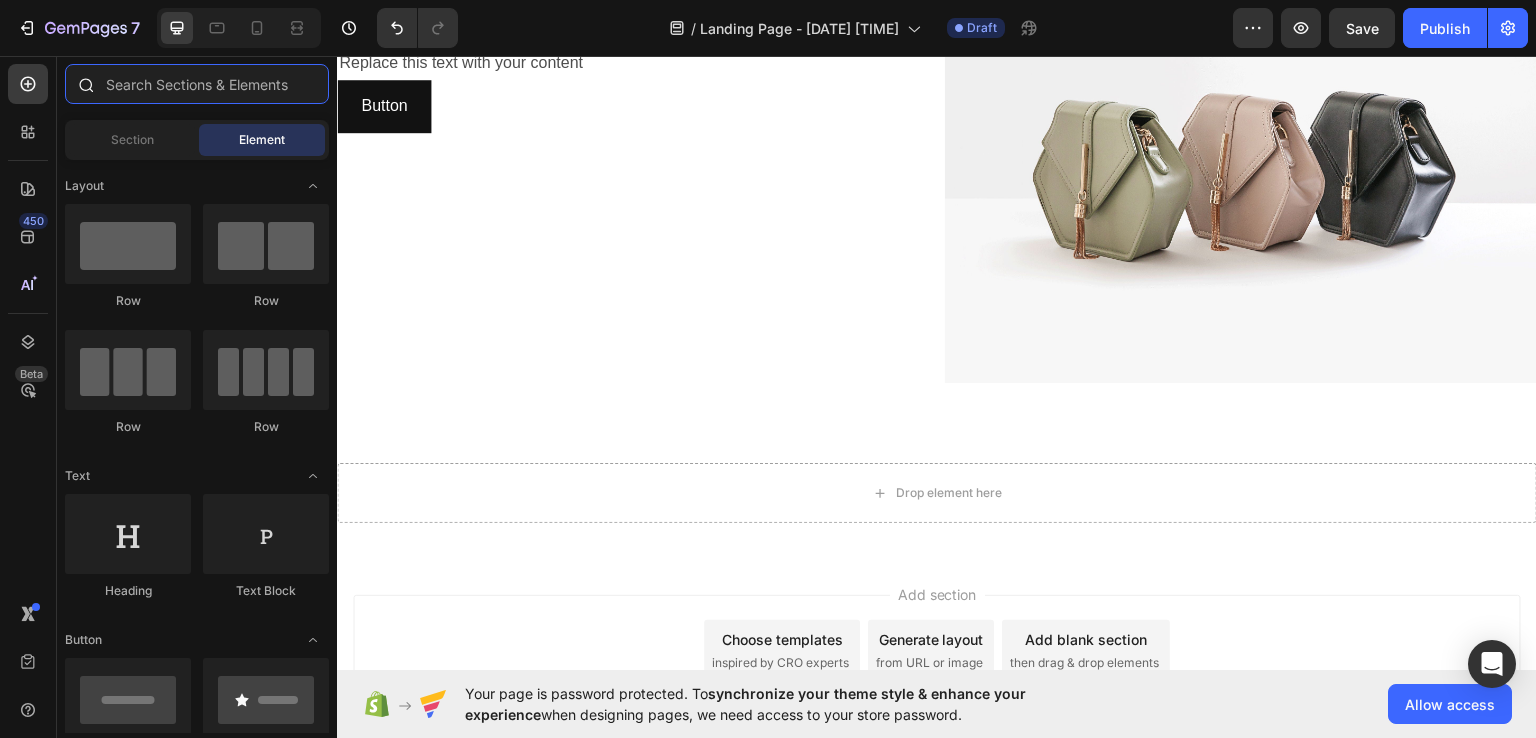click at bounding box center (197, 84) 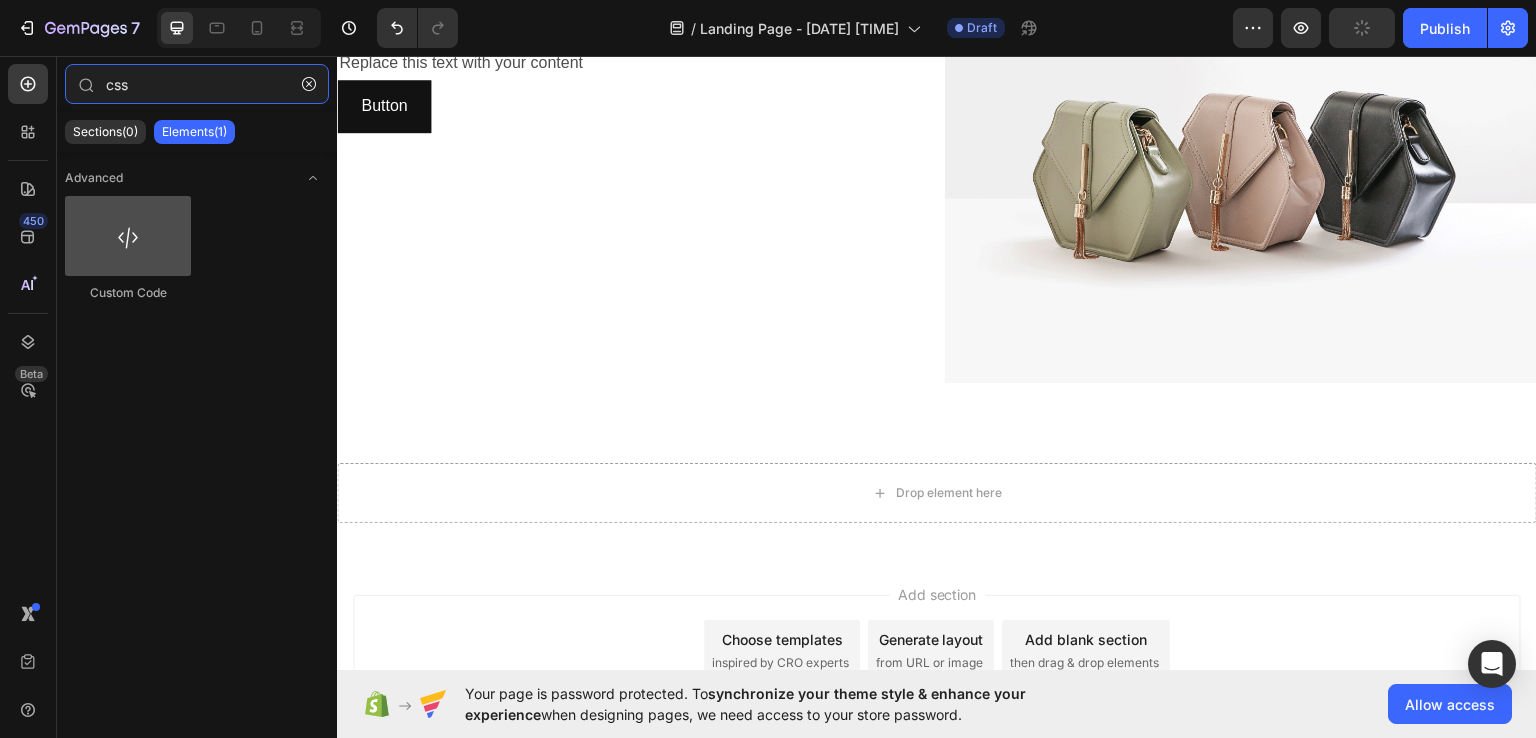 type on "css" 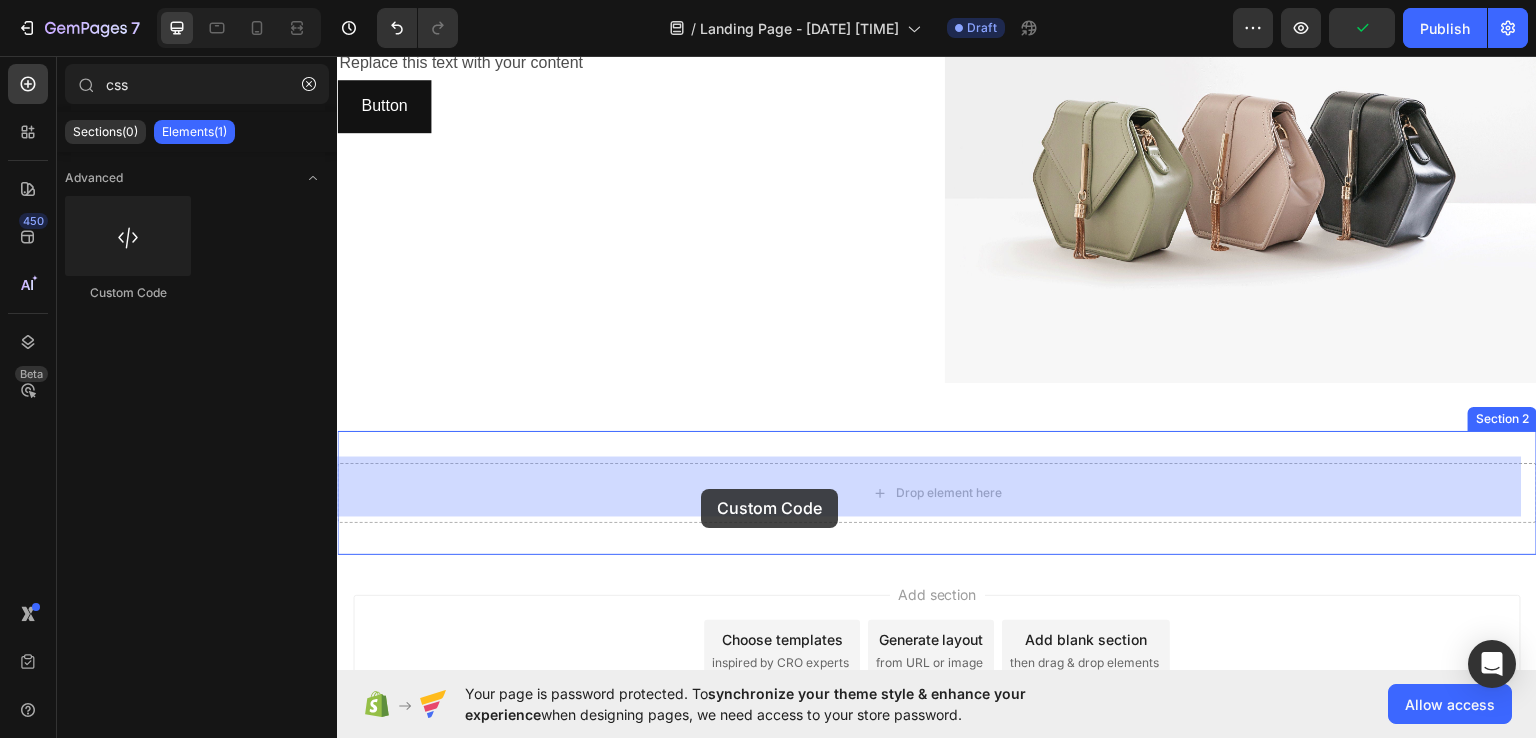 drag, startPoint x: 433, startPoint y: 295, endPoint x: 701, endPoint y: 488, distance: 330.26202 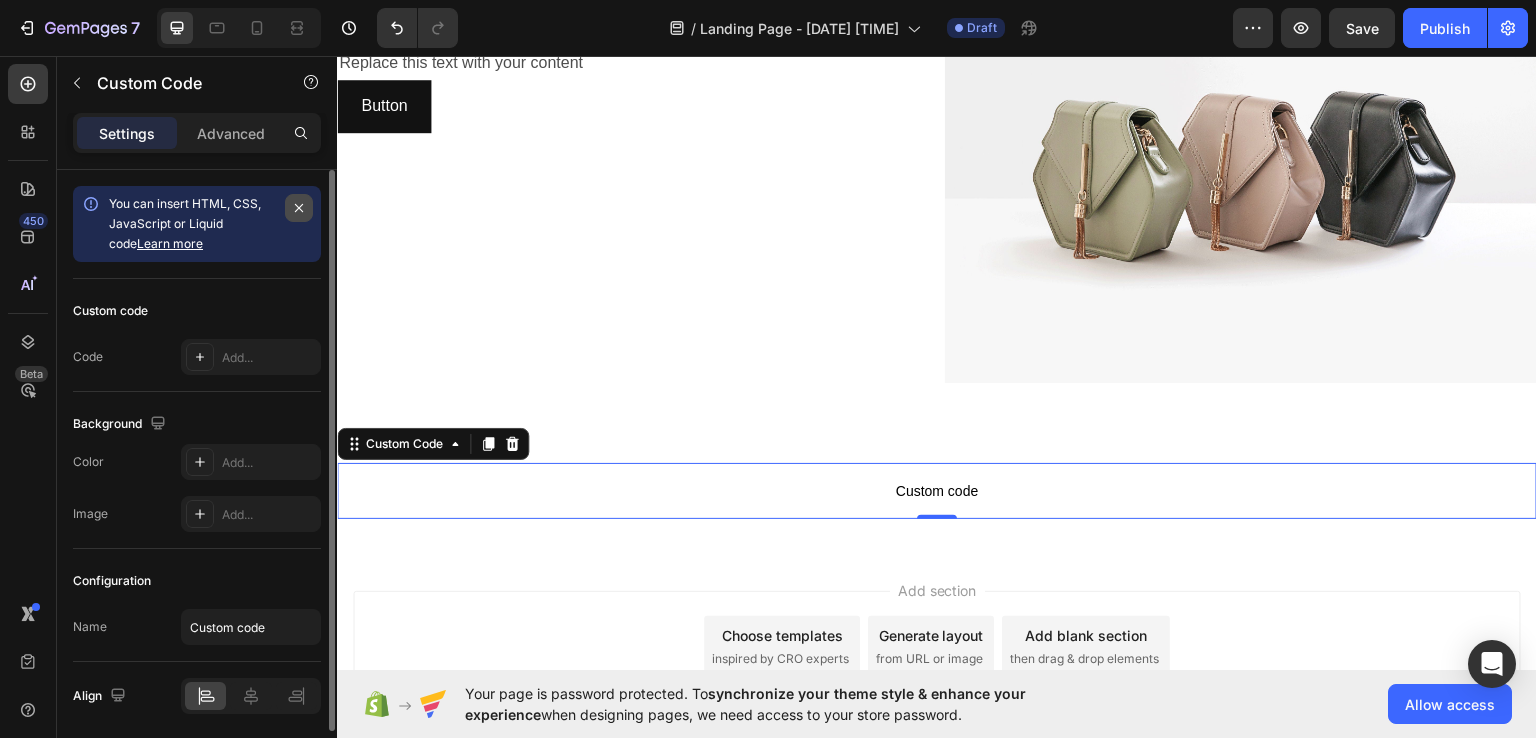 click 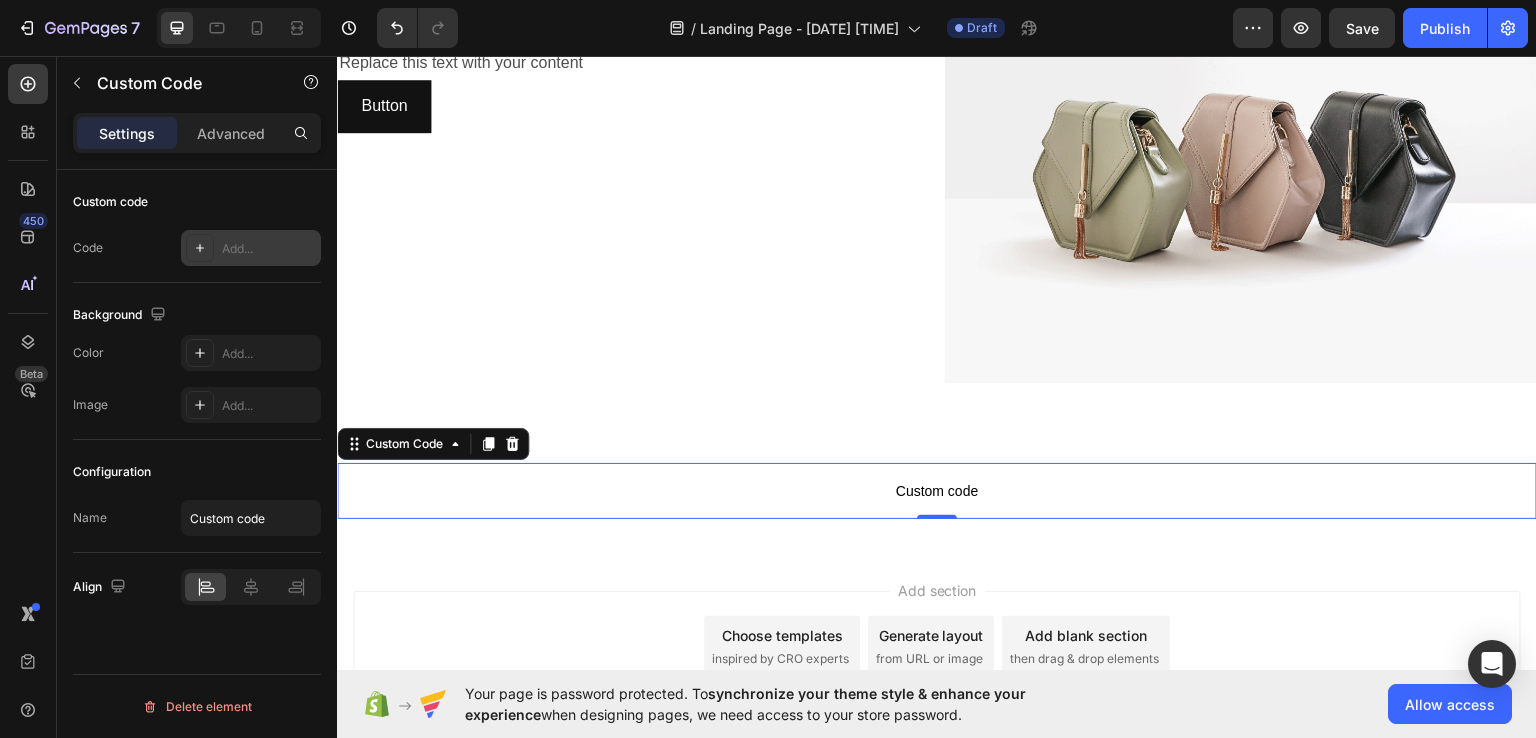 click on "Add..." at bounding box center [269, 249] 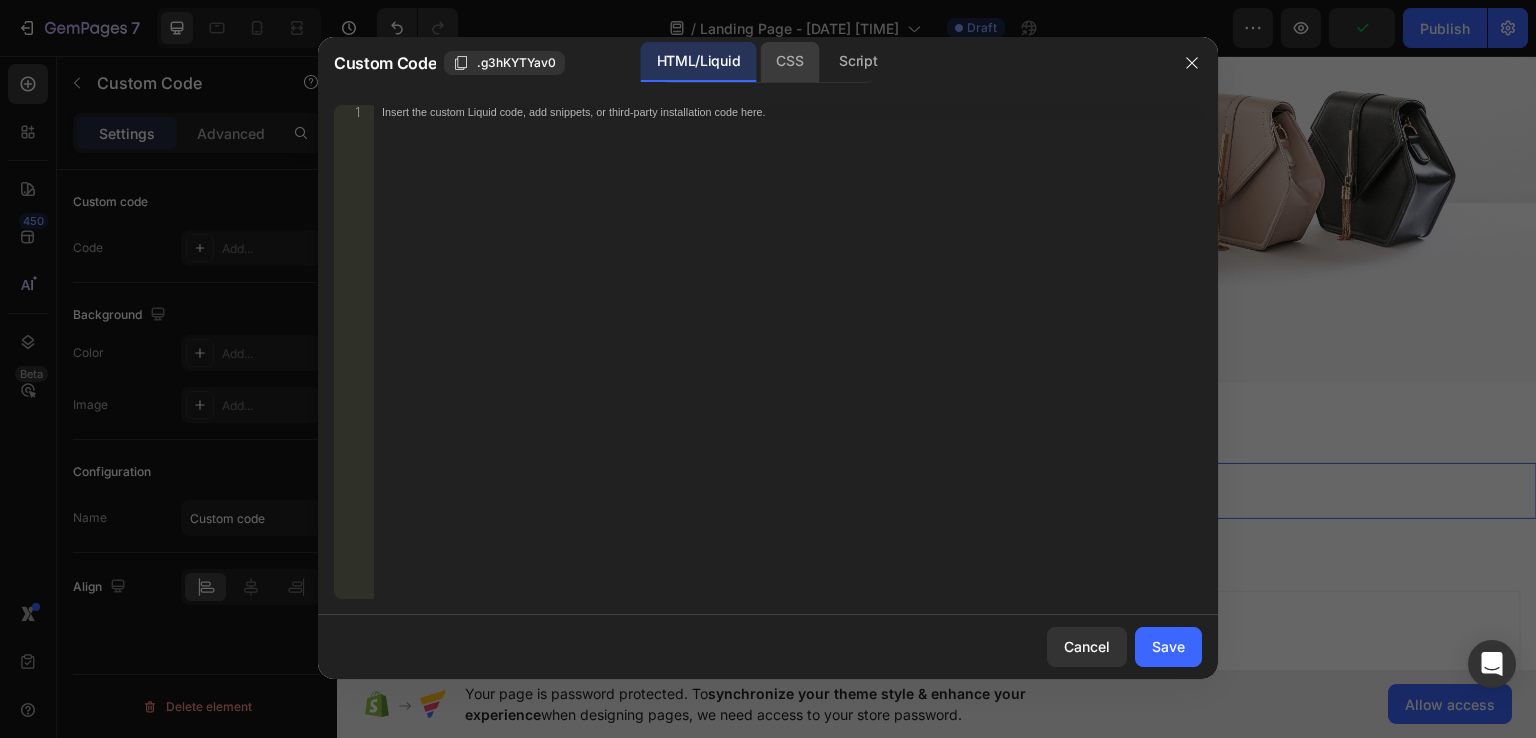 click on "CSS" 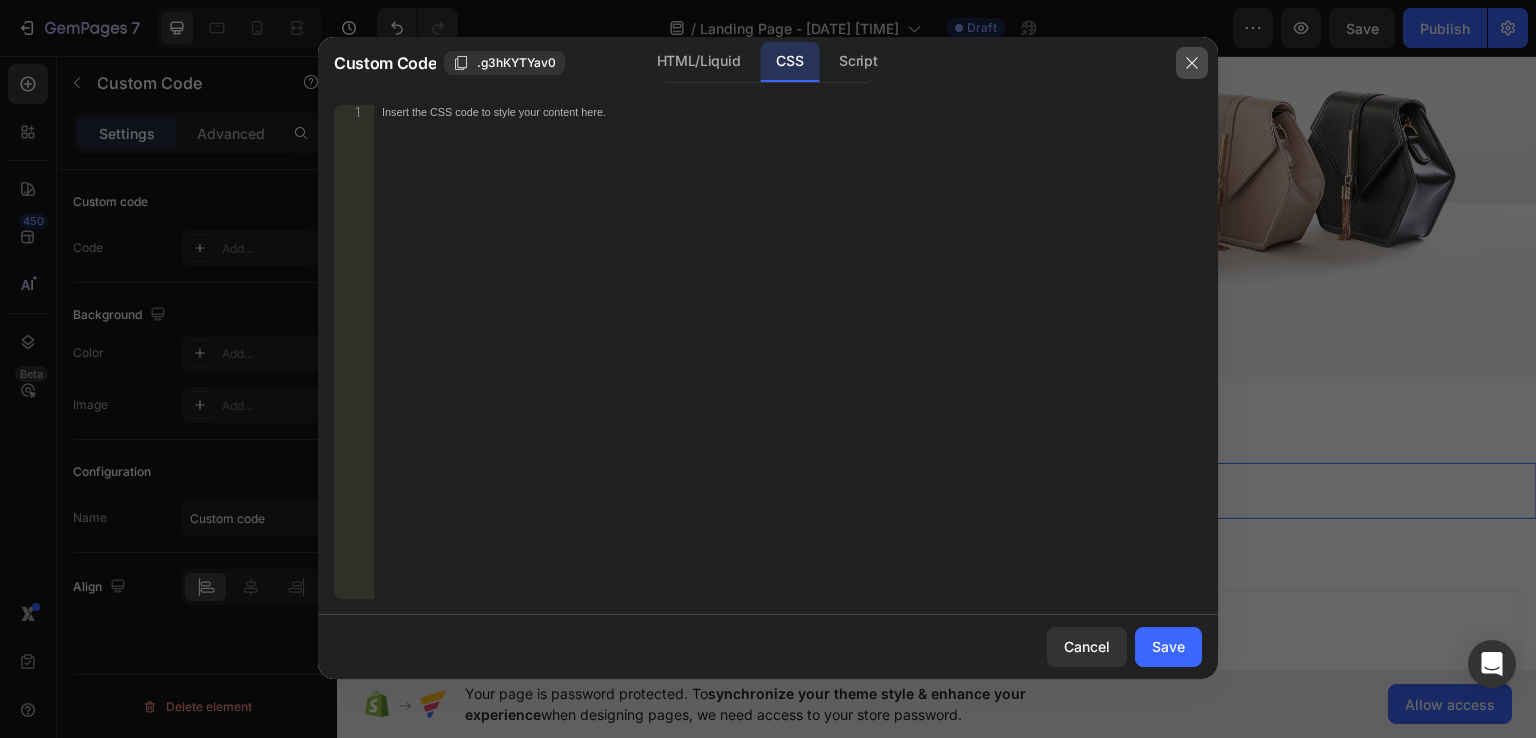 click 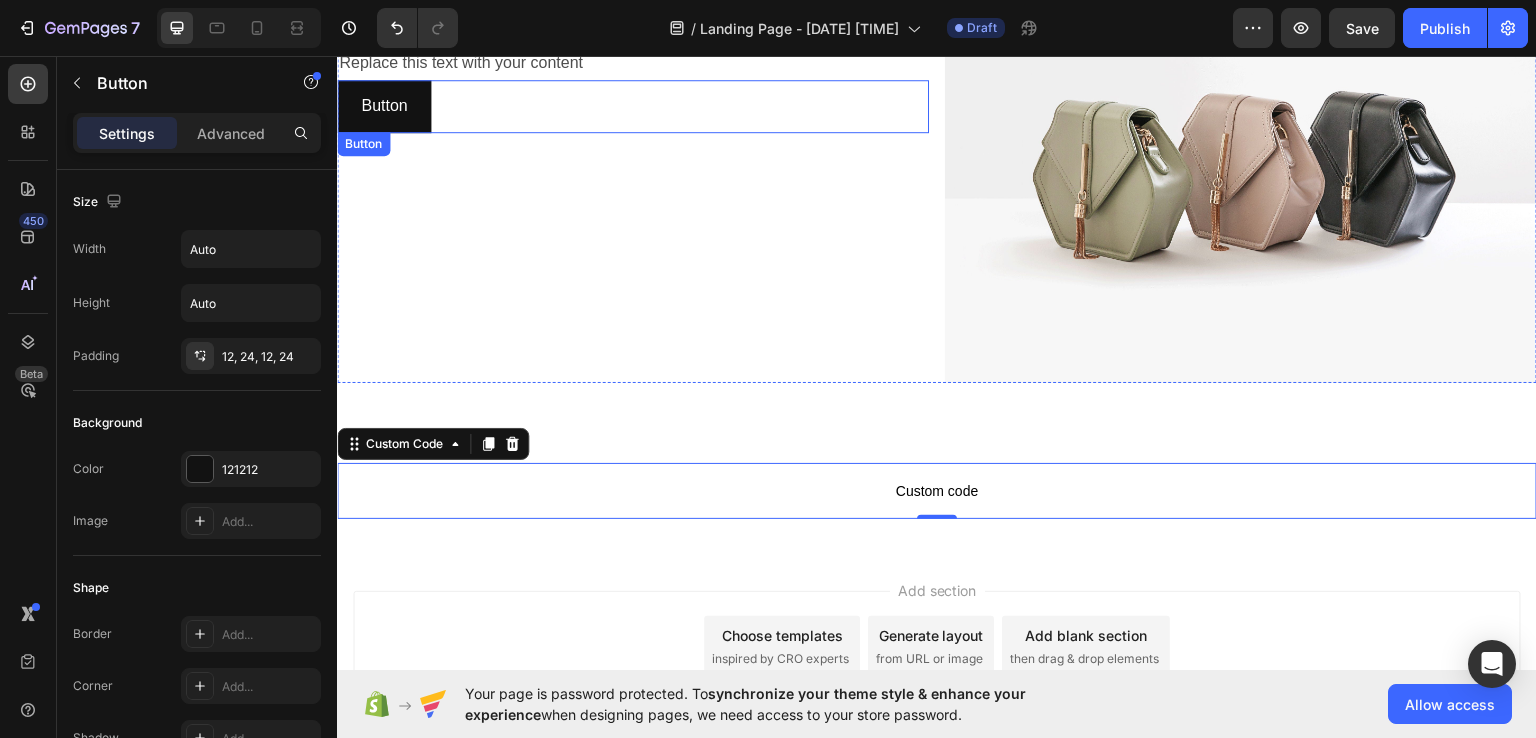 click on "Button Button" at bounding box center [633, 105] 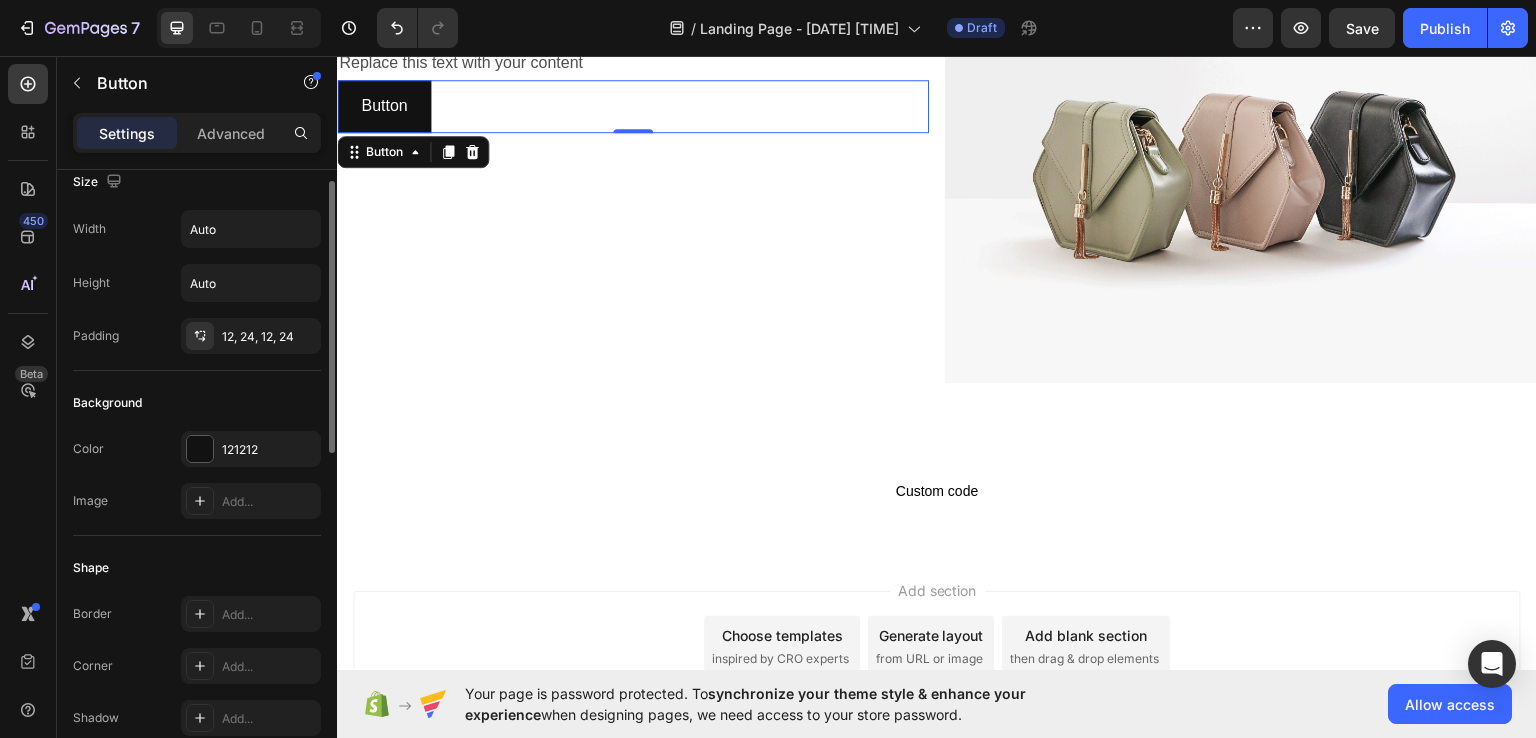 scroll, scrollTop: 22, scrollLeft: 0, axis: vertical 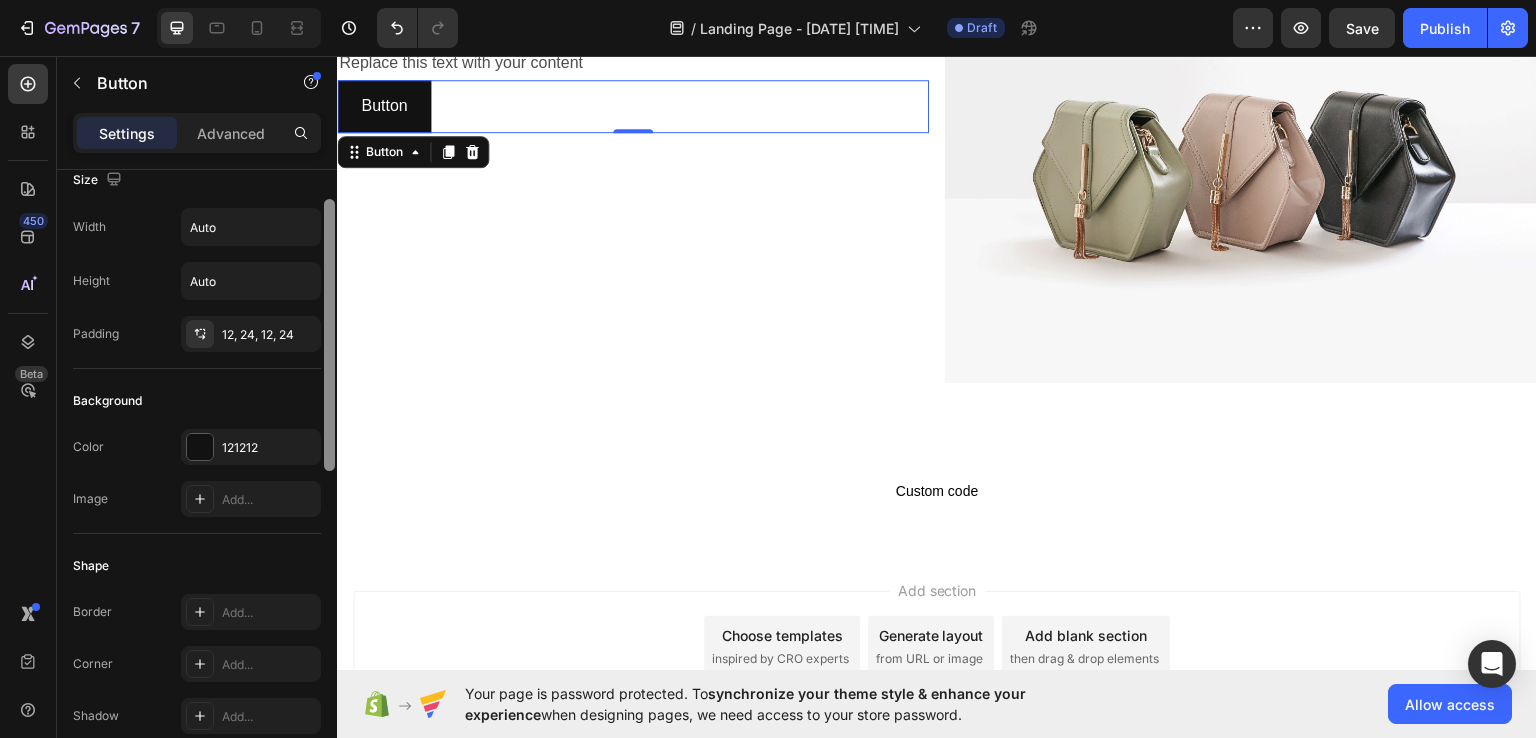 drag, startPoint x: 332, startPoint y: 213, endPoint x: 329, endPoint y: 261, distance: 48.09366 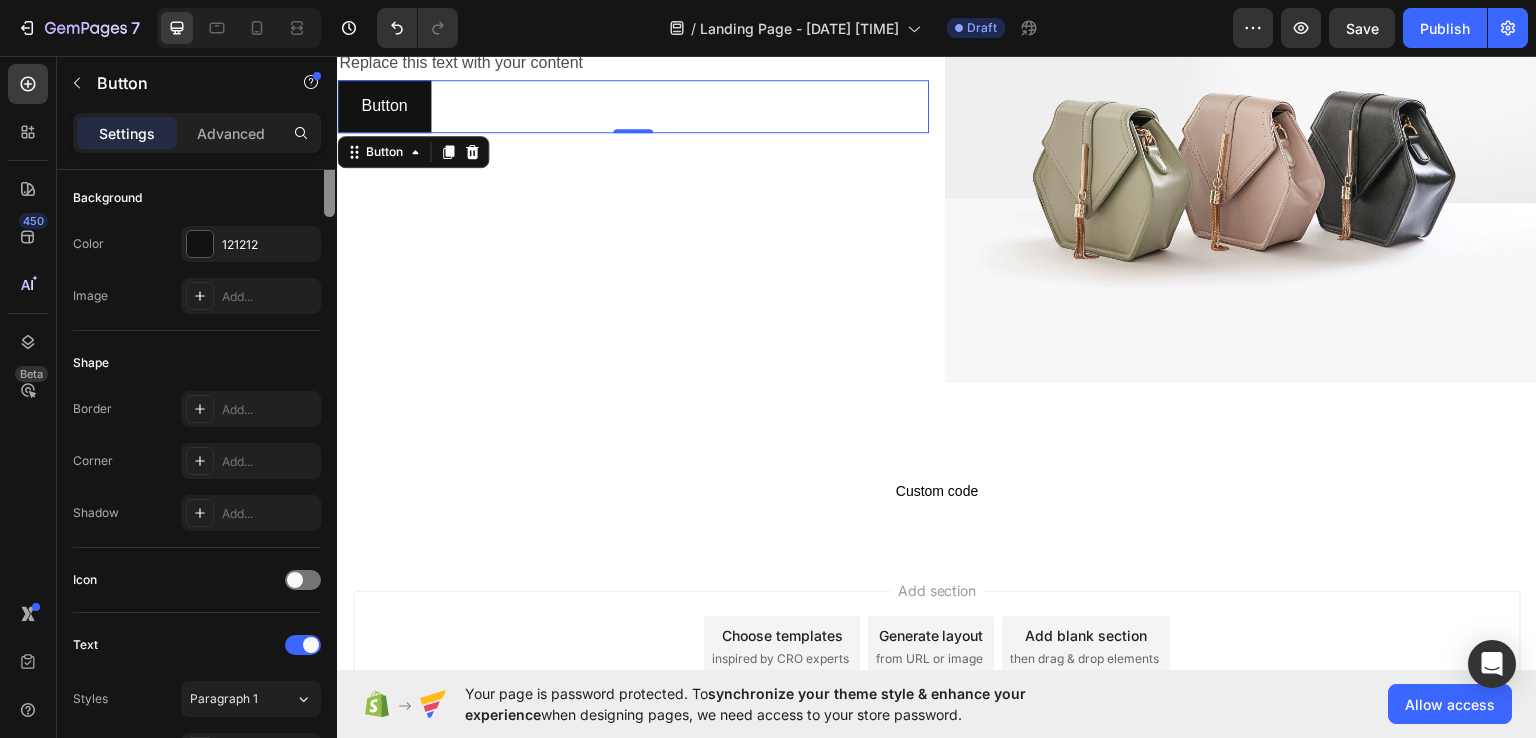 scroll, scrollTop: 0, scrollLeft: 0, axis: both 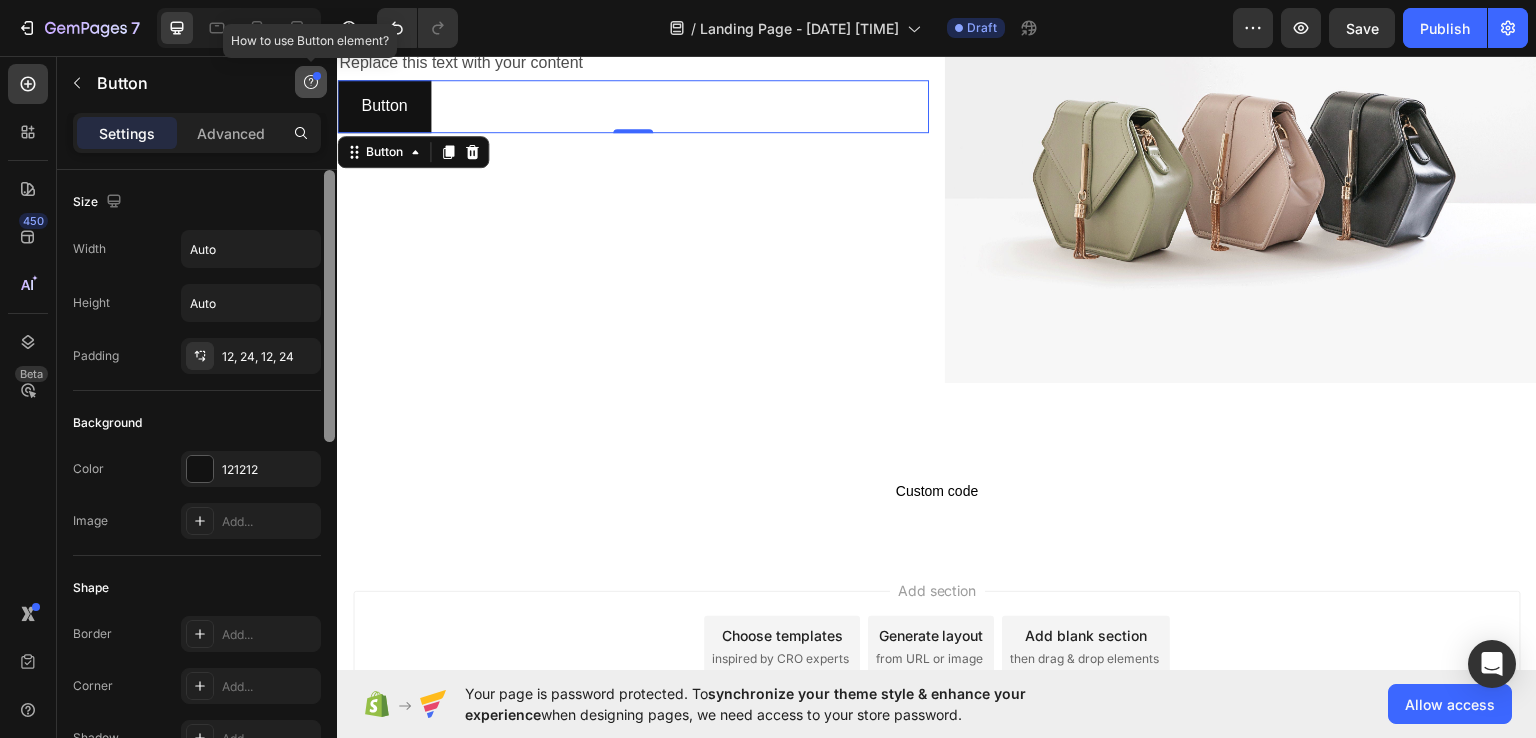 drag, startPoint x: 329, startPoint y: 261, endPoint x: 316, endPoint y: 90, distance: 171.49344 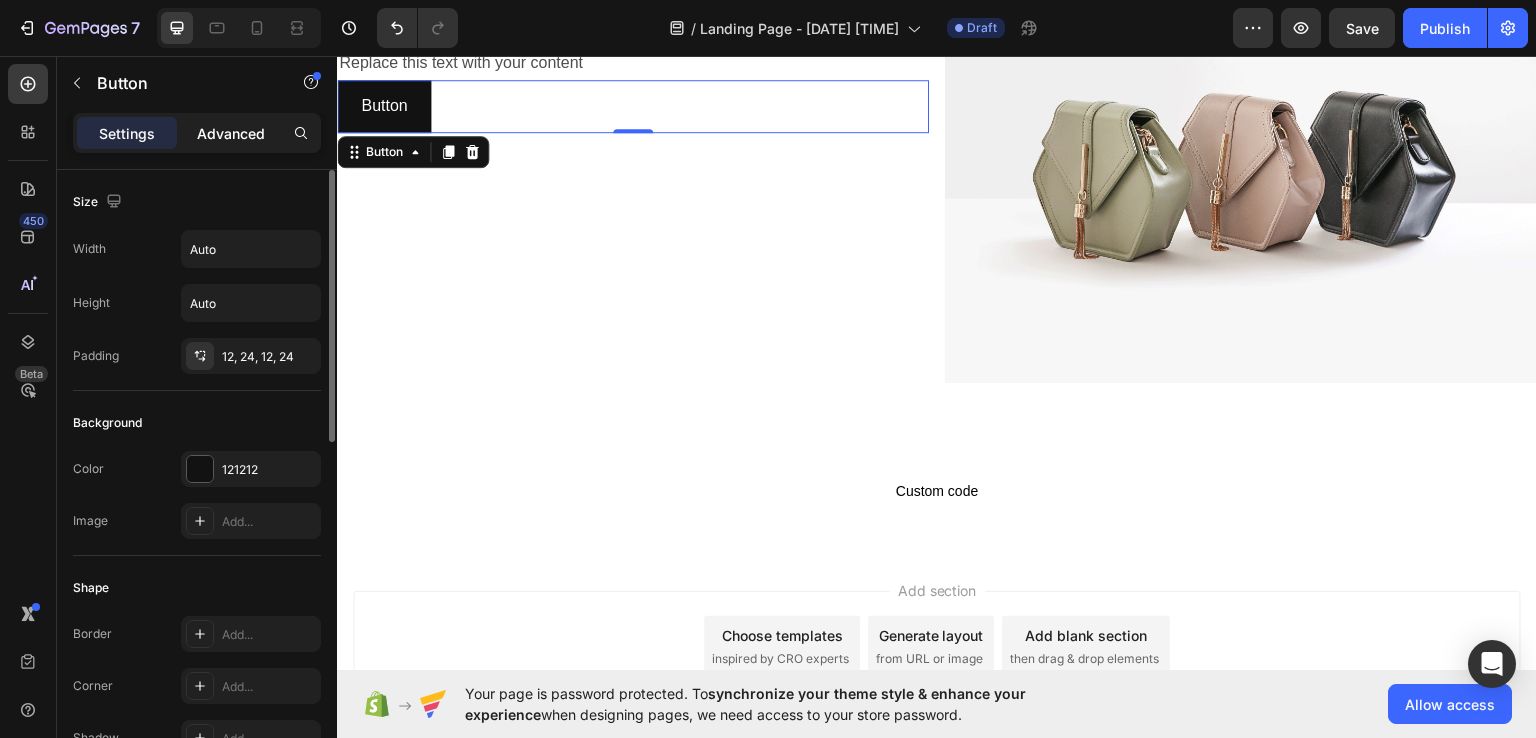 click on "Advanced" at bounding box center (231, 133) 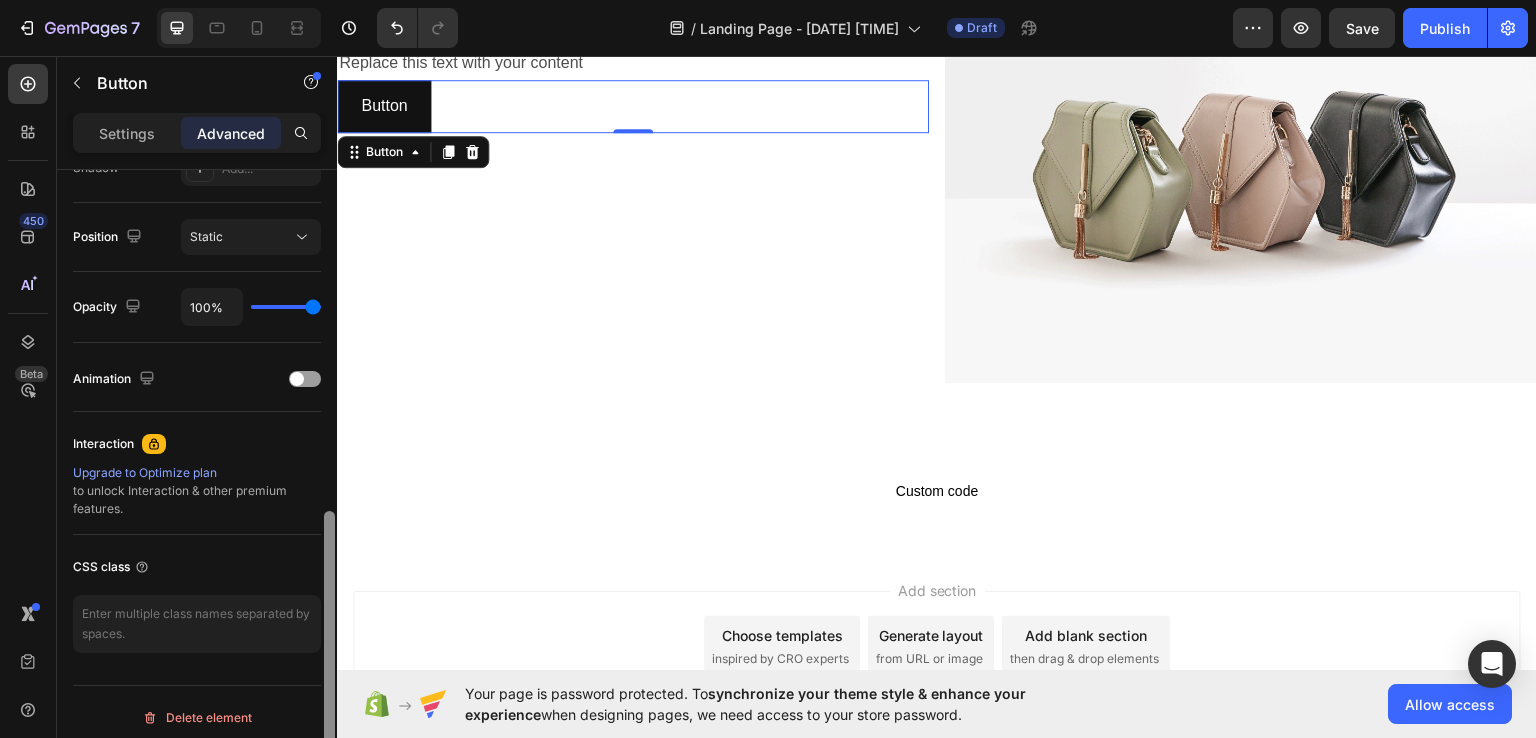 scroll, scrollTop: 707, scrollLeft: 0, axis: vertical 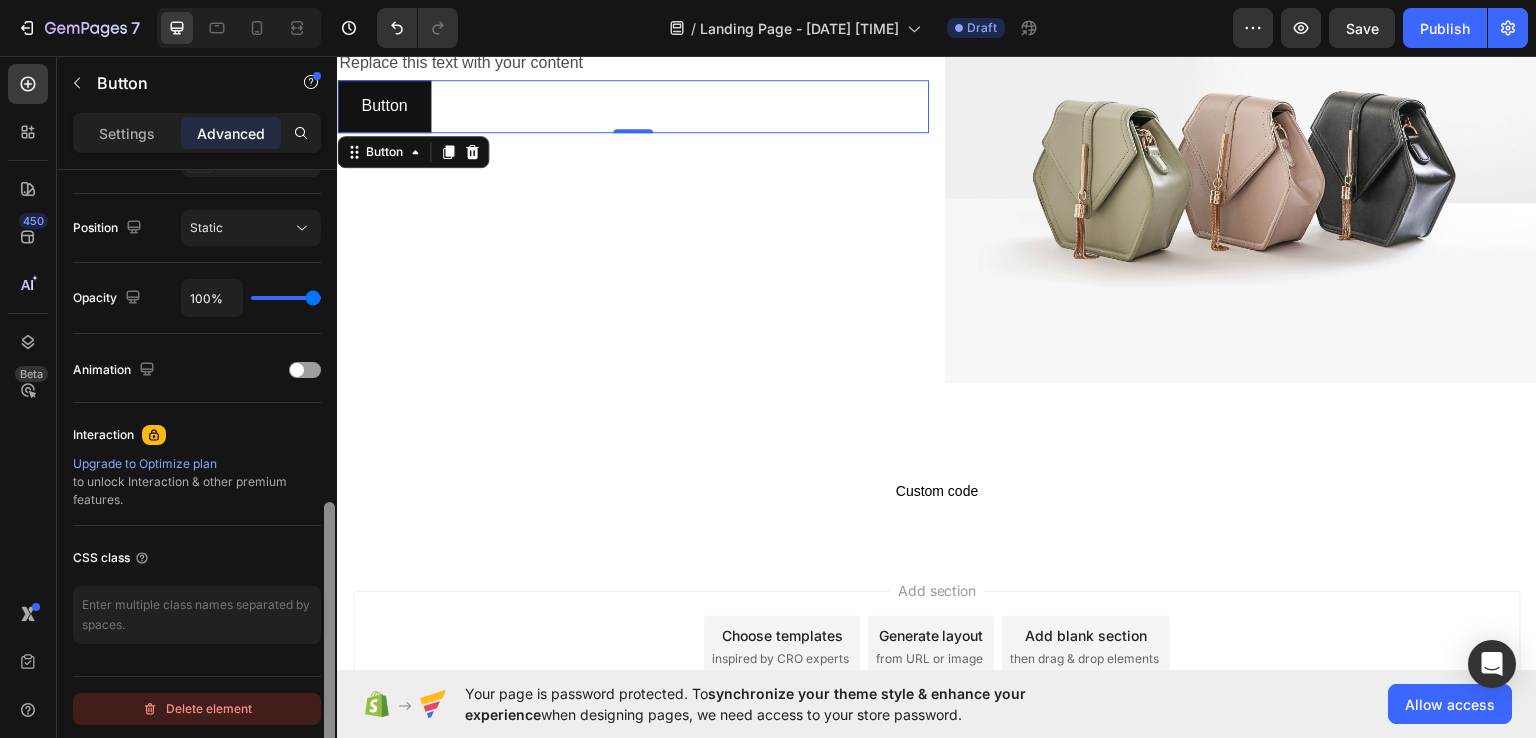 drag, startPoint x: 329, startPoint y: 316, endPoint x: 312, endPoint y: 717, distance: 401.3602 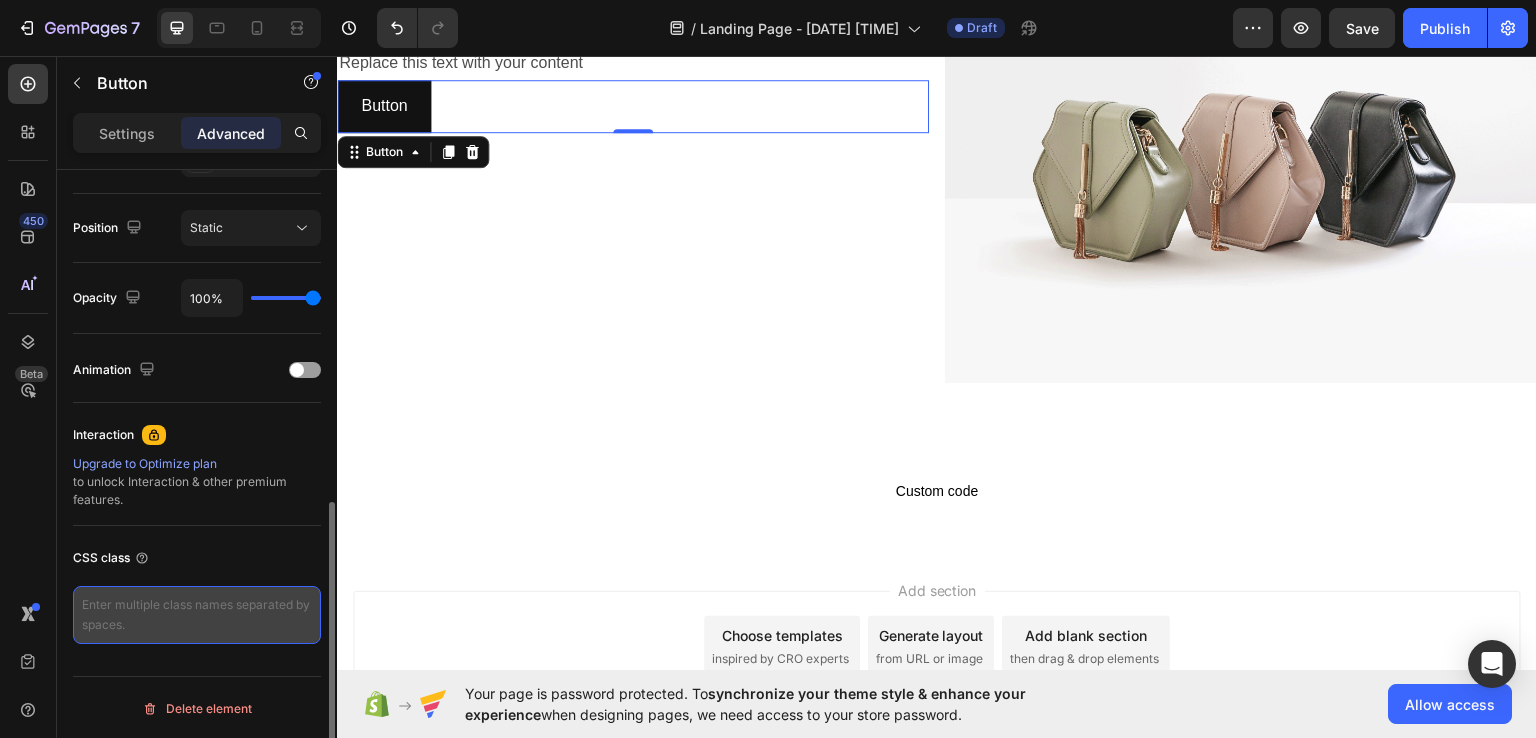 click at bounding box center [197, 615] 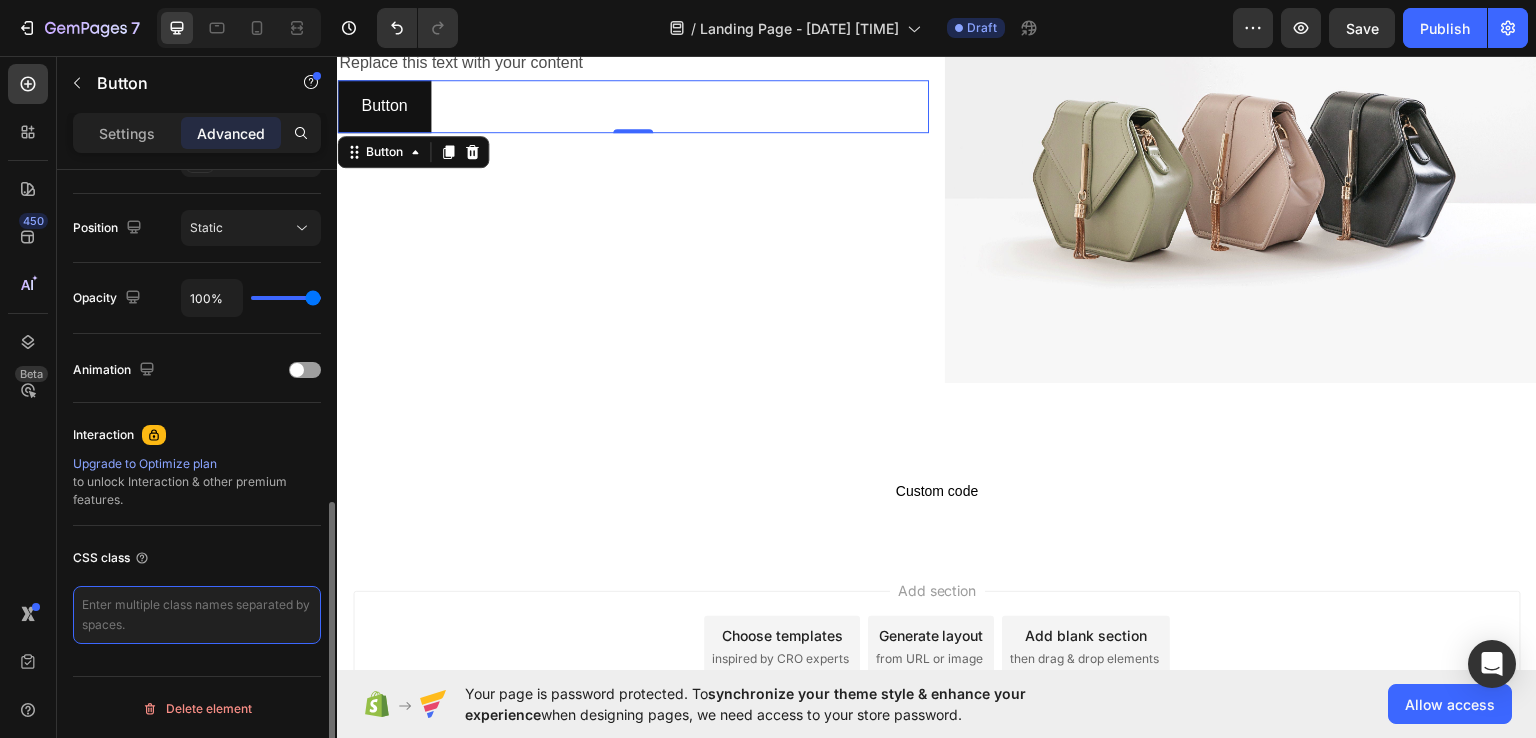 type on "c" 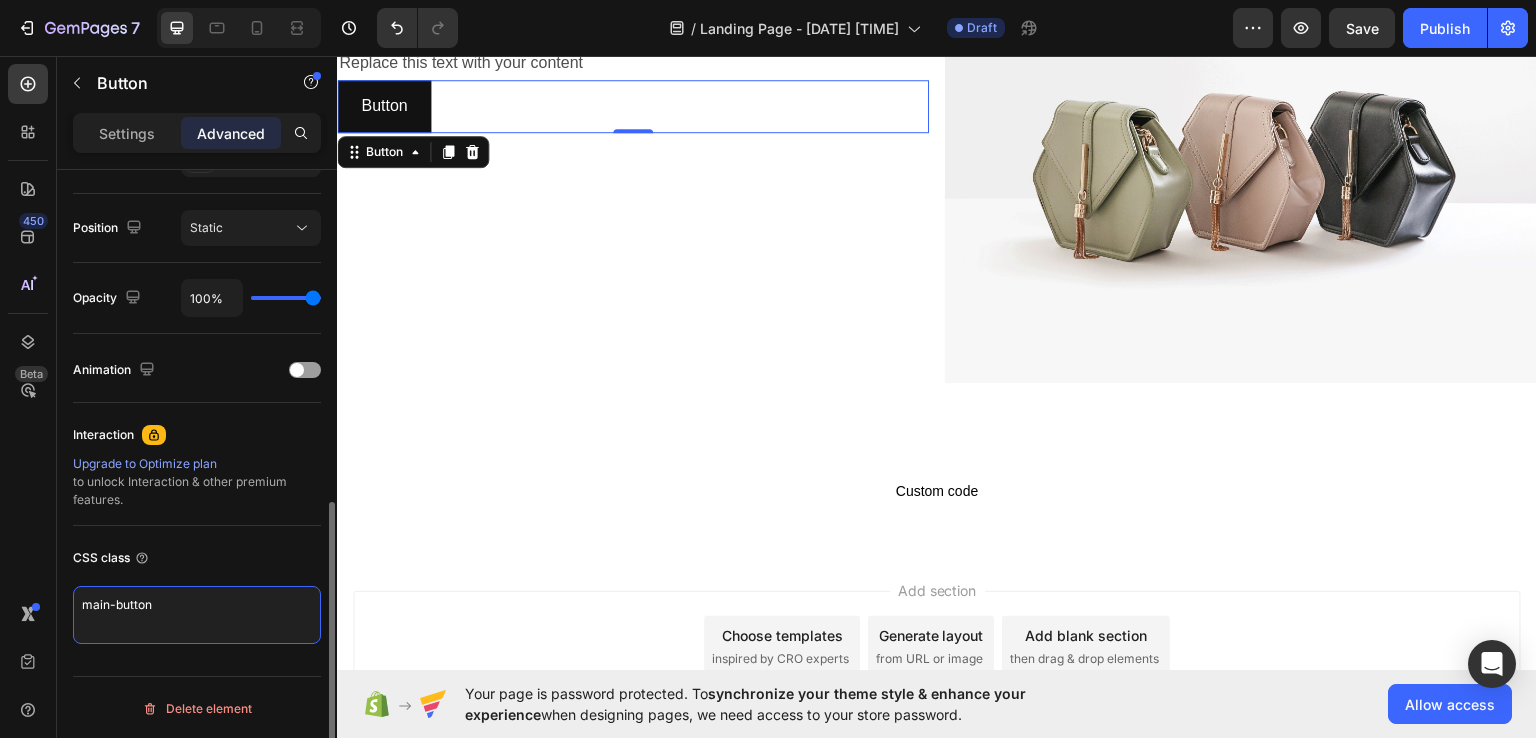 type on "main-button" 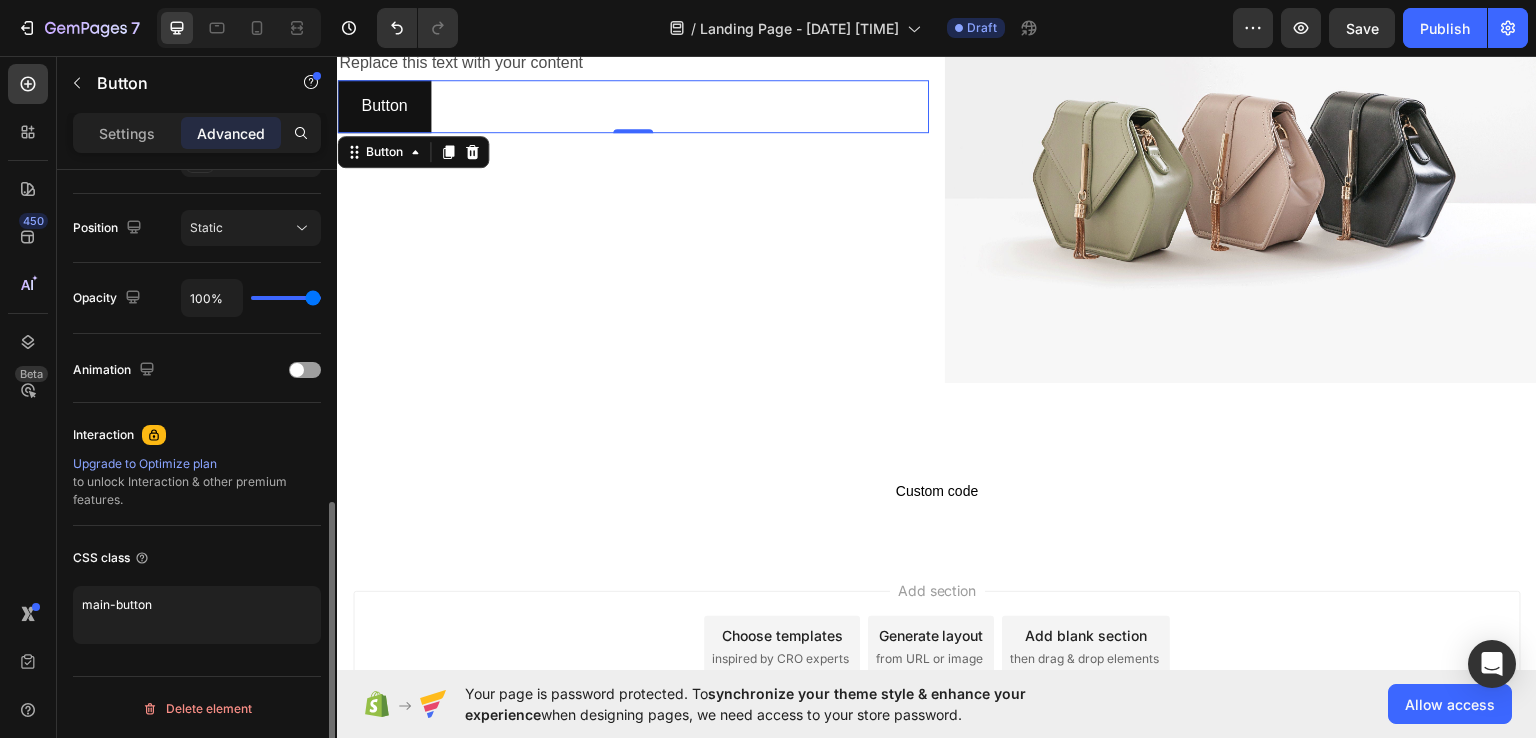click on "CSS class main-button" 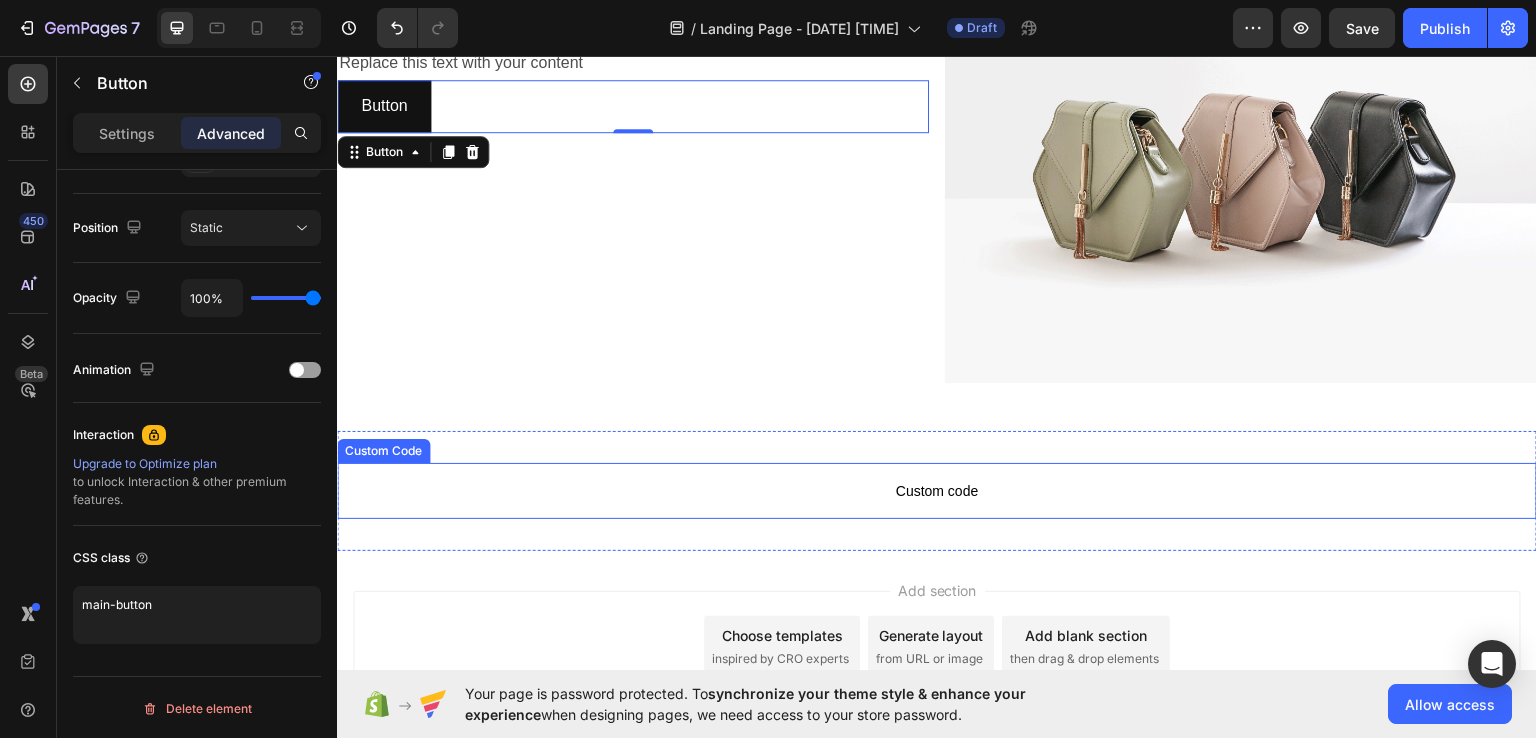 click on "Custom code" at bounding box center (937, 490) 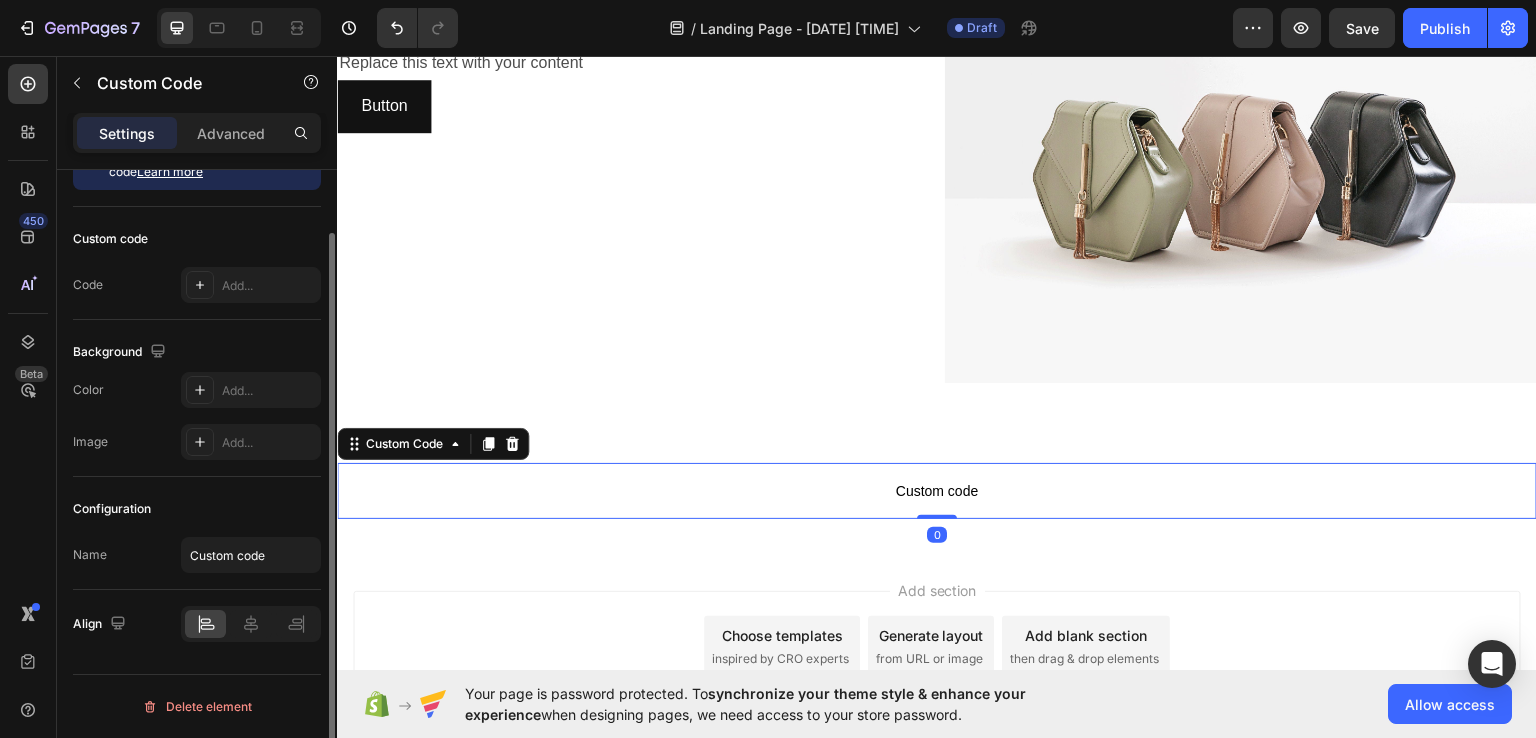 scroll, scrollTop: 0, scrollLeft: 0, axis: both 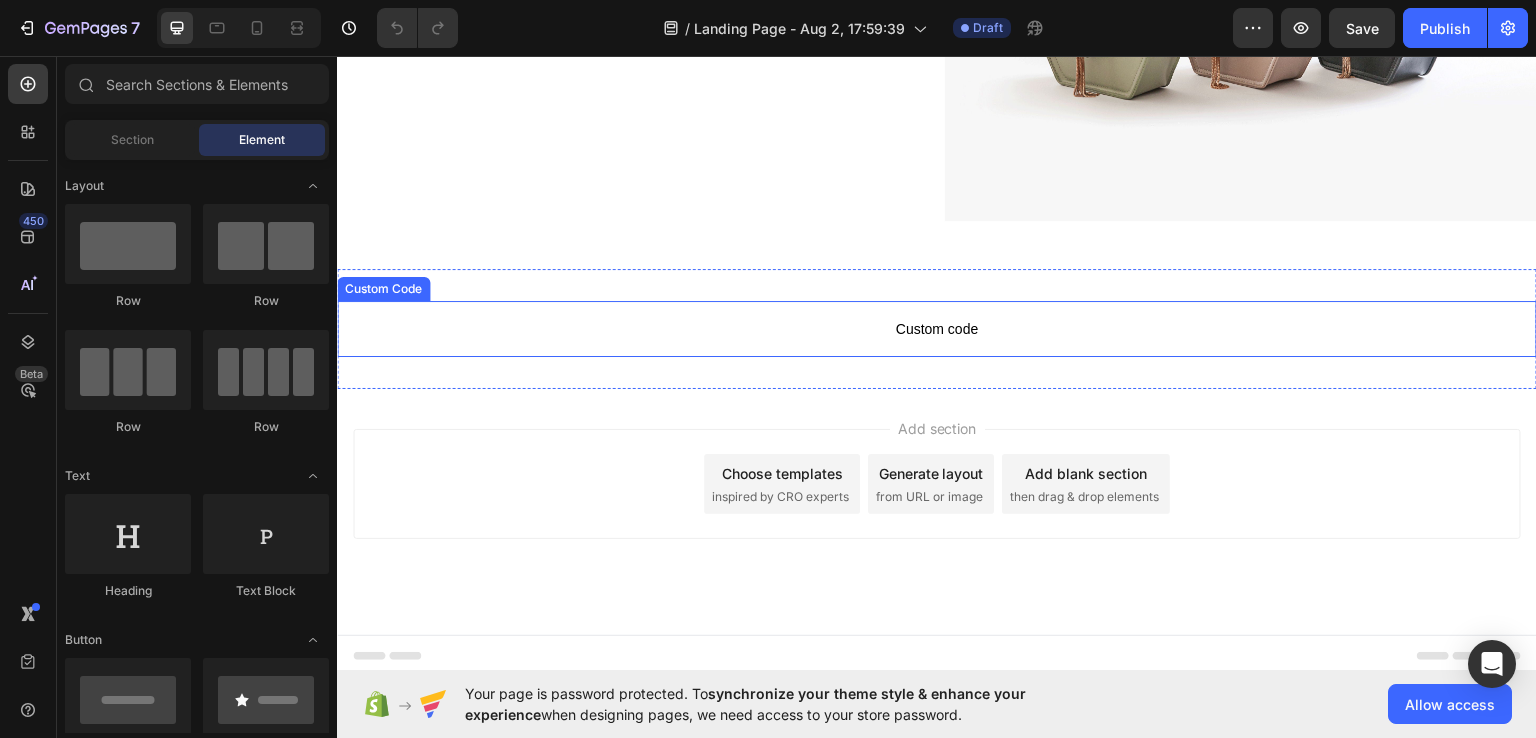 click on "Custom code" at bounding box center [937, 328] 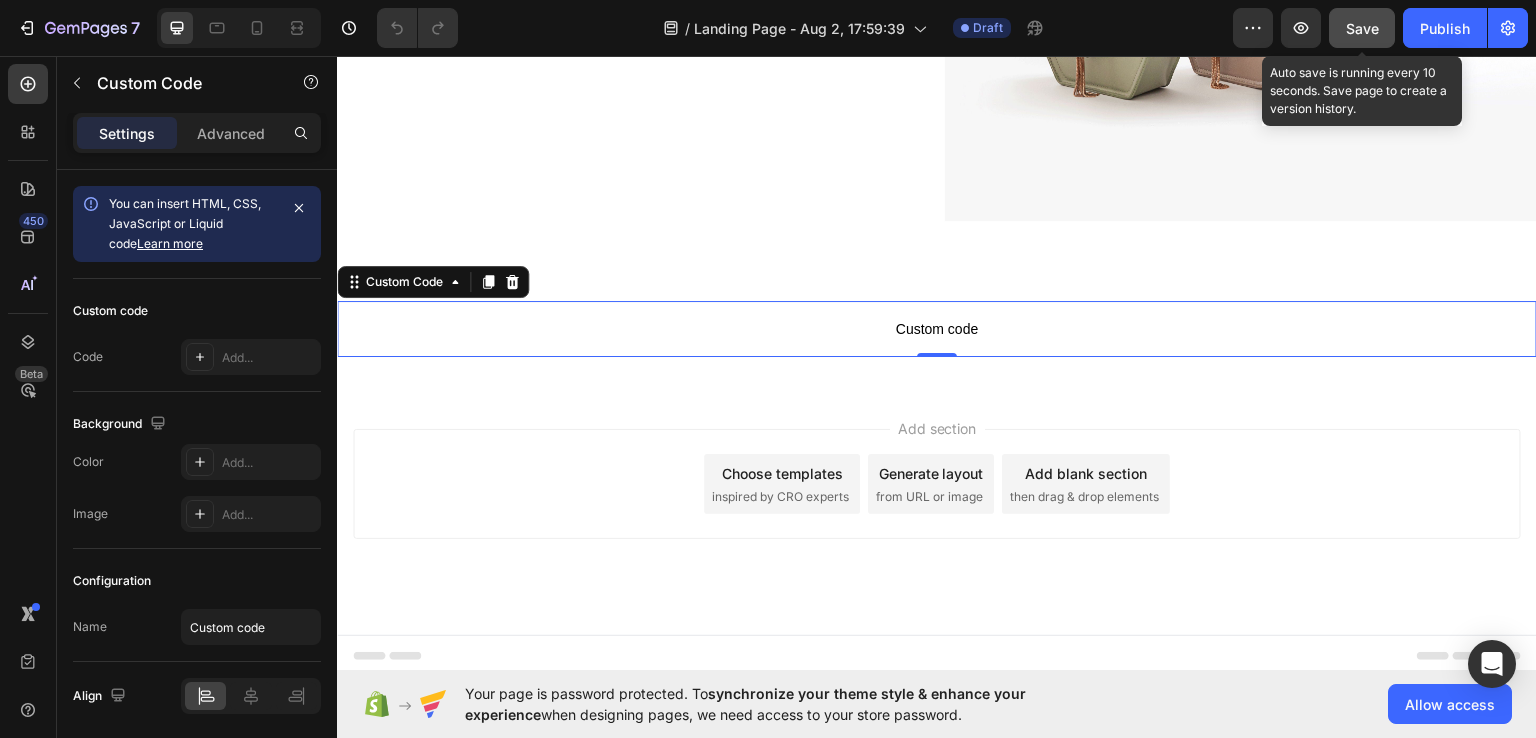 click on "Save" at bounding box center (1362, 28) 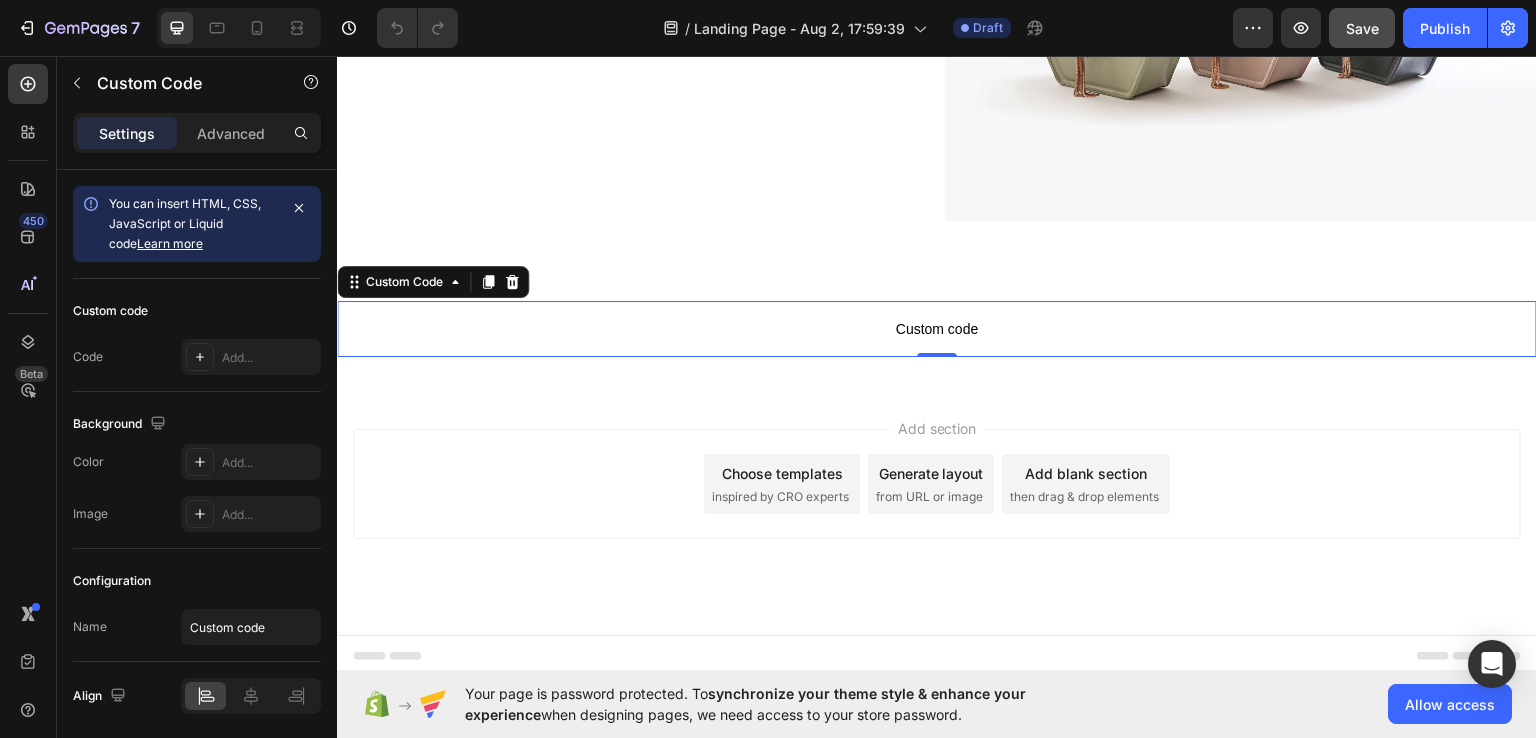 scroll, scrollTop: 0, scrollLeft: 0, axis: both 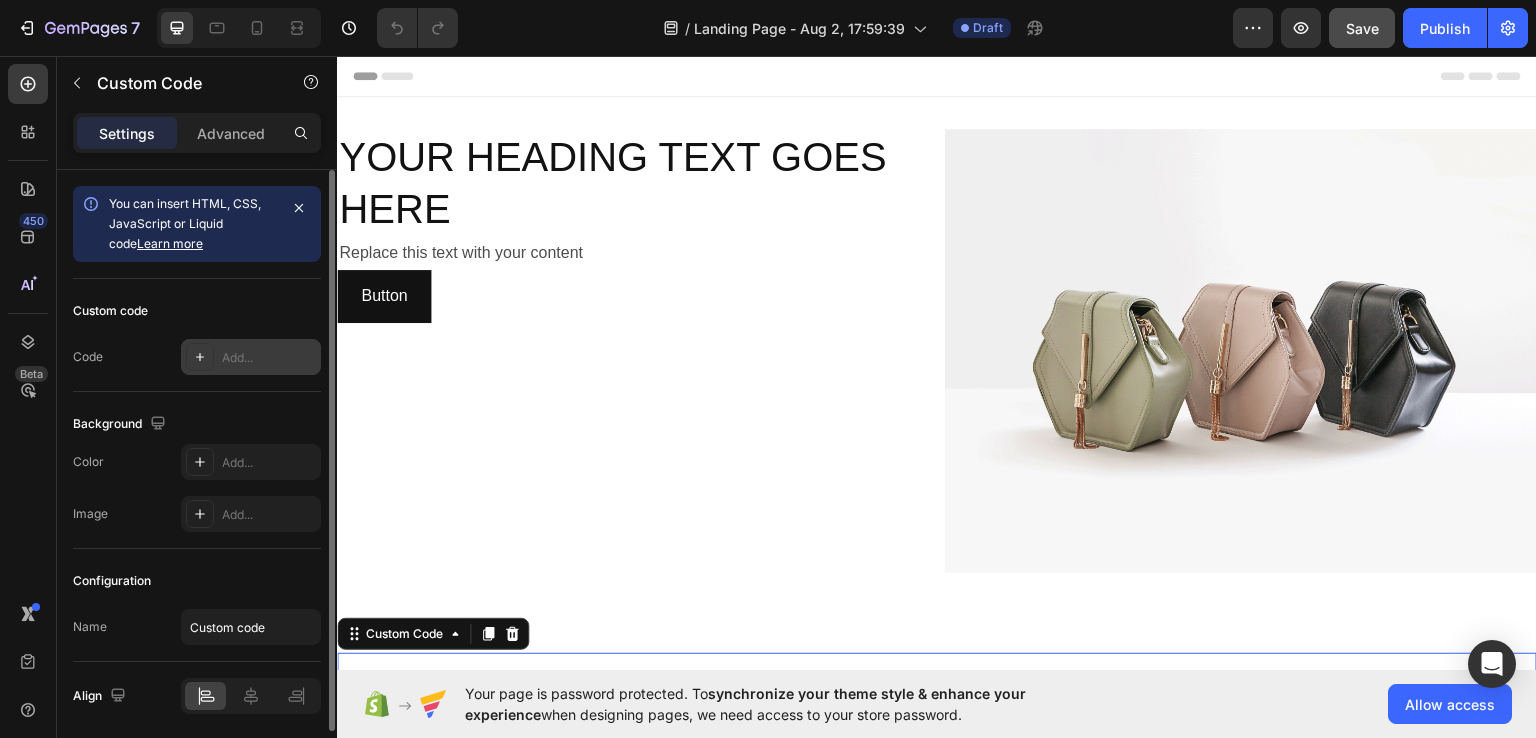 click at bounding box center [200, 357] 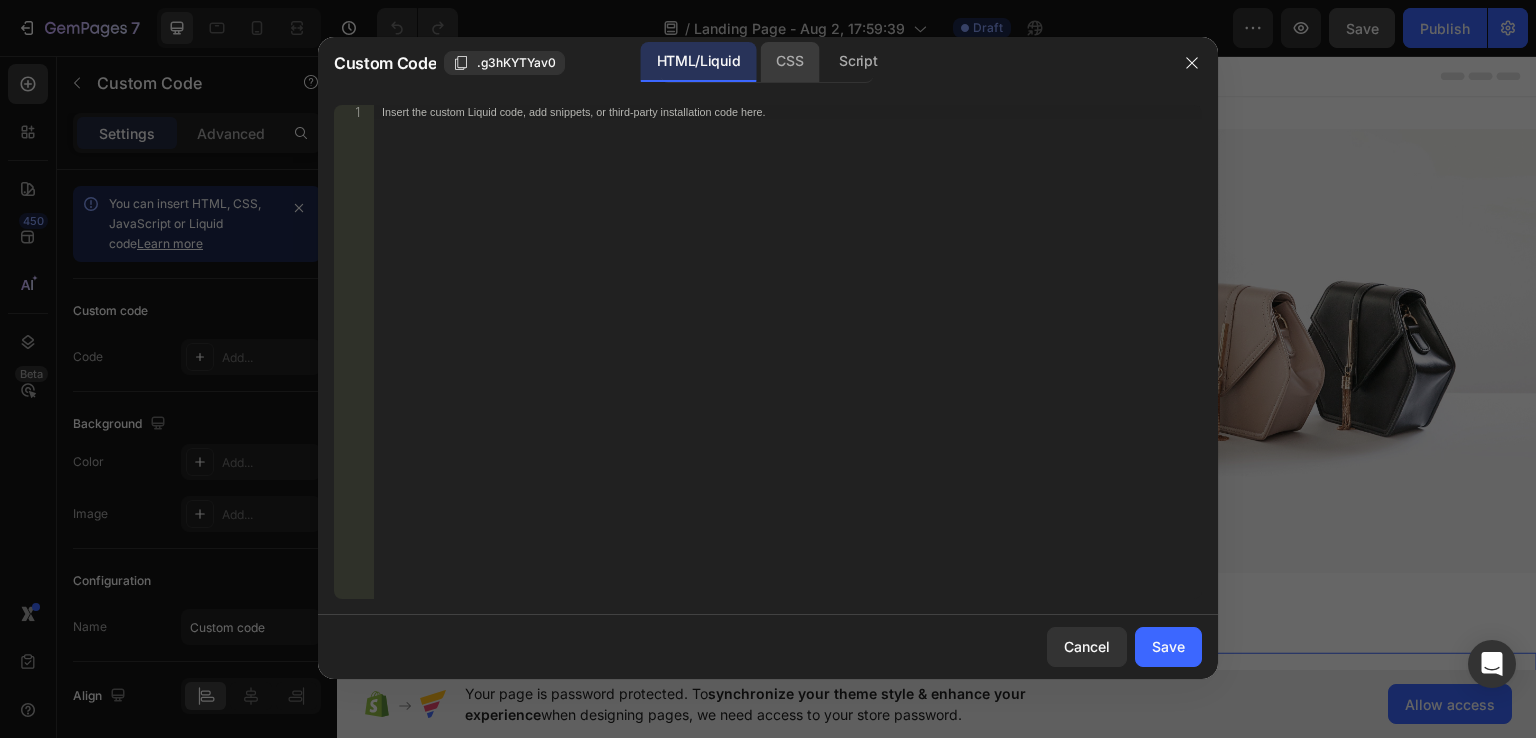click on "CSS" 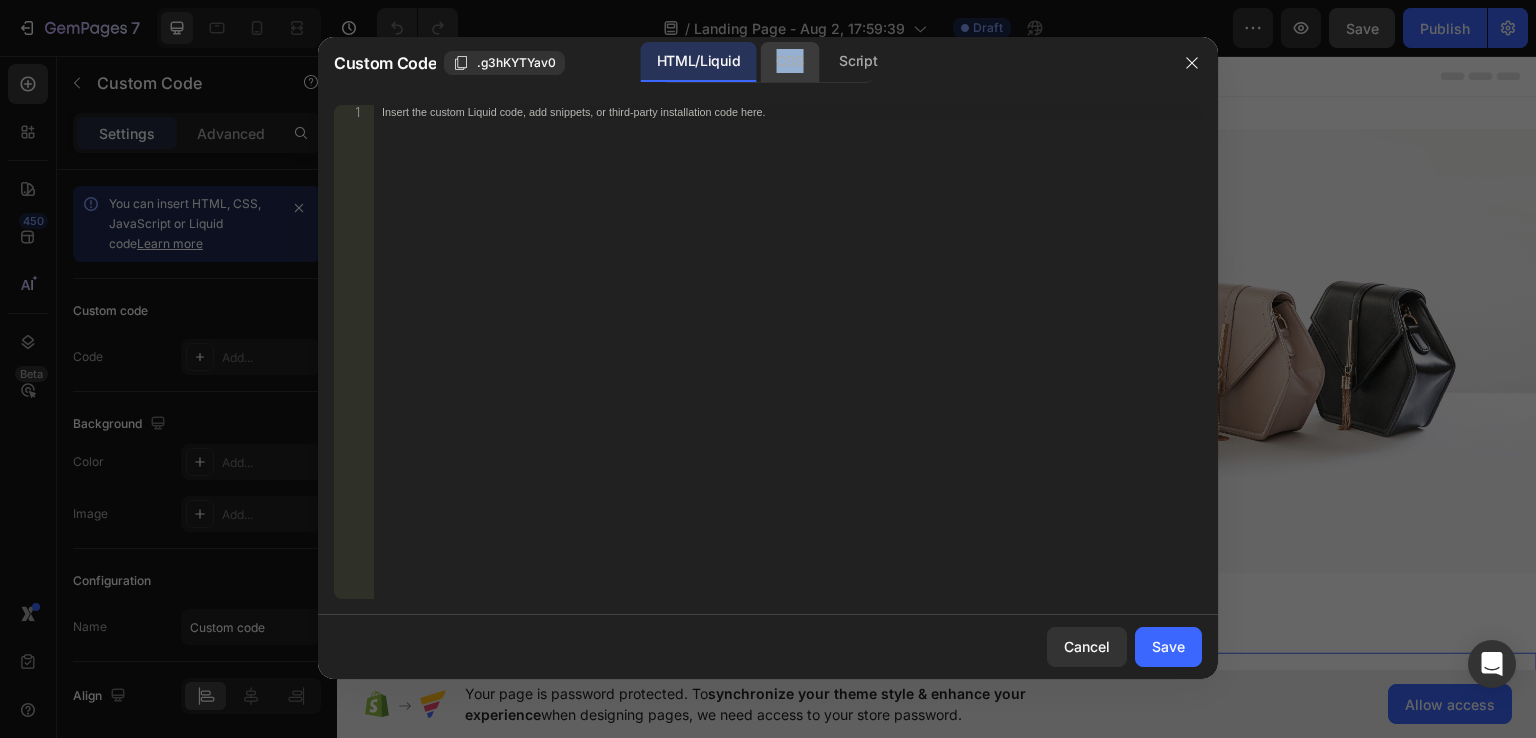 click on "CSS" 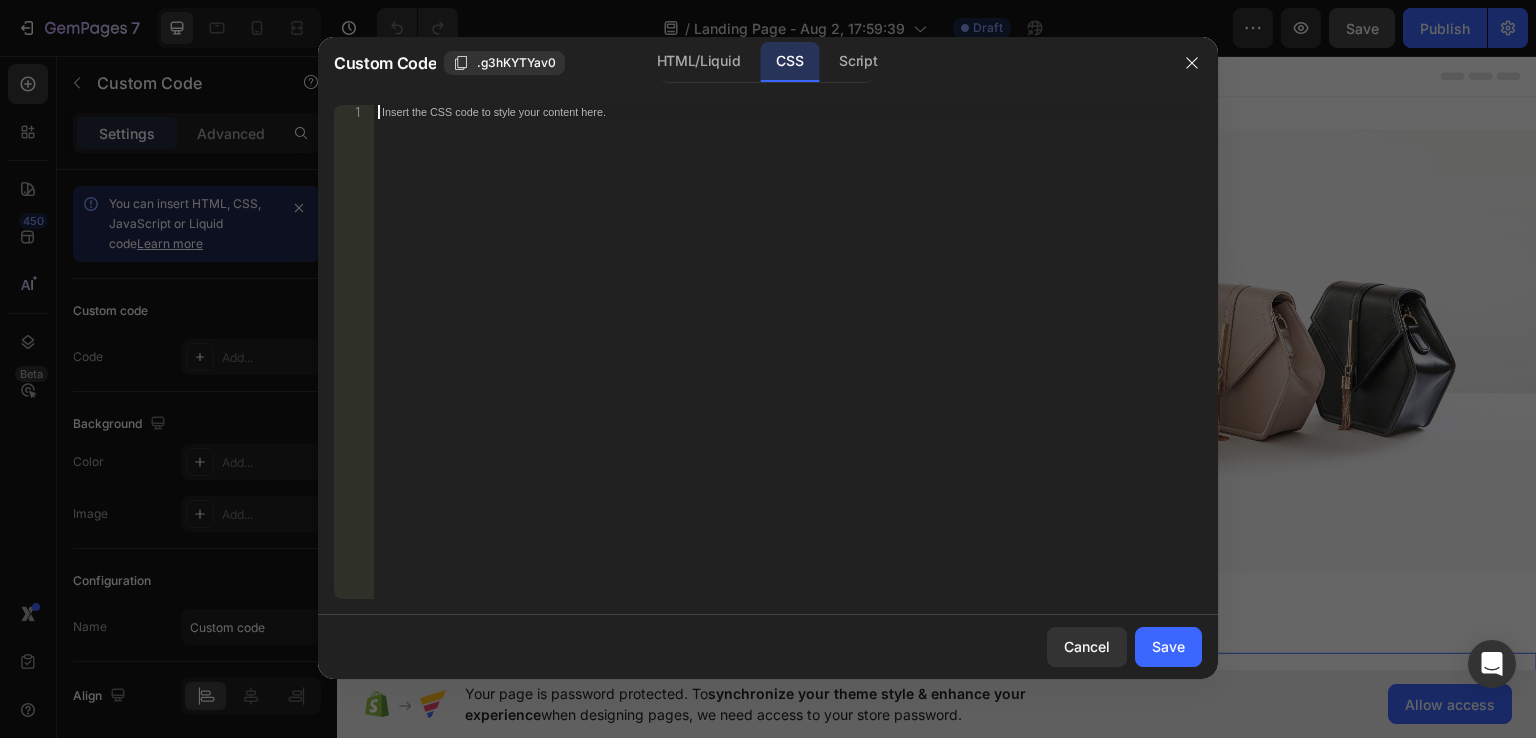 click on "Insert the CSS code to style your content here." at bounding box center (788, 366) 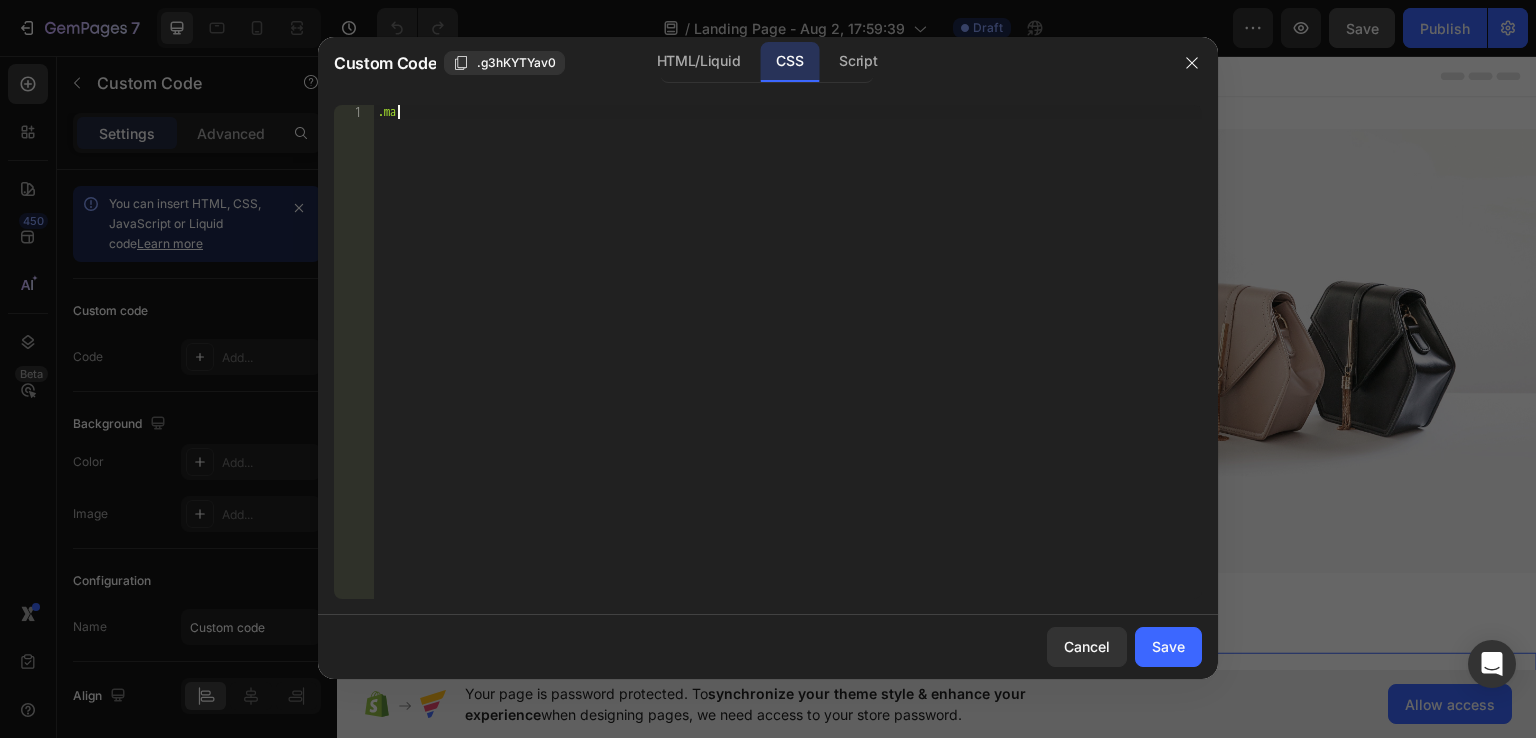 scroll, scrollTop: 0, scrollLeft: 0, axis: both 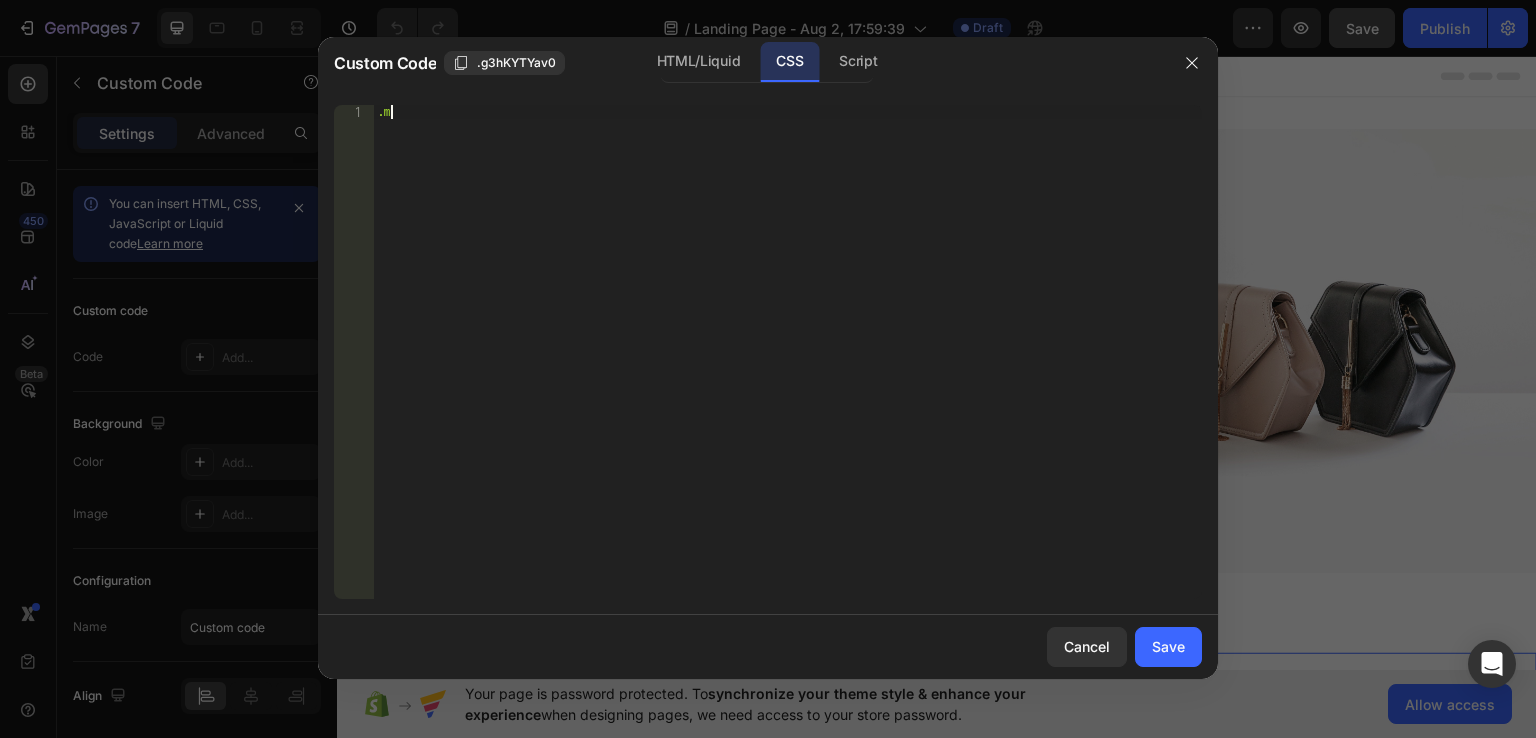 type on "." 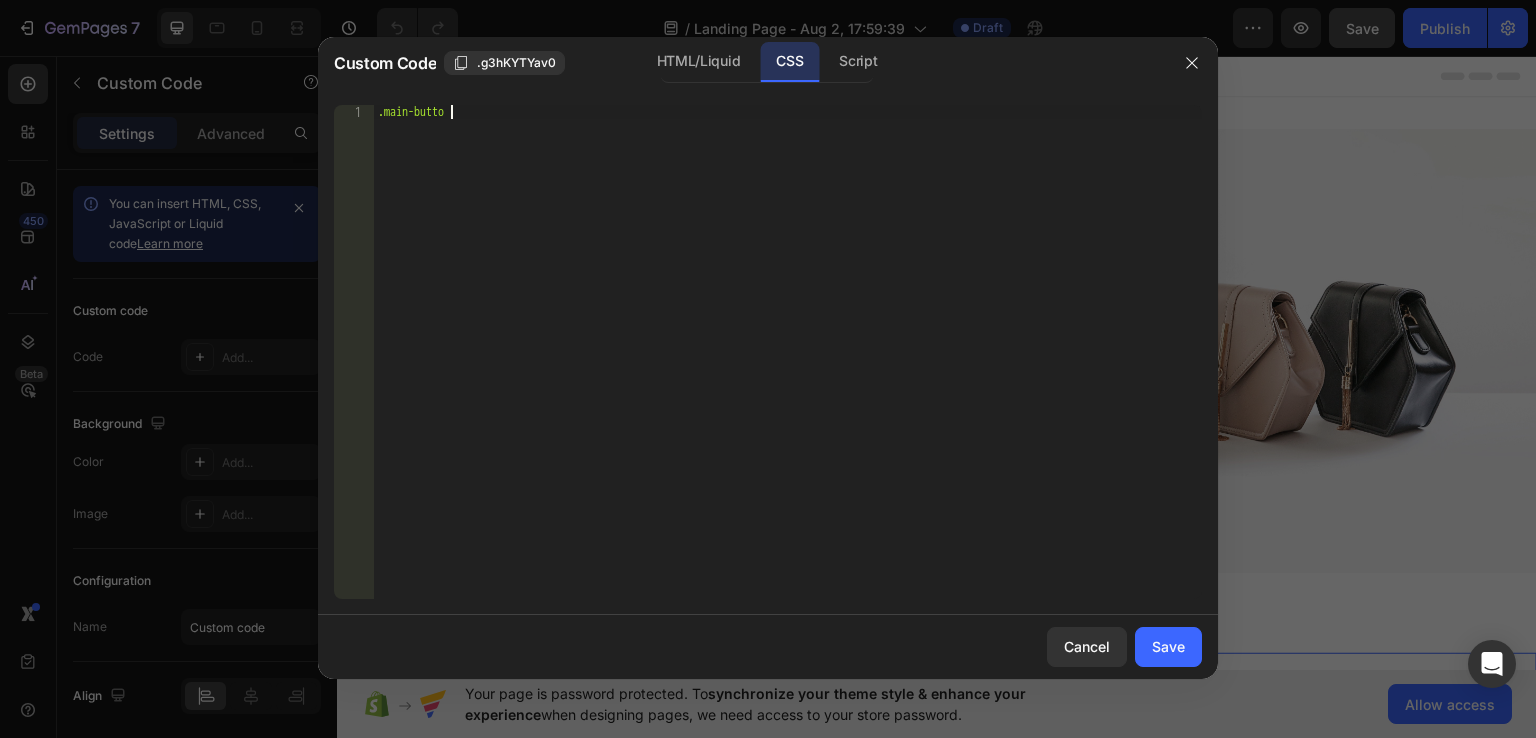 scroll, scrollTop: 0, scrollLeft: 5, axis: horizontal 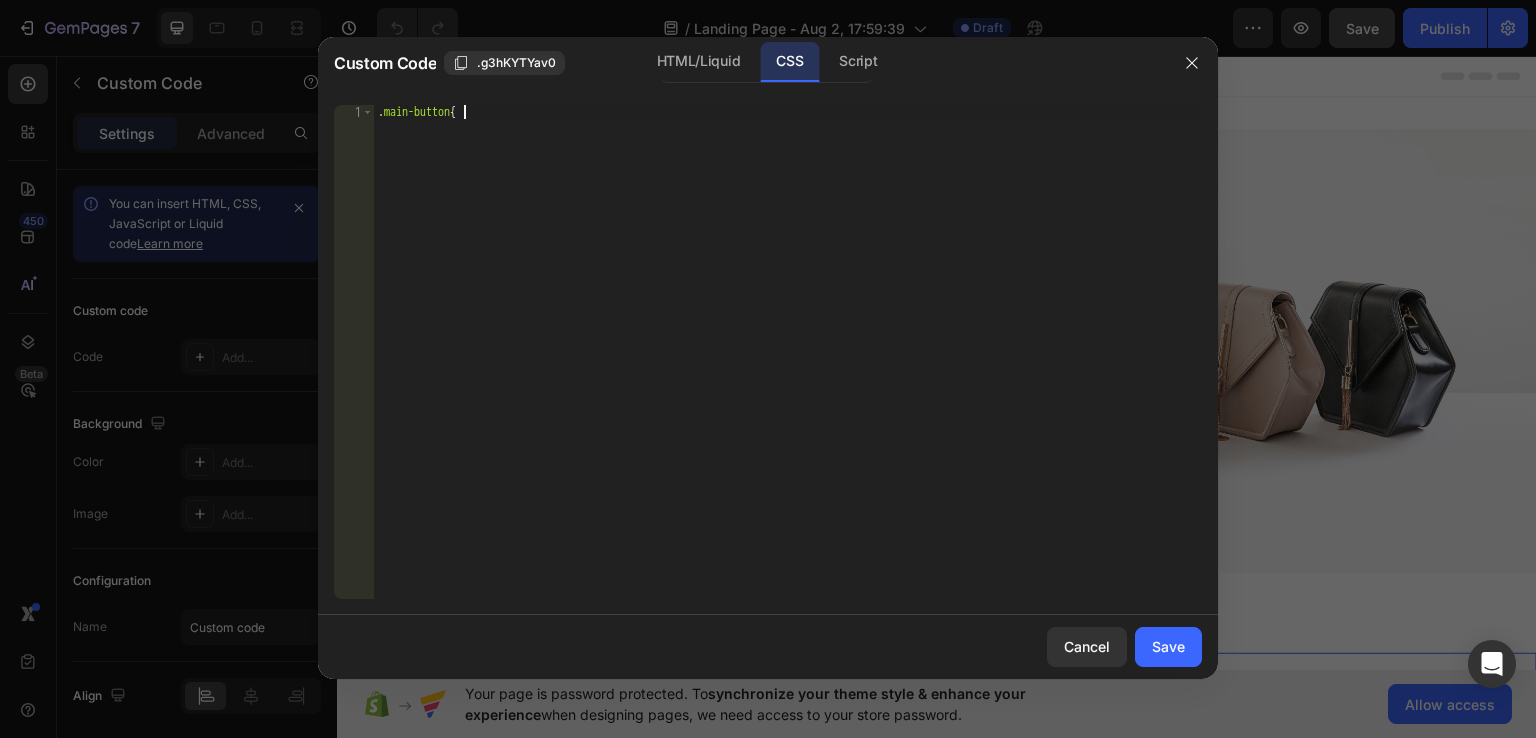 type on ".main-button{}" 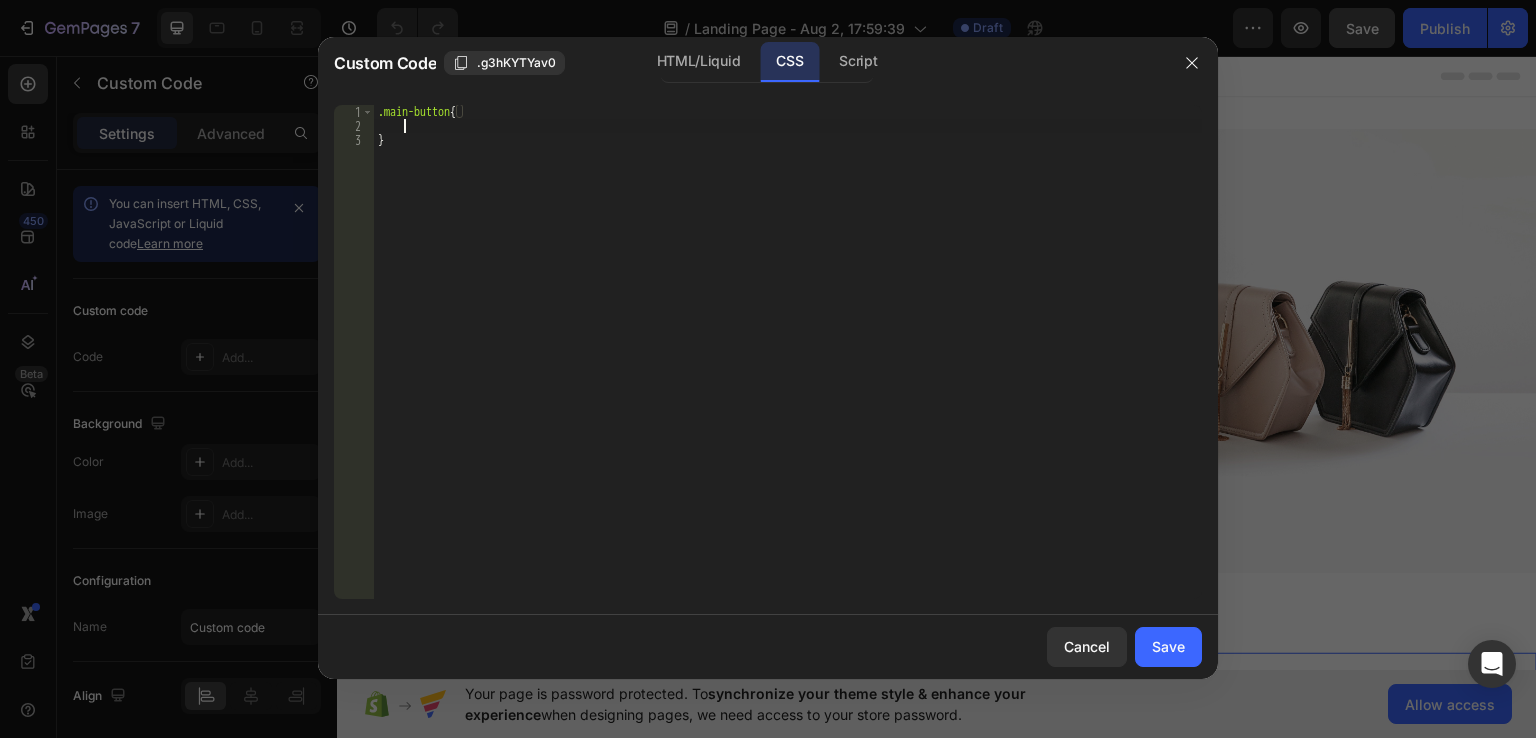 scroll, scrollTop: 0, scrollLeft: 0, axis: both 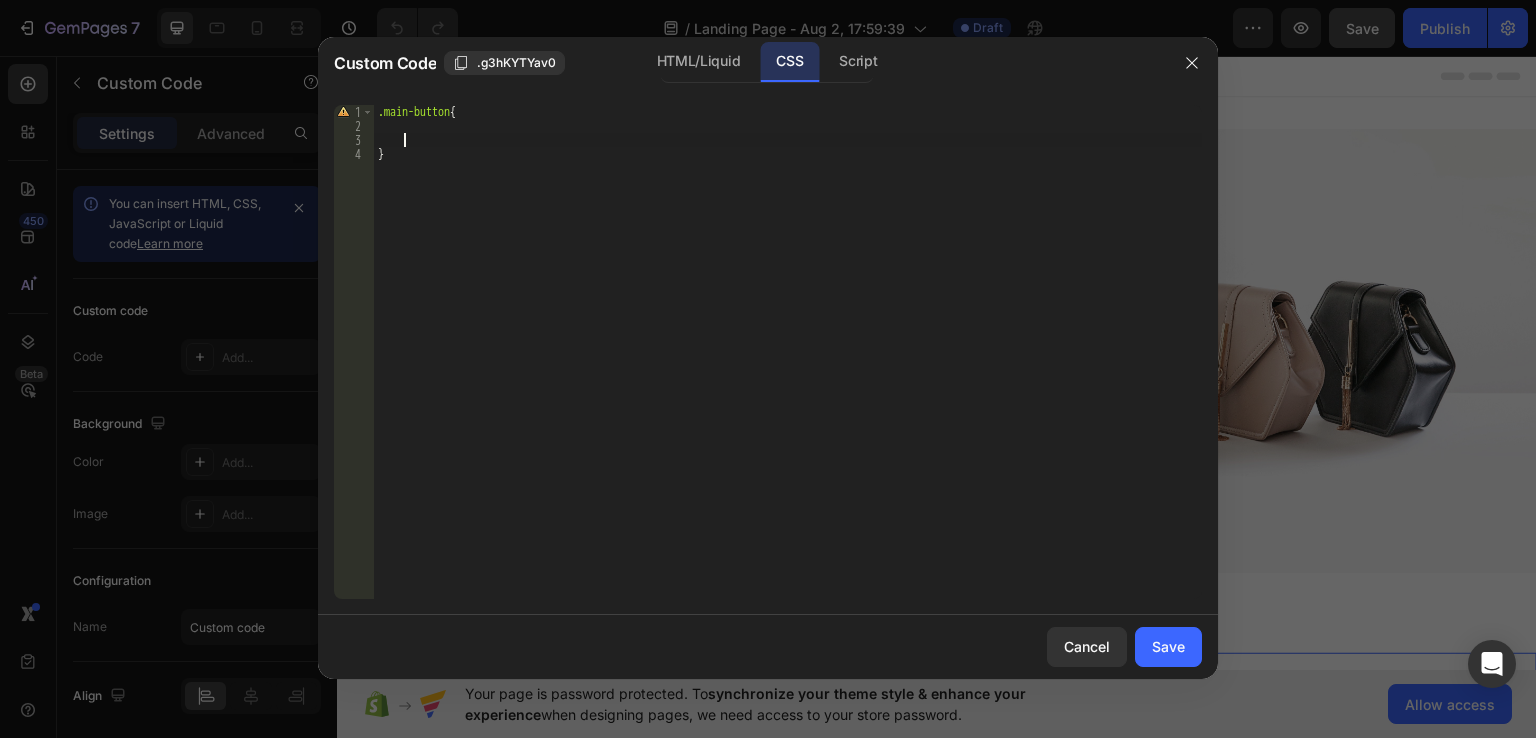 type on "a" 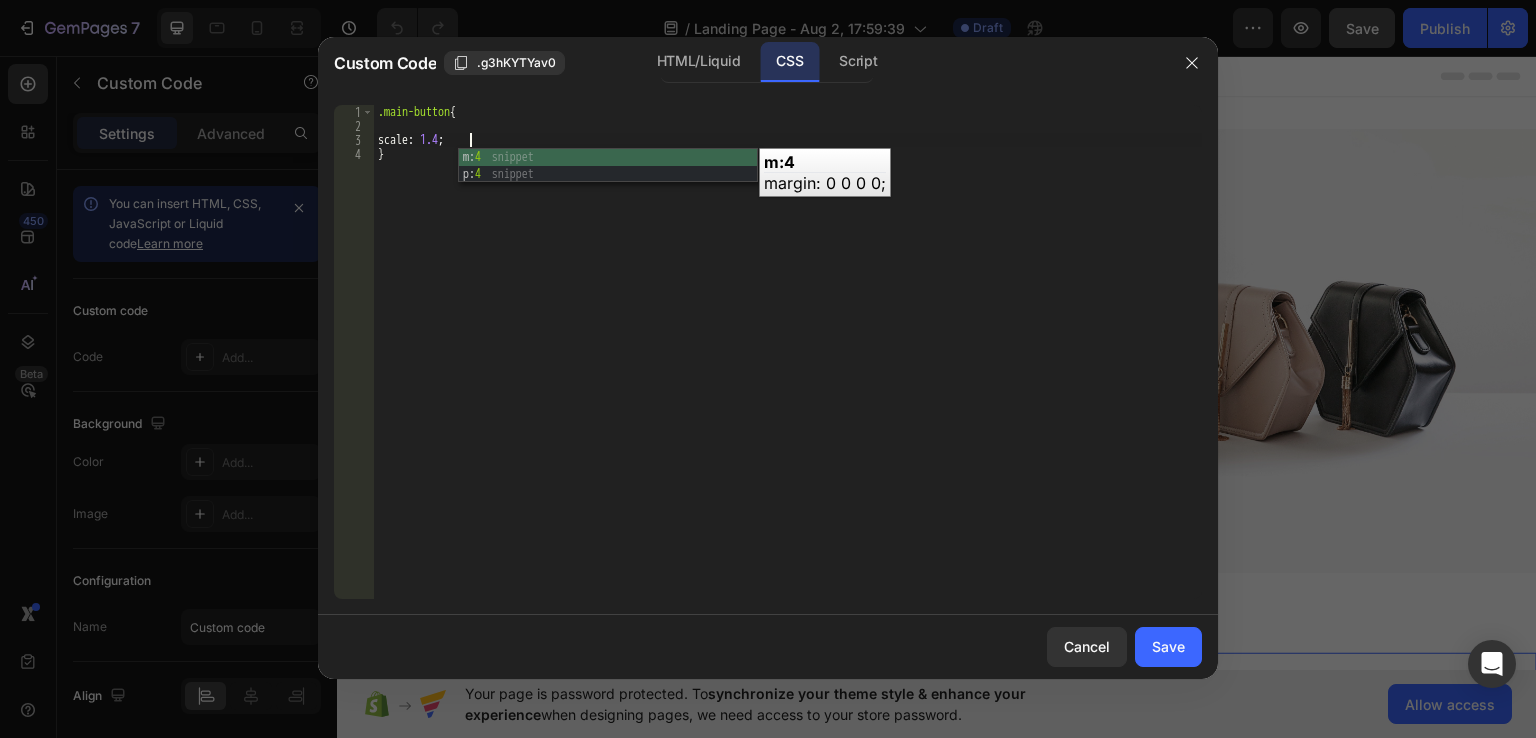 scroll, scrollTop: 0, scrollLeft: 7, axis: horizontal 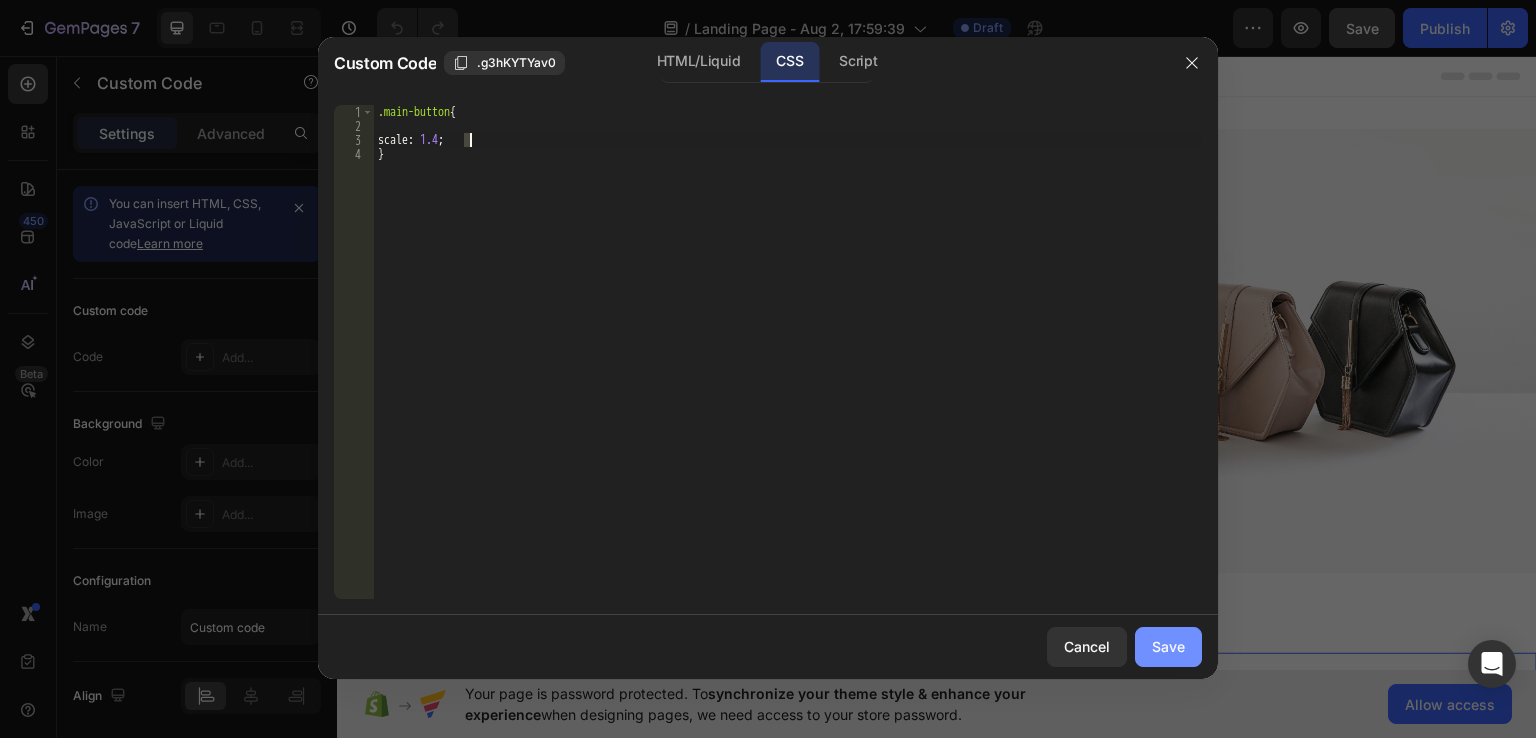 type on "scale: 1.4;" 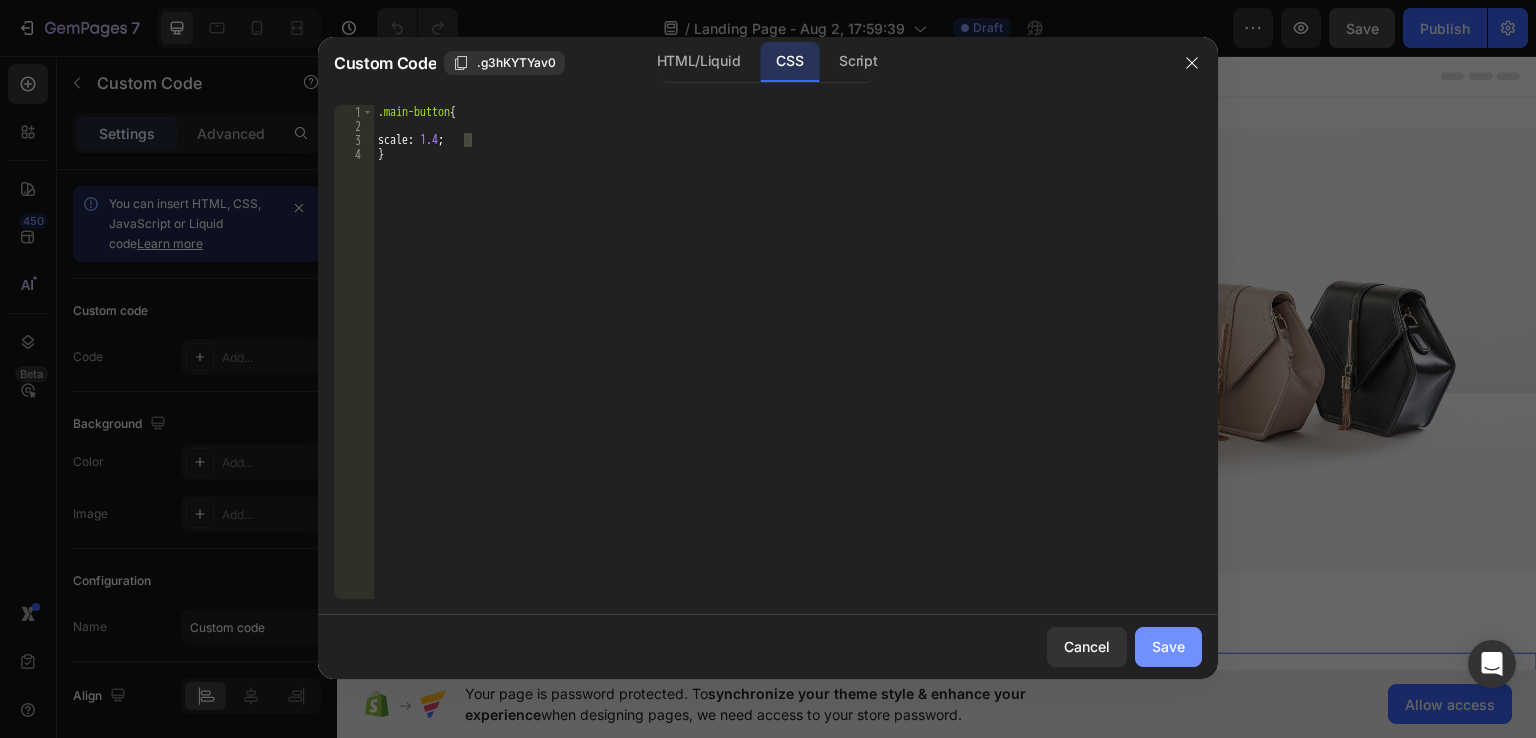 click on "Save" at bounding box center (1168, 646) 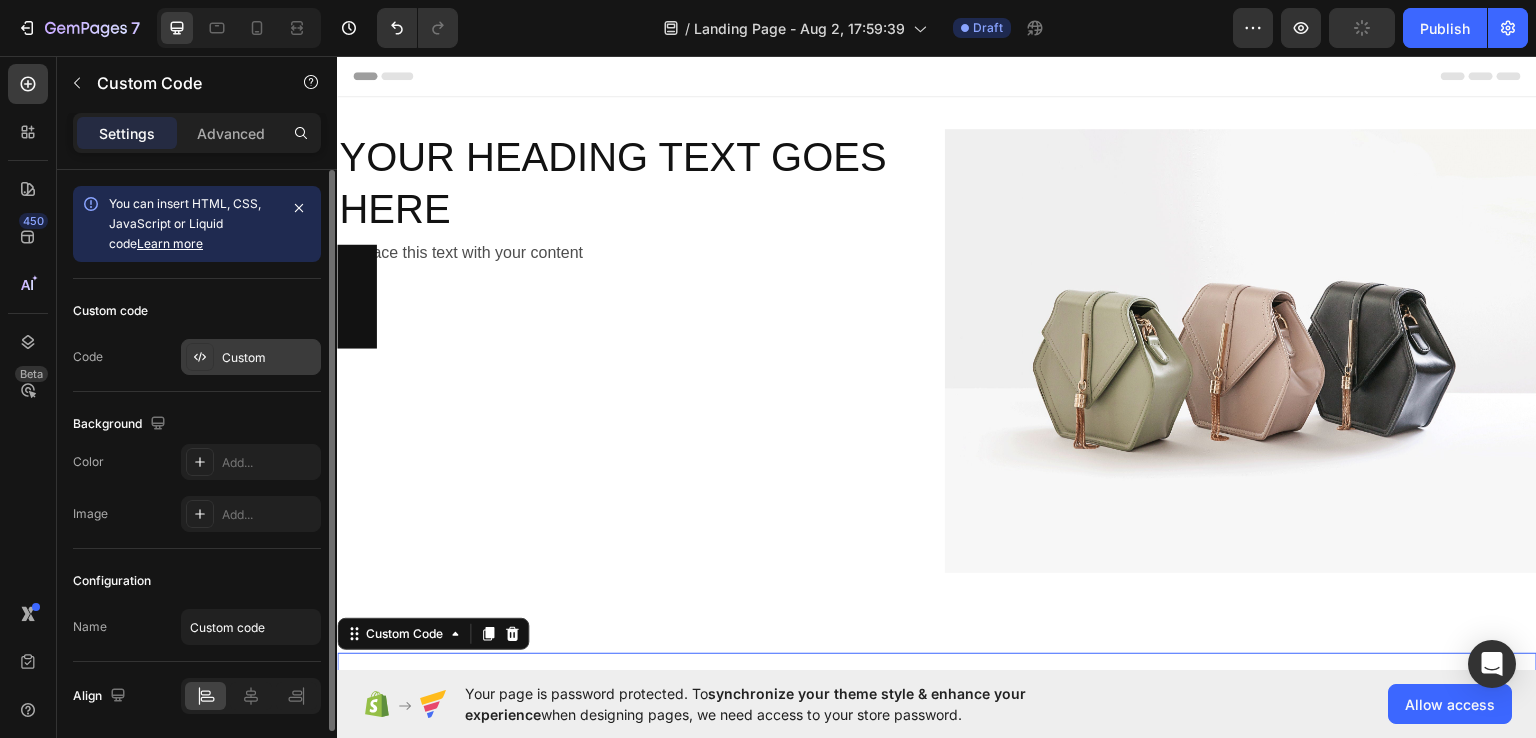 click on "Custom" at bounding box center (251, 357) 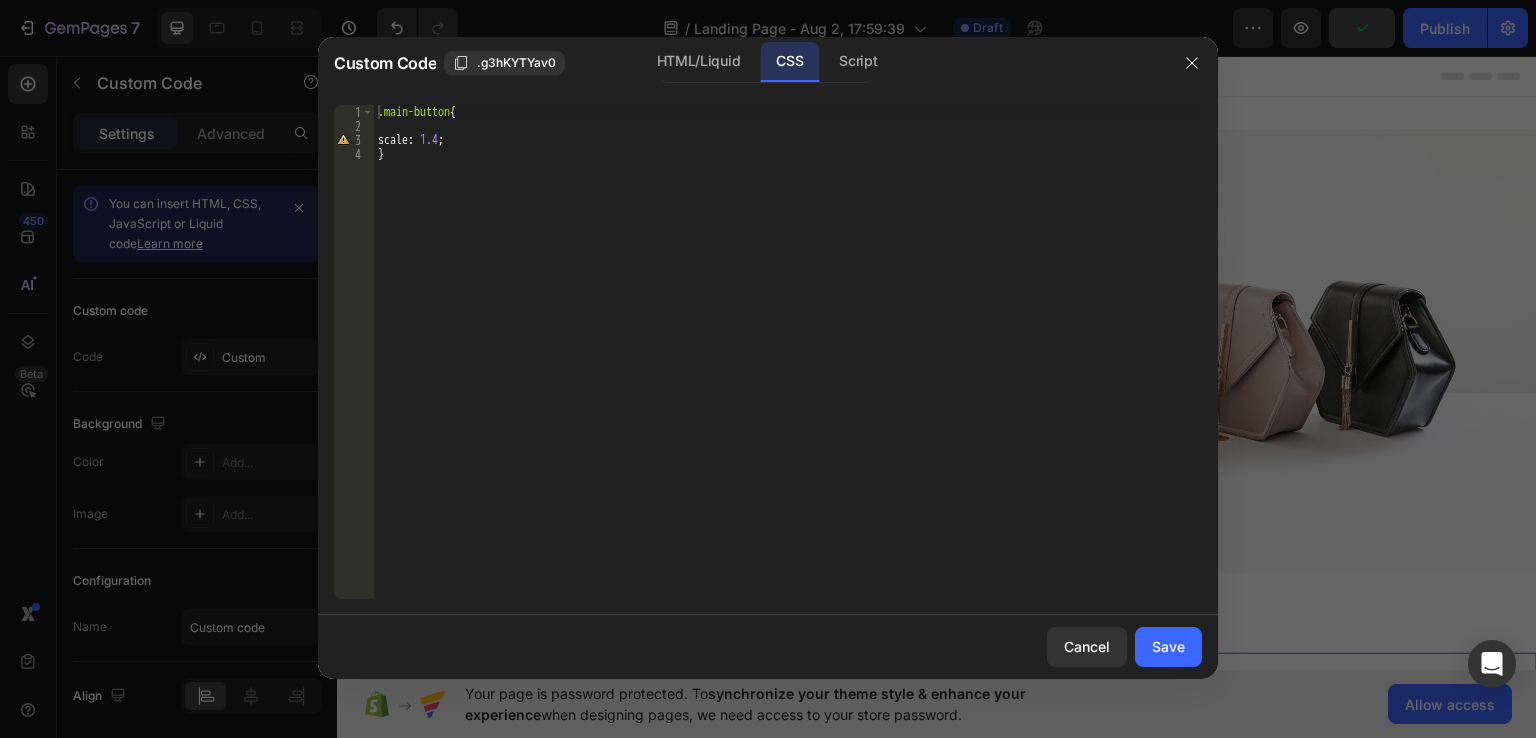 click on ".main-button {          scale :   1.4 ; }" at bounding box center [788, 366] 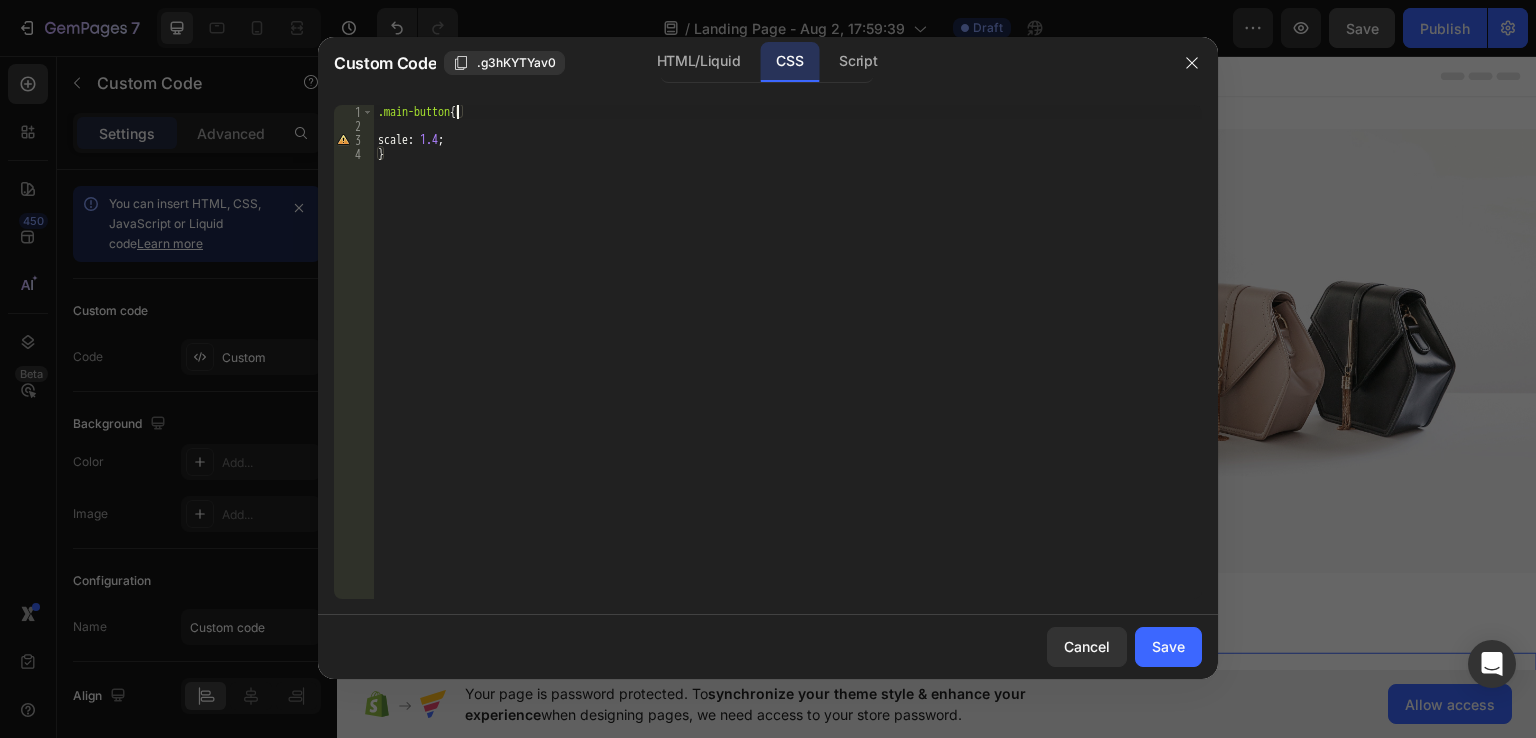 scroll, scrollTop: 0, scrollLeft: 6, axis: horizontal 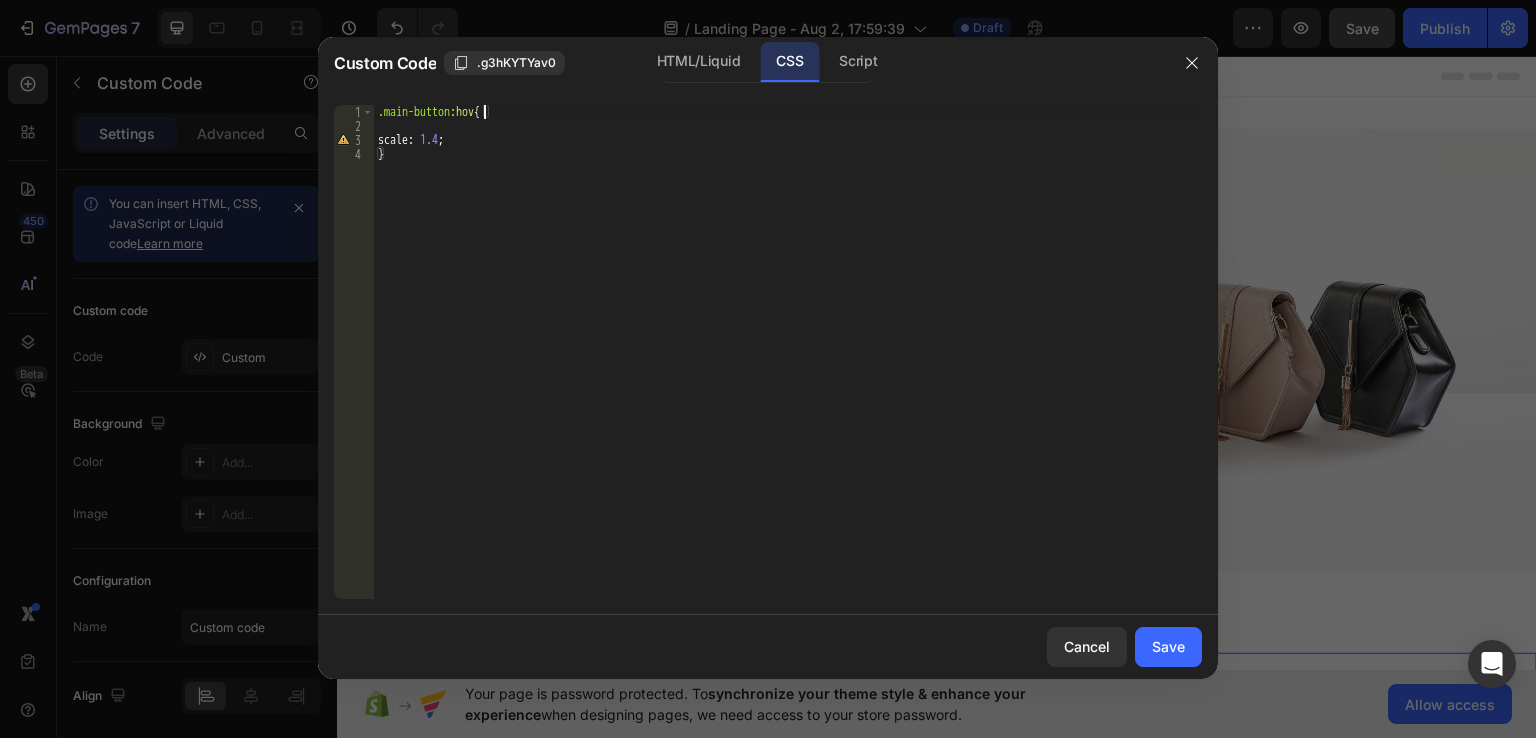 type on ".main-button:hover{" 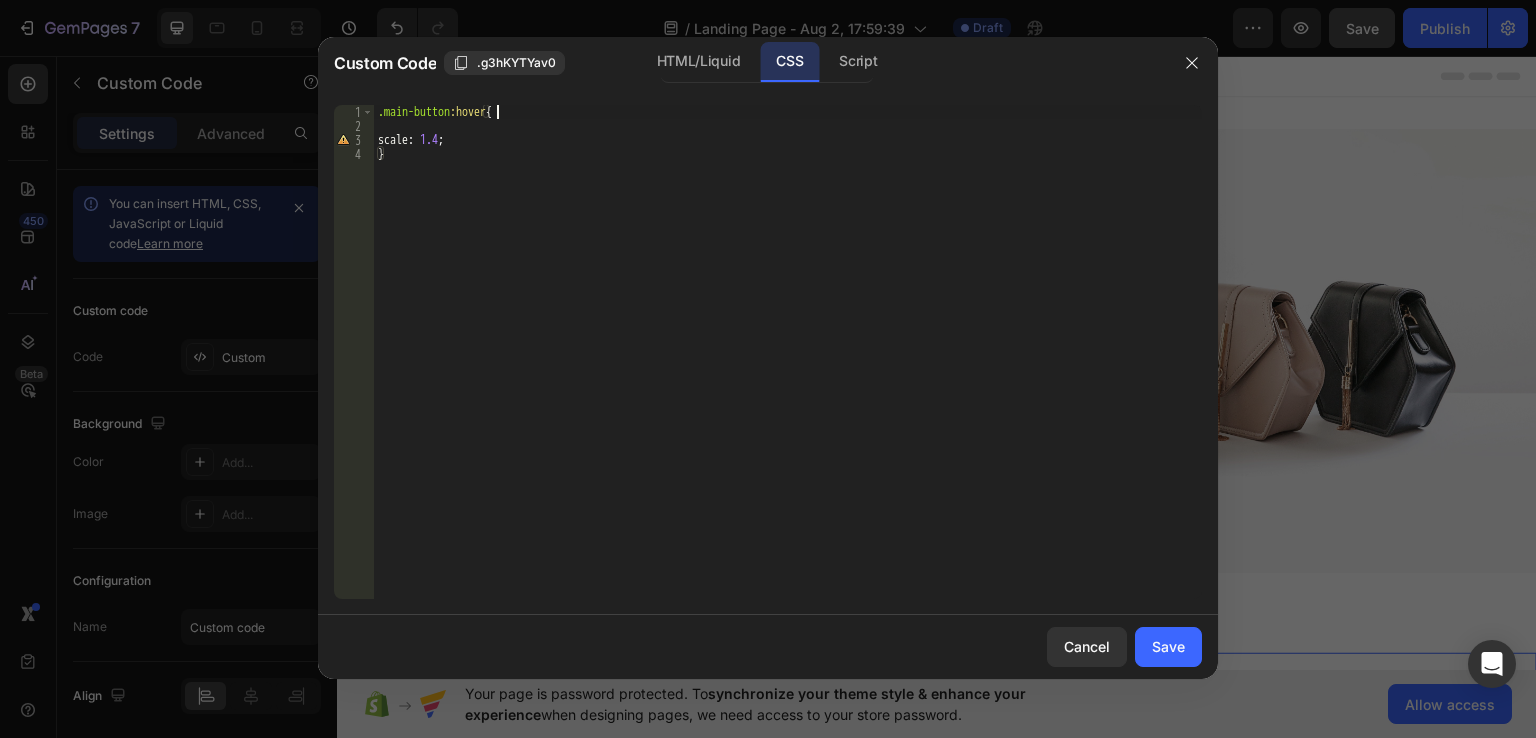 scroll, scrollTop: 0, scrollLeft: 8, axis: horizontal 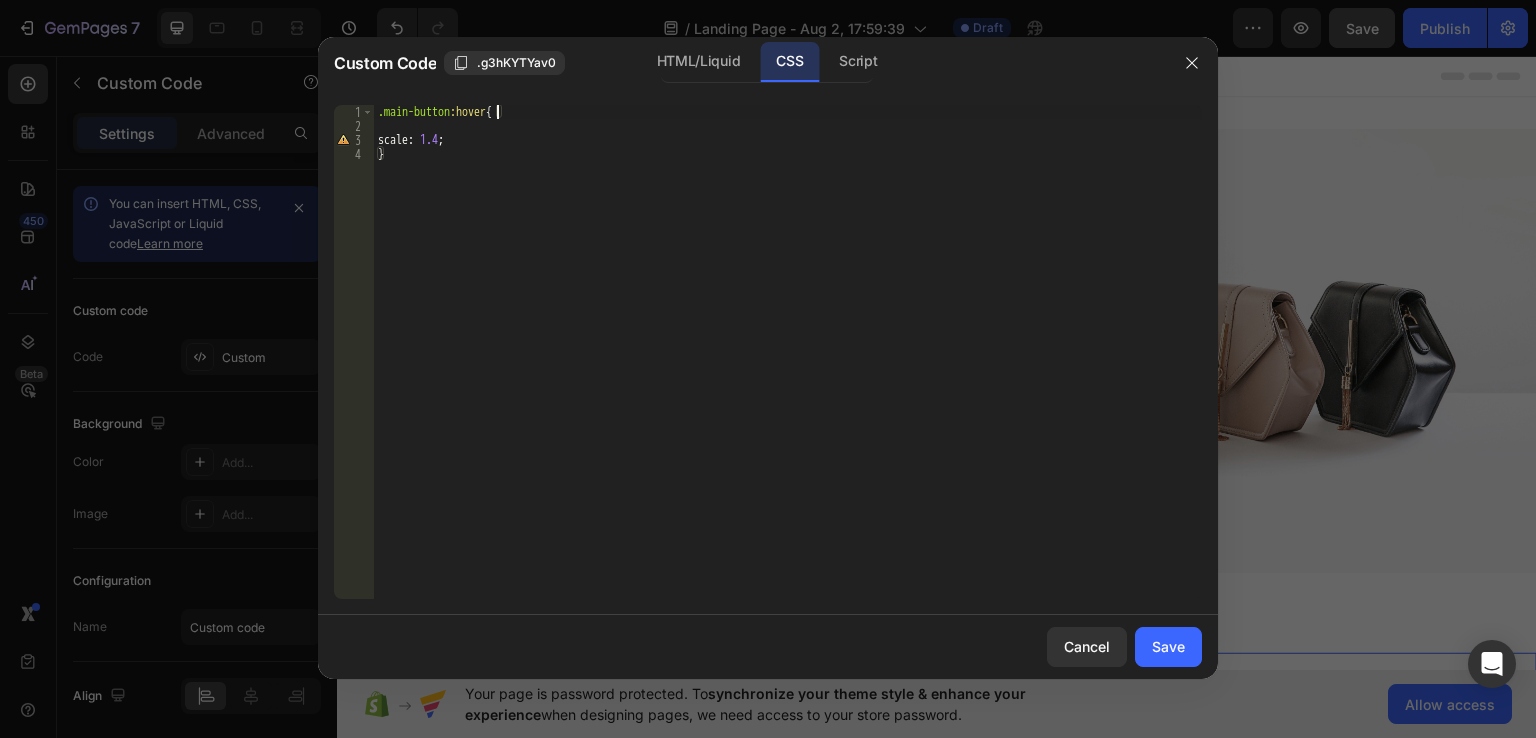 click on ".main-button :hover {          scale :   1.4 ; }" at bounding box center [788, 366] 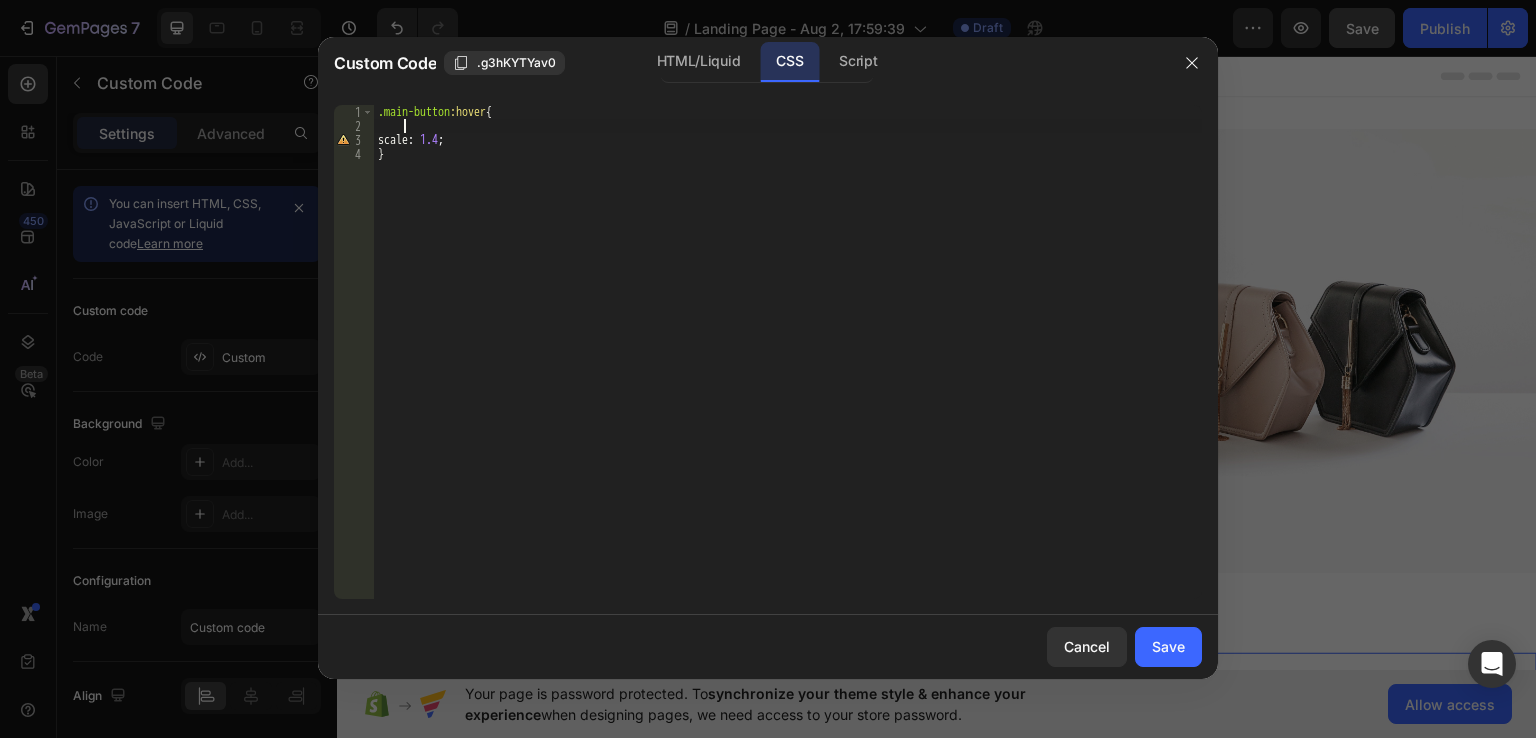 scroll, scrollTop: 0, scrollLeft: 0, axis: both 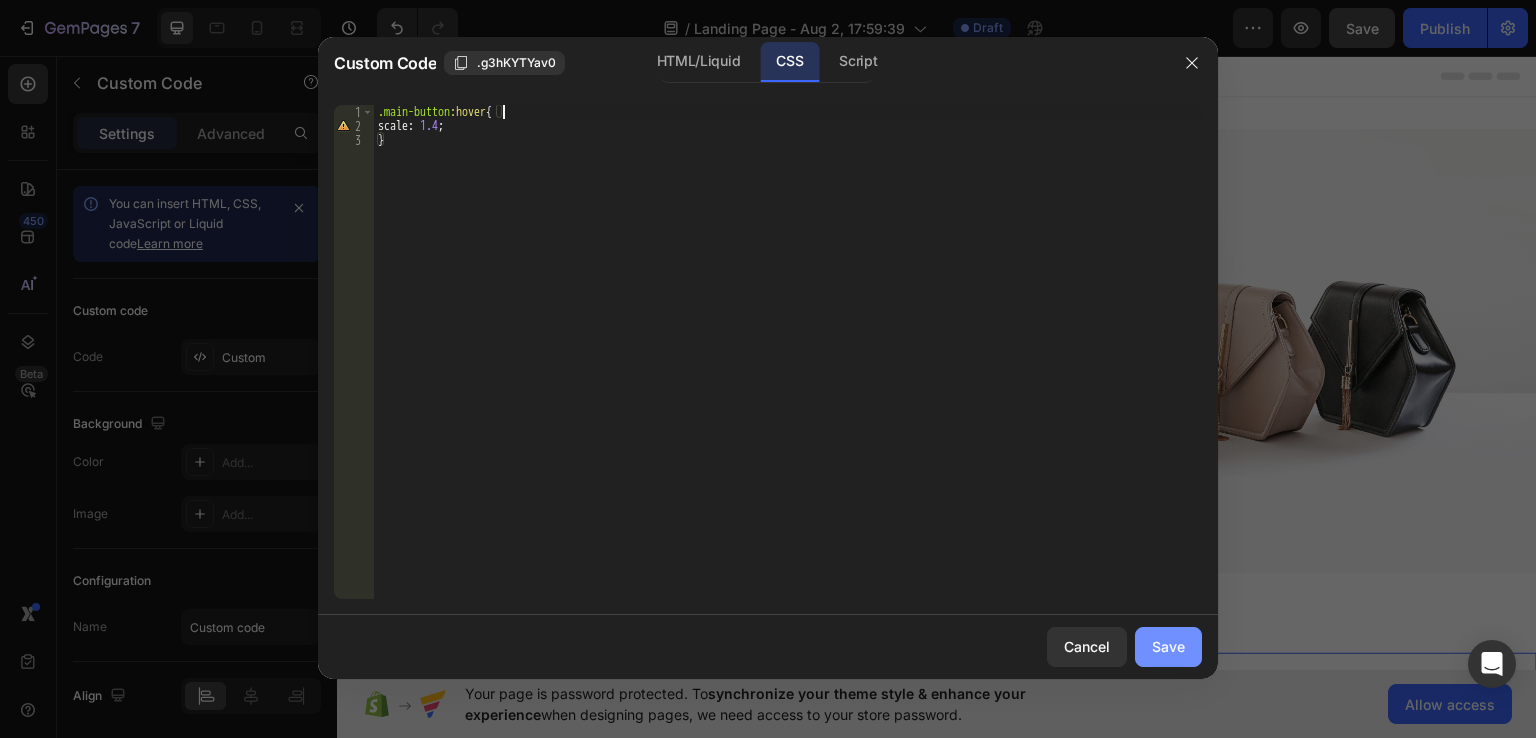 type on ".main-button:hover{" 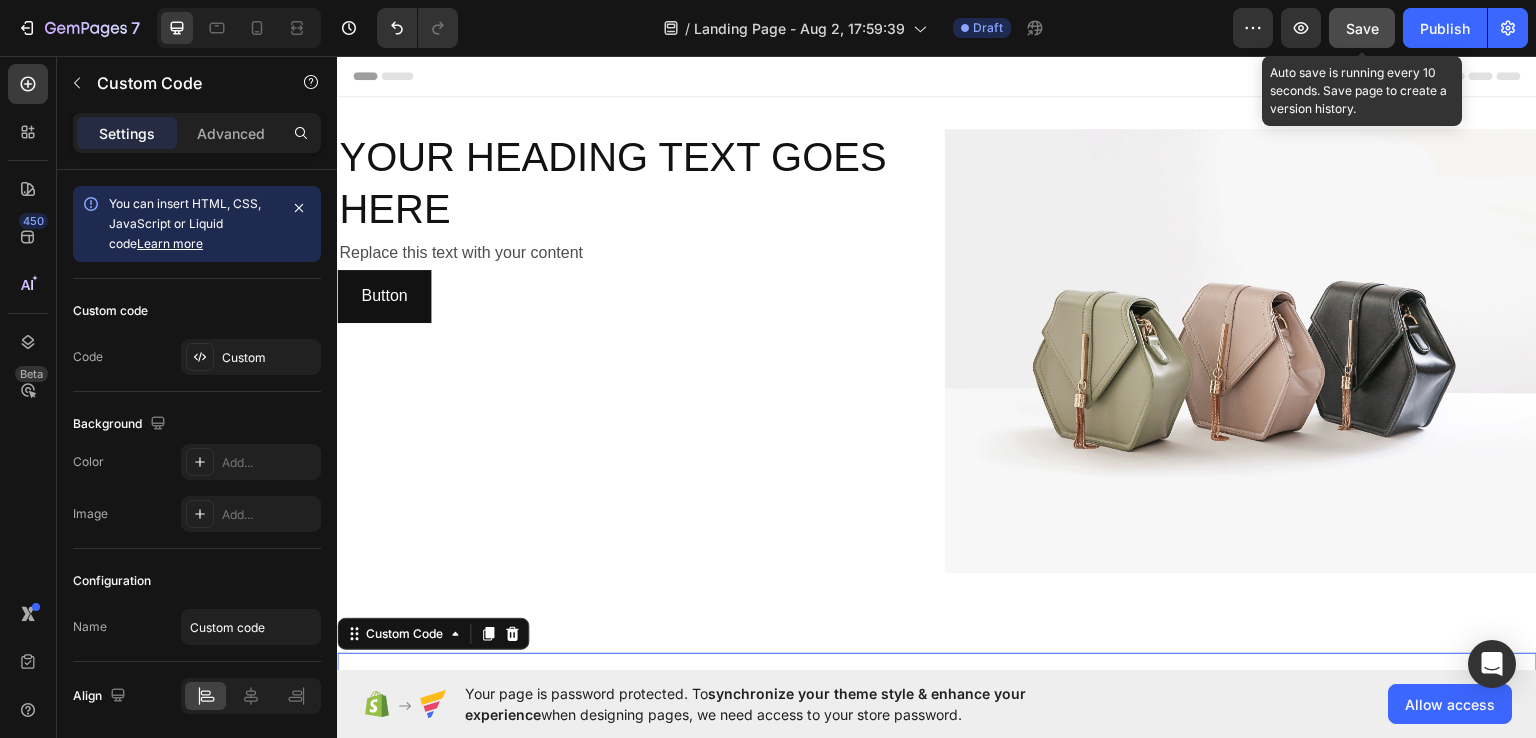click on "Save" at bounding box center (1362, 28) 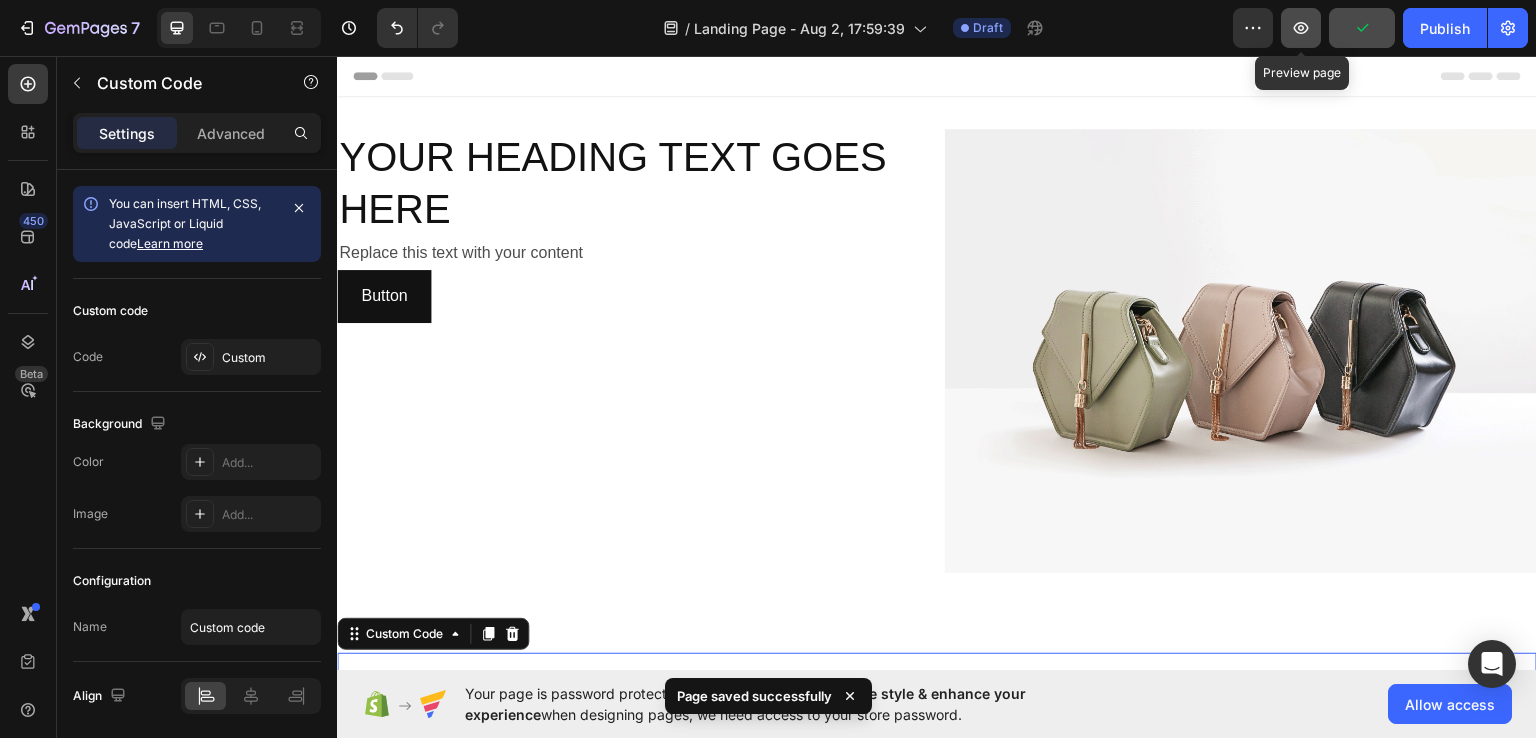 click 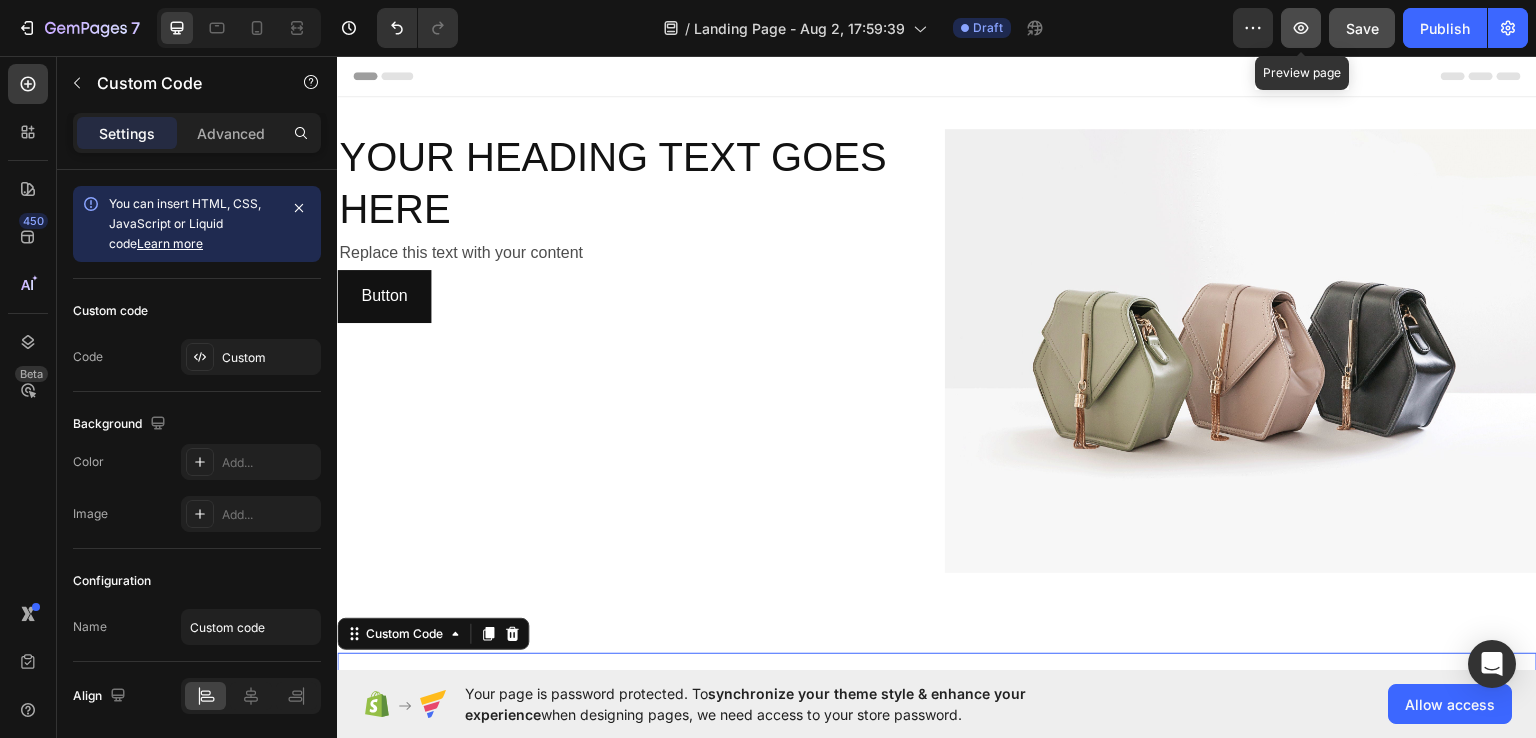 click 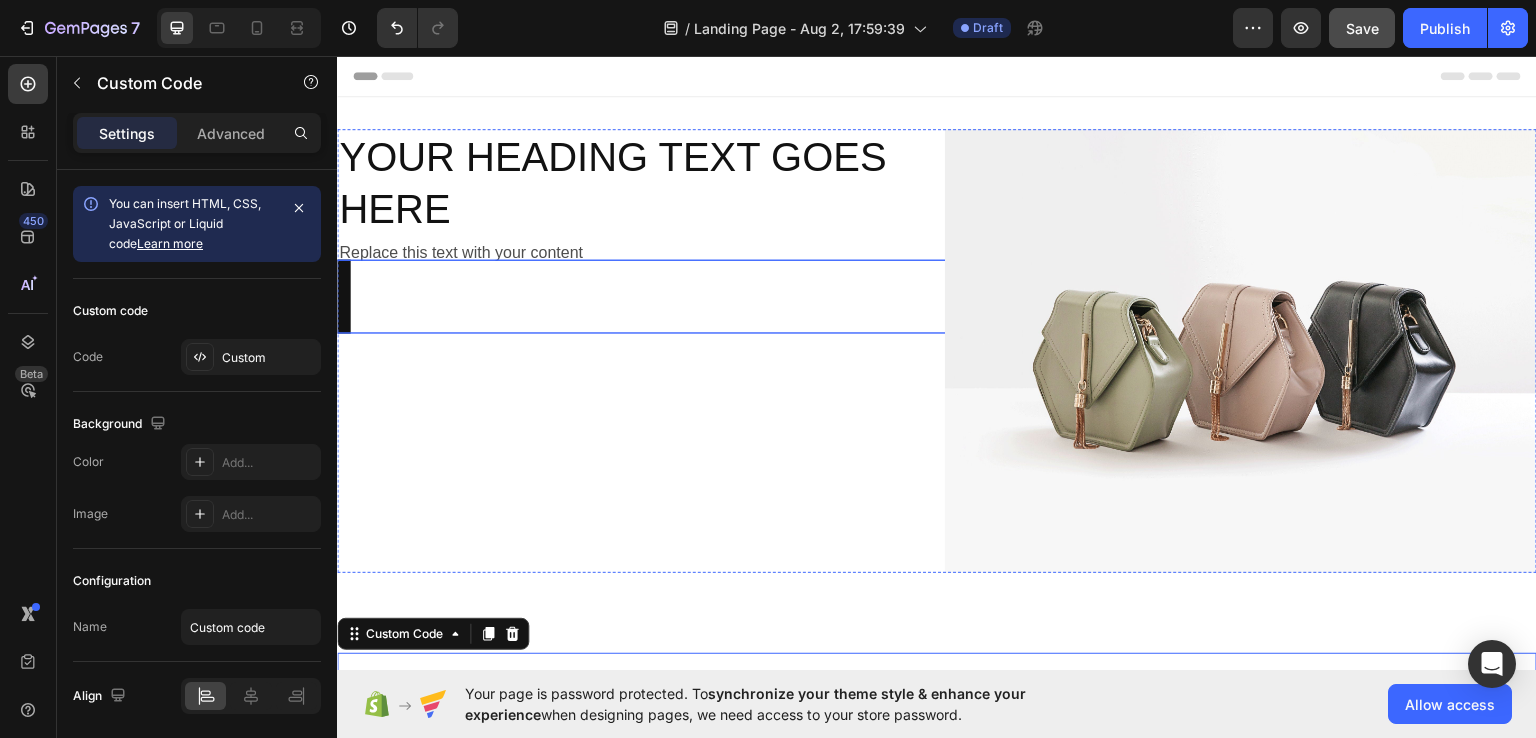 click on "Button Button" at bounding box center [633, 295] 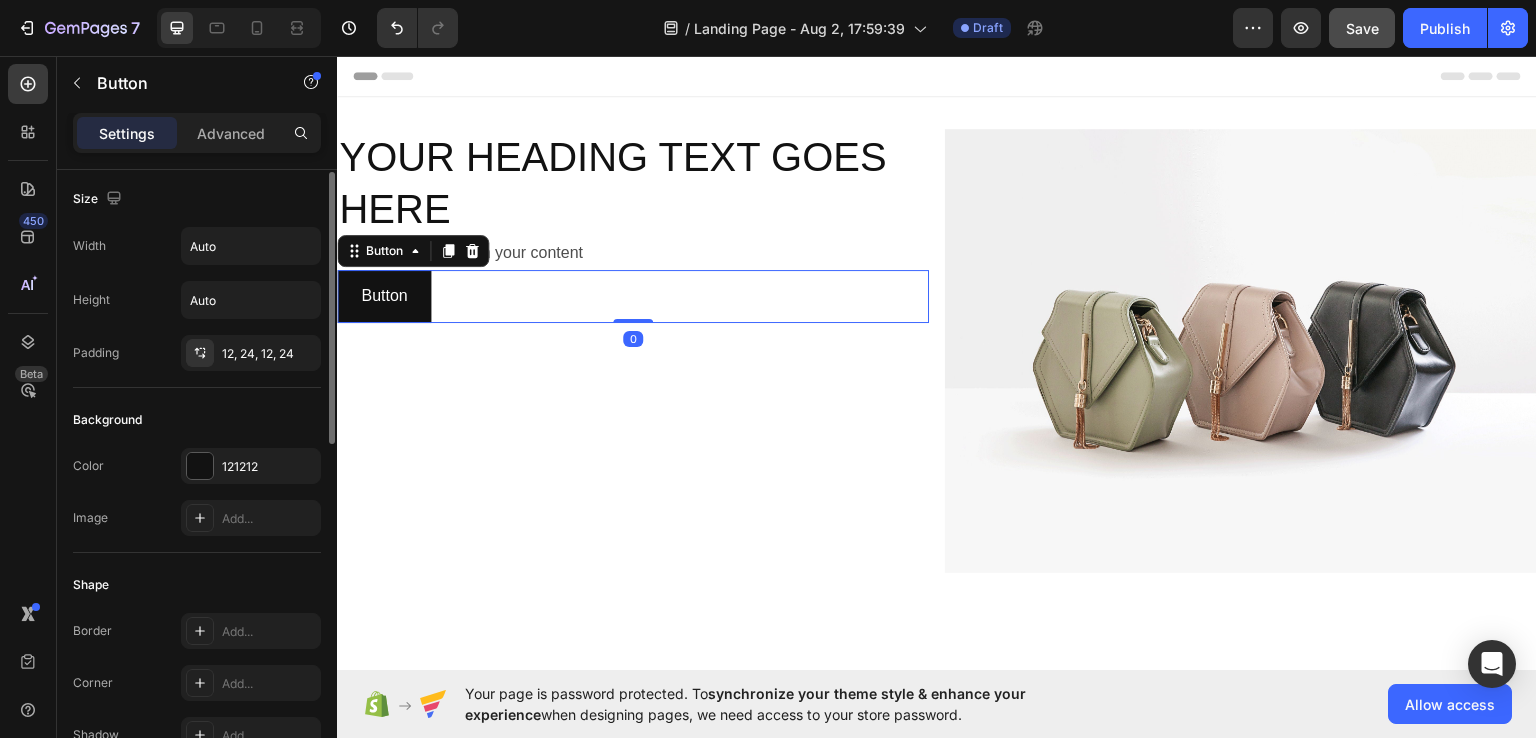 scroll, scrollTop: 4, scrollLeft: 0, axis: vertical 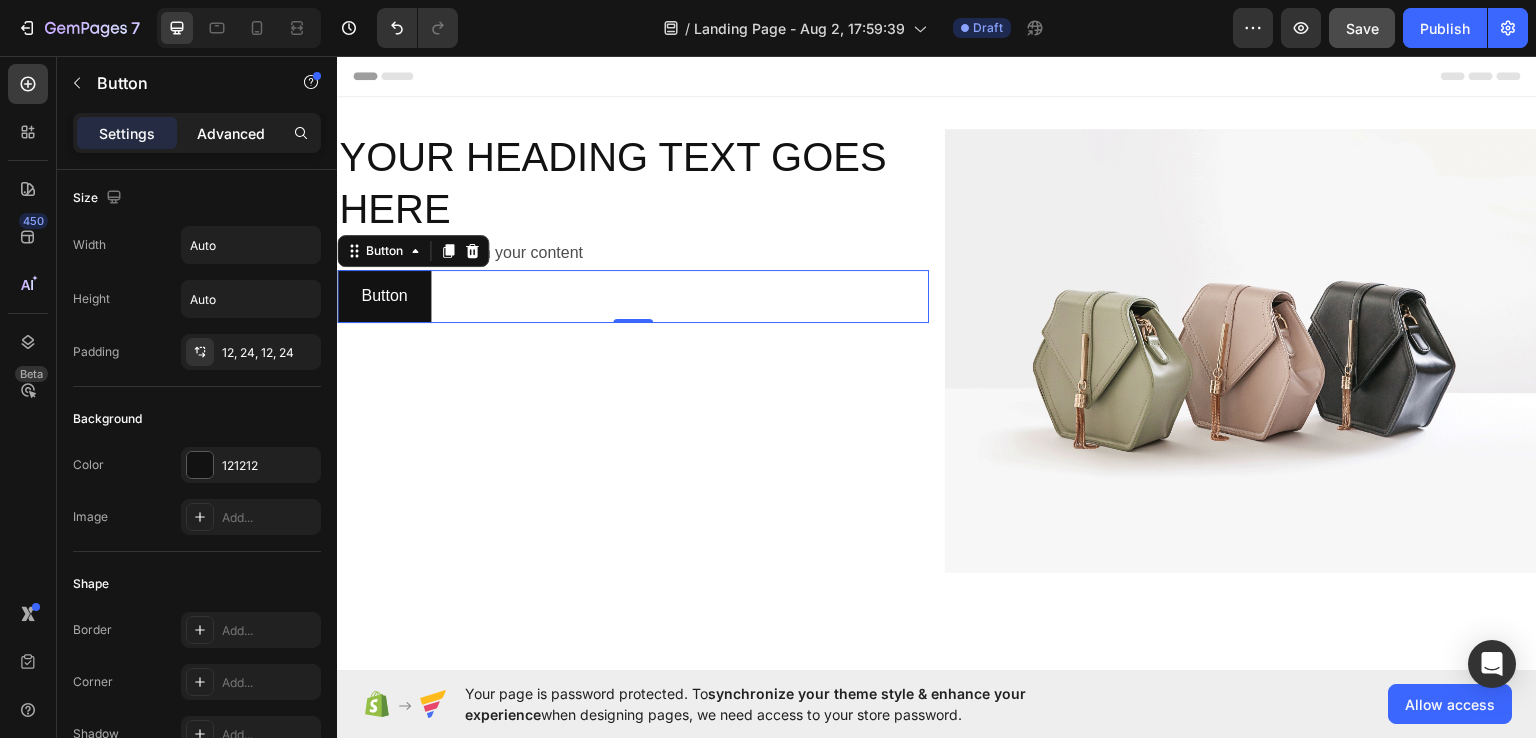 click on "Advanced" at bounding box center (231, 133) 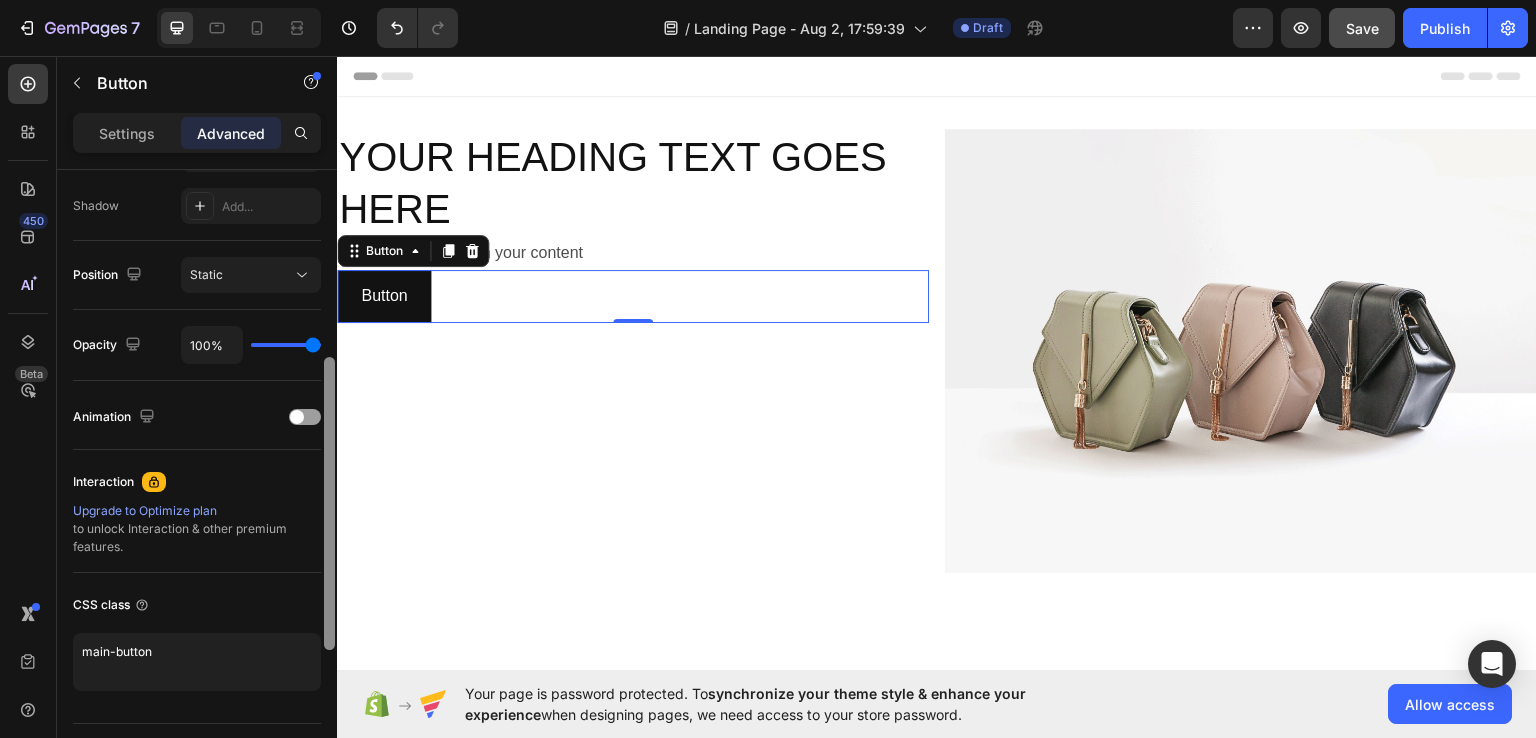 scroll, scrollTop: 707, scrollLeft: 0, axis: vertical 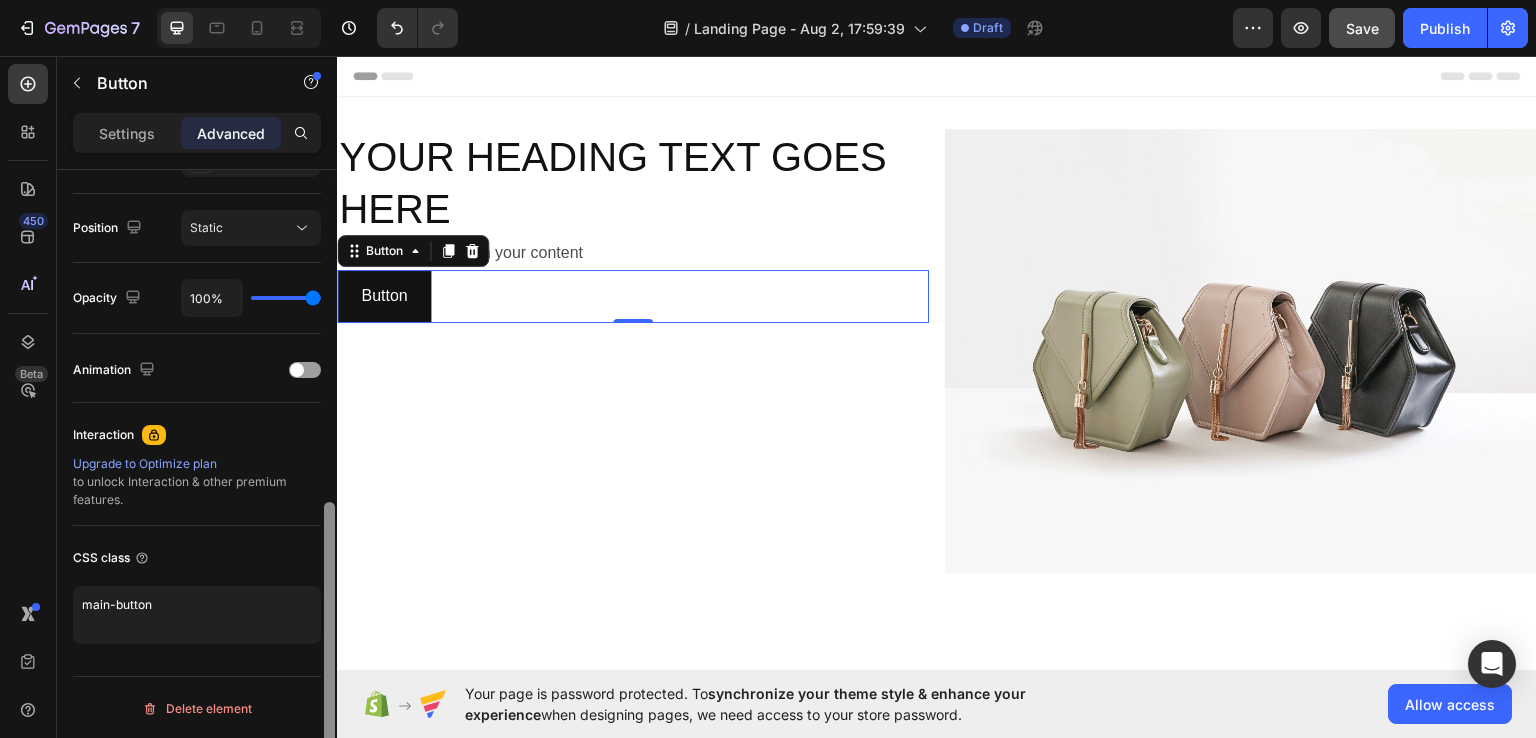 drag, startPoint x: 332, startPoint y: 273, endPoint x: 334, endPoint y: 627, distance: 354.00565 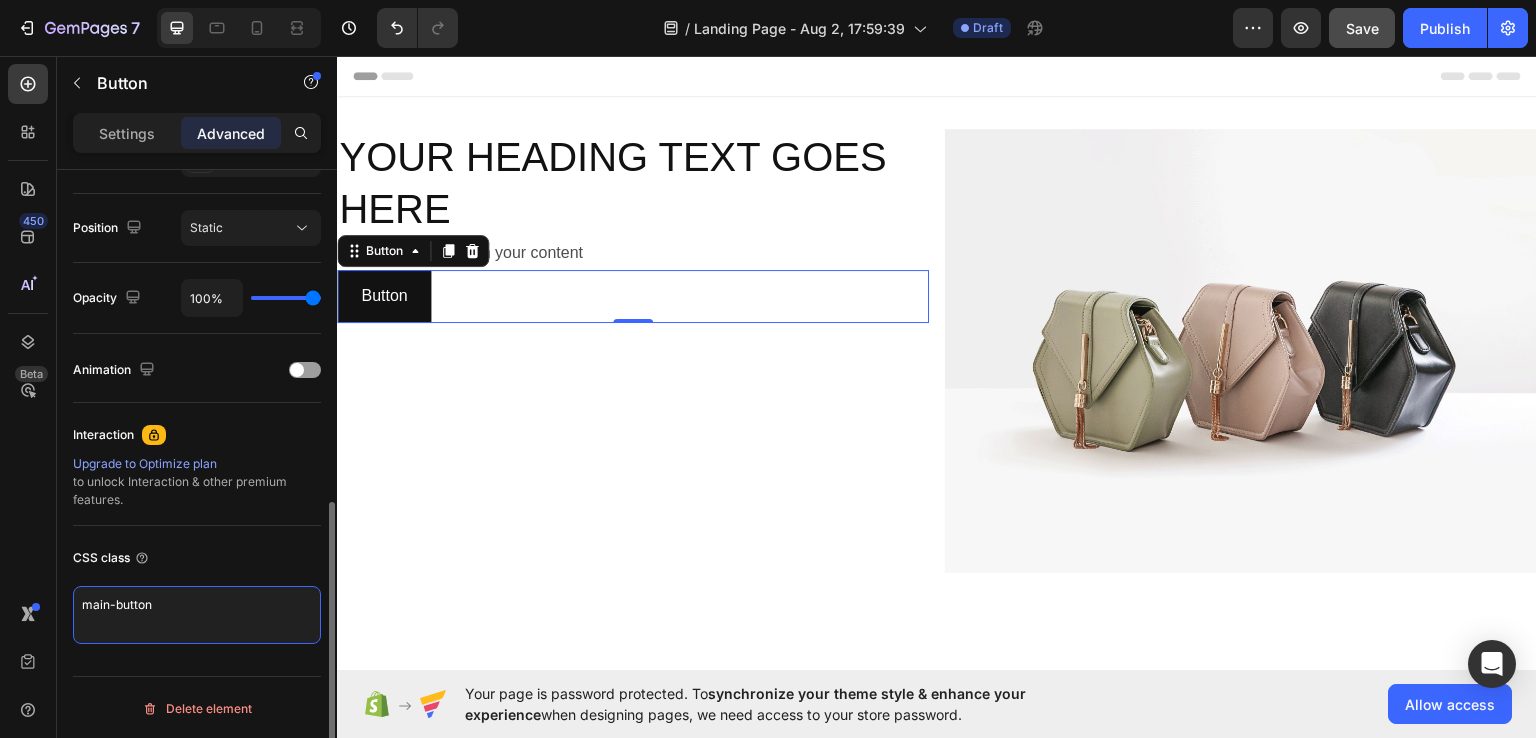 click on "main-button" at bounding box center [197, 615] 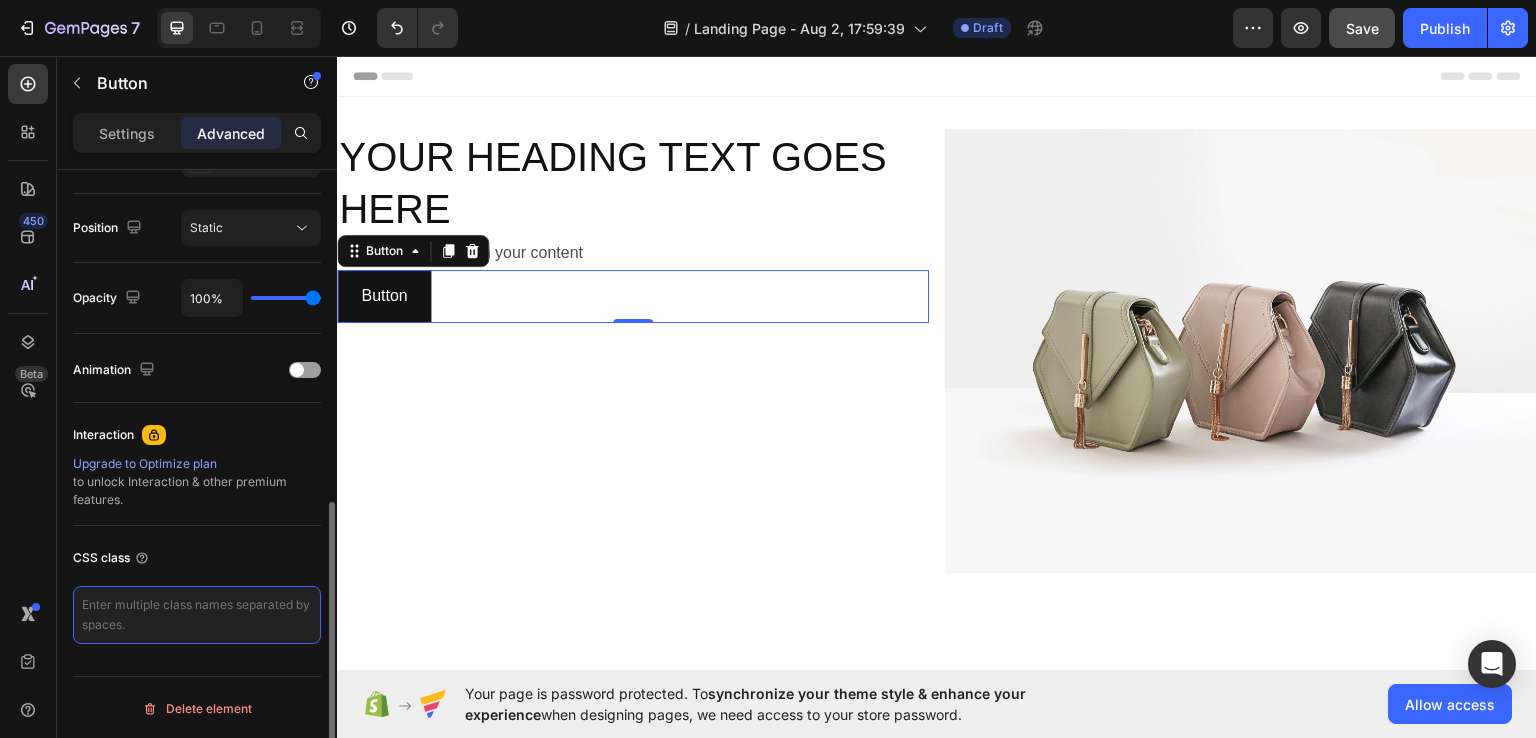 type 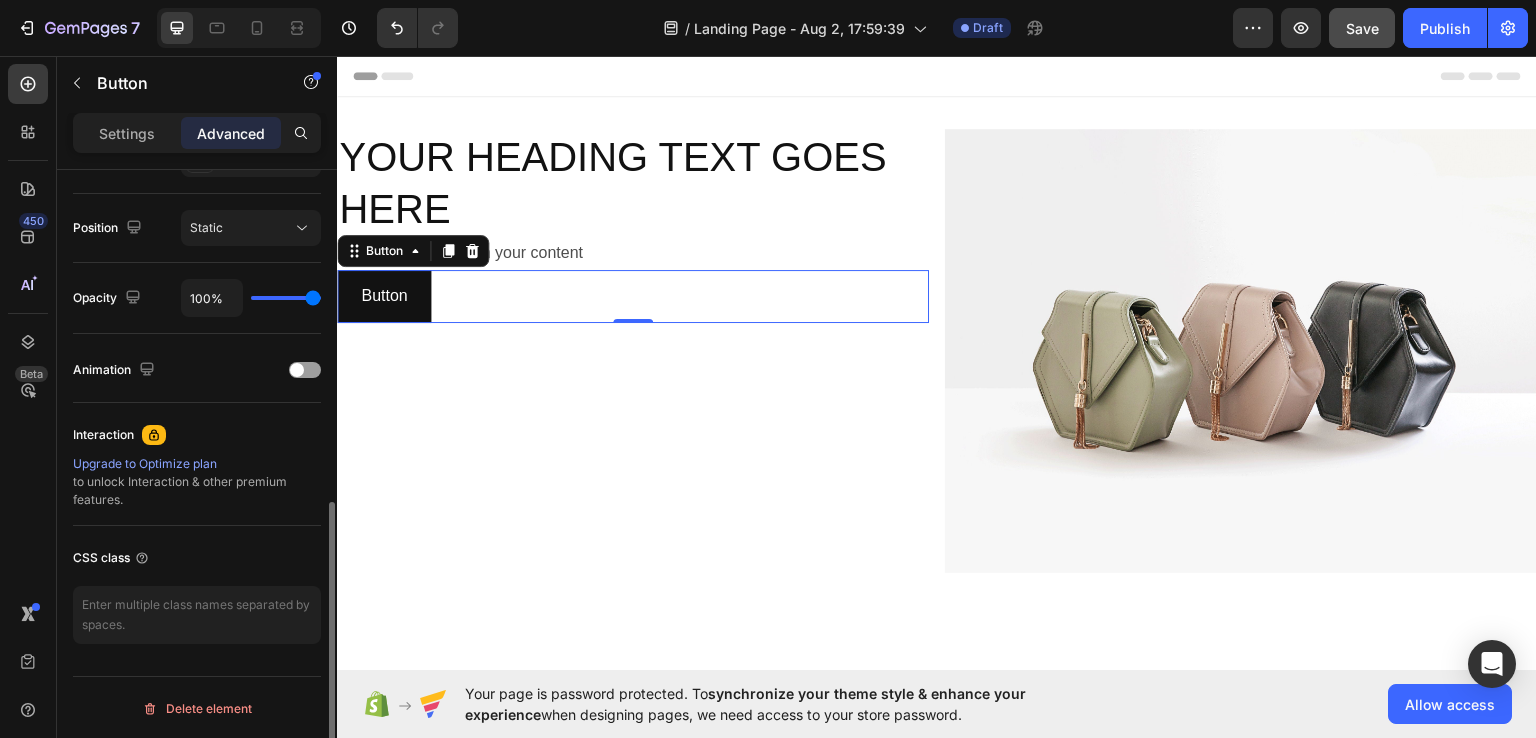 click on "CSS class" 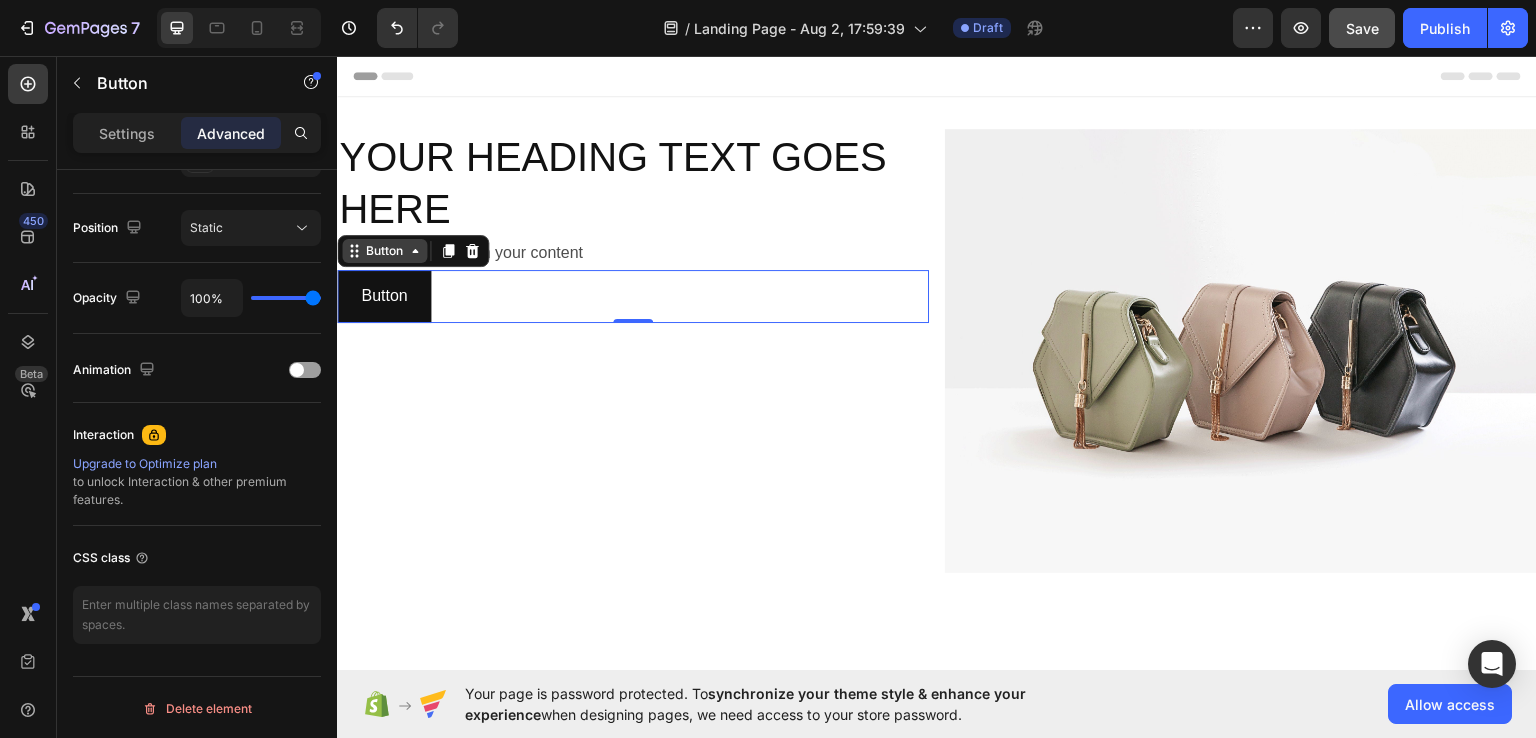 click on "Button" at bounding box center [384, 250] 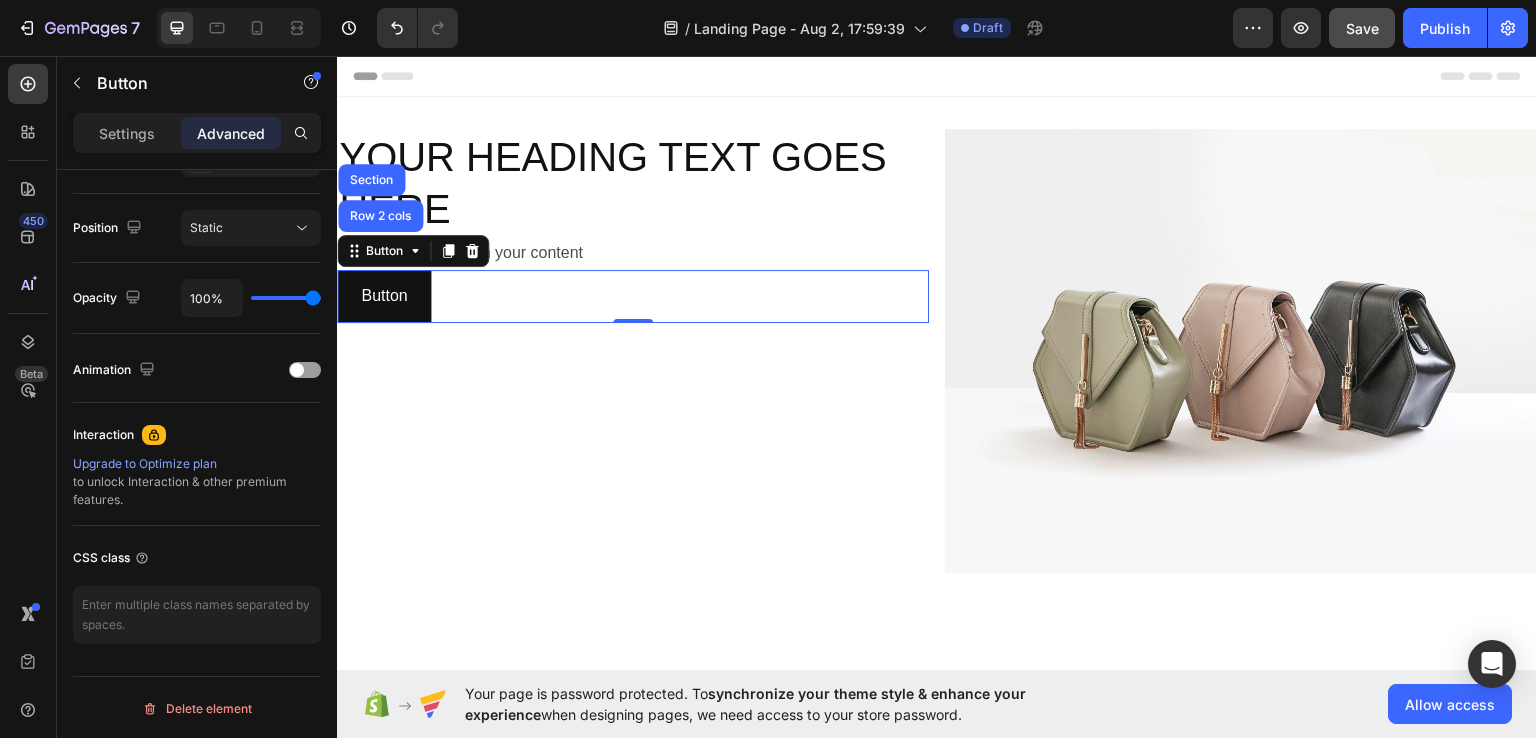 click on "Button" at bounding box center (384, 295) 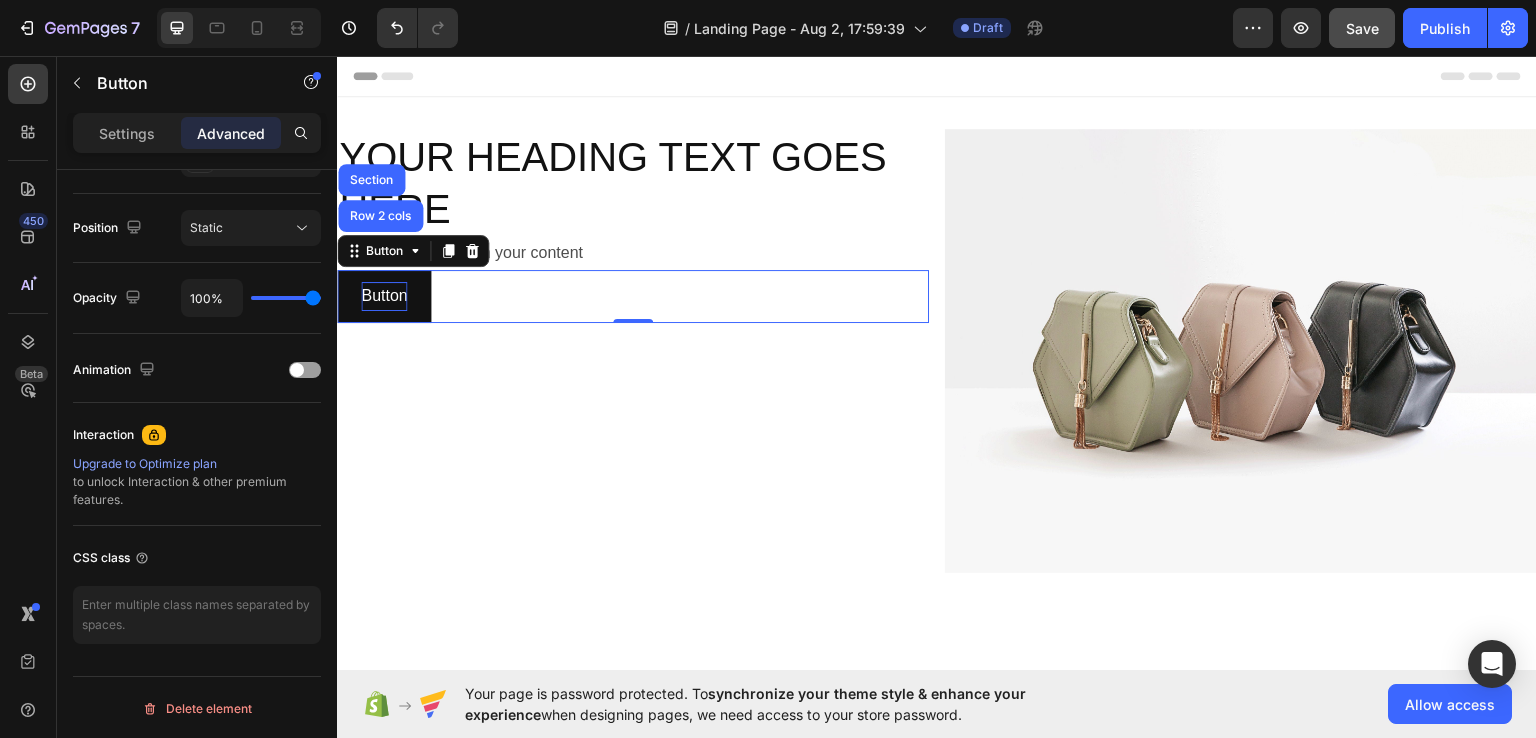 click on "Button" at bounding box center [384, 295] 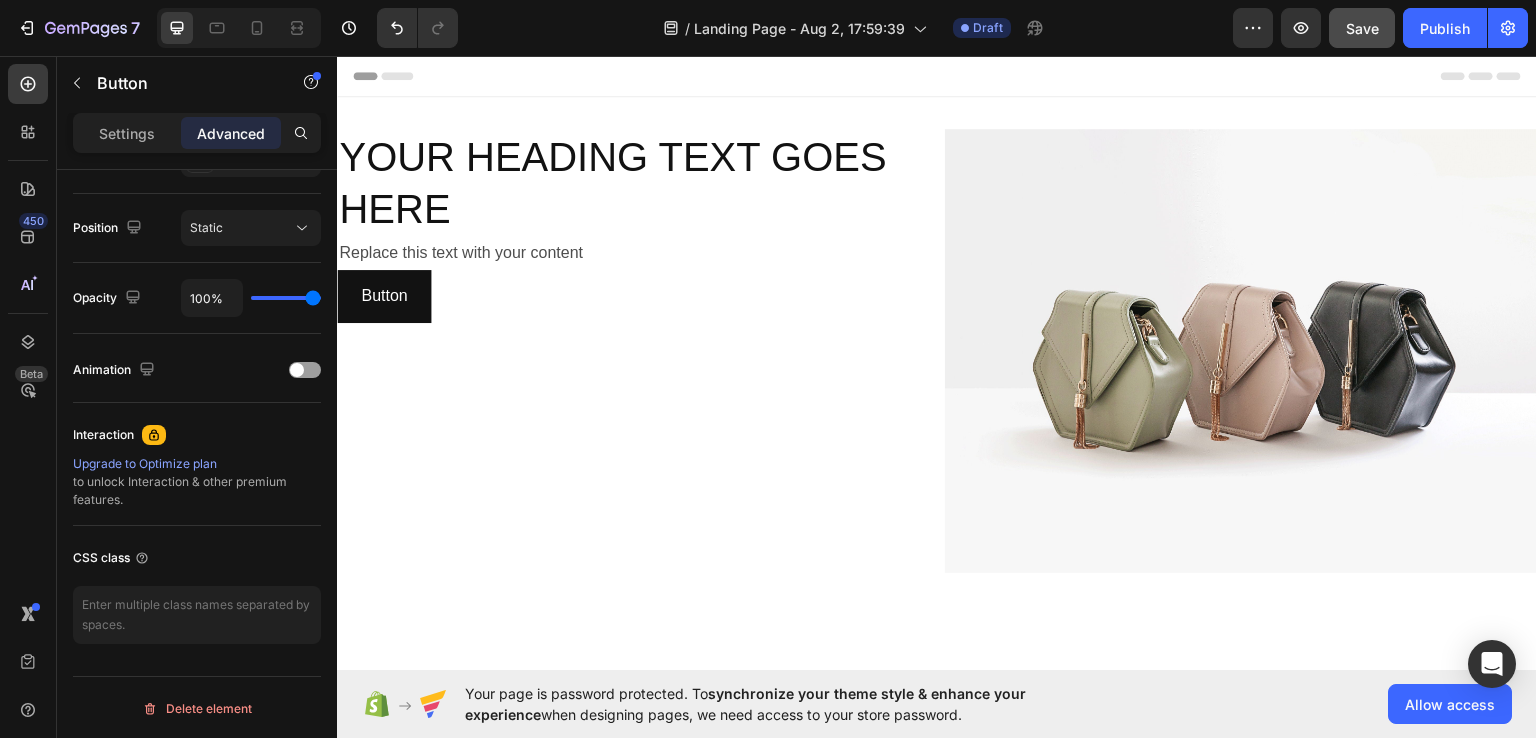 click on "Button" at bounding box center [384, 295] 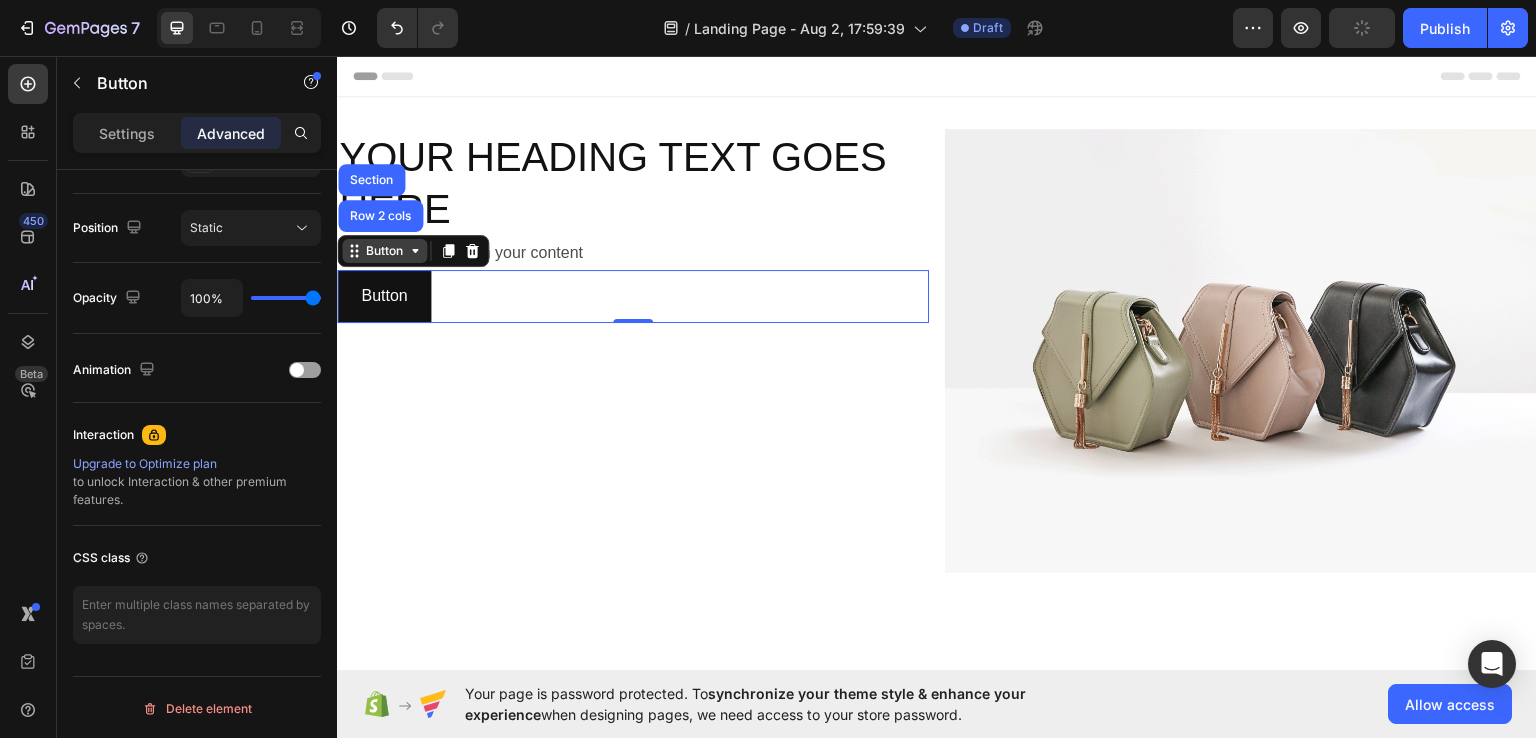click on "Button" at bounding box center [384, 250] 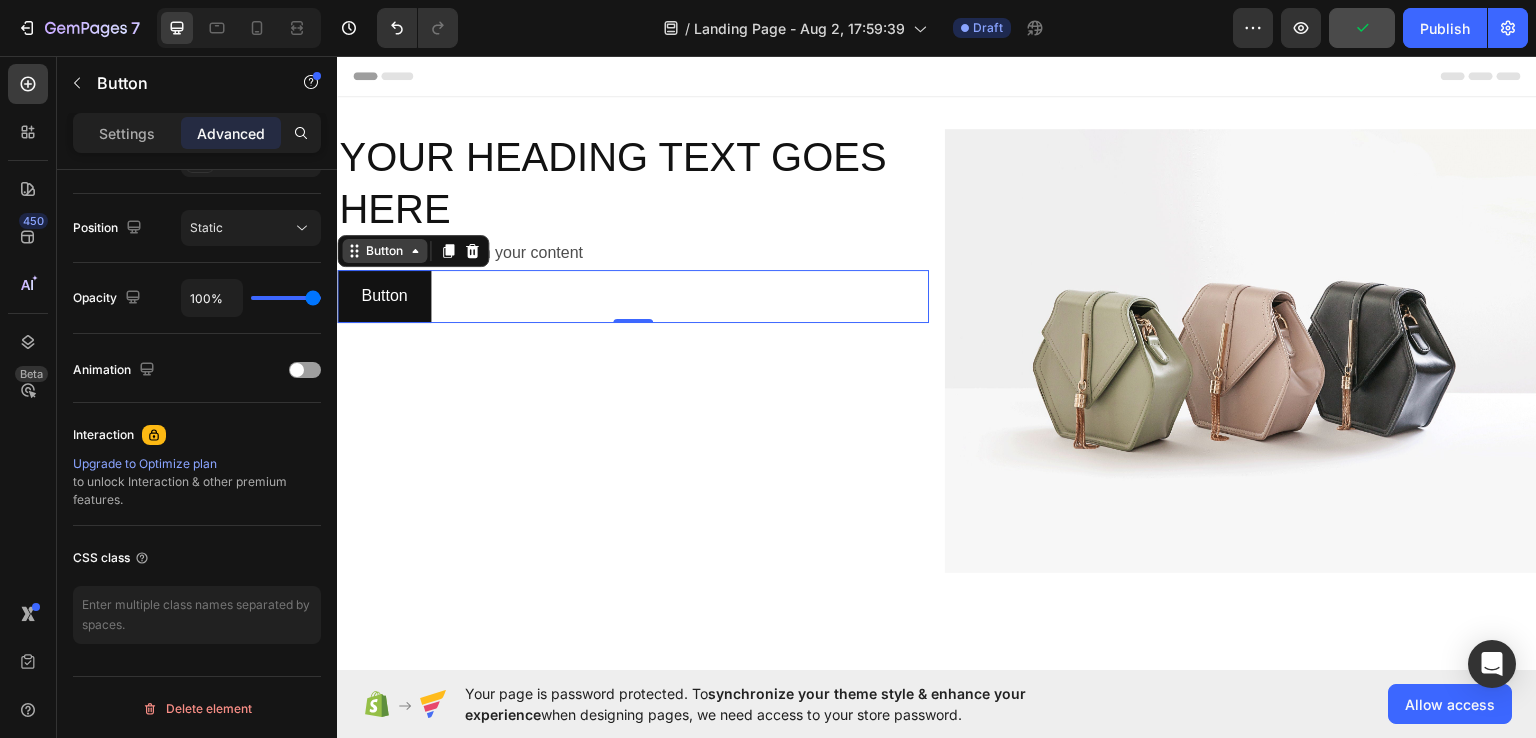 click on "Button" at bounding box center [384, 250] 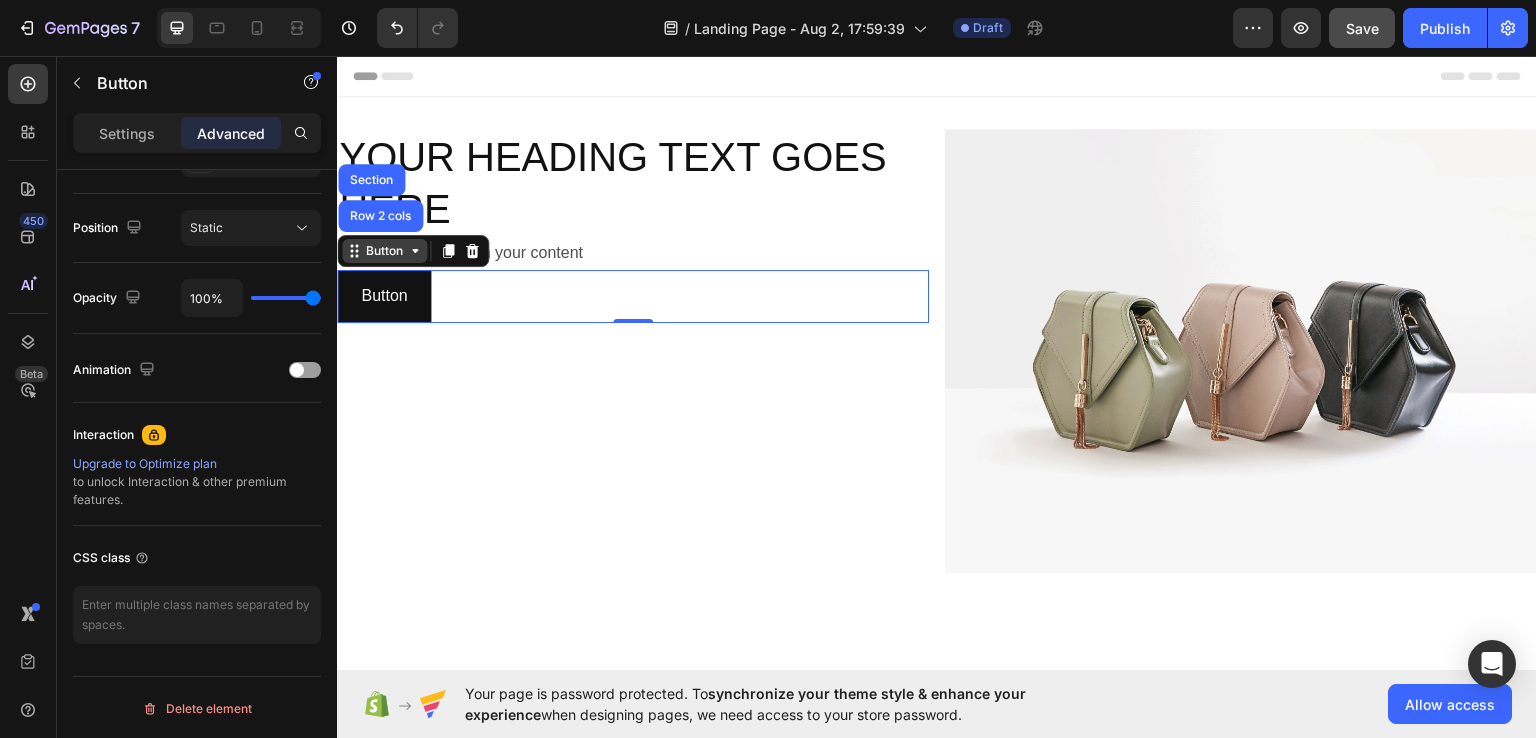 click on "Button" at bounding box center [384, 250] 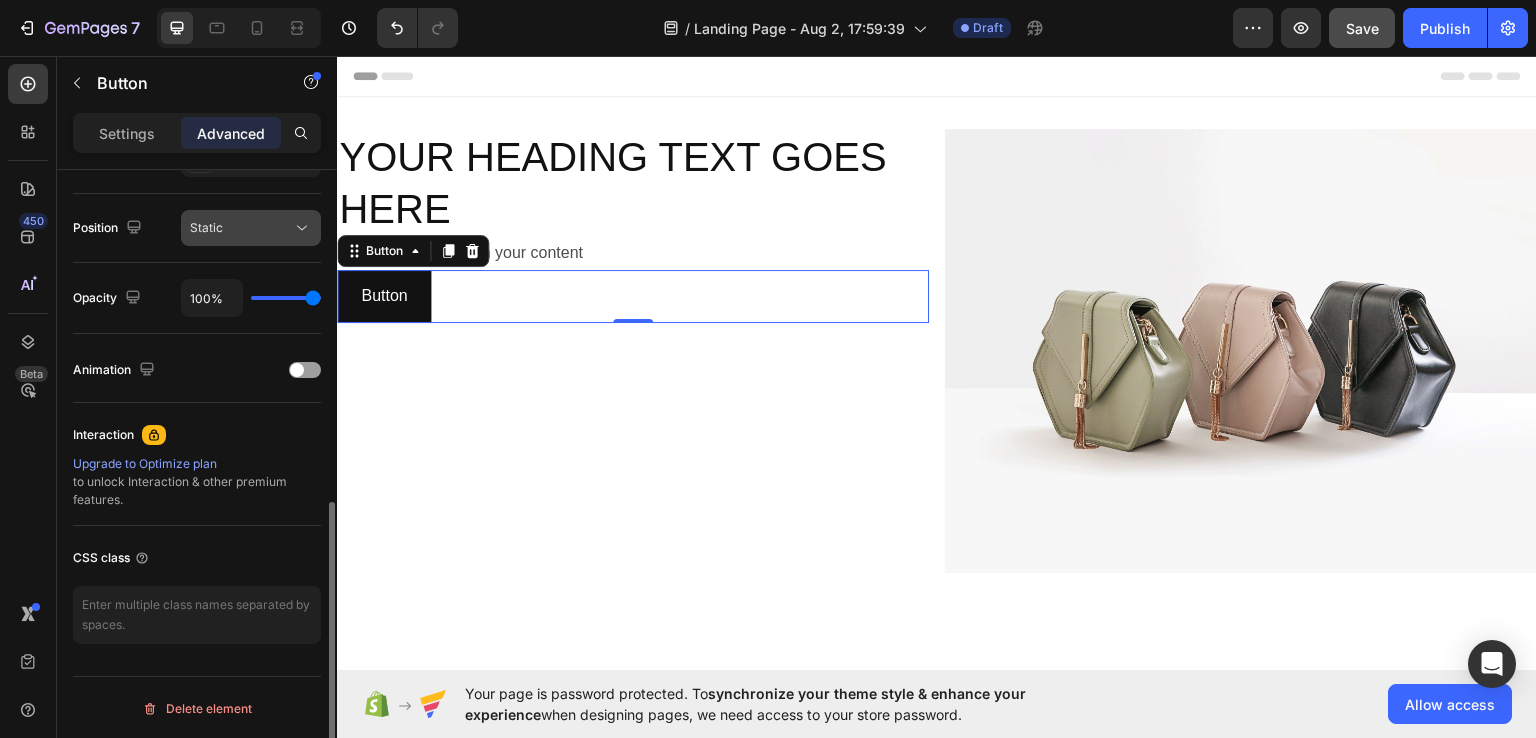 click on "Static" 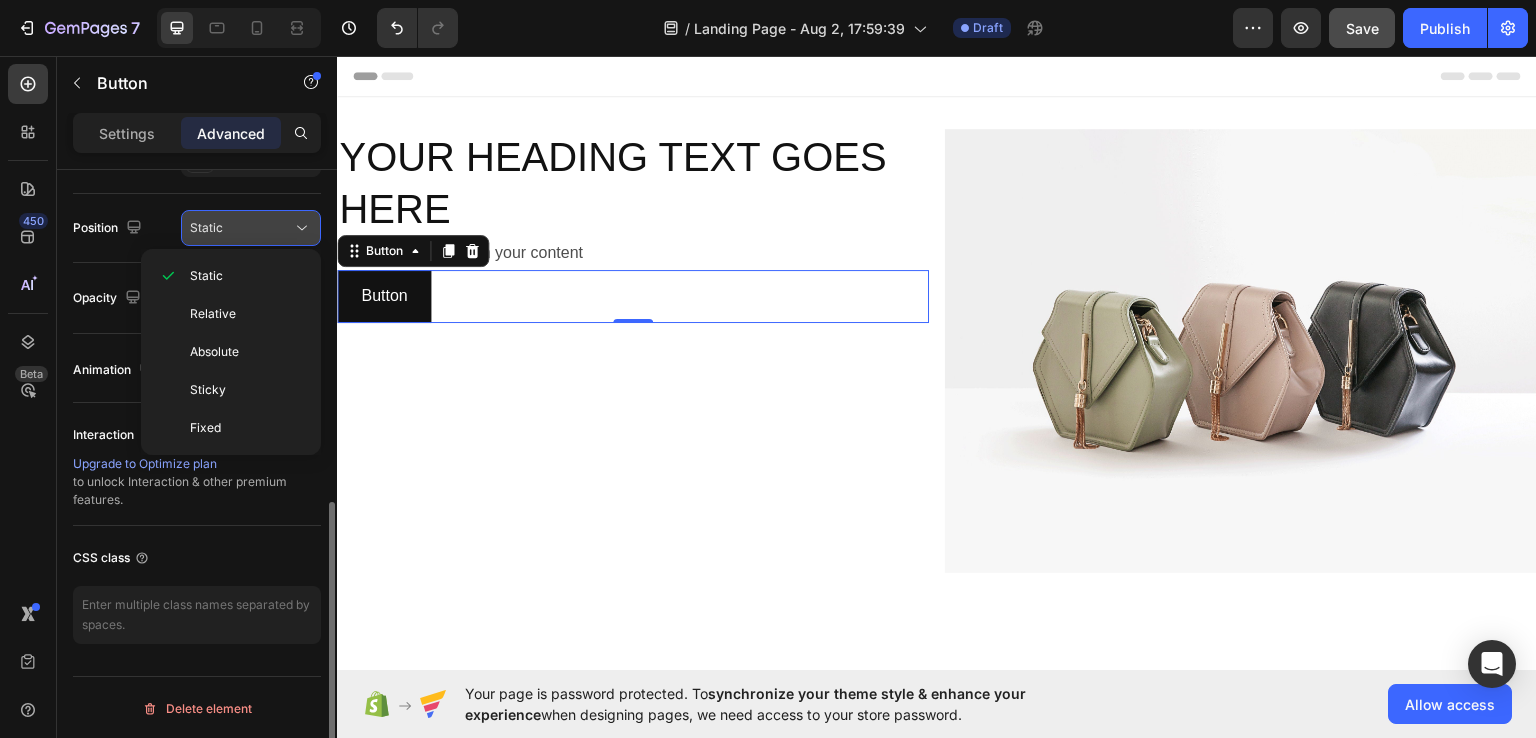 click on "Static" 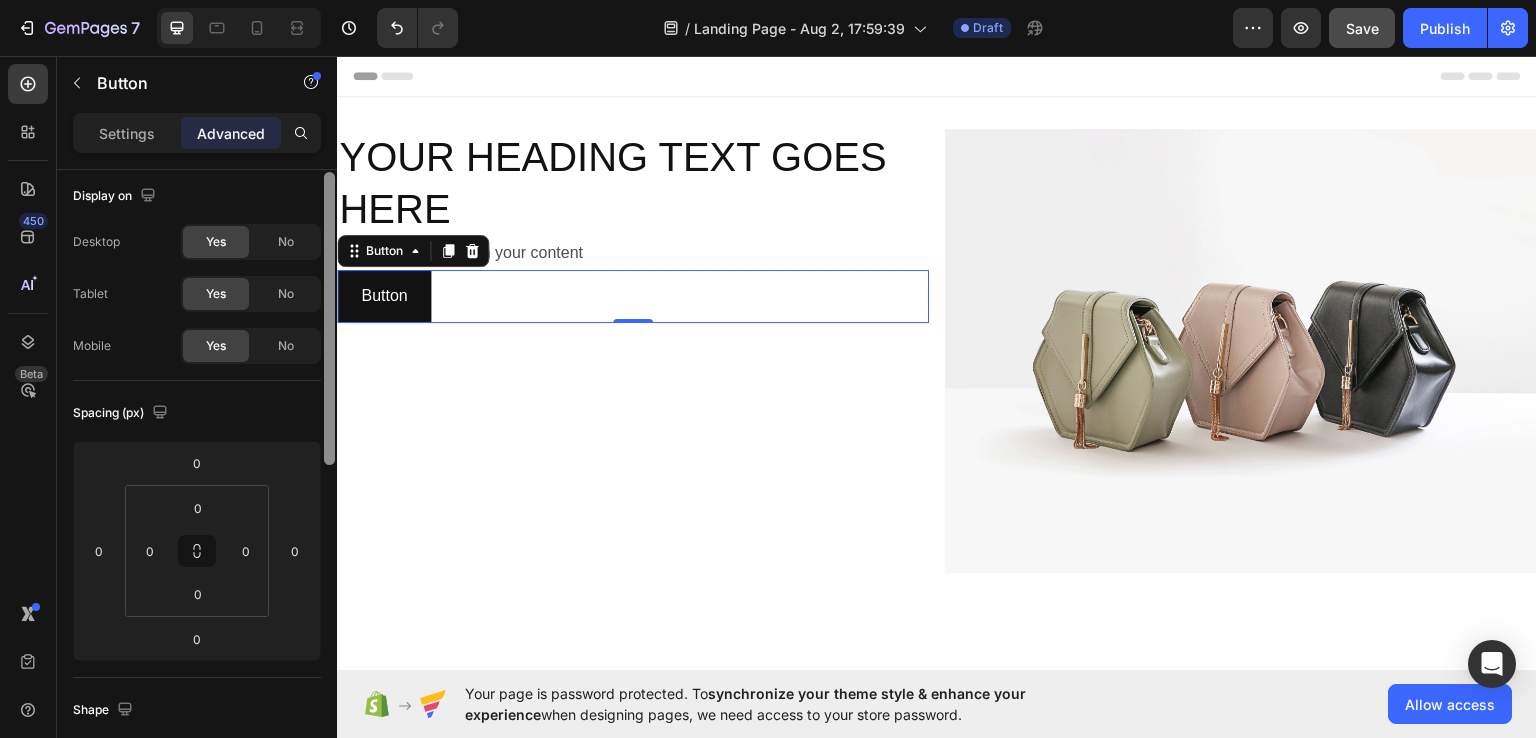 scroll, scrollTop: 0, scrollLeft: 0, axis: both 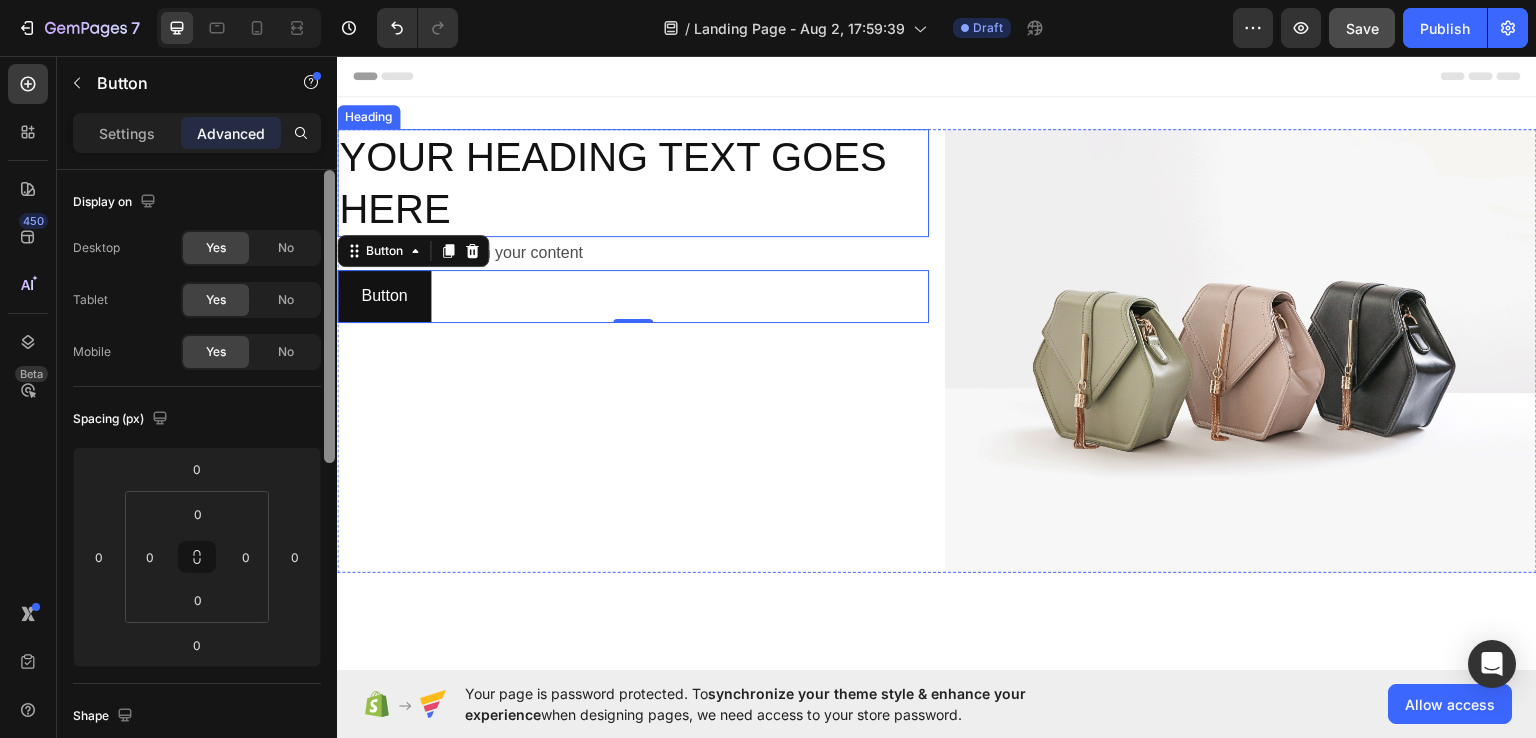 drag, startPoint x: 668, startPoint y: 626, endPoint x: 338, endPoint y: 208, distance: 532.5636 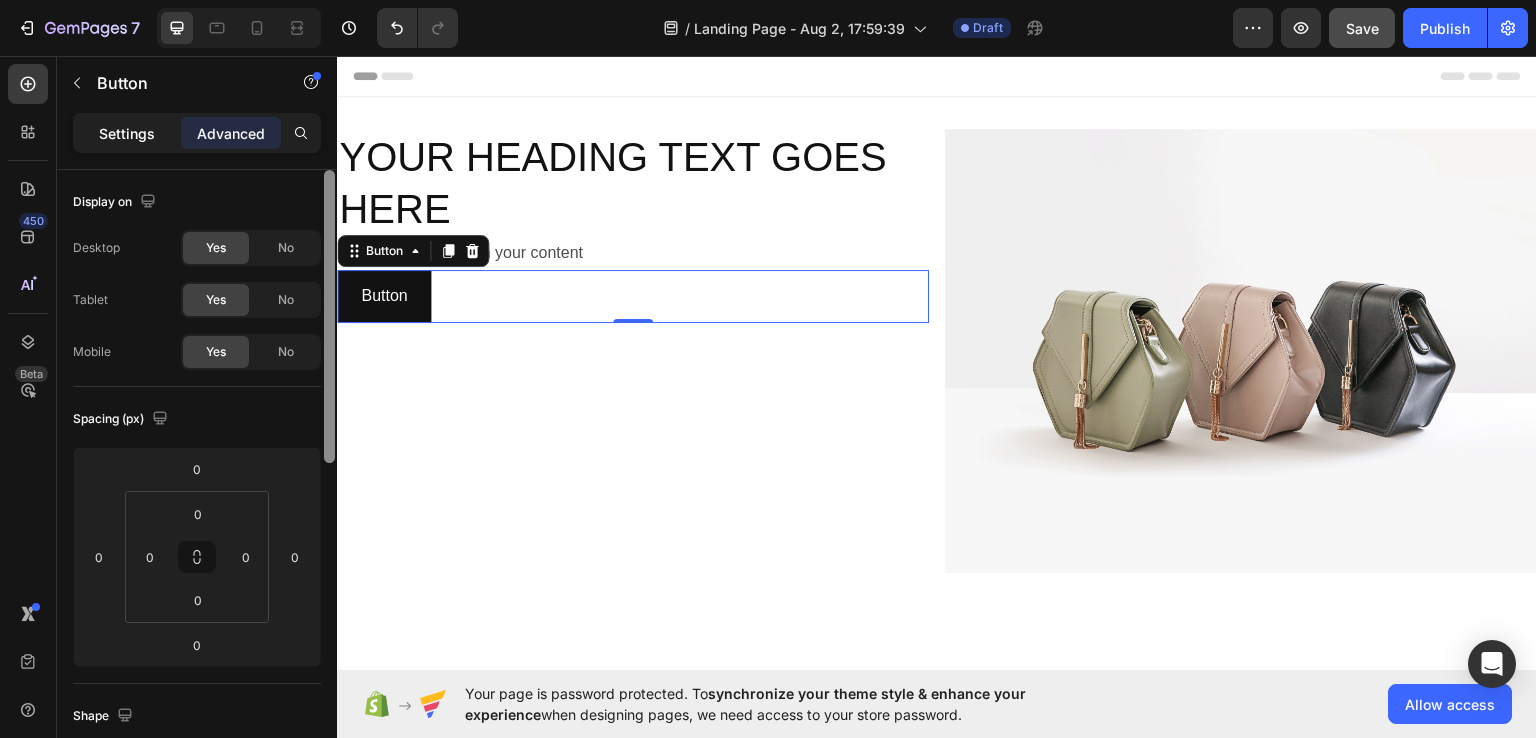 click on "Settings" 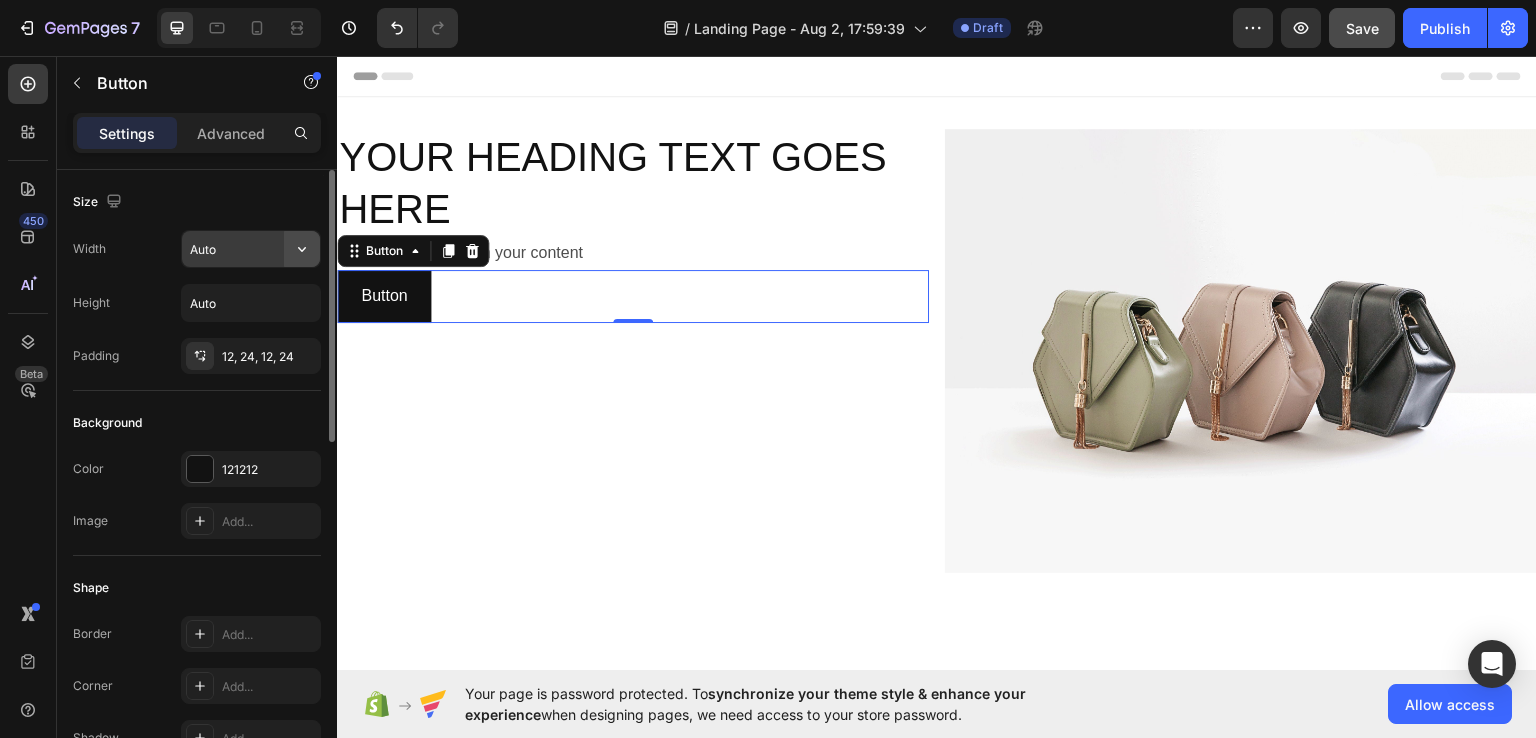 click 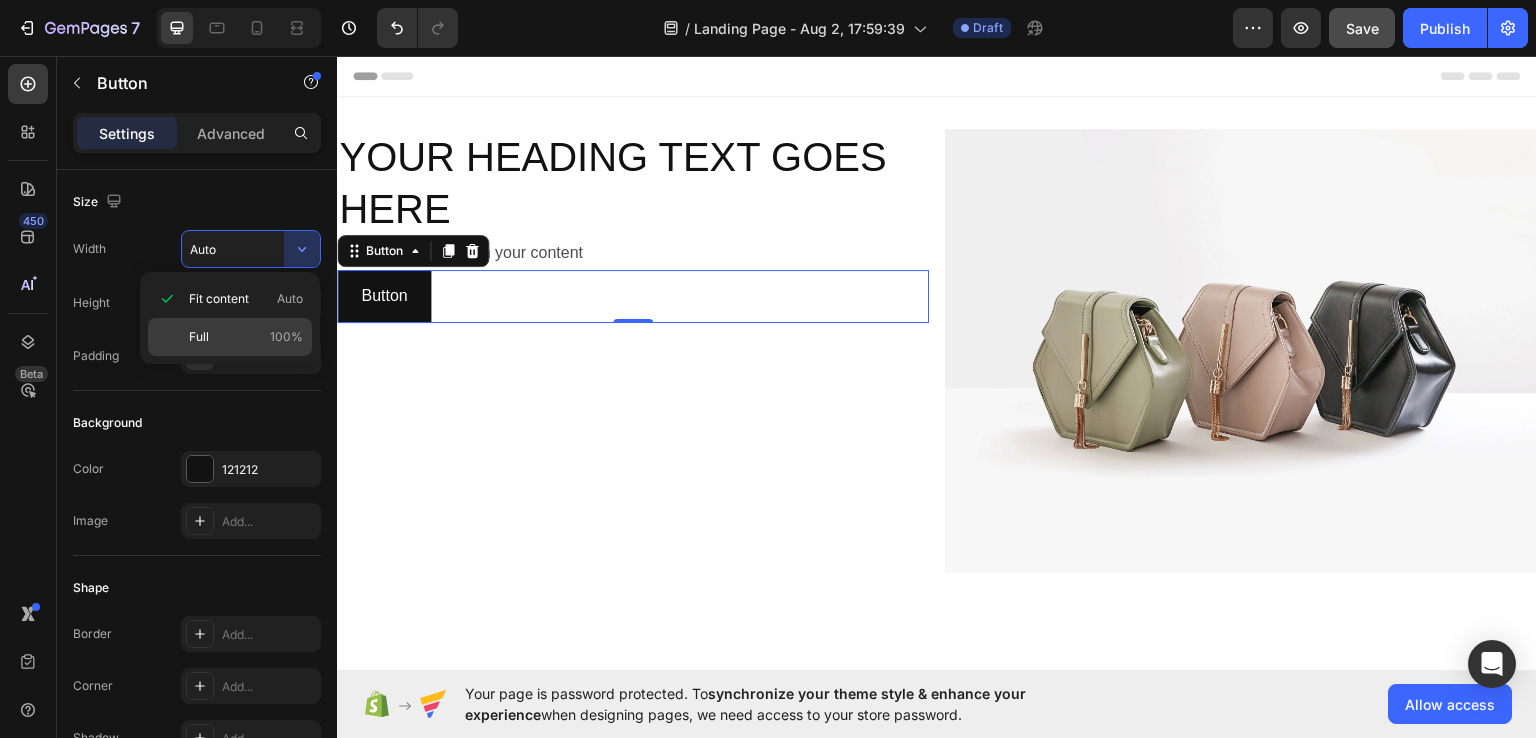 click on "Full 100%" at bounding box center [246, 337] 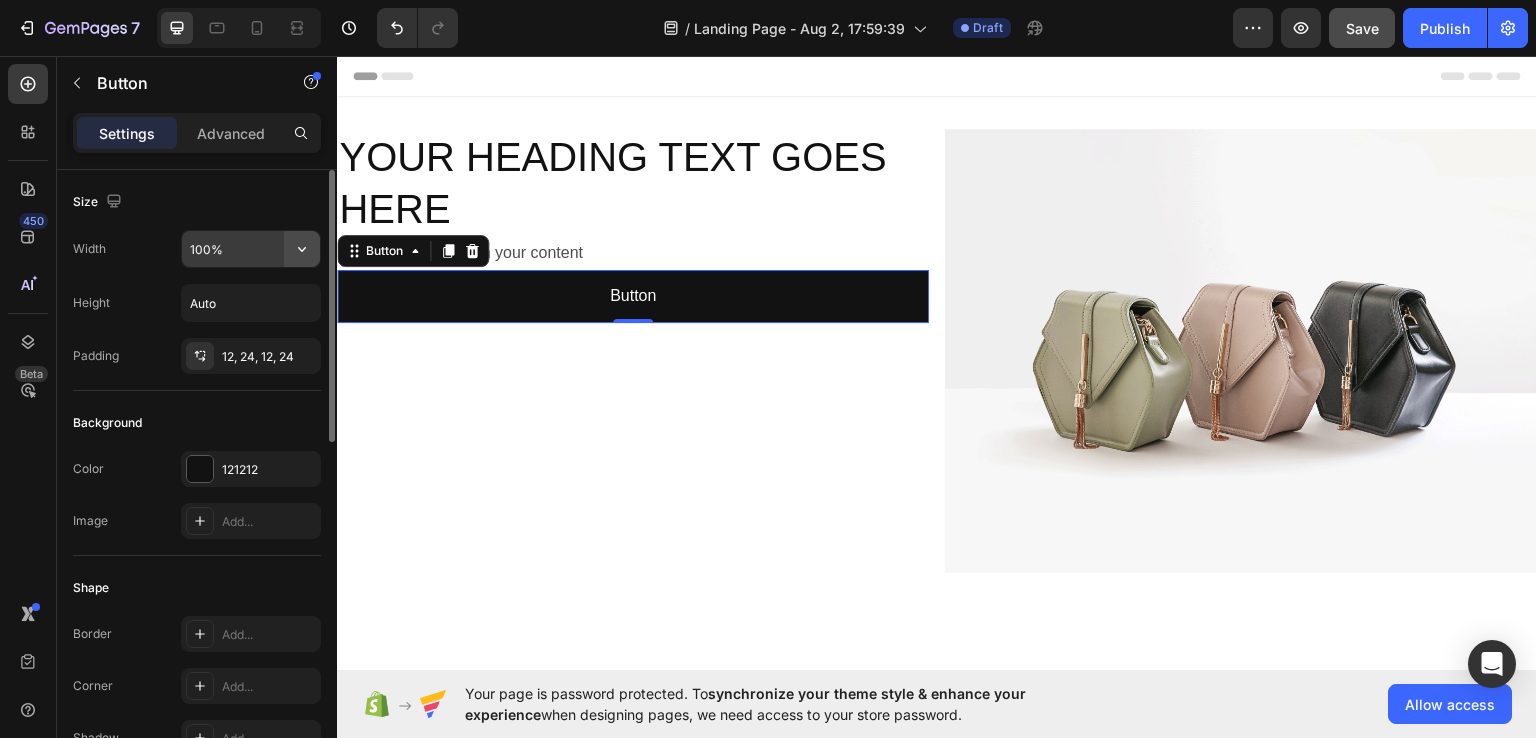 click 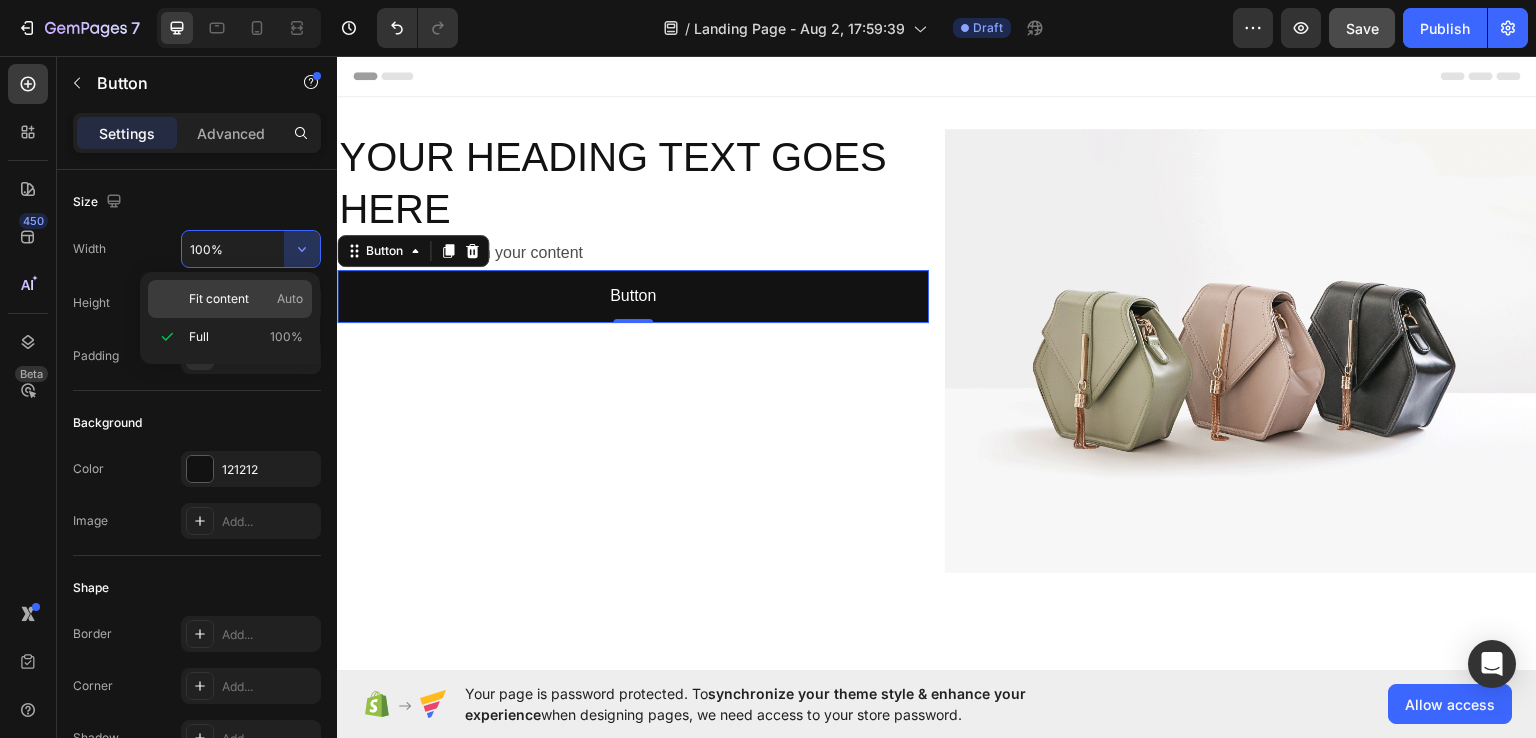 click on "Fit content" at bounding box center (219, 299) 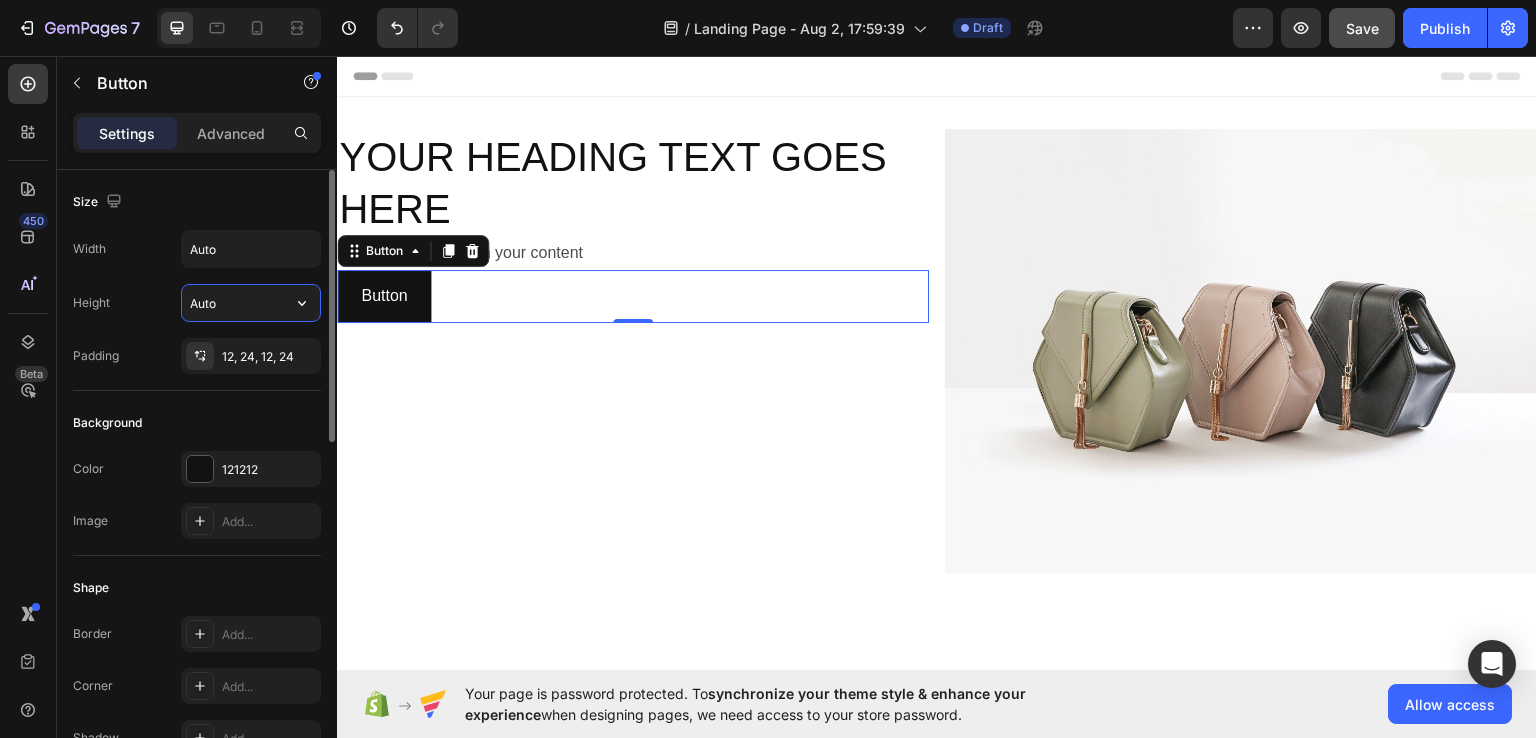 click on "Auto" at bounding box center [251, 303] 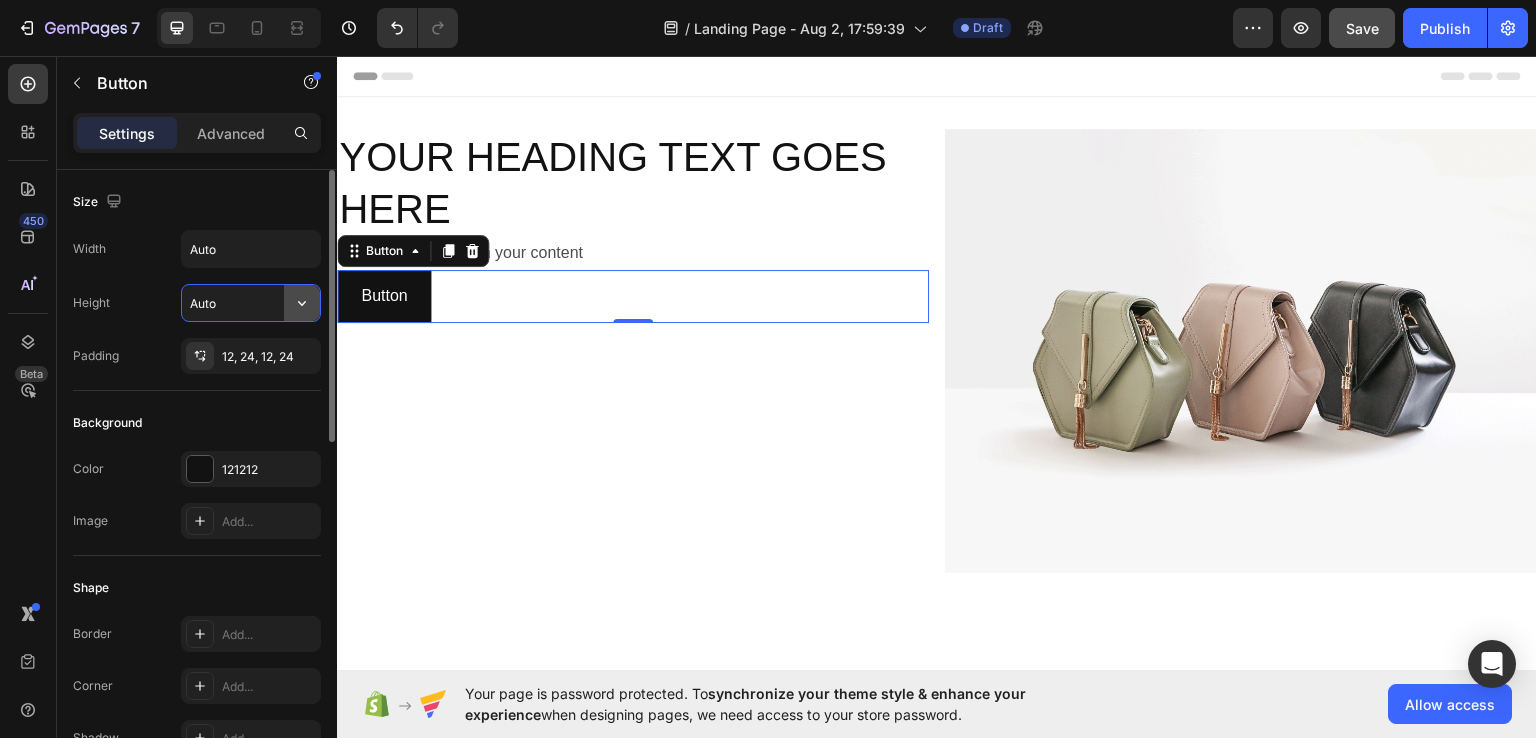 click 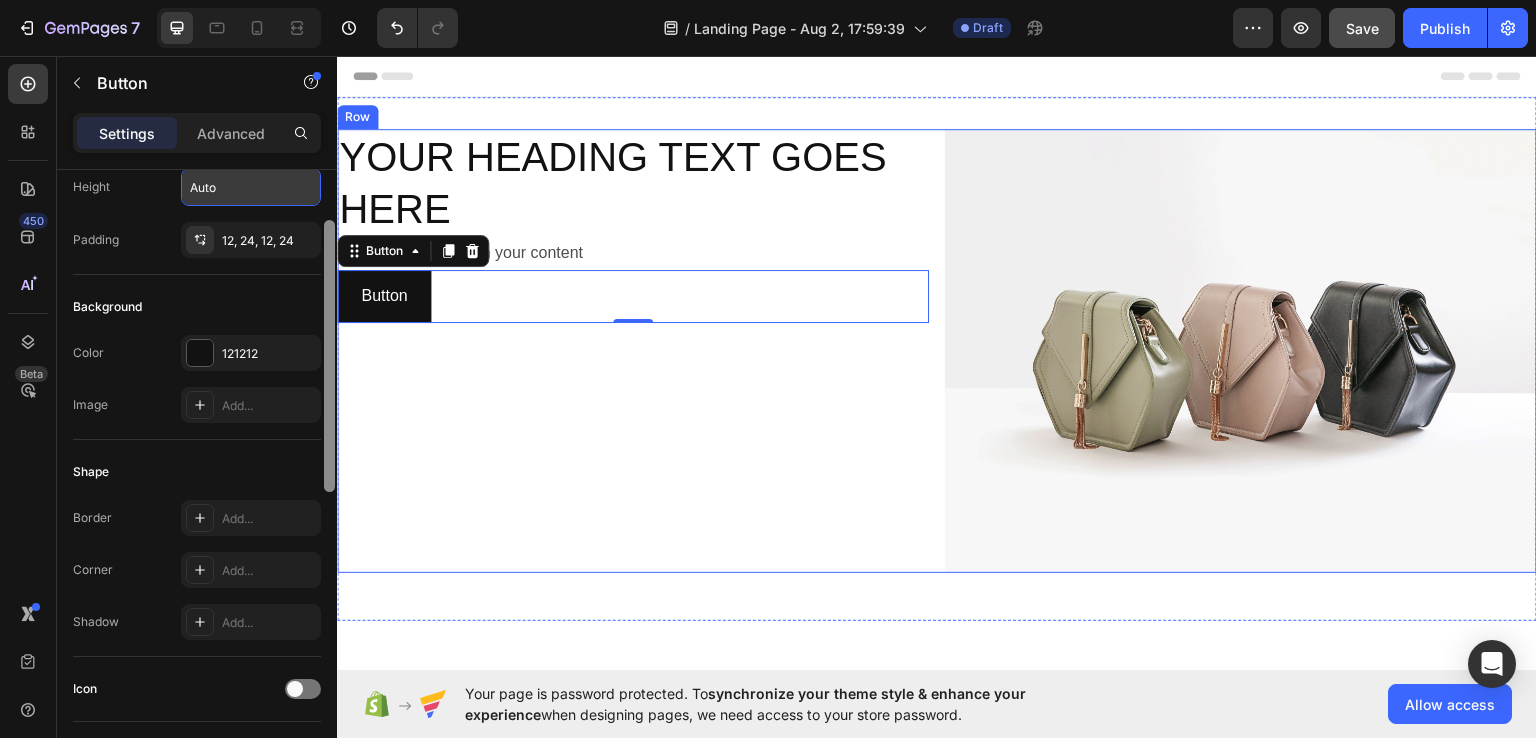 drag, startPoint x: 661, startPoint y: 403, endPoint x: 344, endPoint y: 481, distance: 326.4552 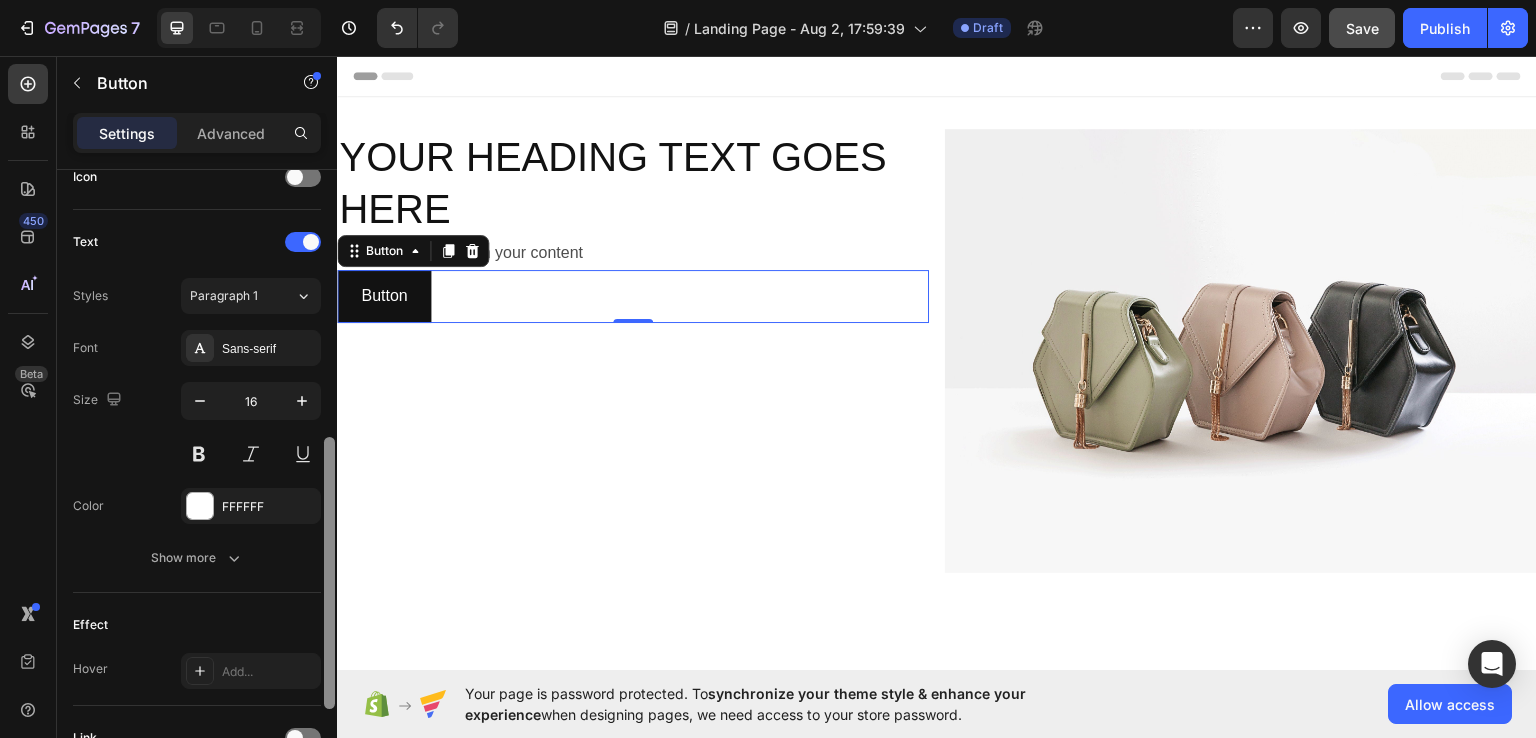 scroll, scrollTop: 623, scrollLeft: 0, axis: vertical 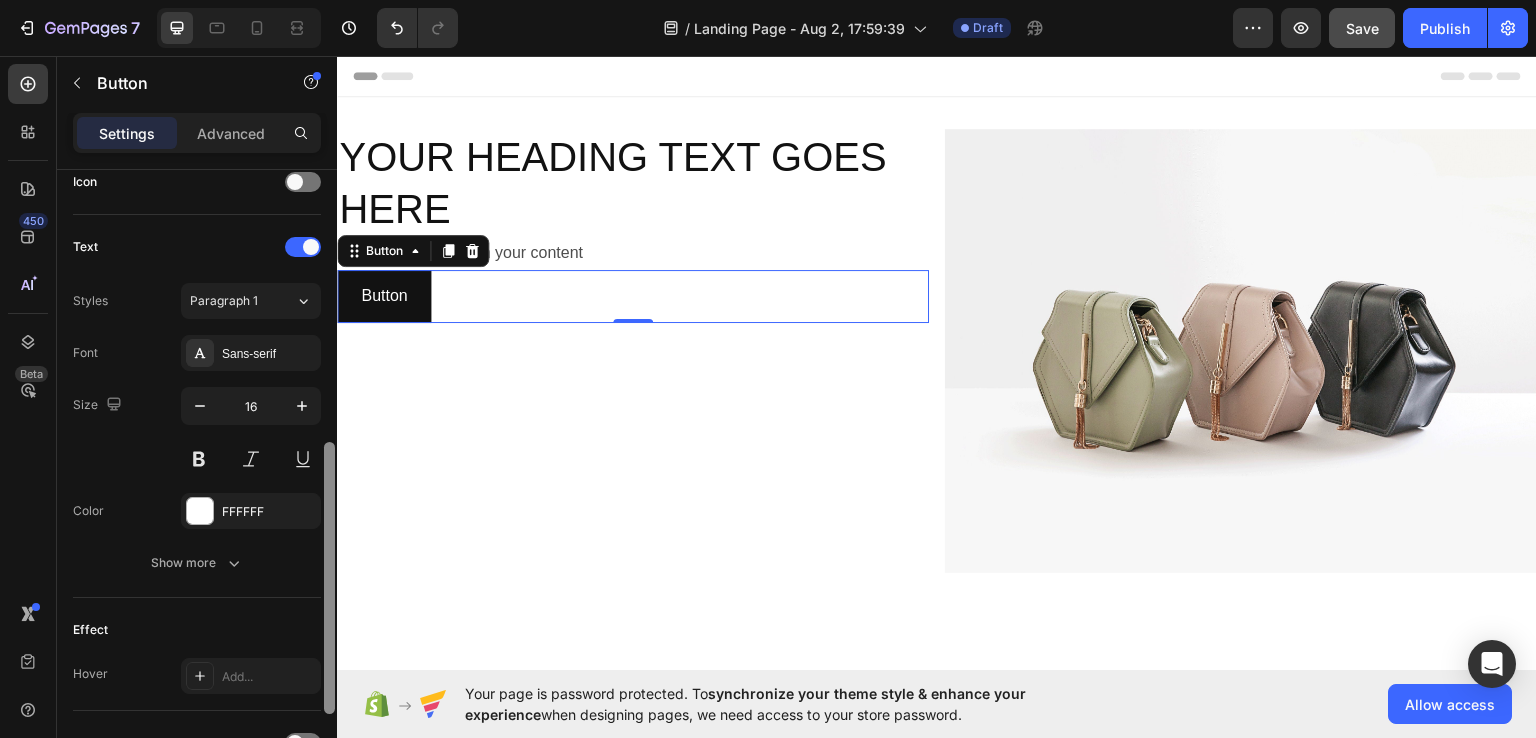 click on "Effect" at bounding box center [197, 630] 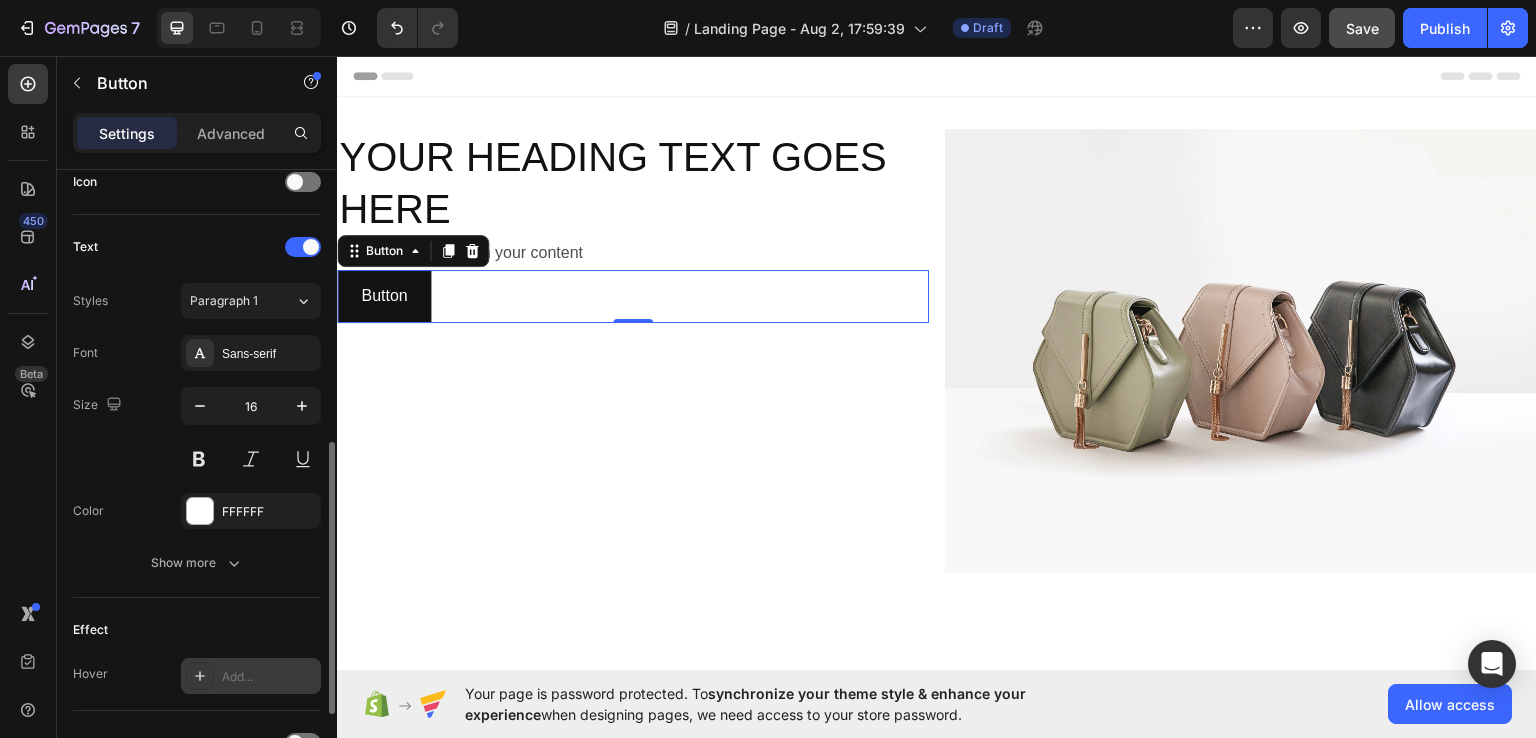 click at bounding box center (200, 676) 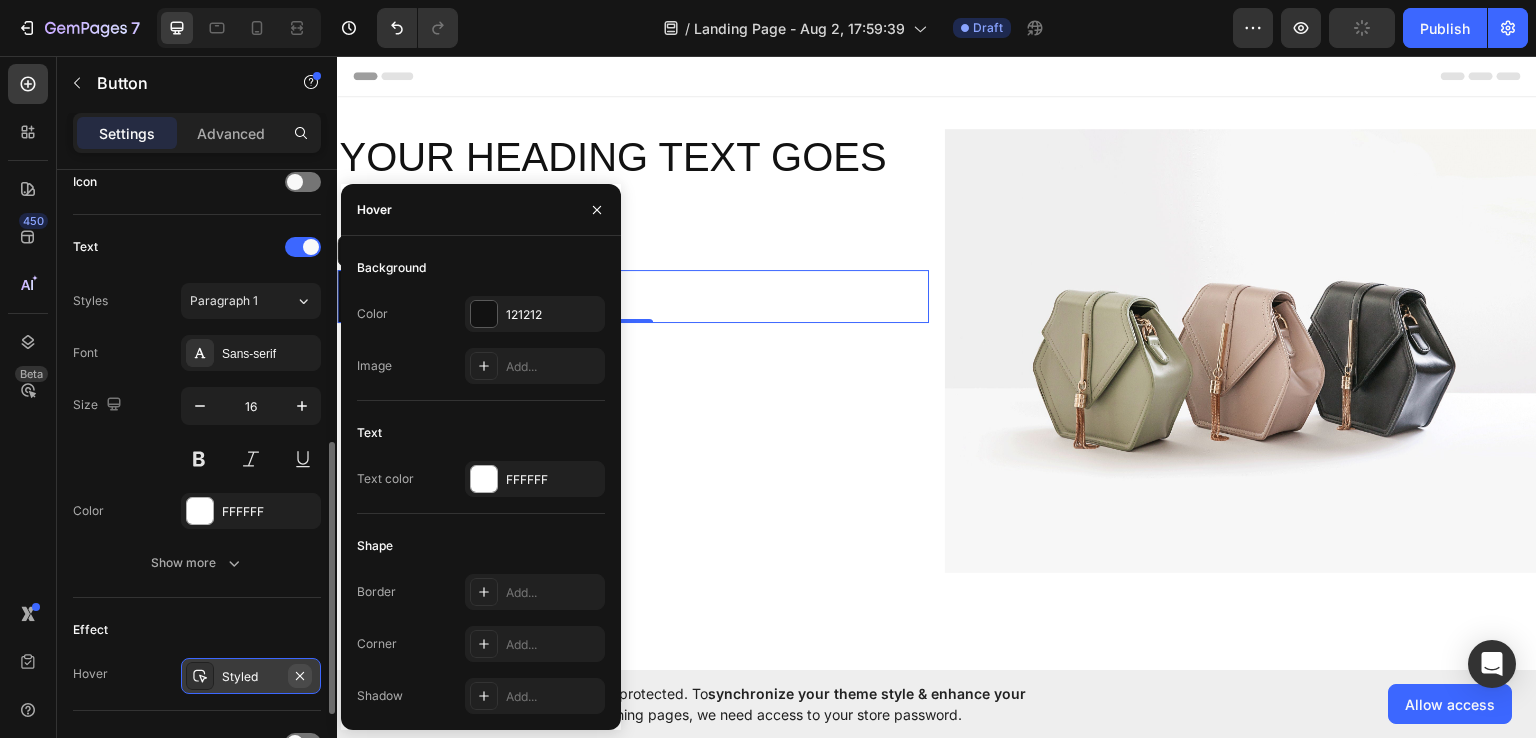 click 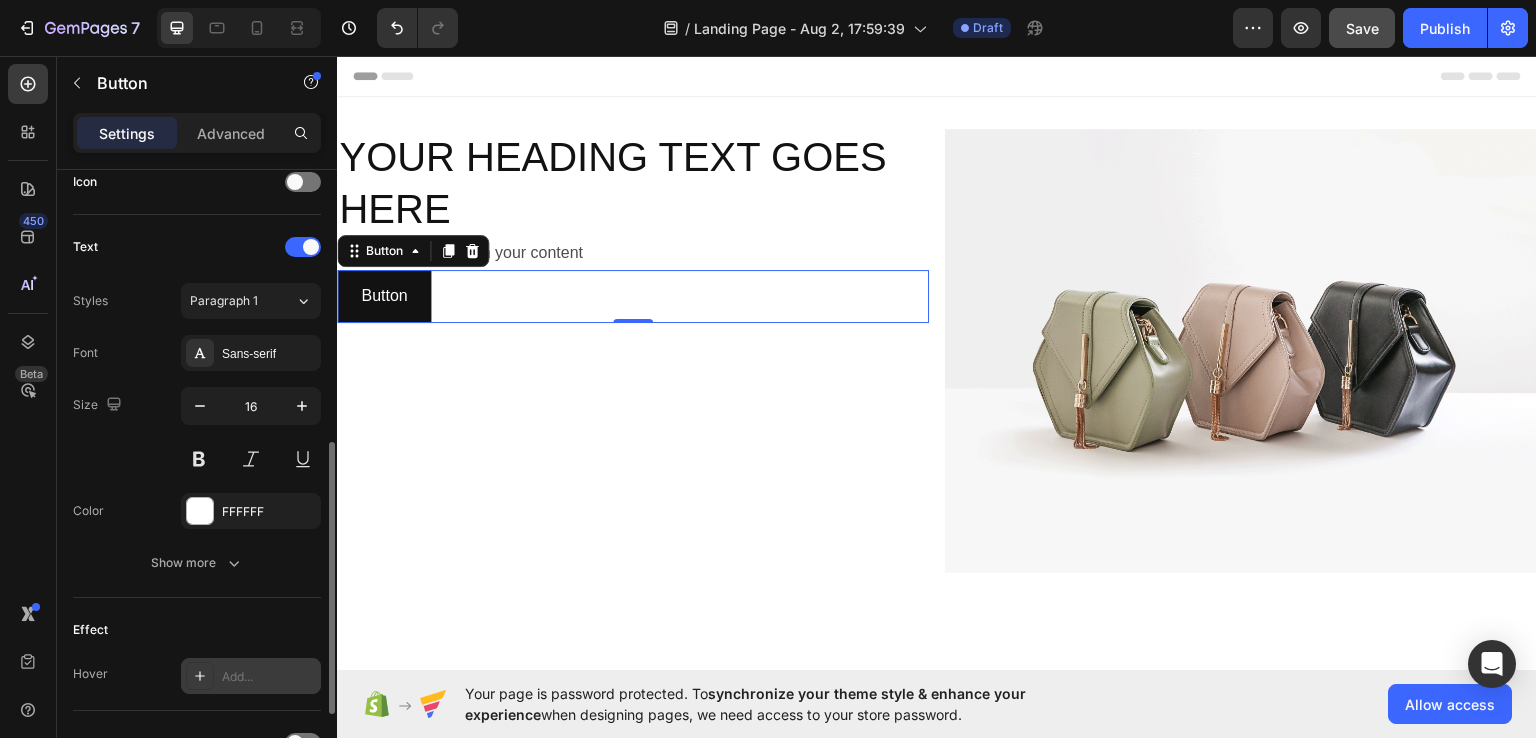 scroll, scrollTop: 376, scrollLeft: 0, axis: vertical 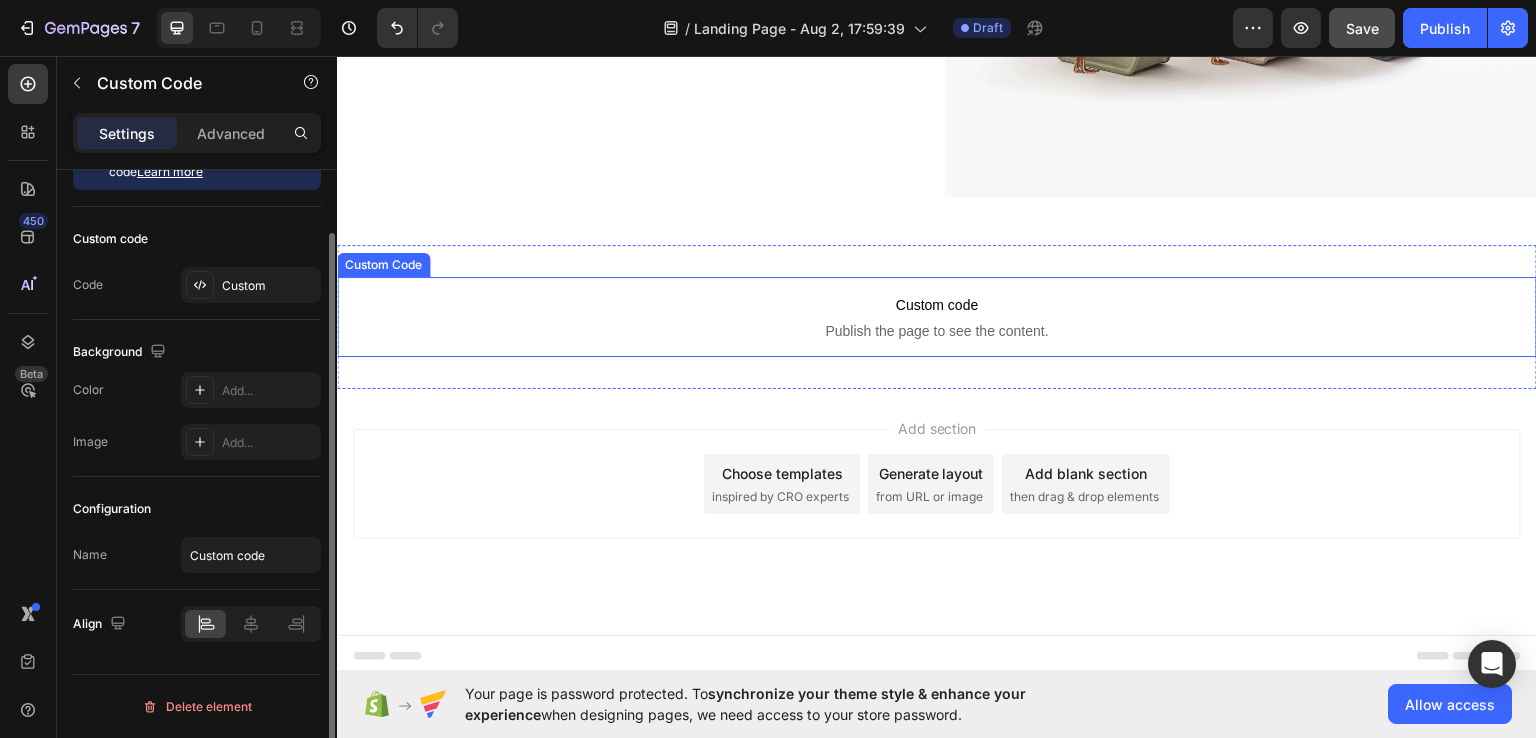 click on "Custom code" at bounding box center [937, 304] 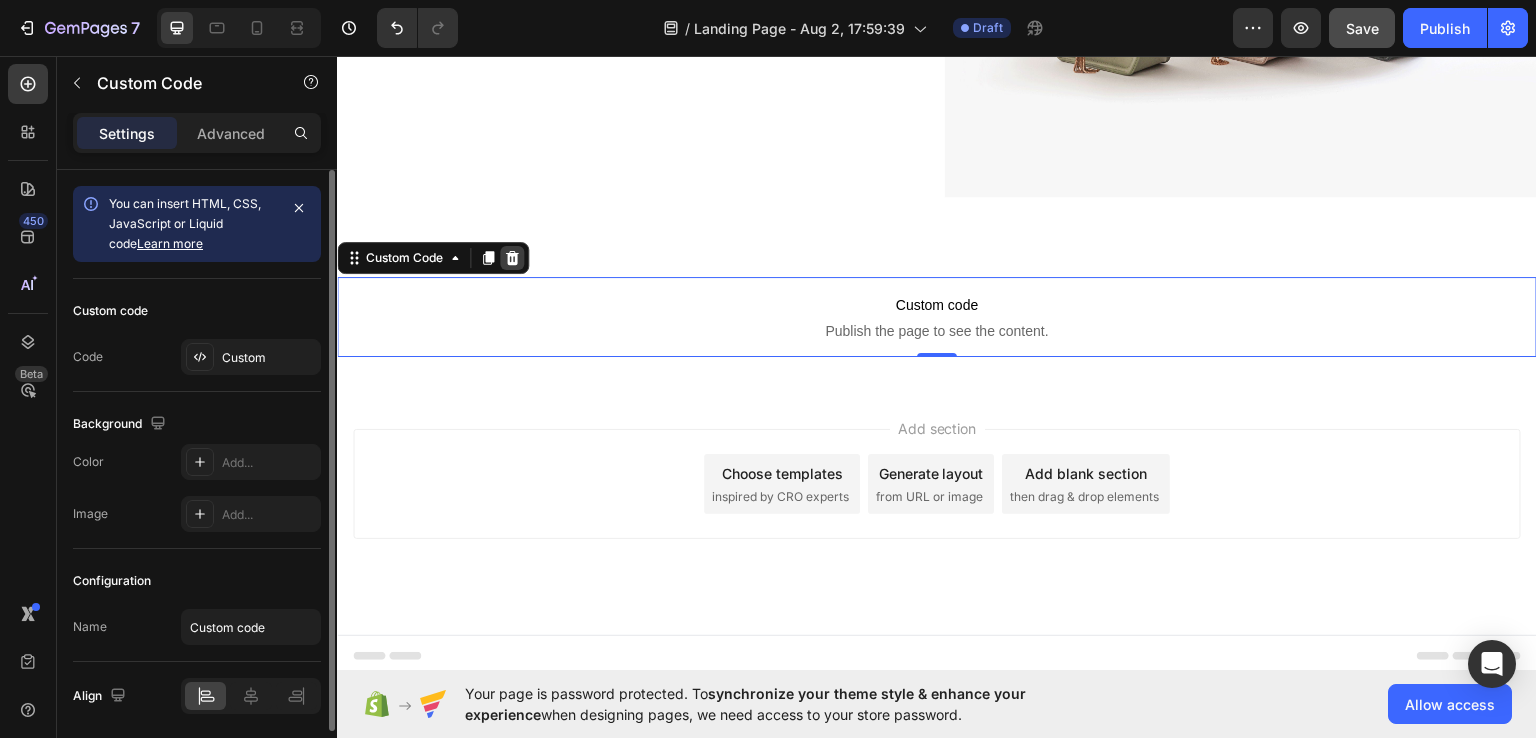click 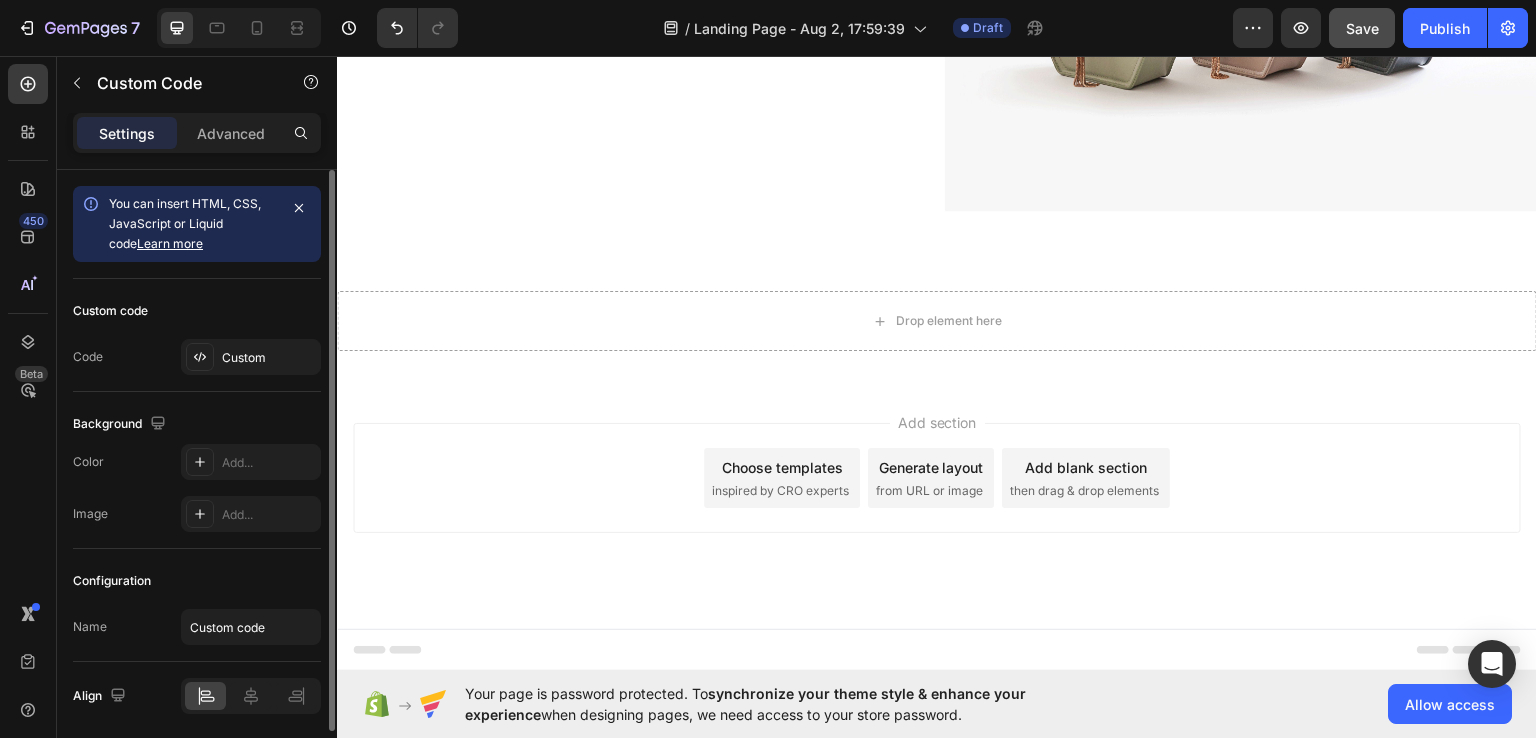 scroll, scrollTop: 356, scrollLeft: 0, axis: vertical 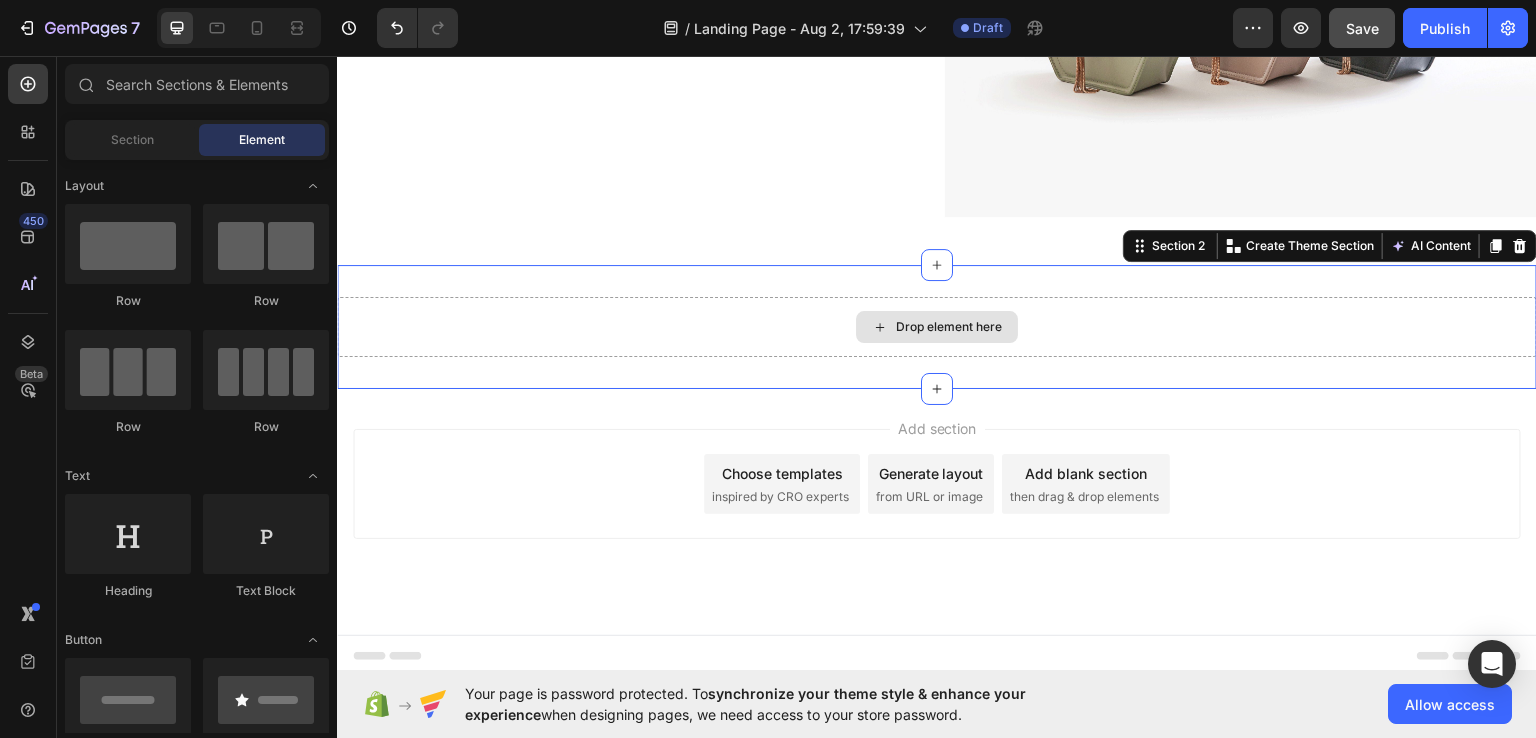 click on "Drop element here" at bounding box center (937, 326) 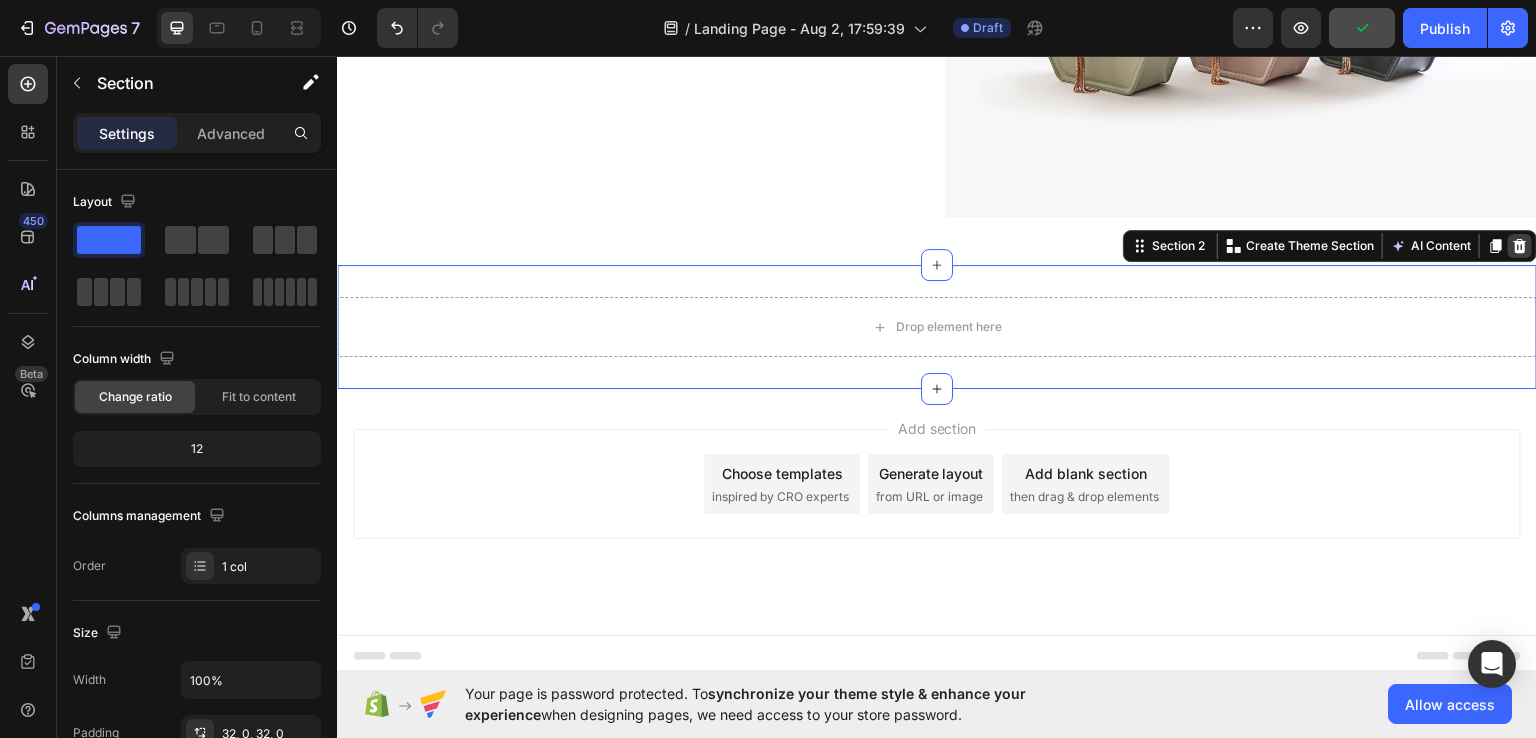 click 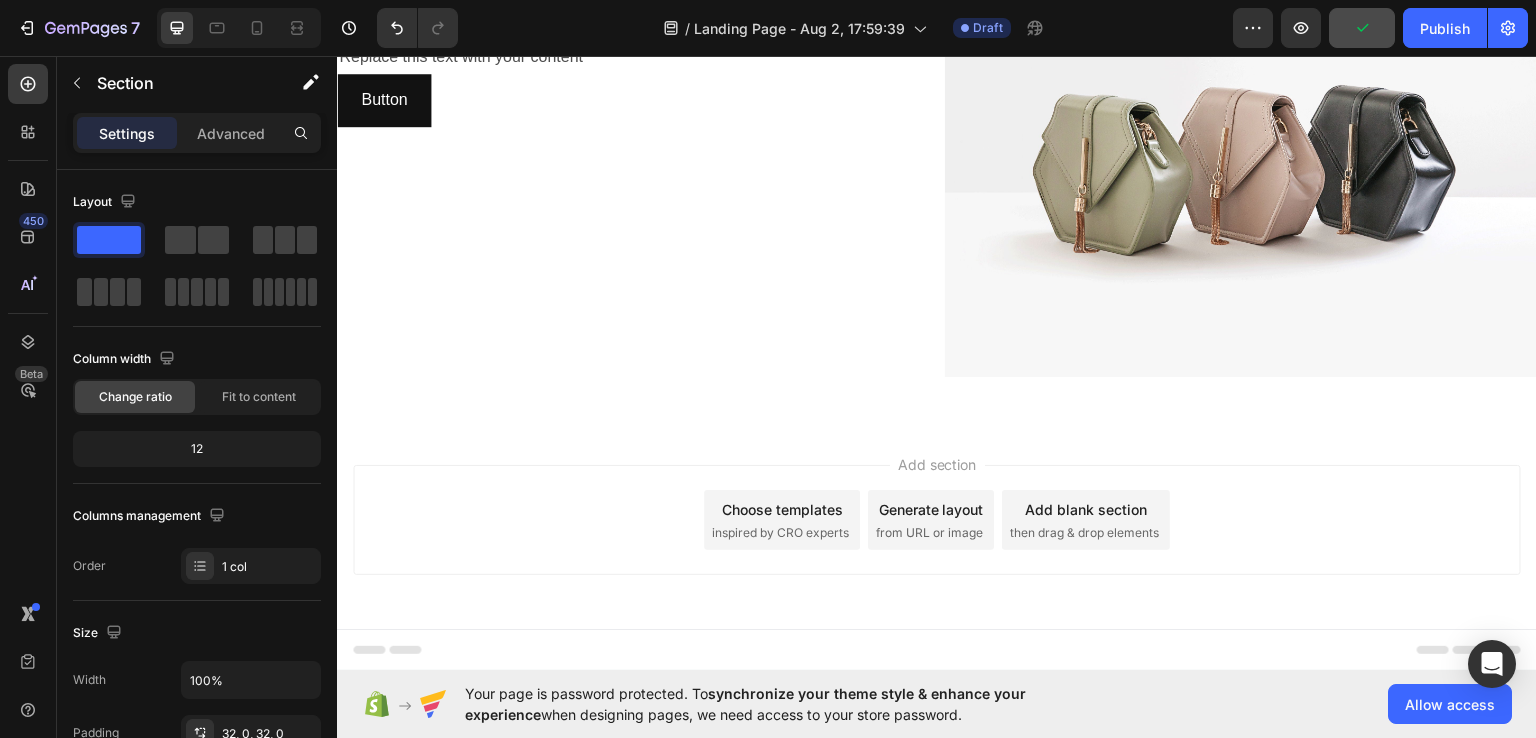 scroll, scrollTop: 190, scrollLeft: 0, axis: vertical 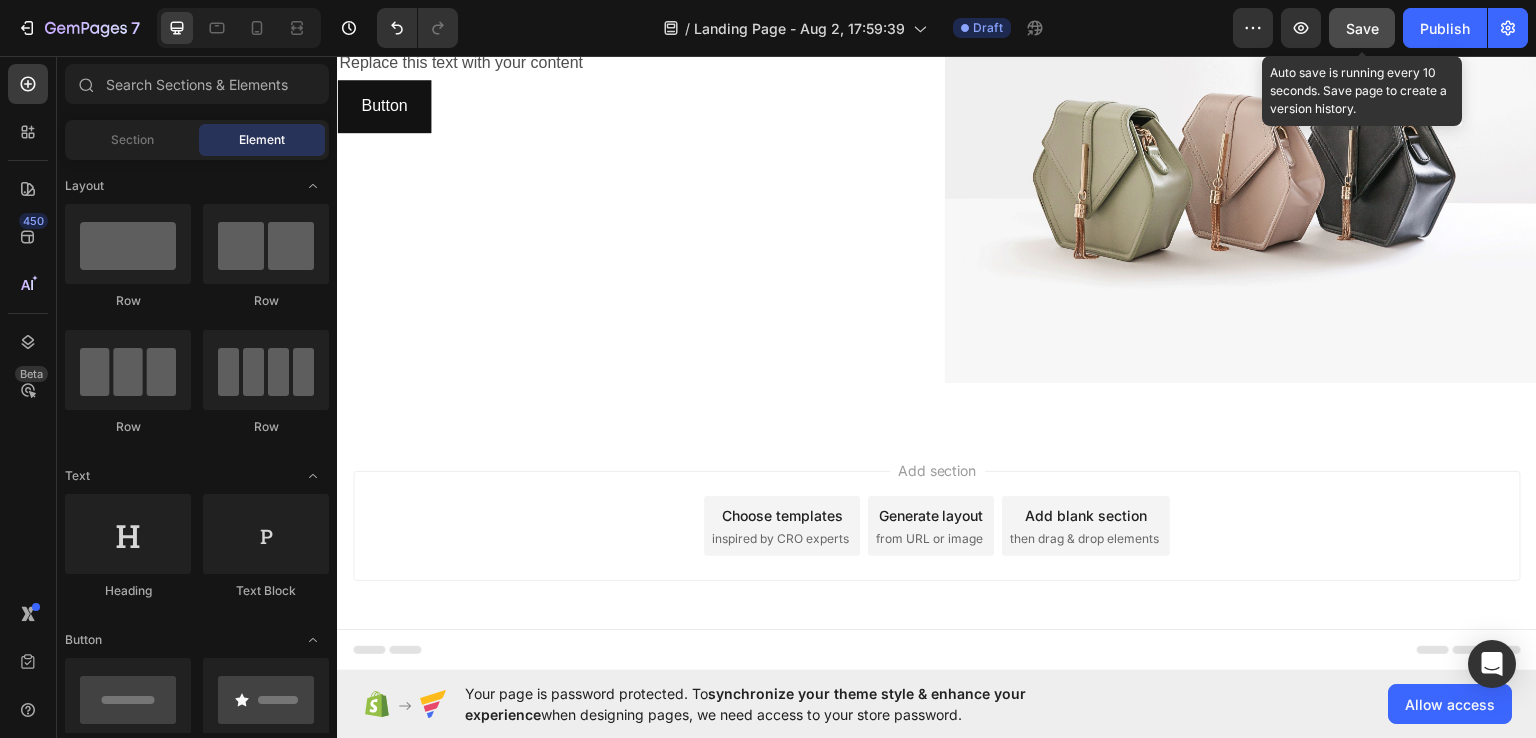 click on "Save" 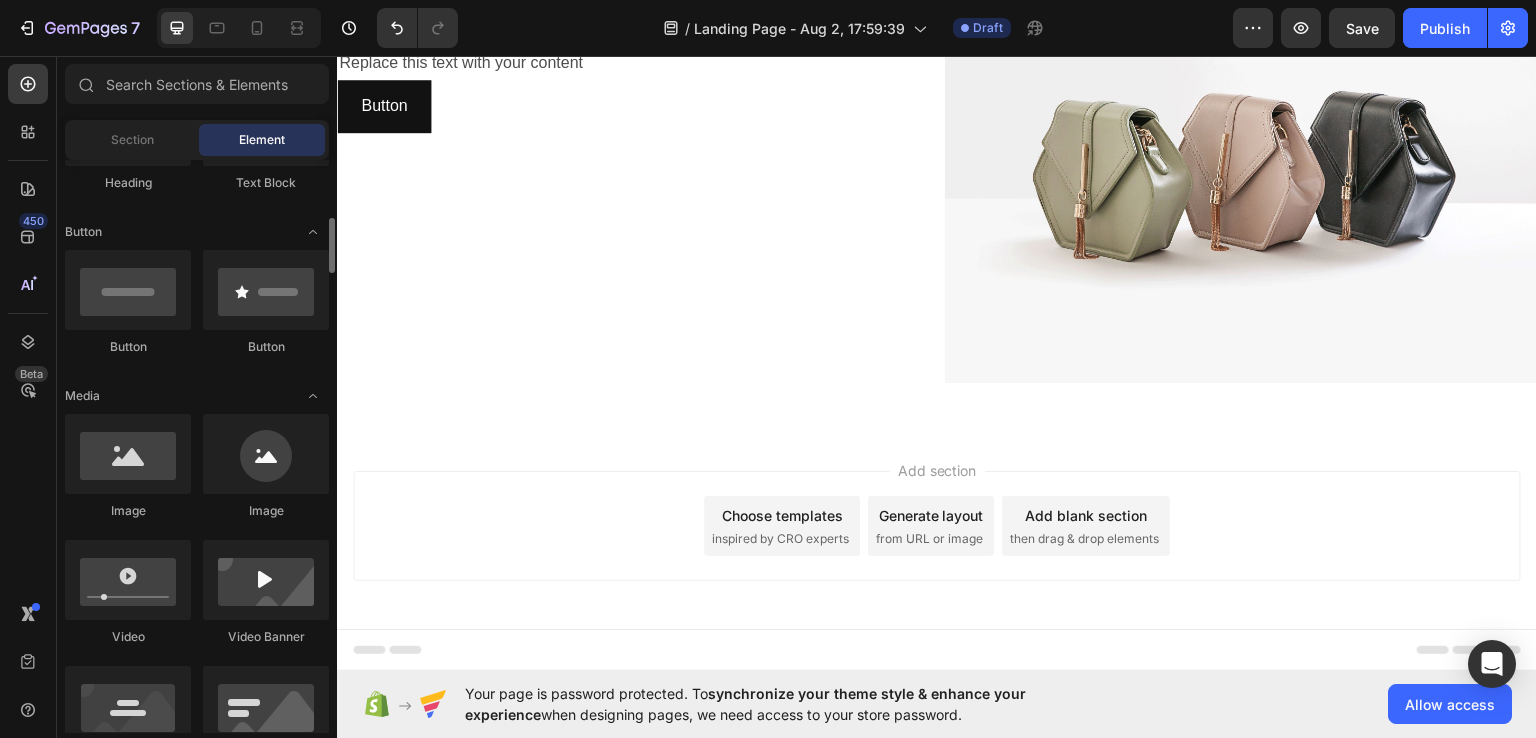 scroll, scrollTop: 593, scrollLeft: 0, axis: vertical 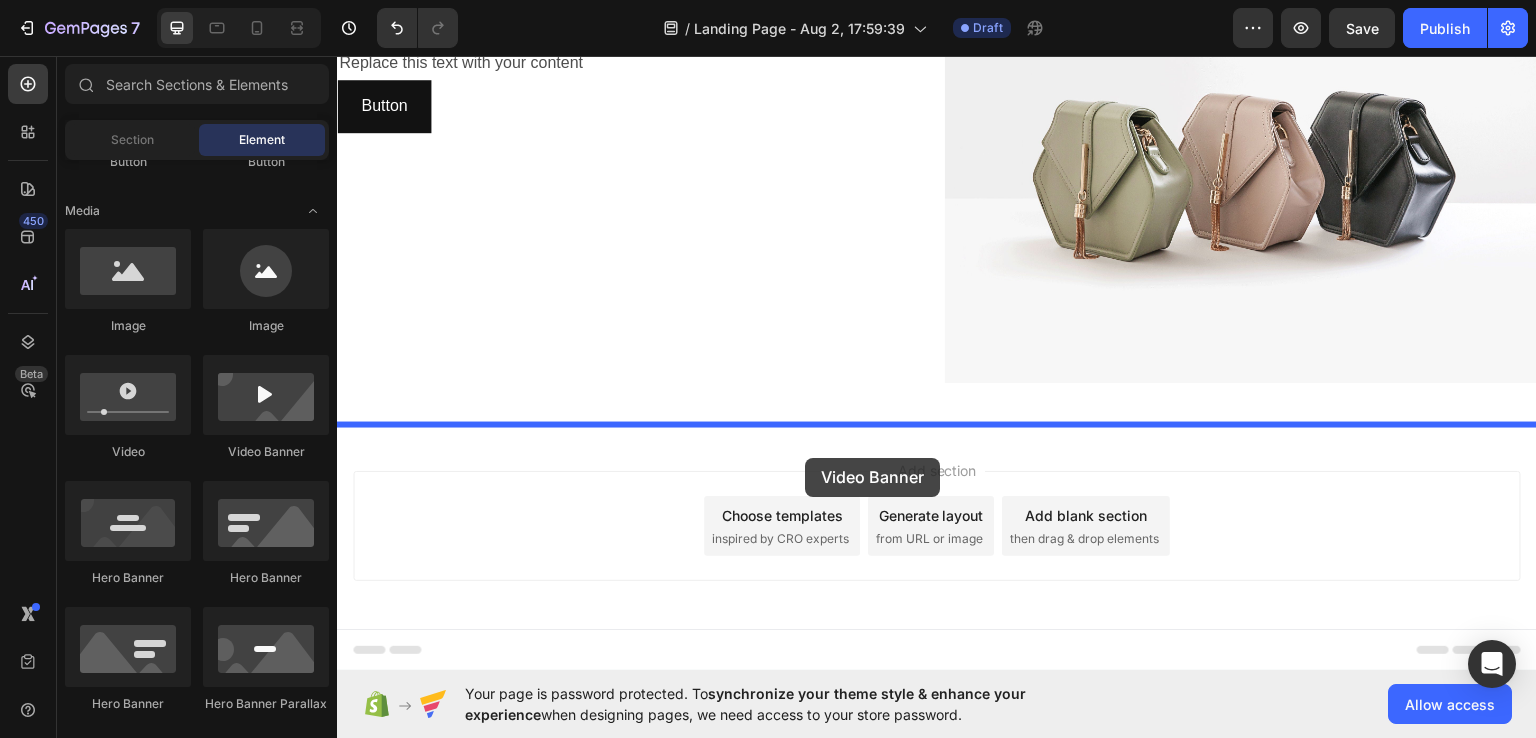 drag, startPoint x: 615, startPoint y: 472, endPoint x: 805, endPoint y: 455, distance: 190.759 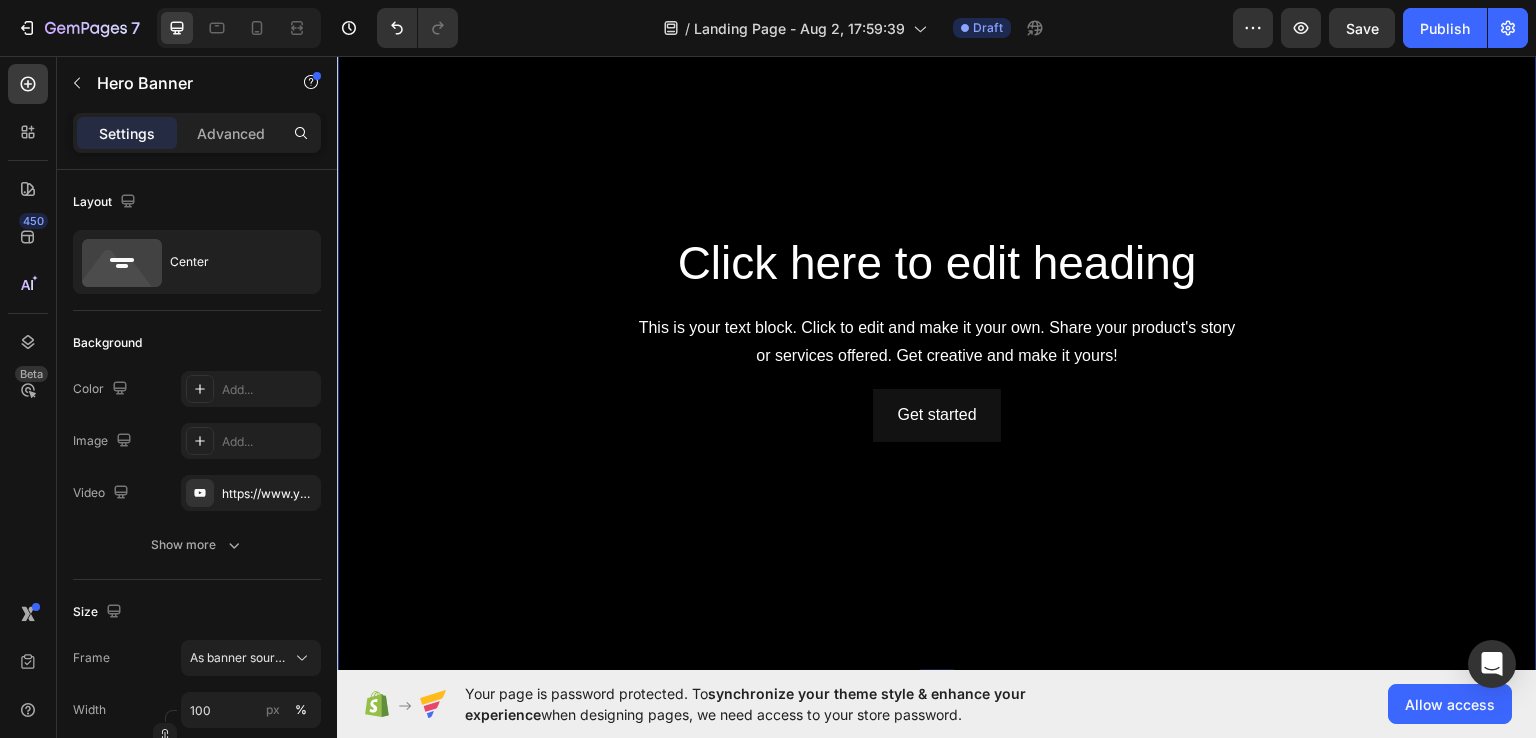 scroll, scrollTop: 624, scrollLeft: 0, axis: vertical 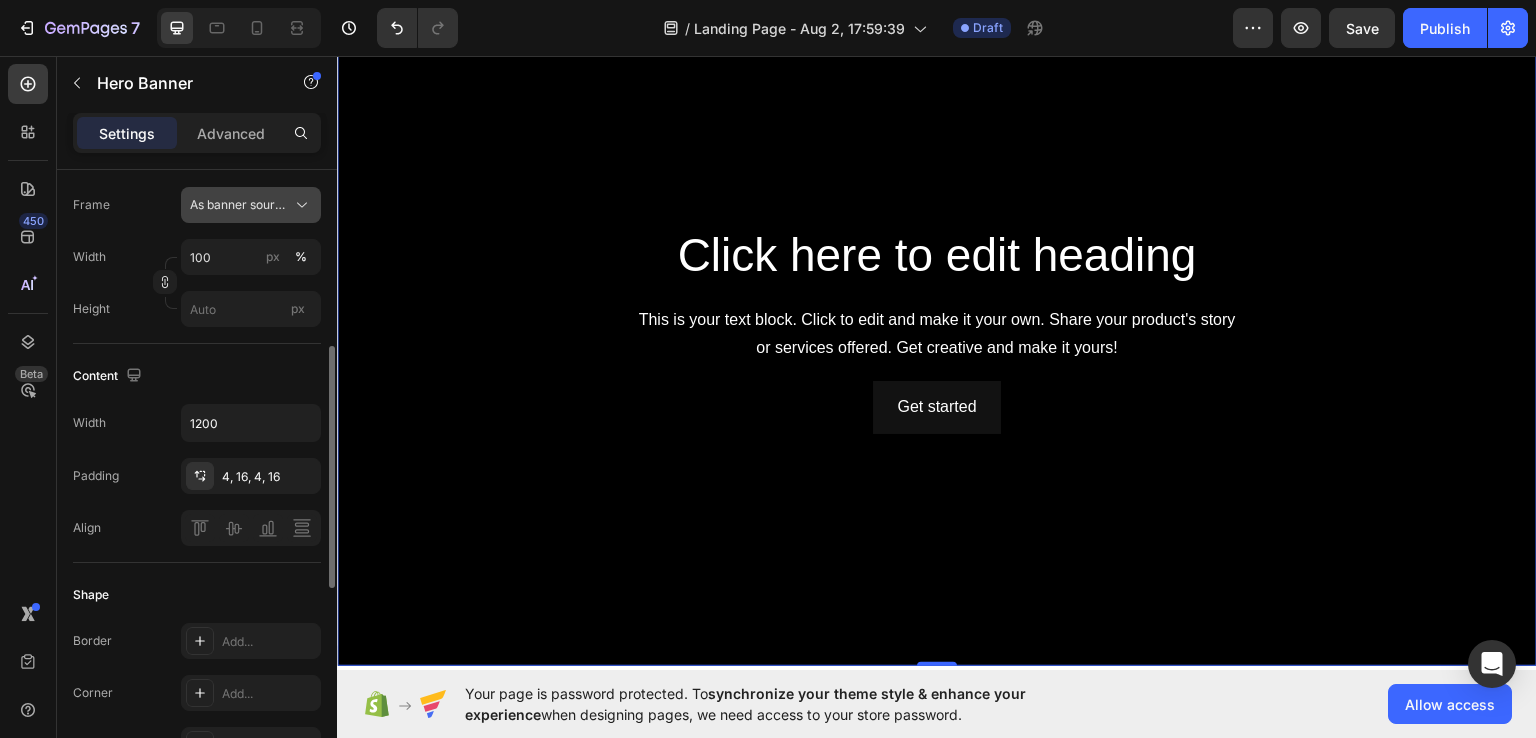 click on "As banner source" at bounding box center [239, 205] 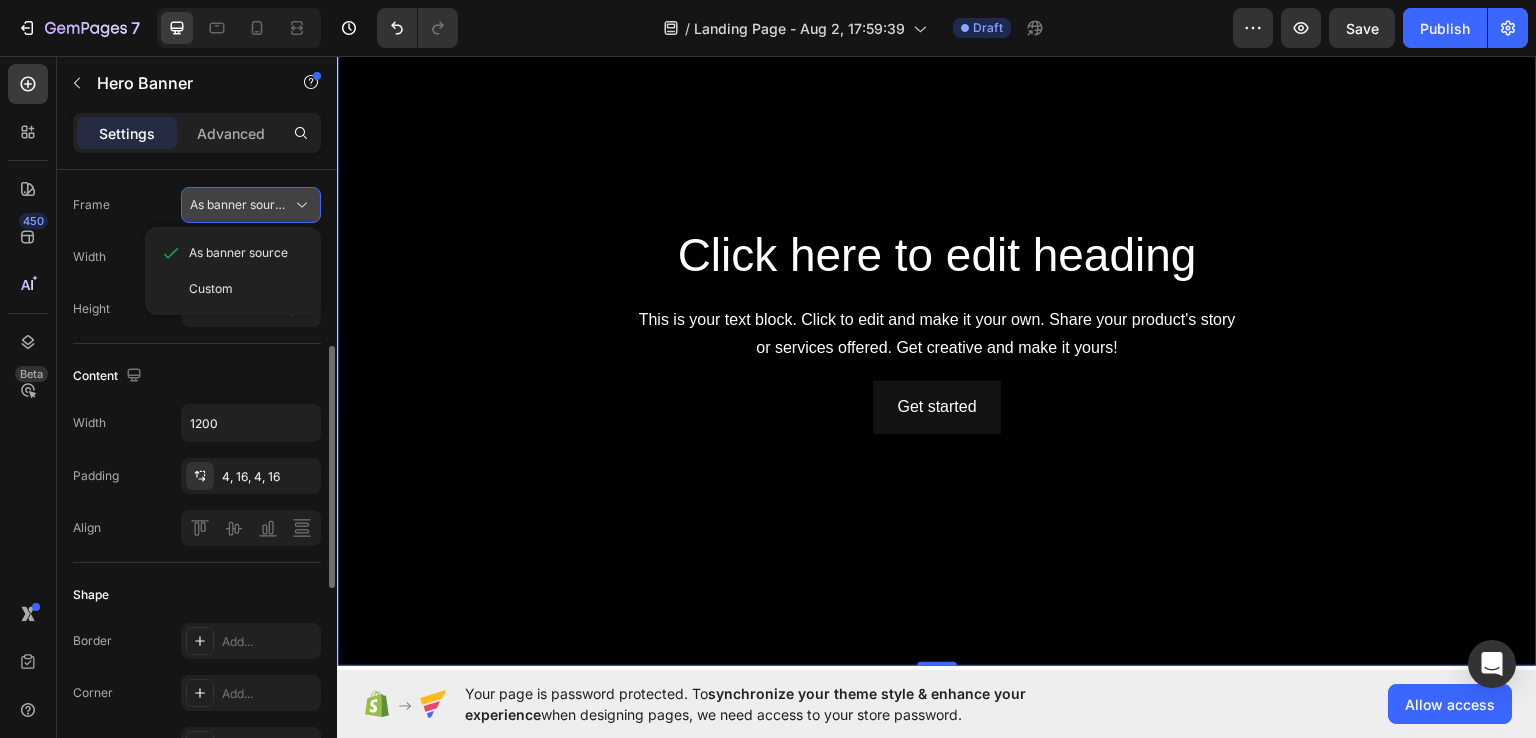 click on "As banner source" at bounding box center [239, 205] 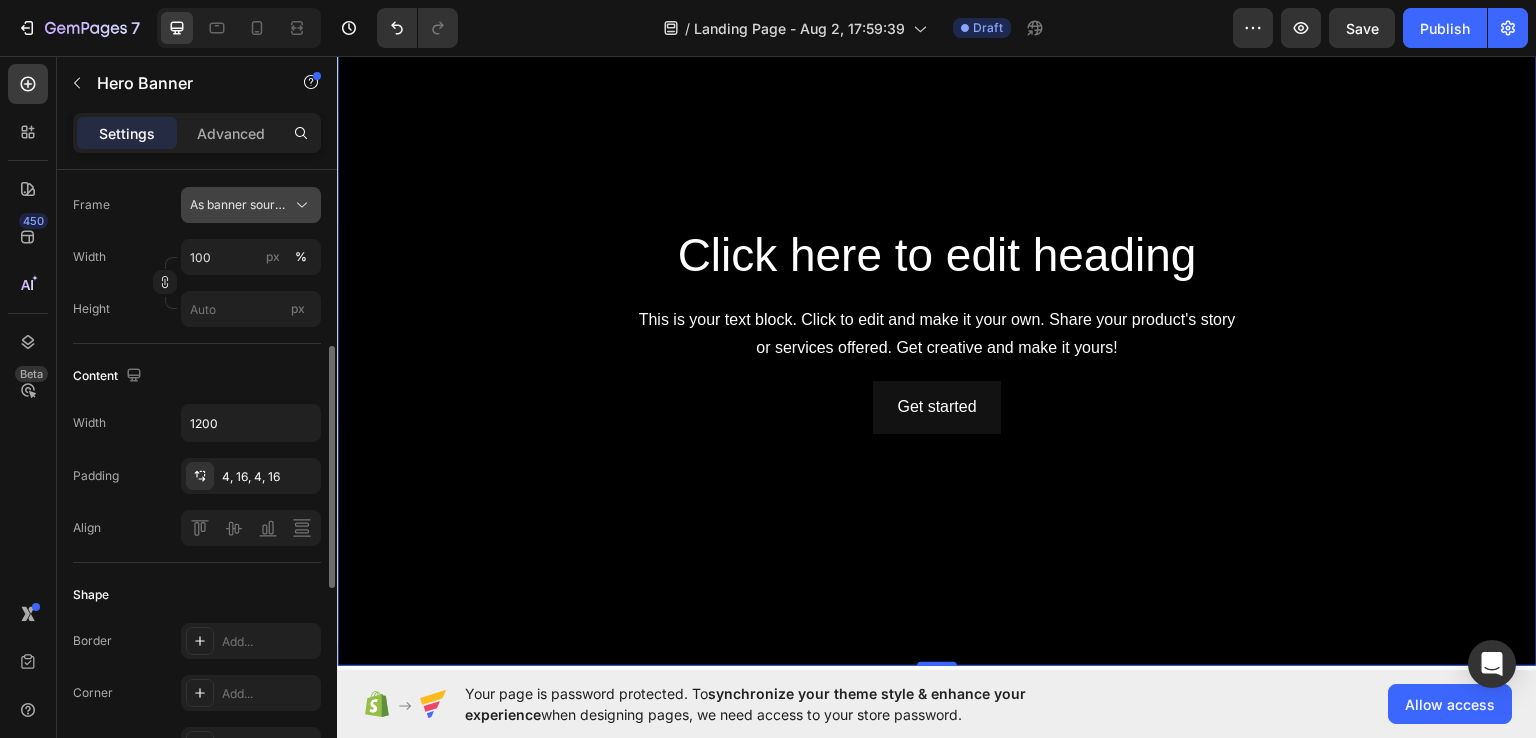 click on "As banner source" at bounding box center [239, 205] 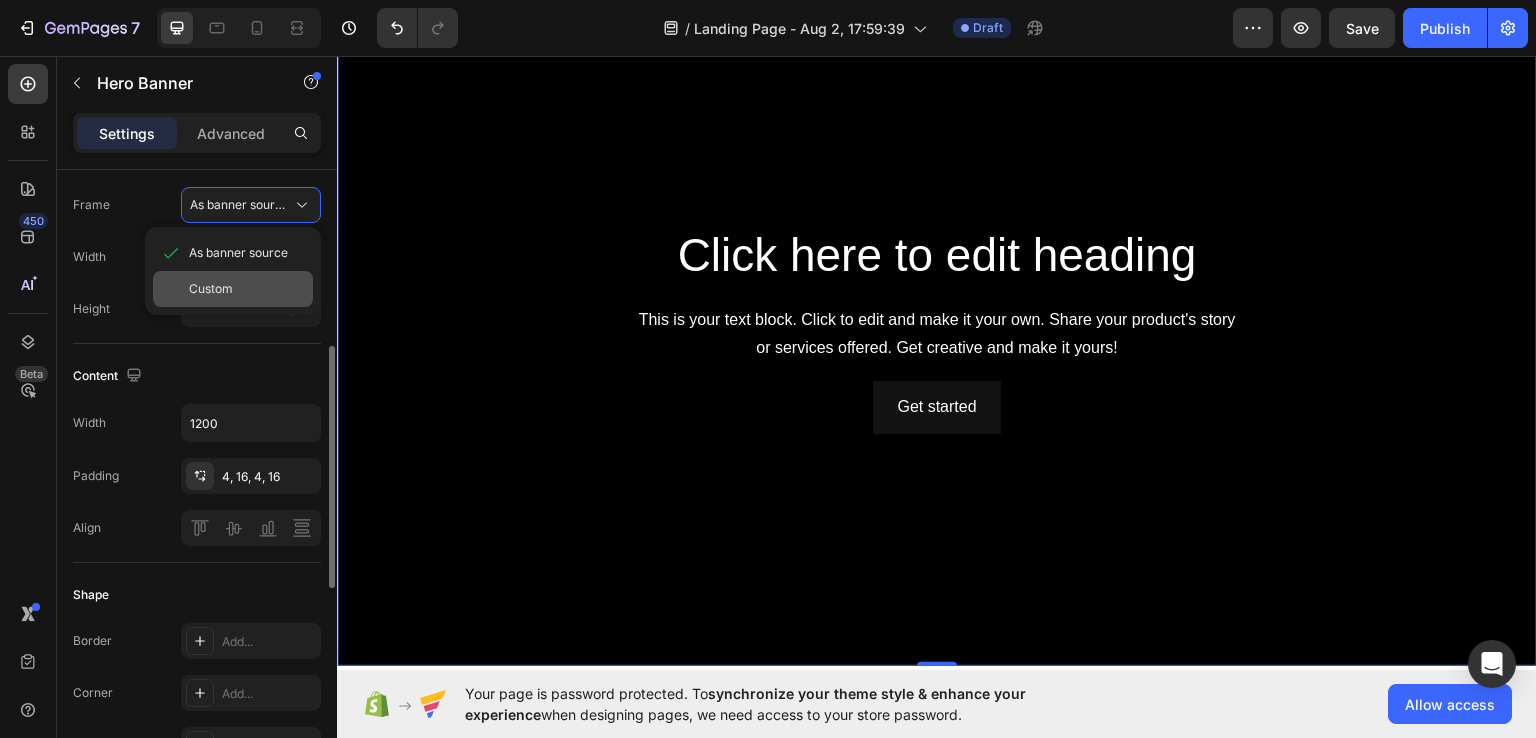 click on "Custom" 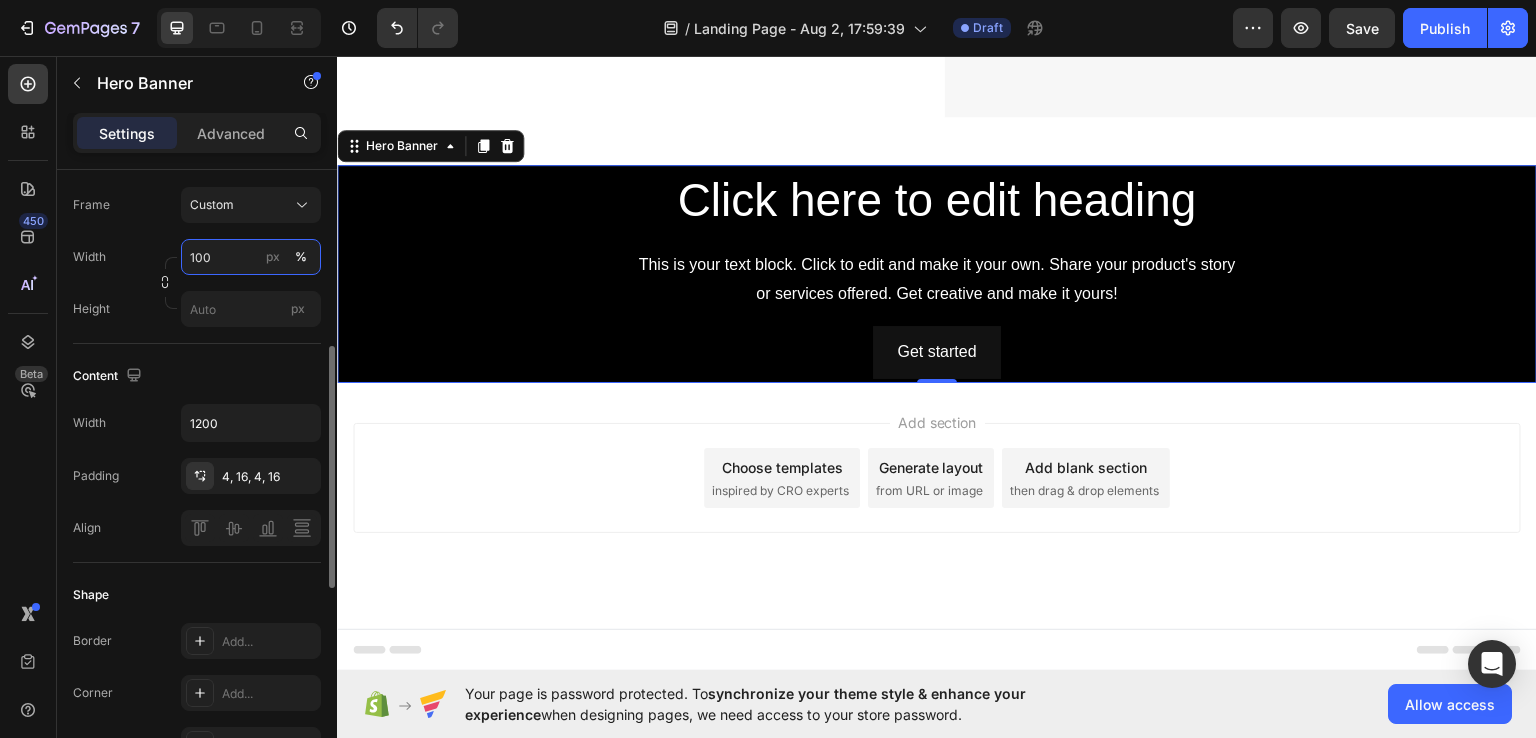 scroll, scrollTop: 450, scrollLeft: 0, axis: vertical 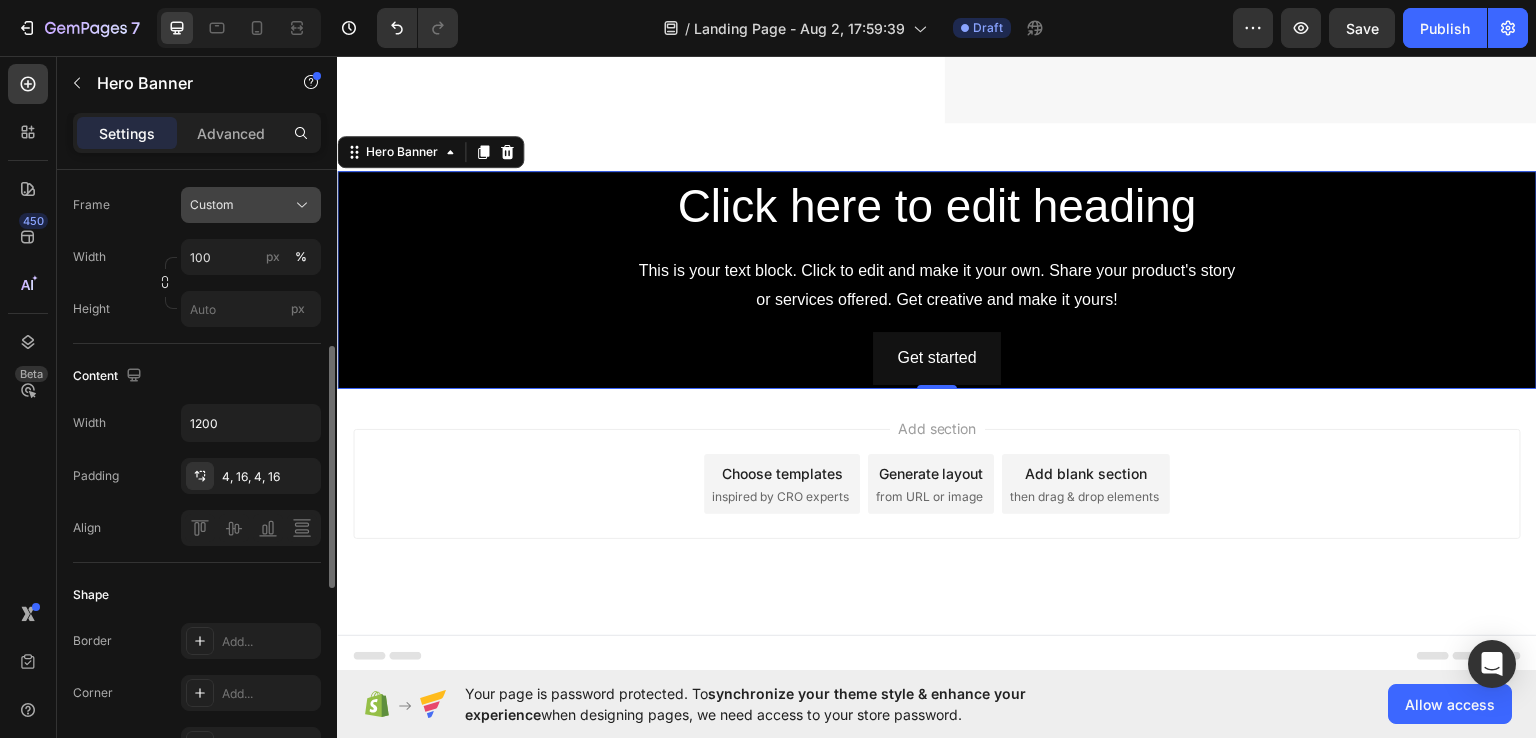 click on "Custom" at bounding box center (251, 205) 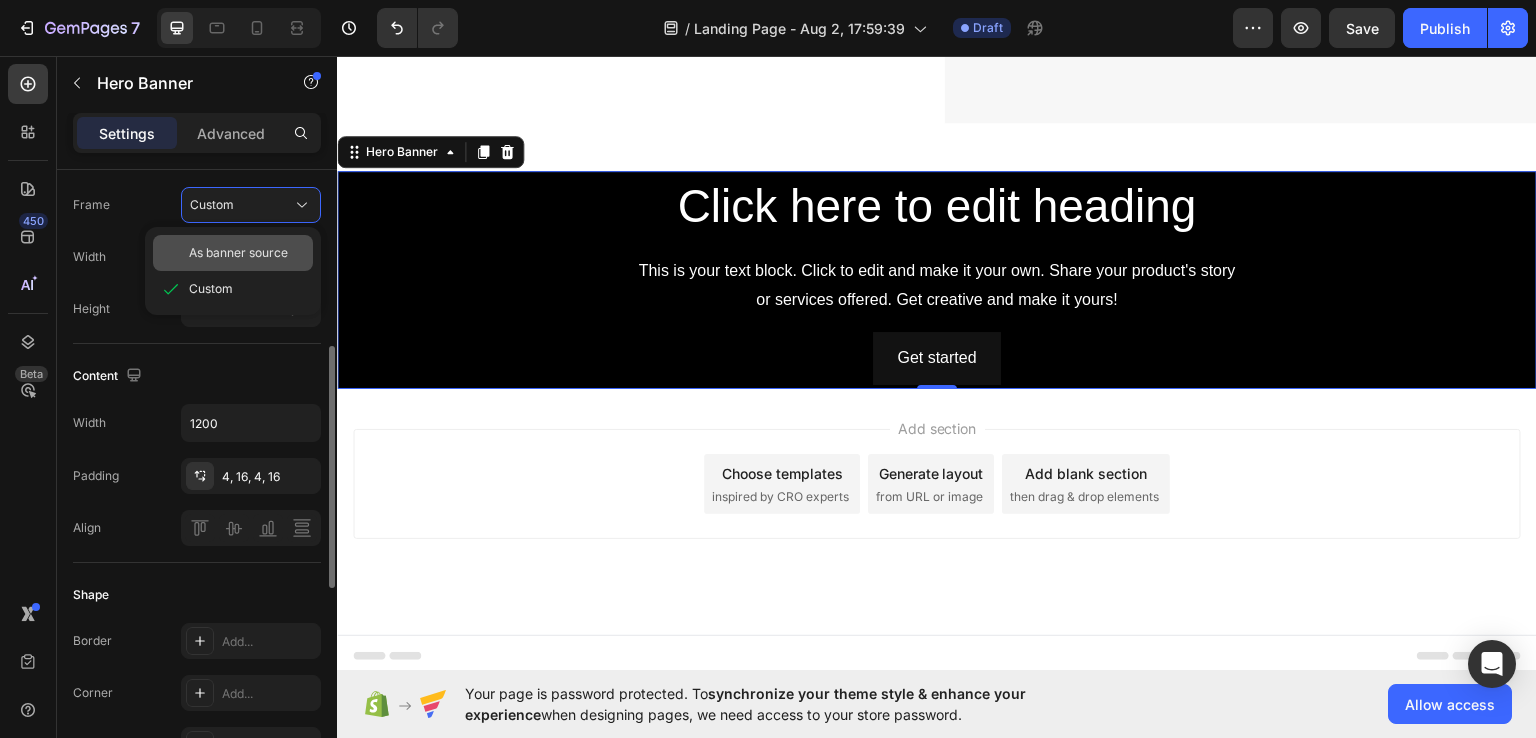click on "As banner source" at bounding box center (238, 253) 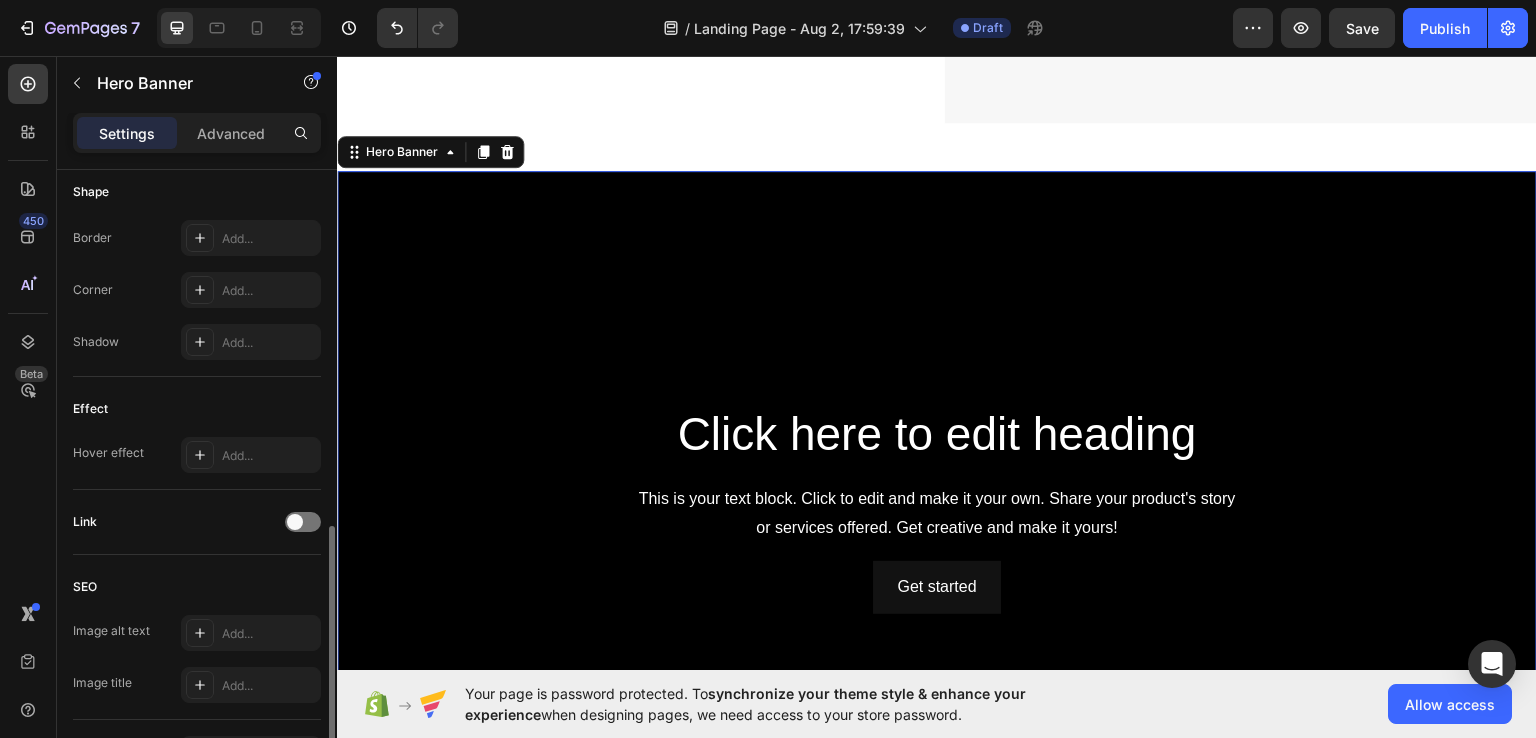 scroll, scrollTop: 890, scrollLeft: 0, axis: vertical 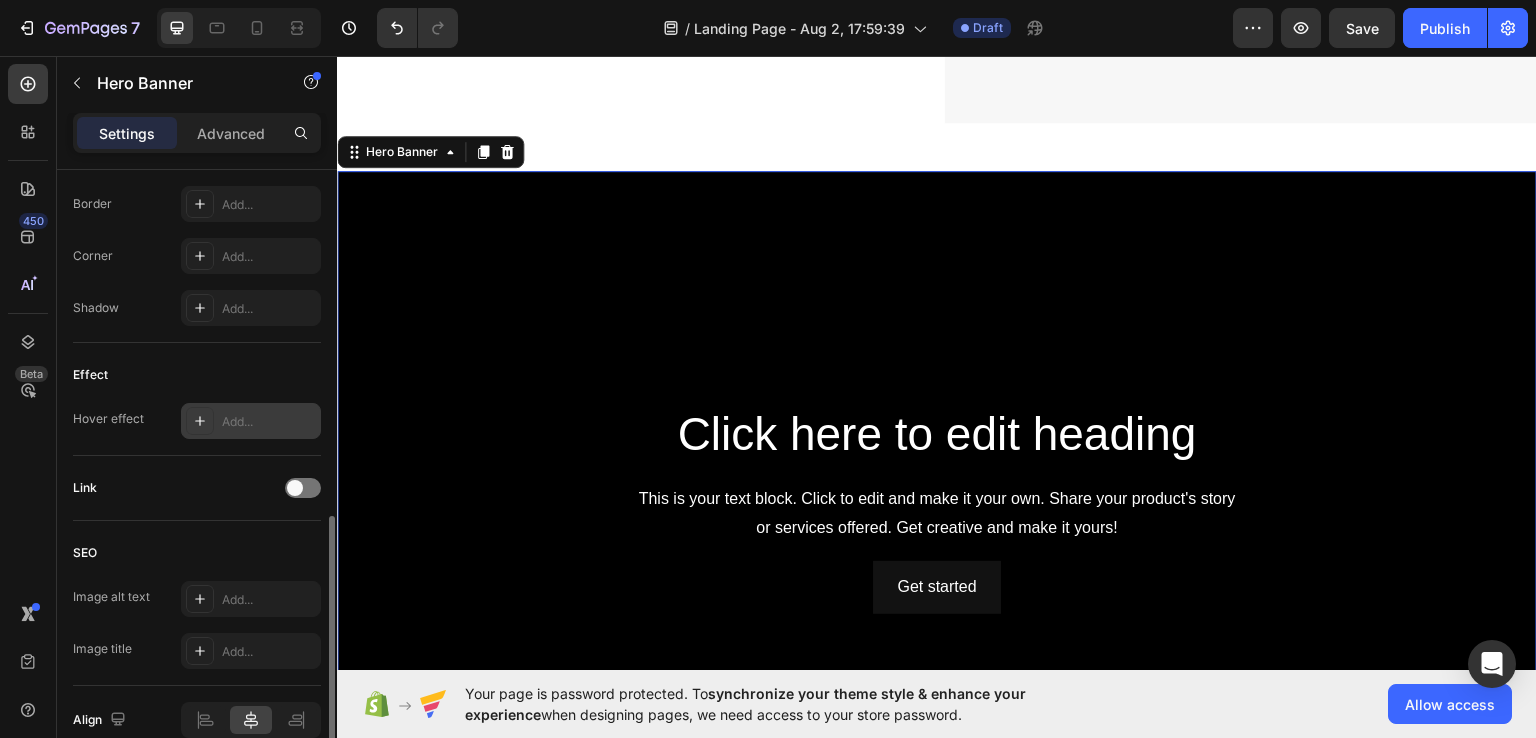 click 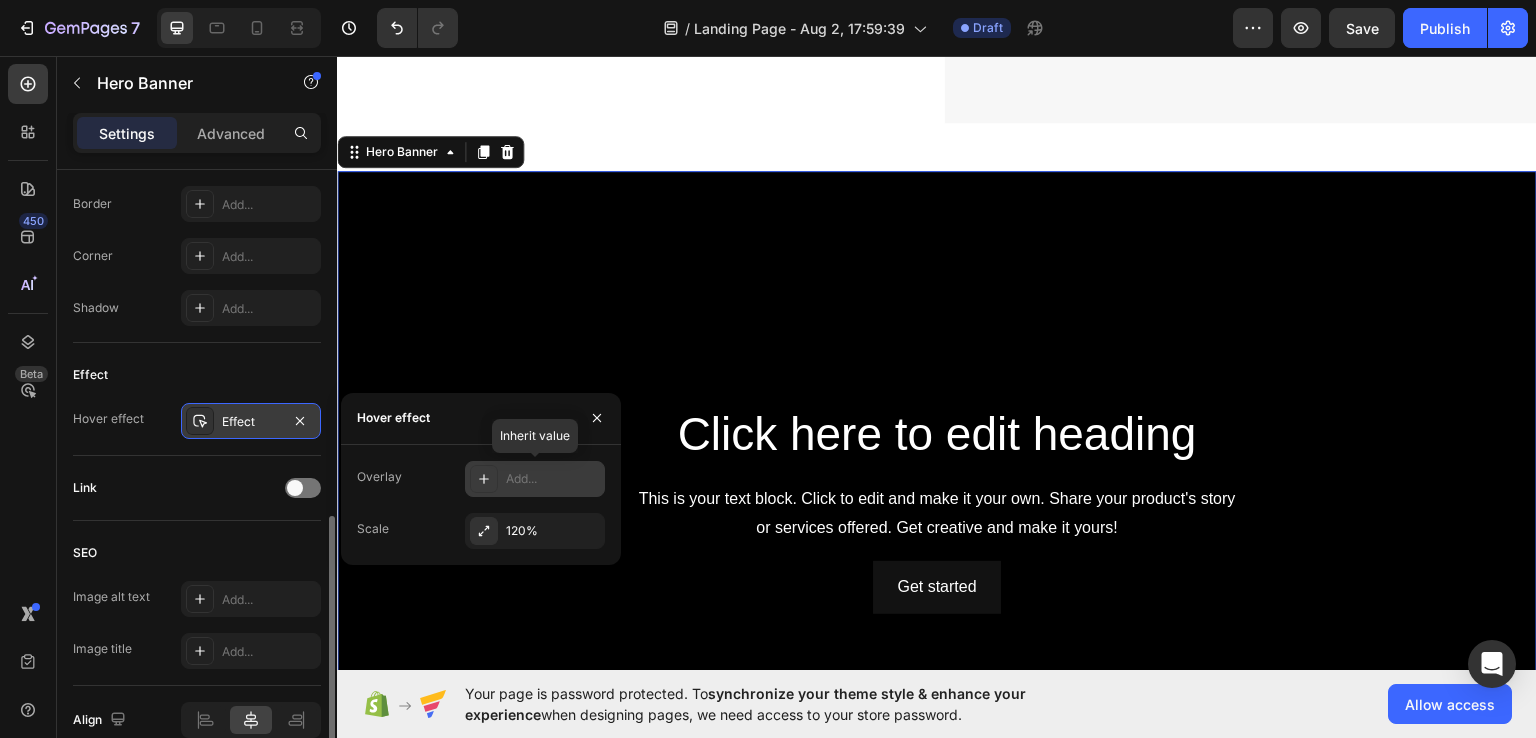 click at bounding box center (484, 479) 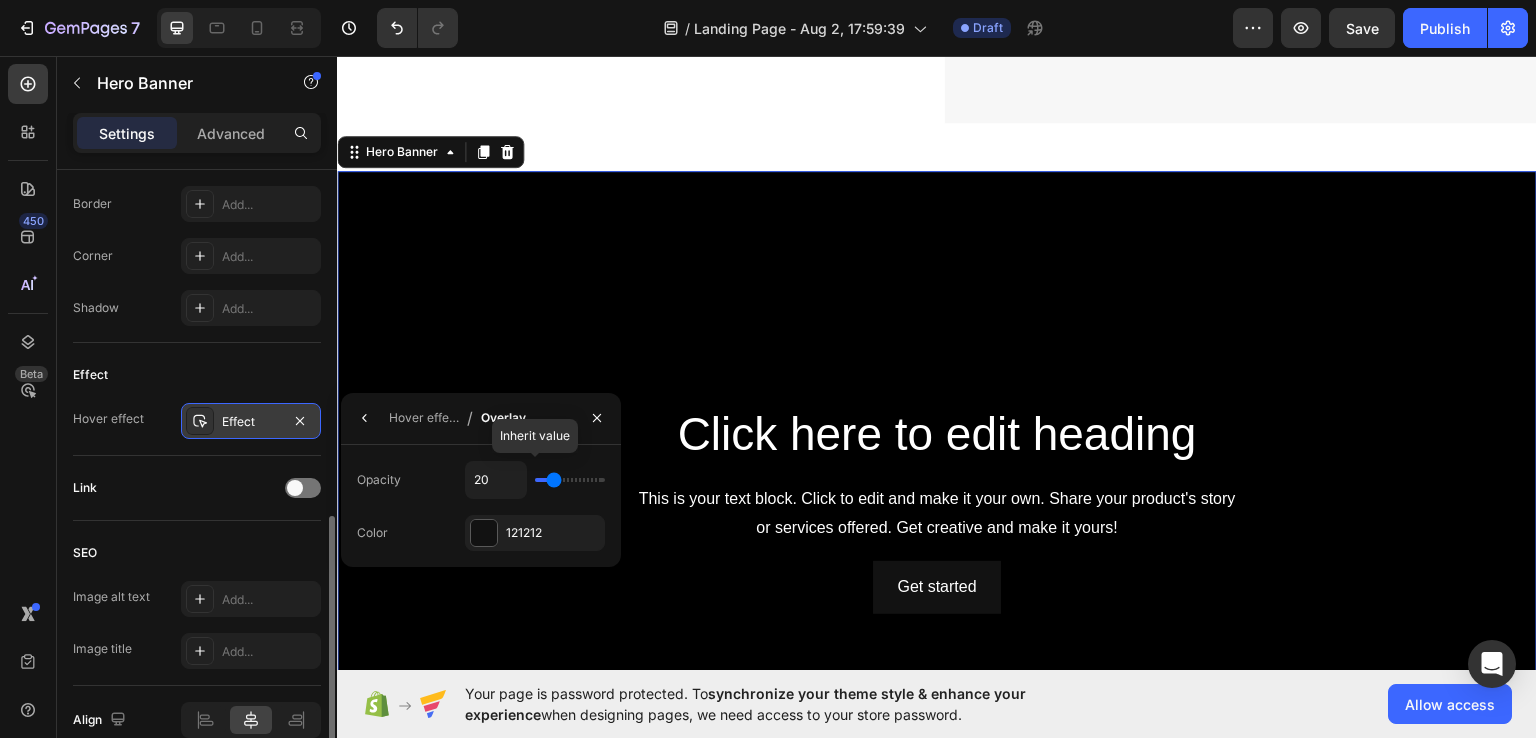 type on "21" 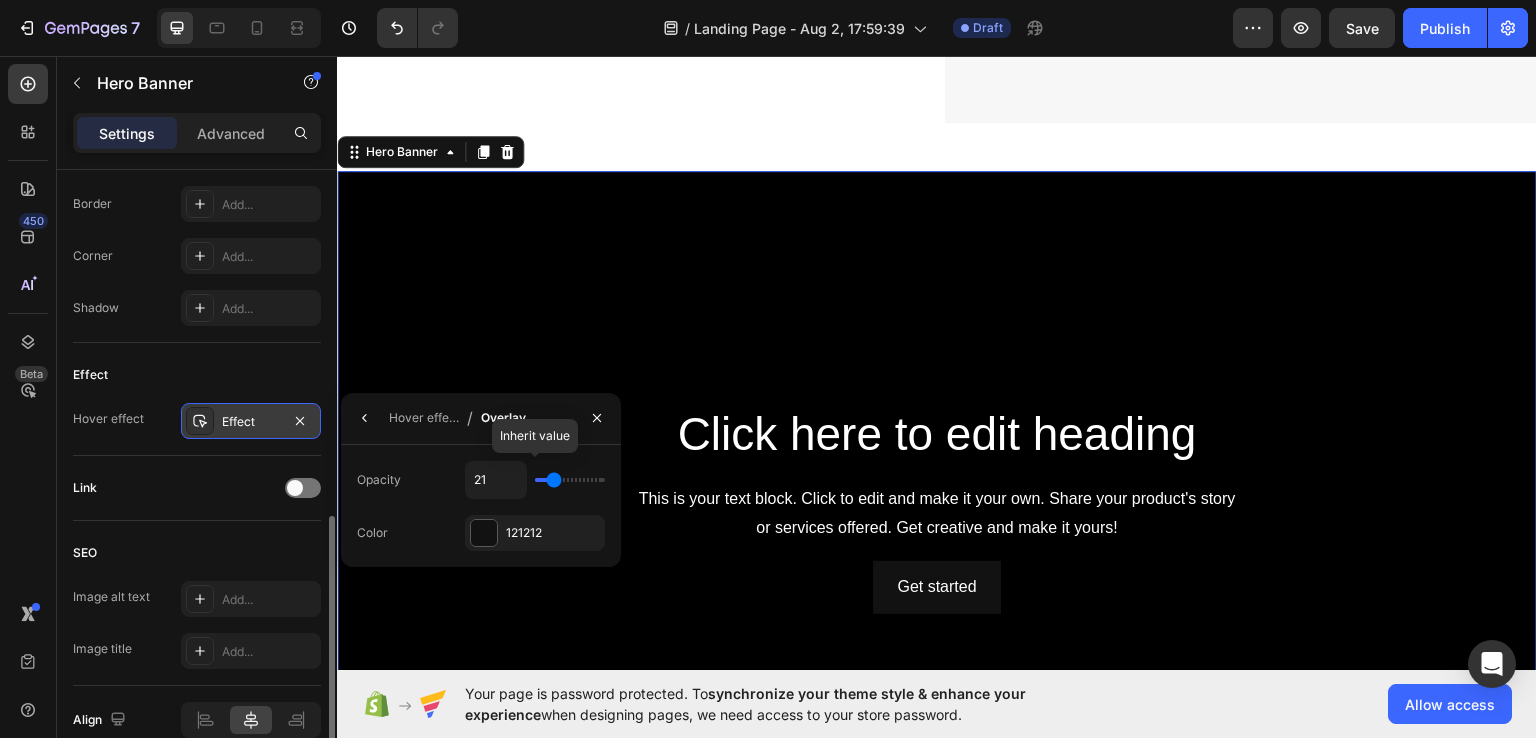 type on "23" 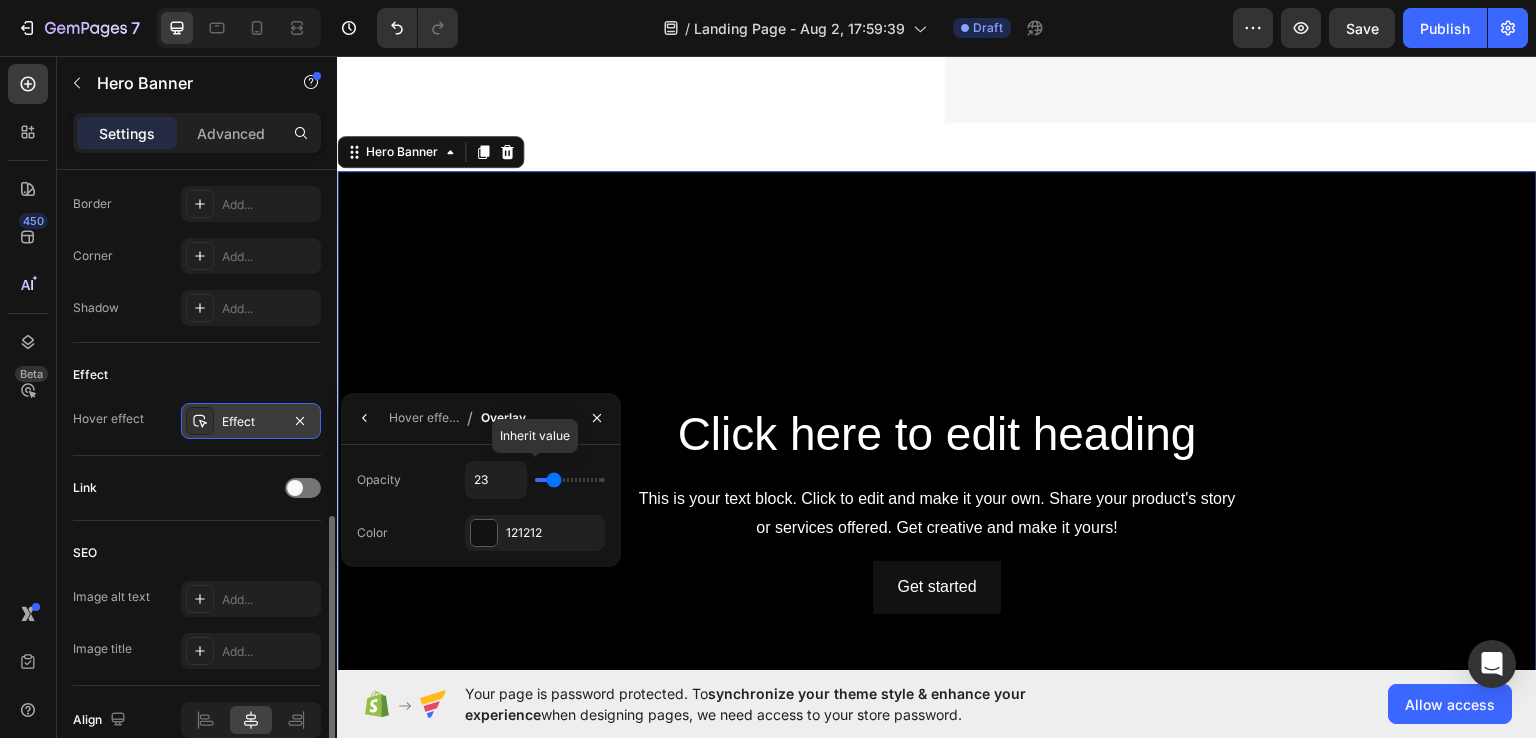 type on "23" 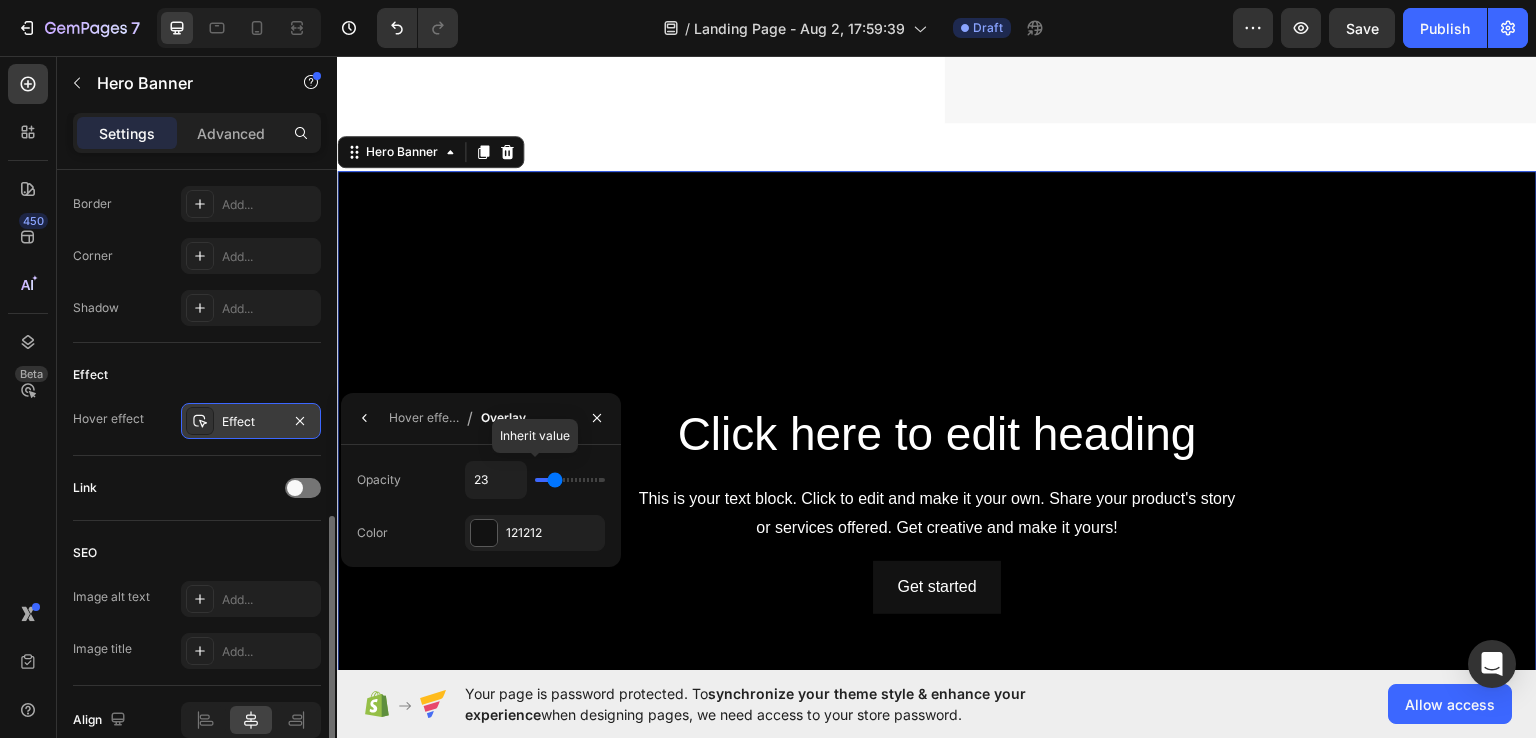 type on "24" 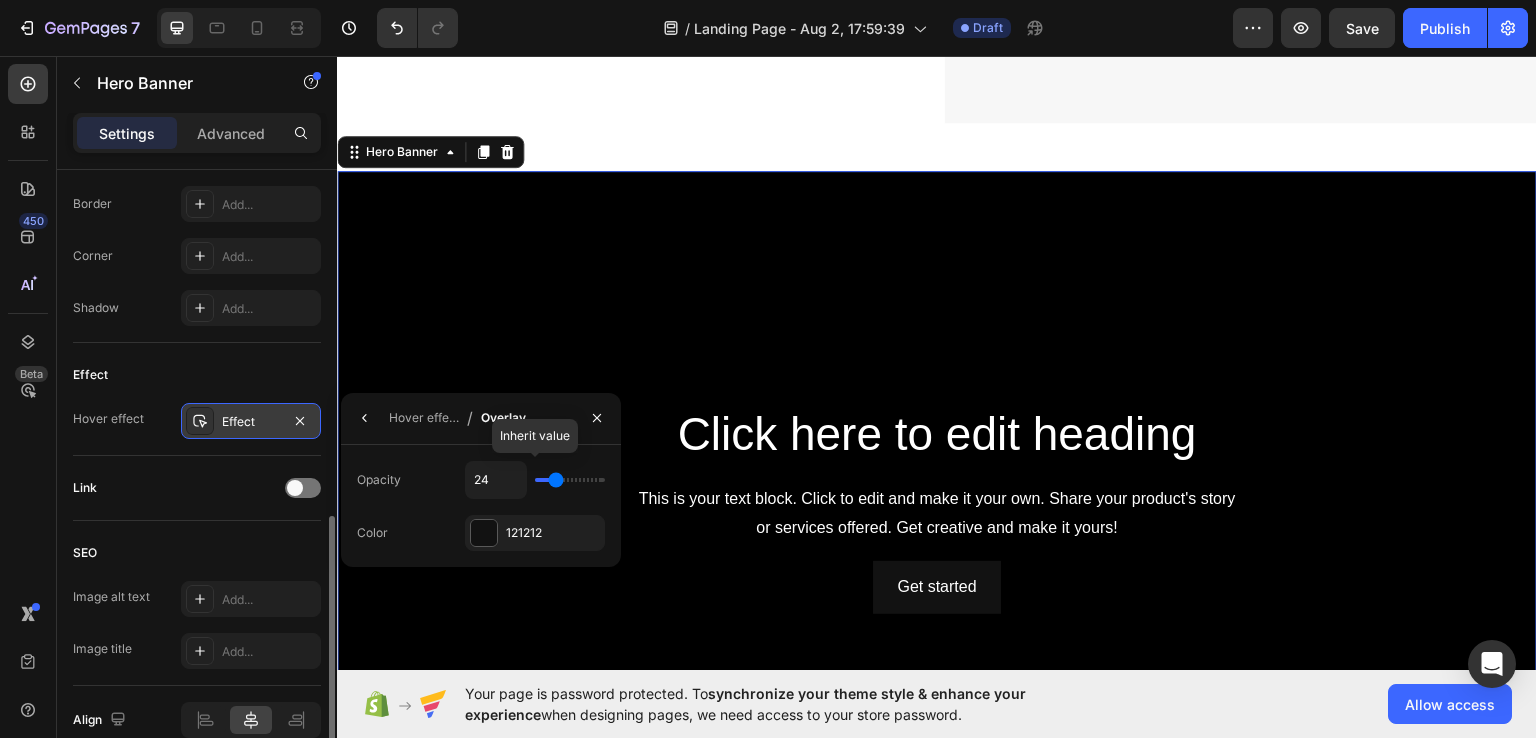 type on "27" 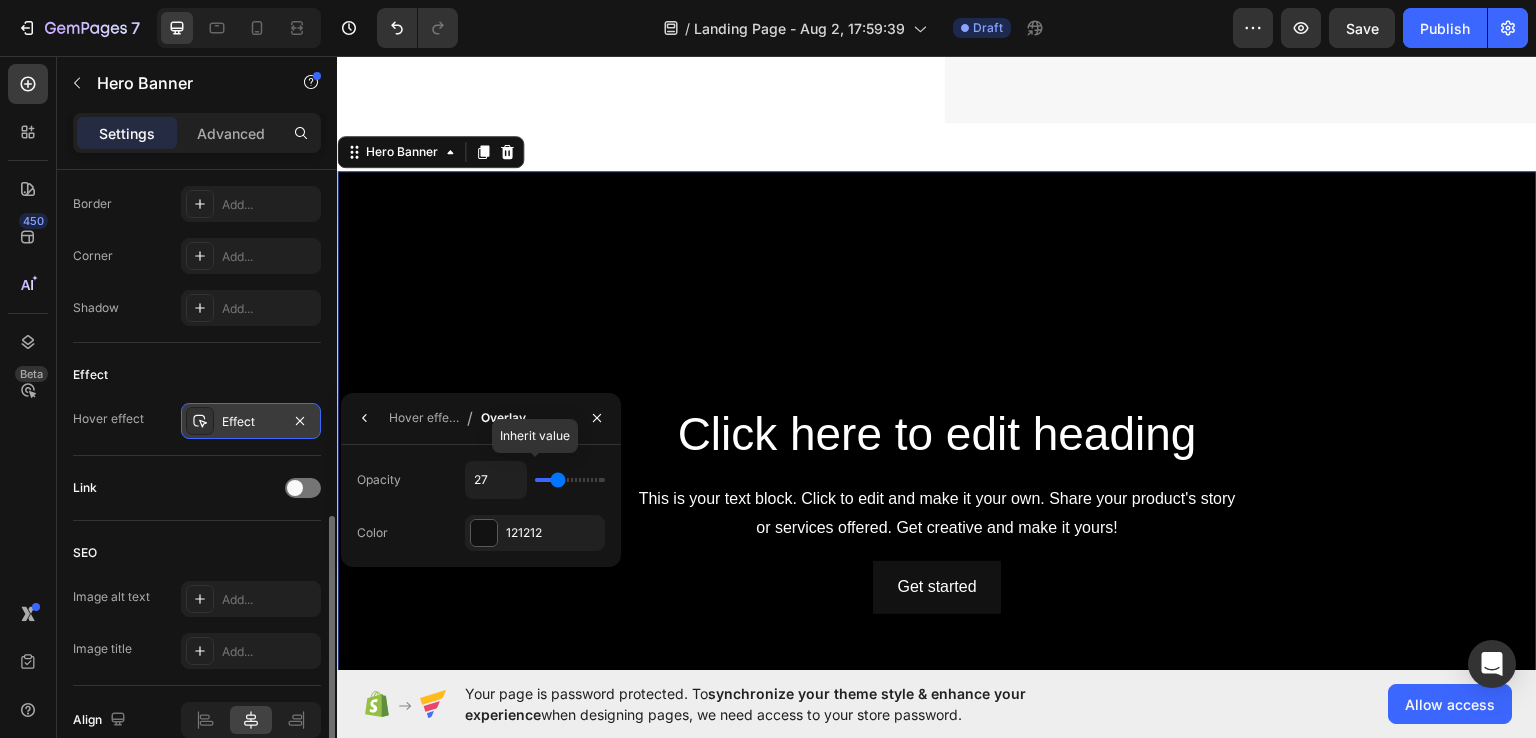type on "51" 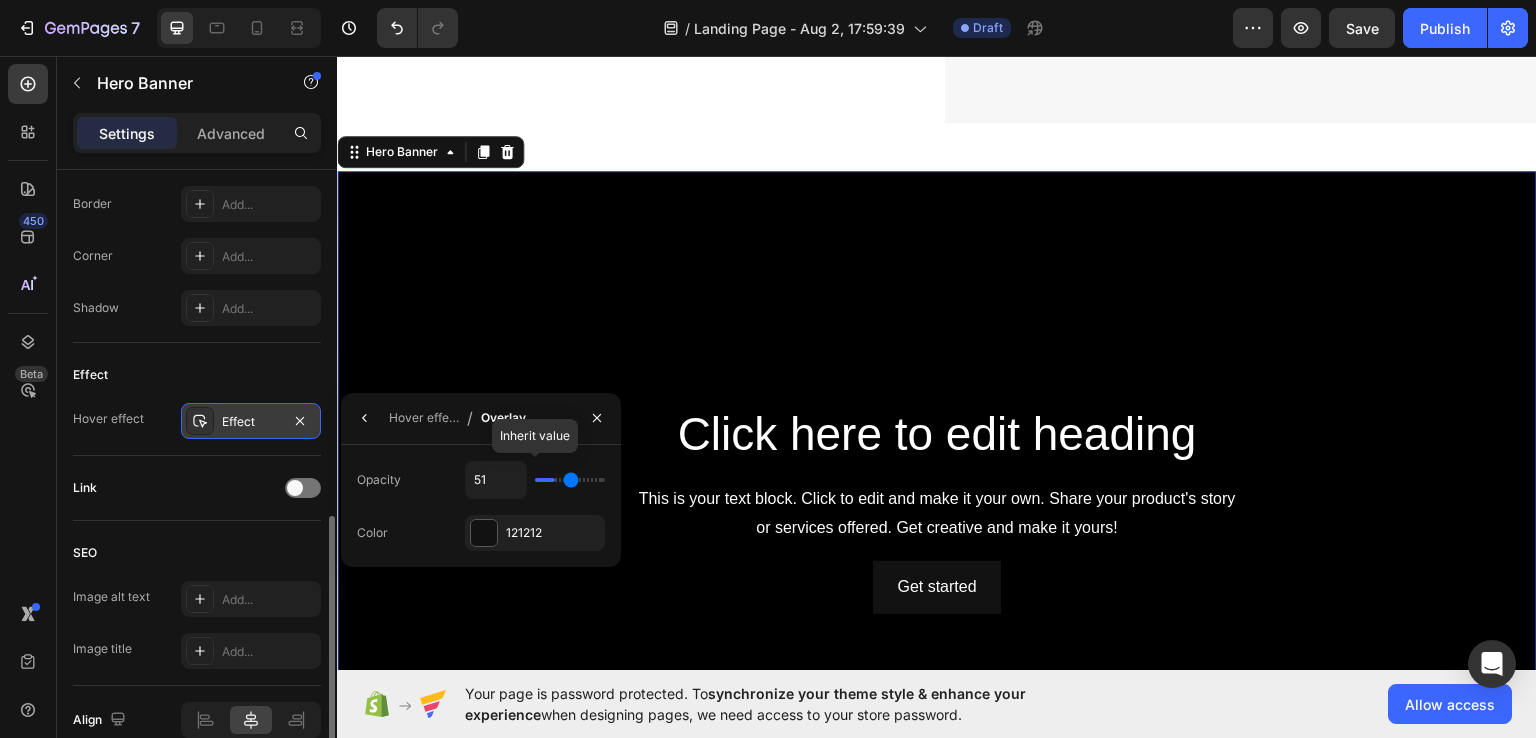 type on "55" 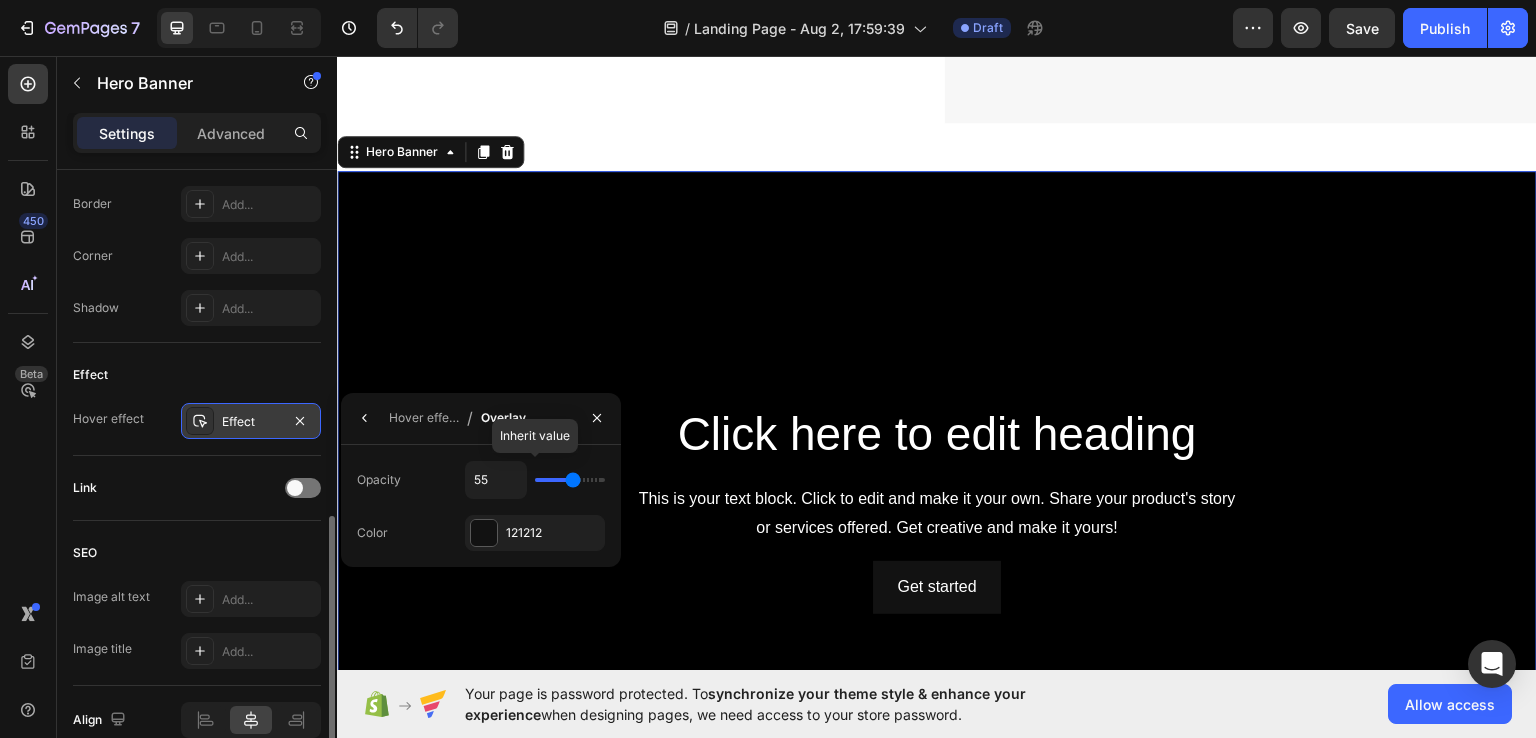 type on "57" 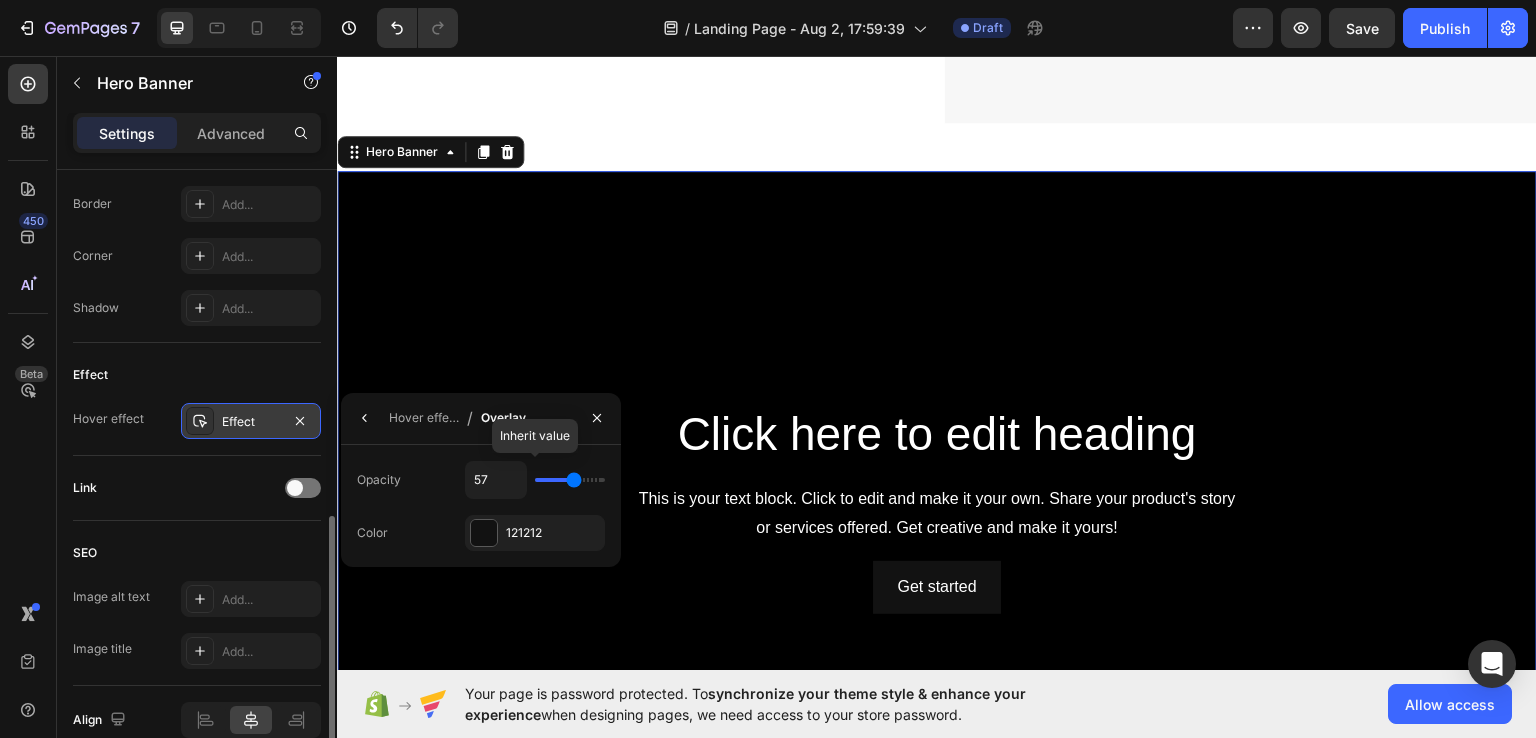 type on "58" 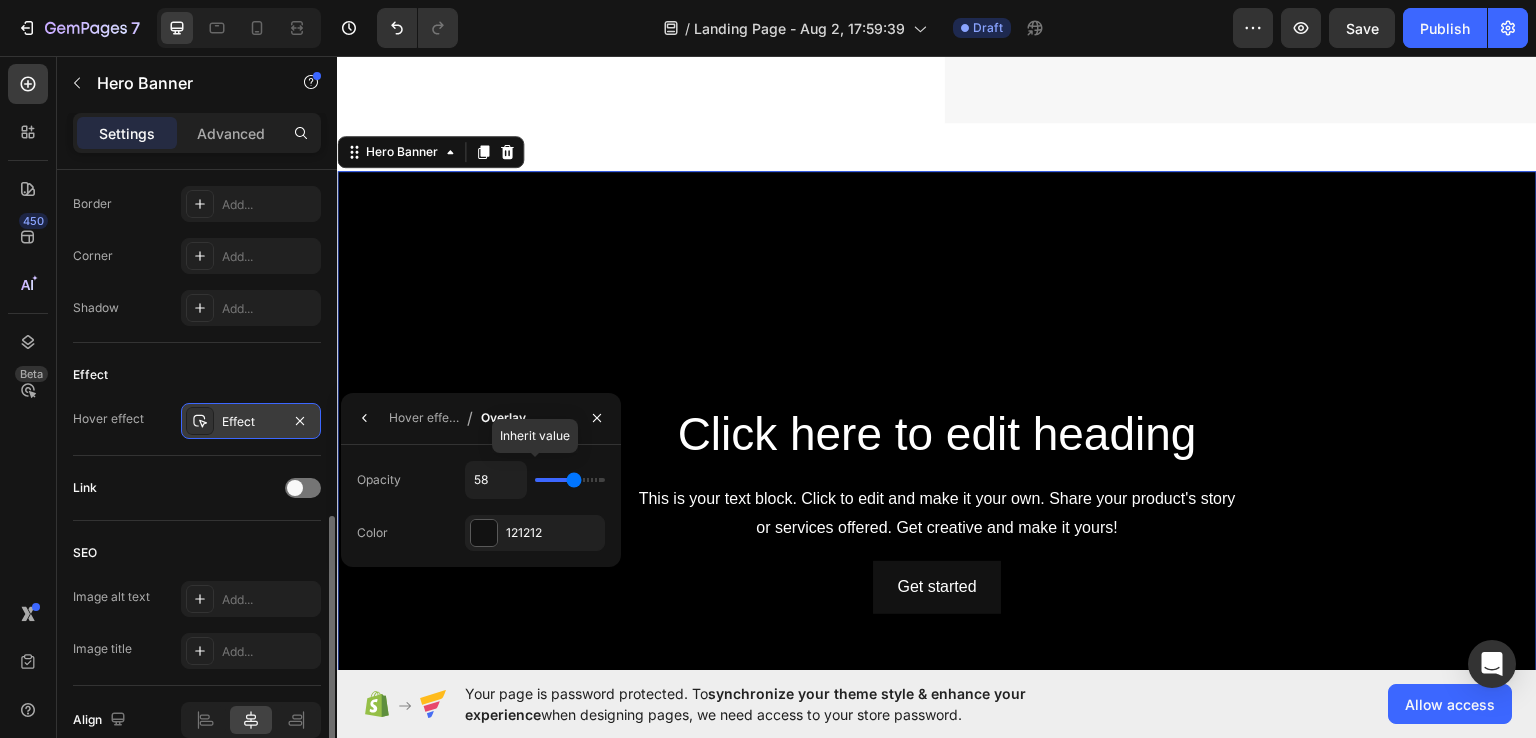 type on "60" 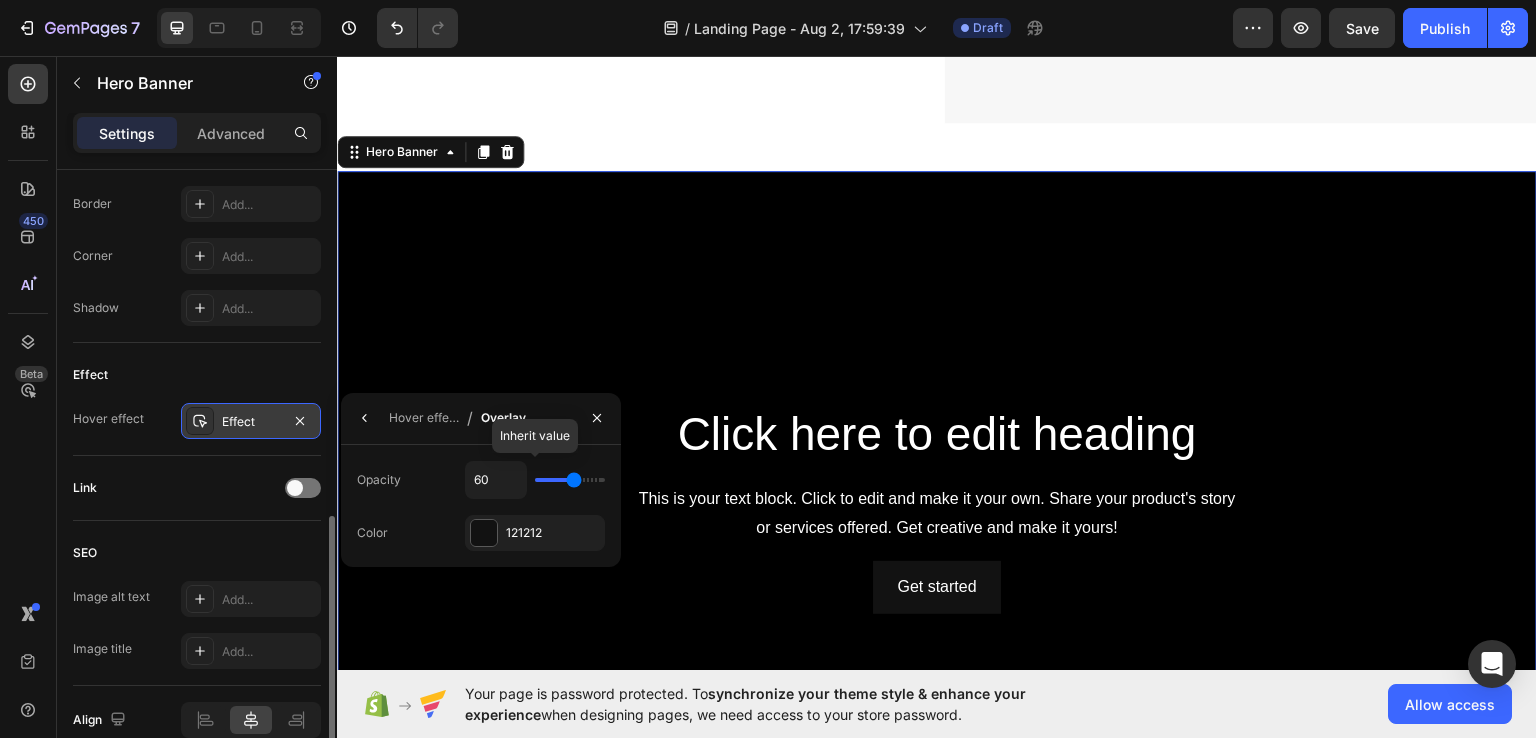 type on "60" 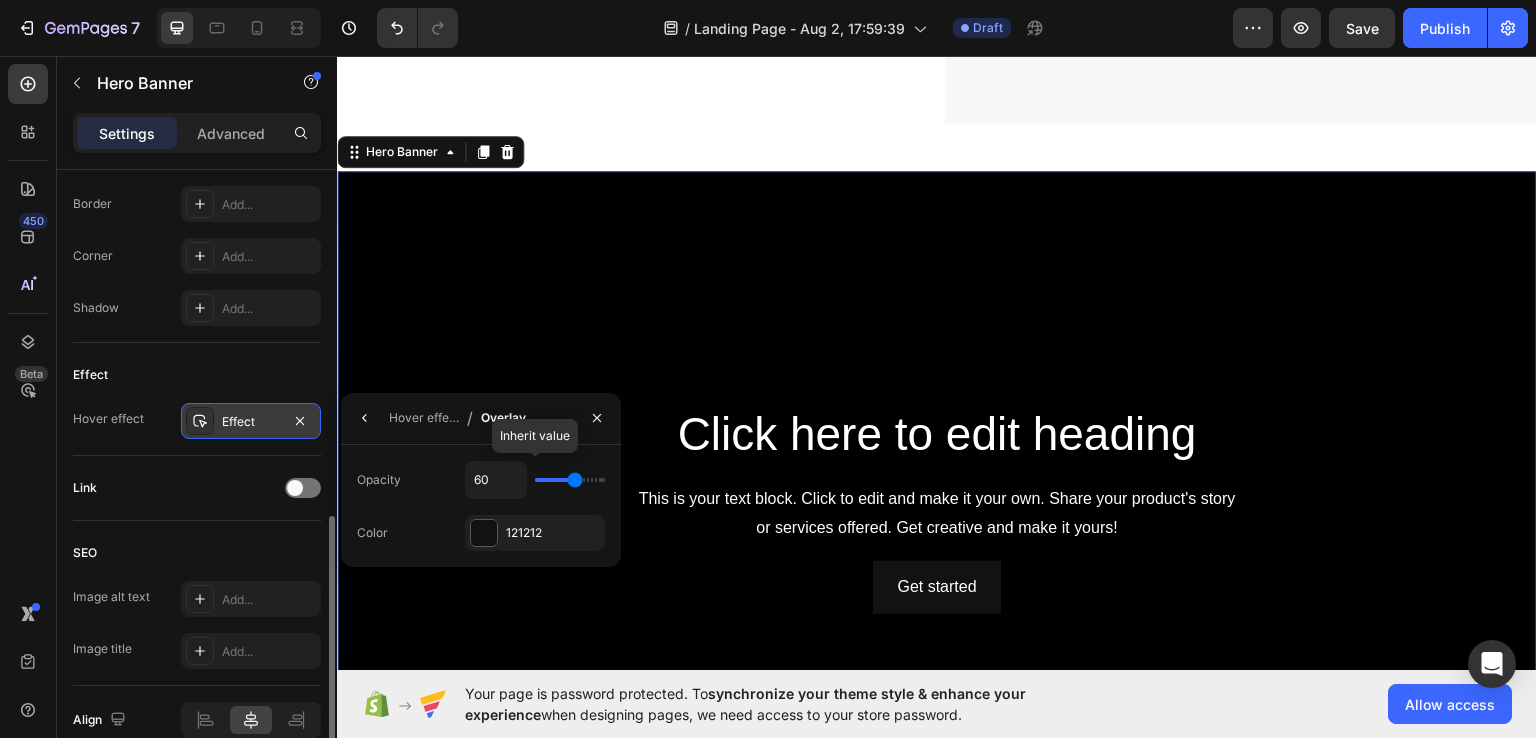 type on "64" 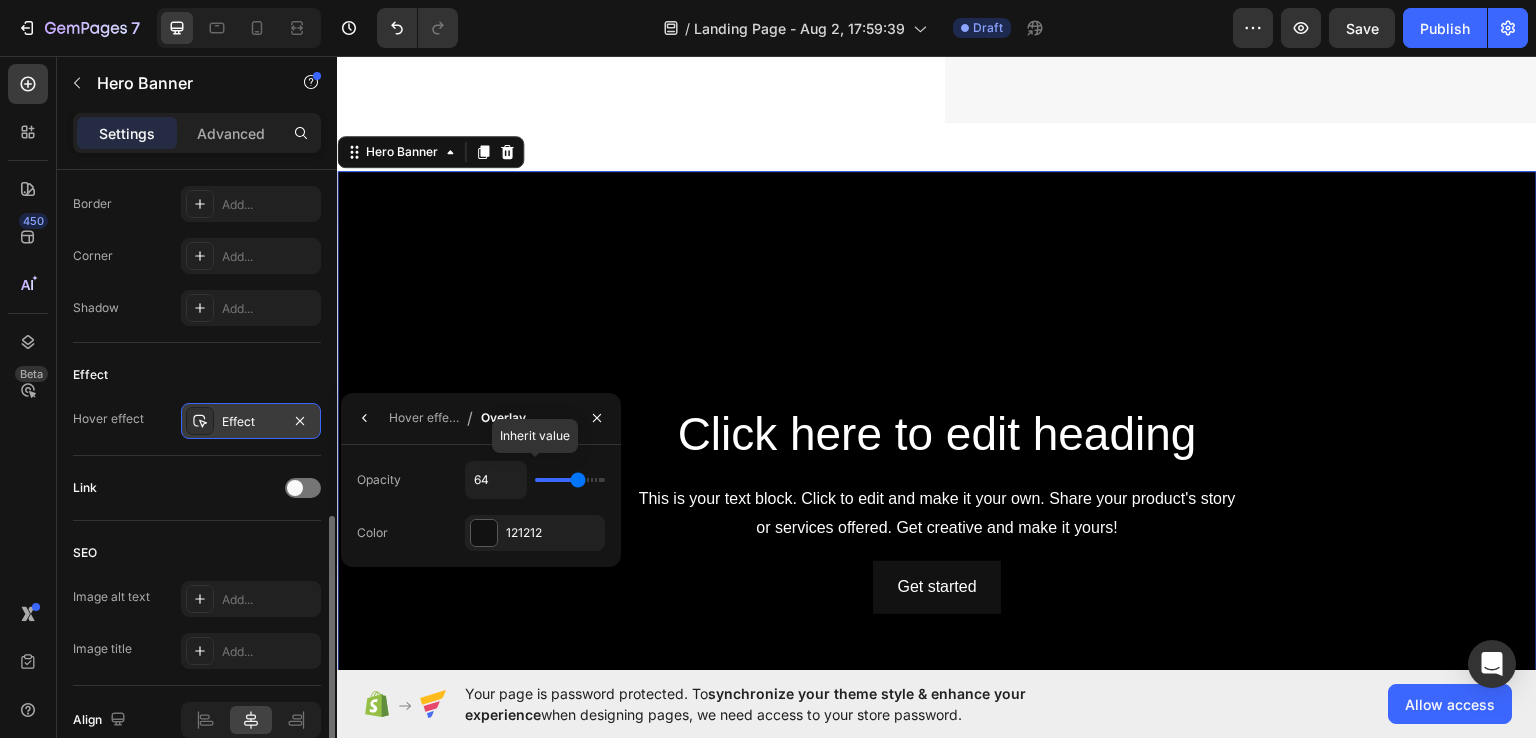 type on "69" 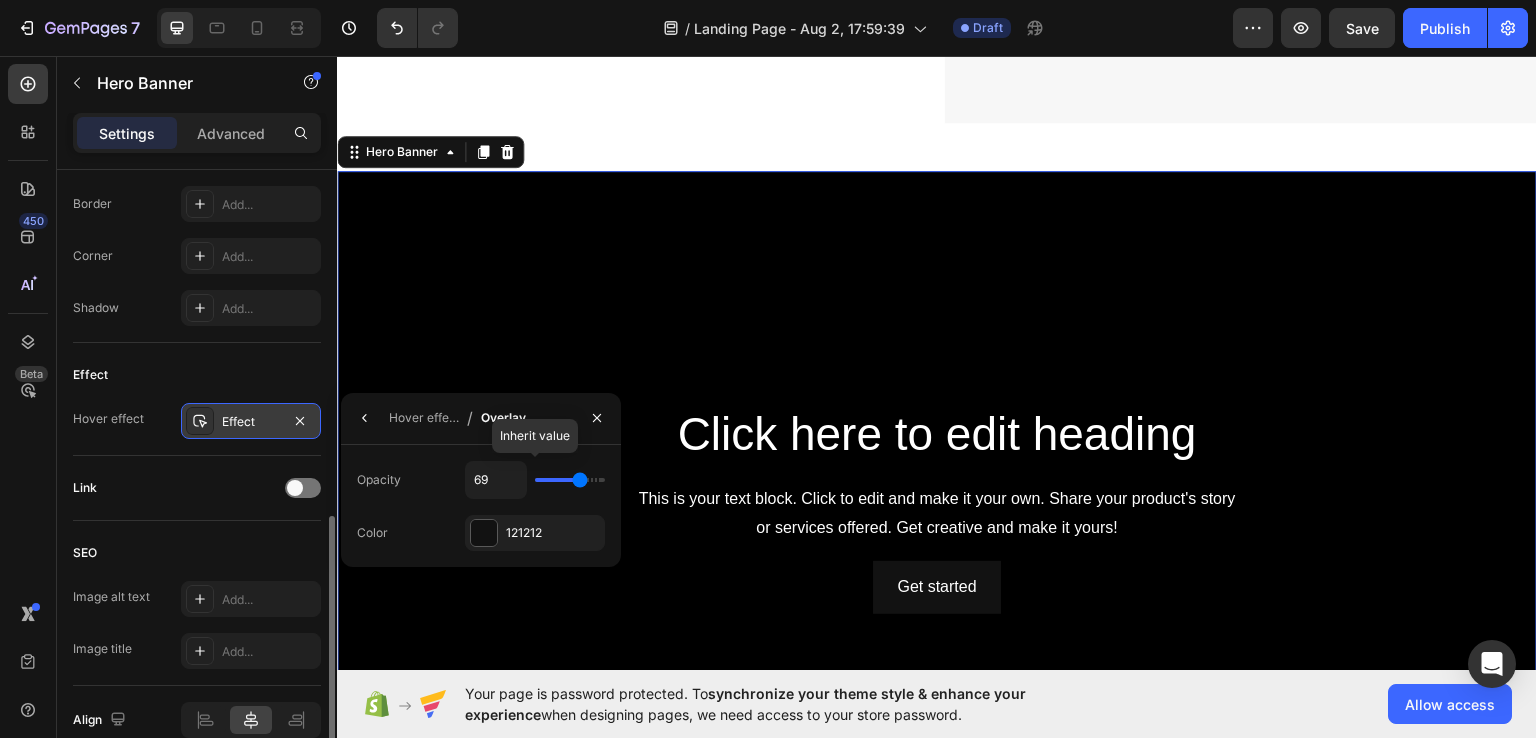 type on "71" 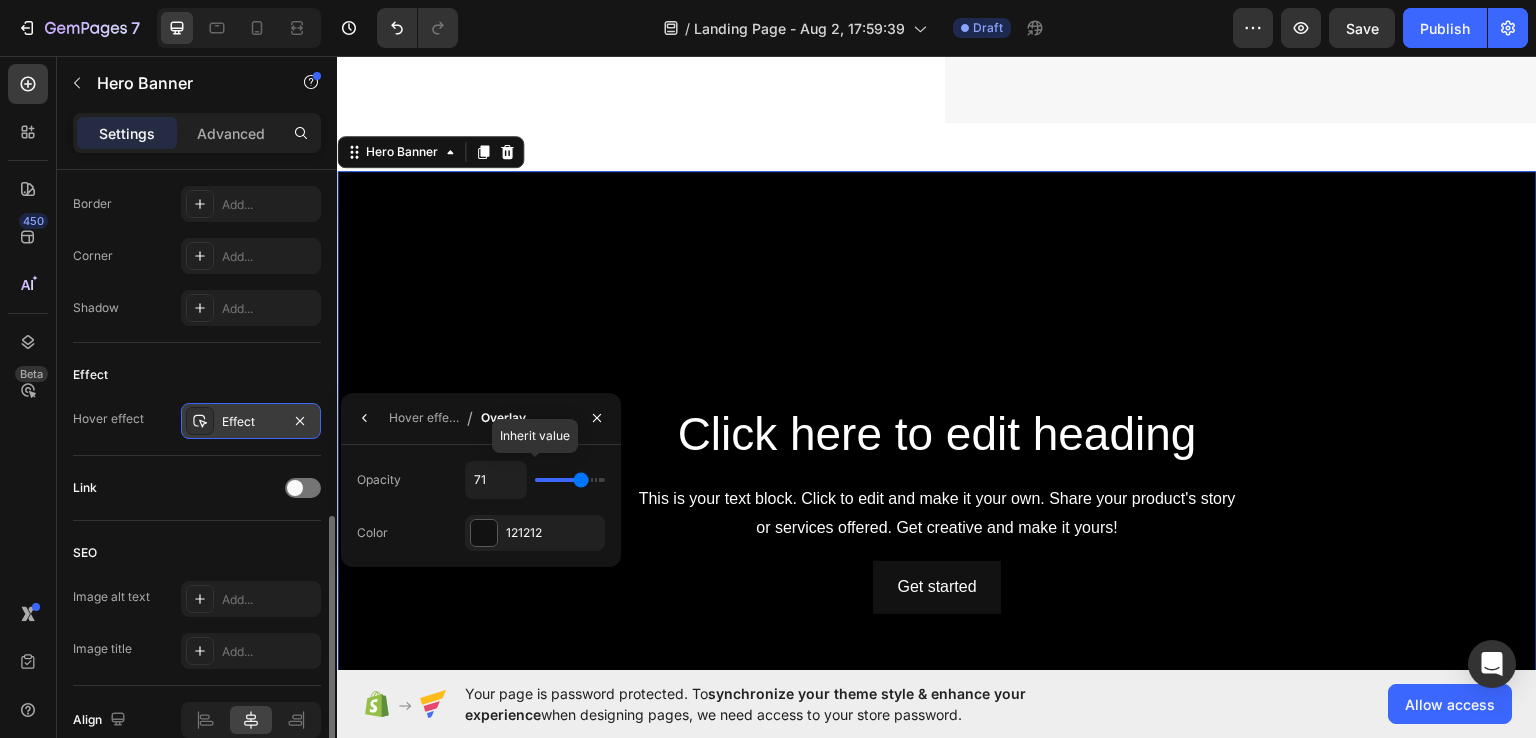 type on "73" 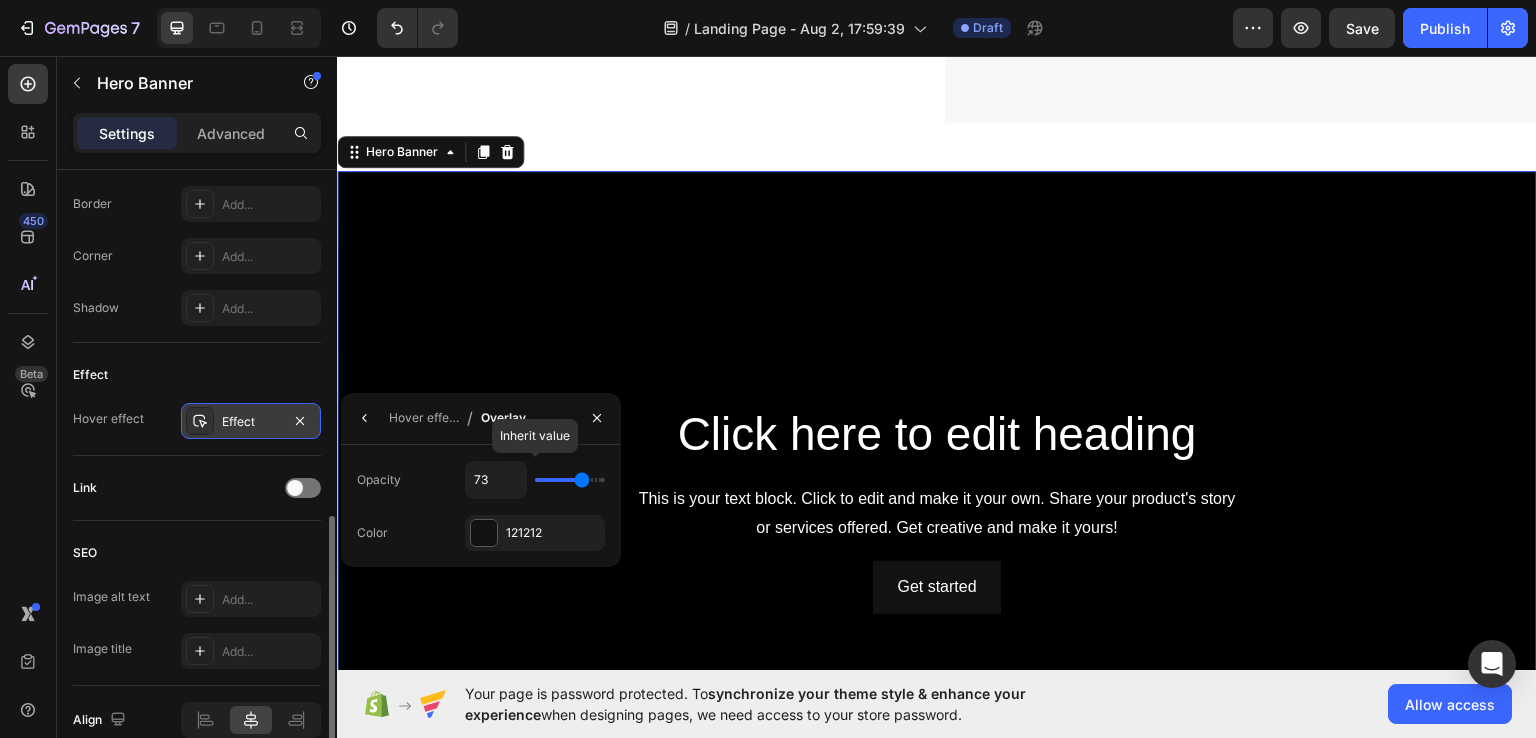 type on "74" 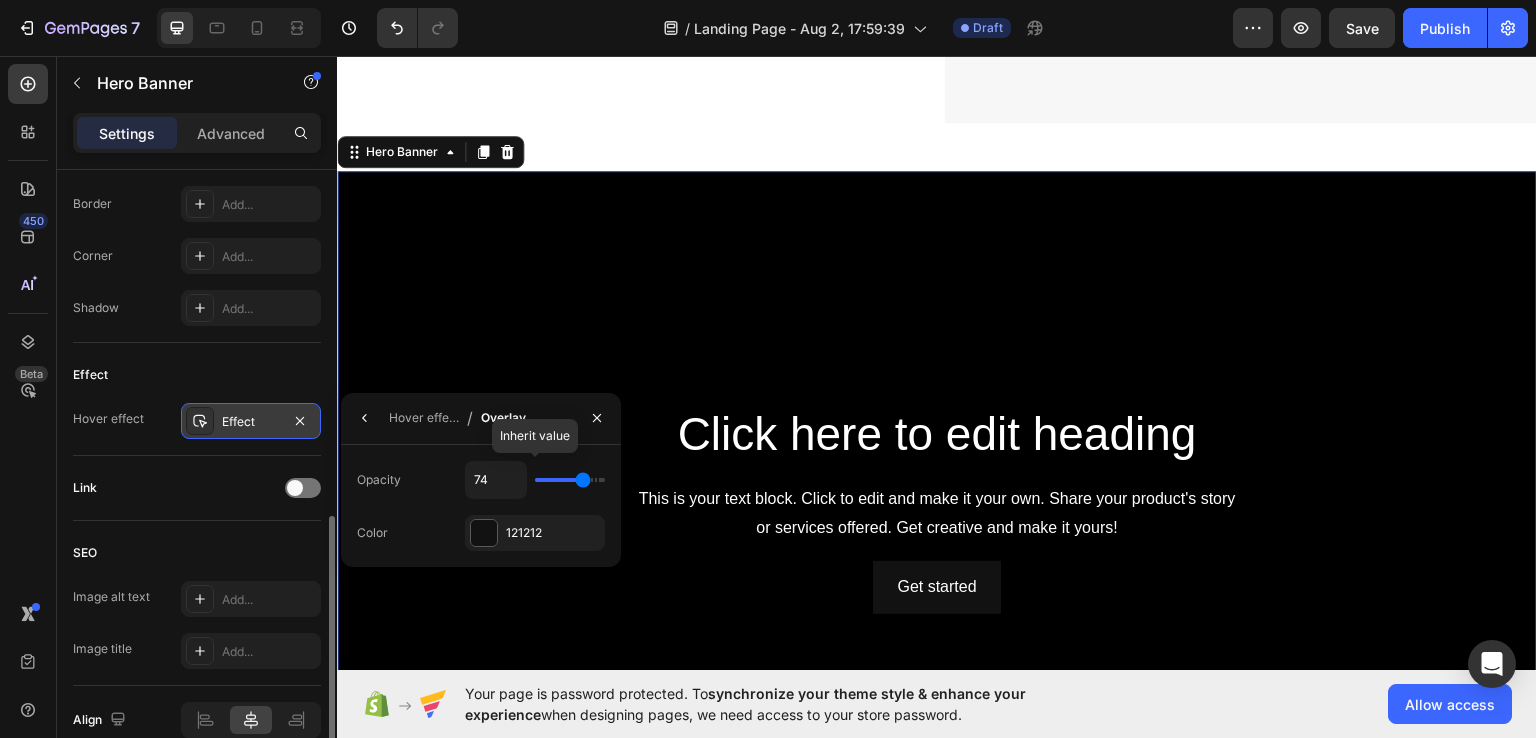 type on "76" 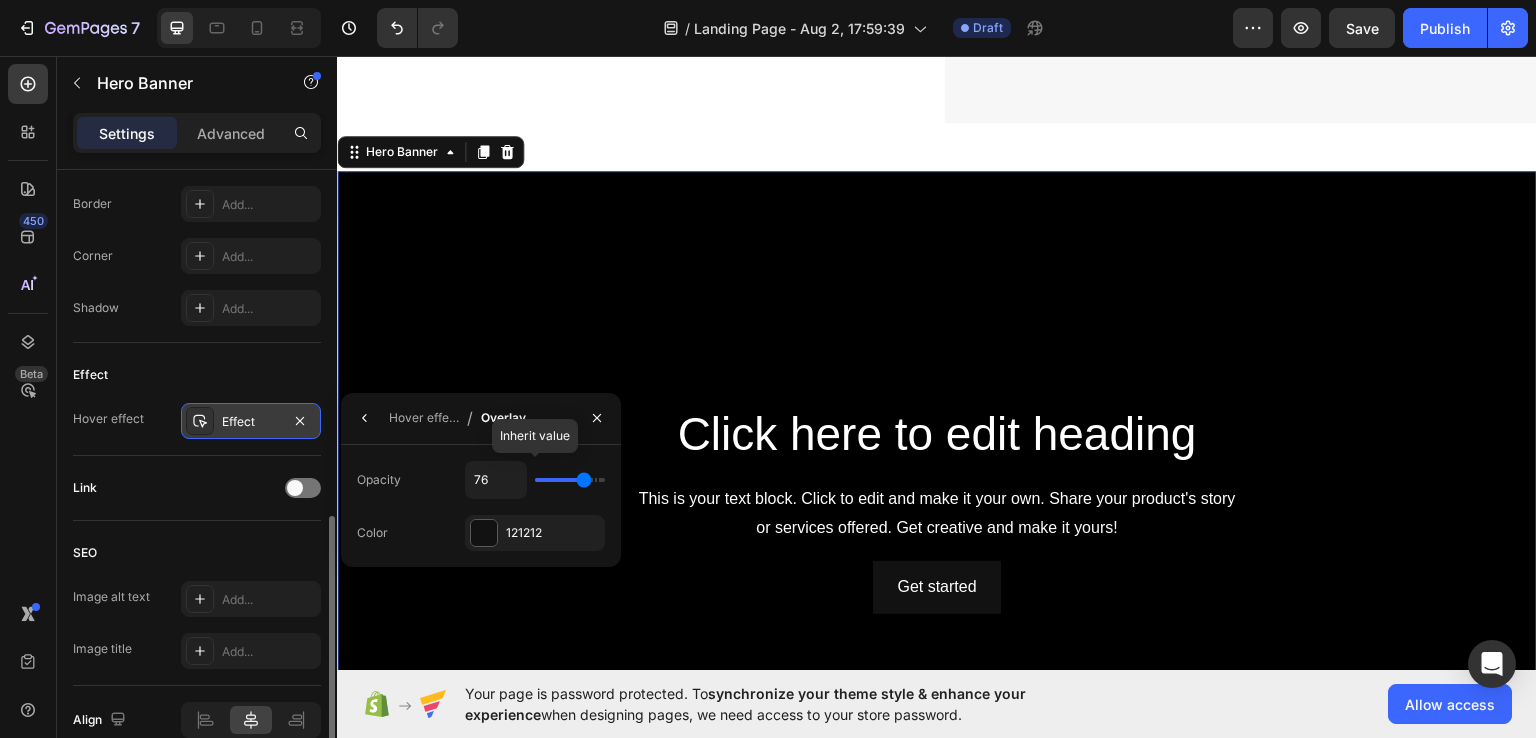 type on "77" 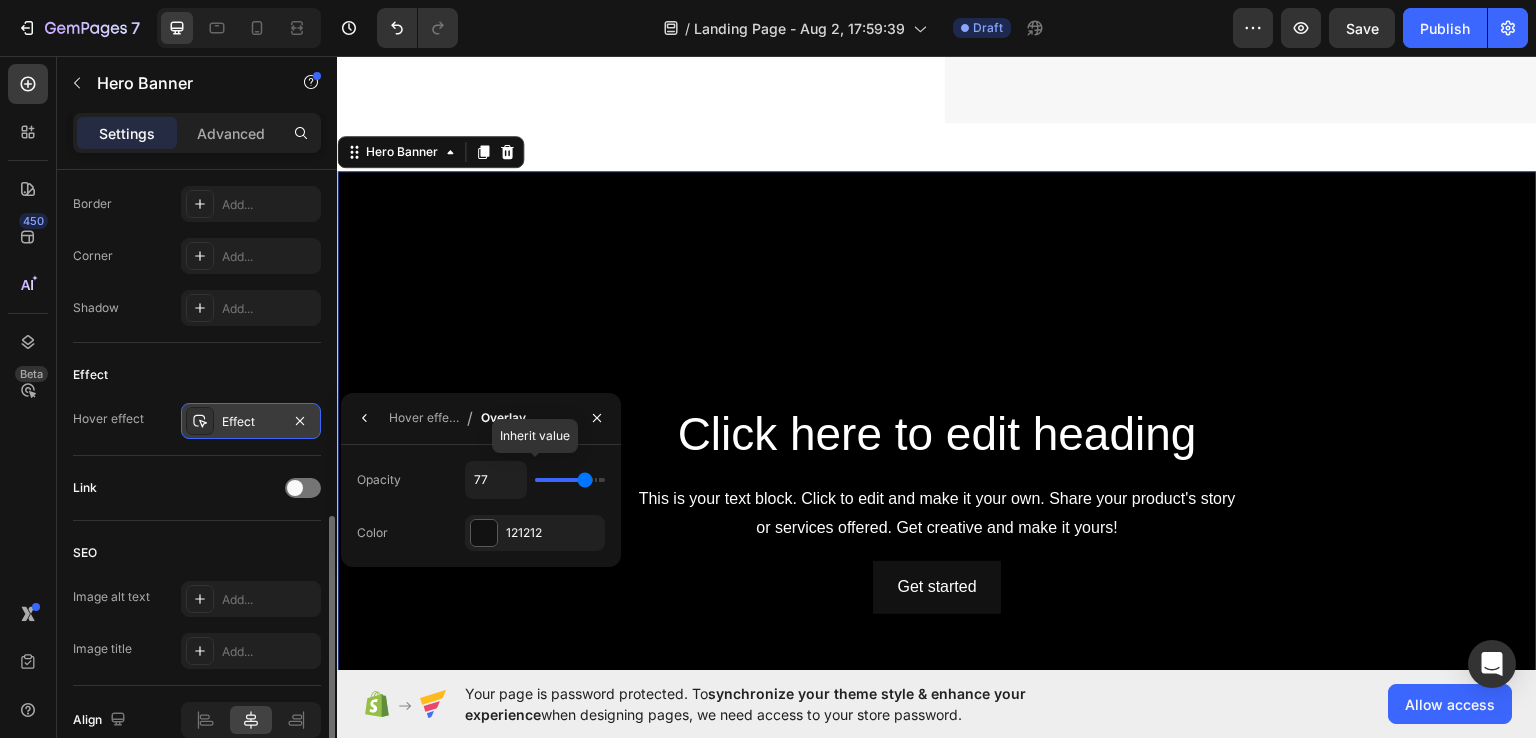 type on "79" 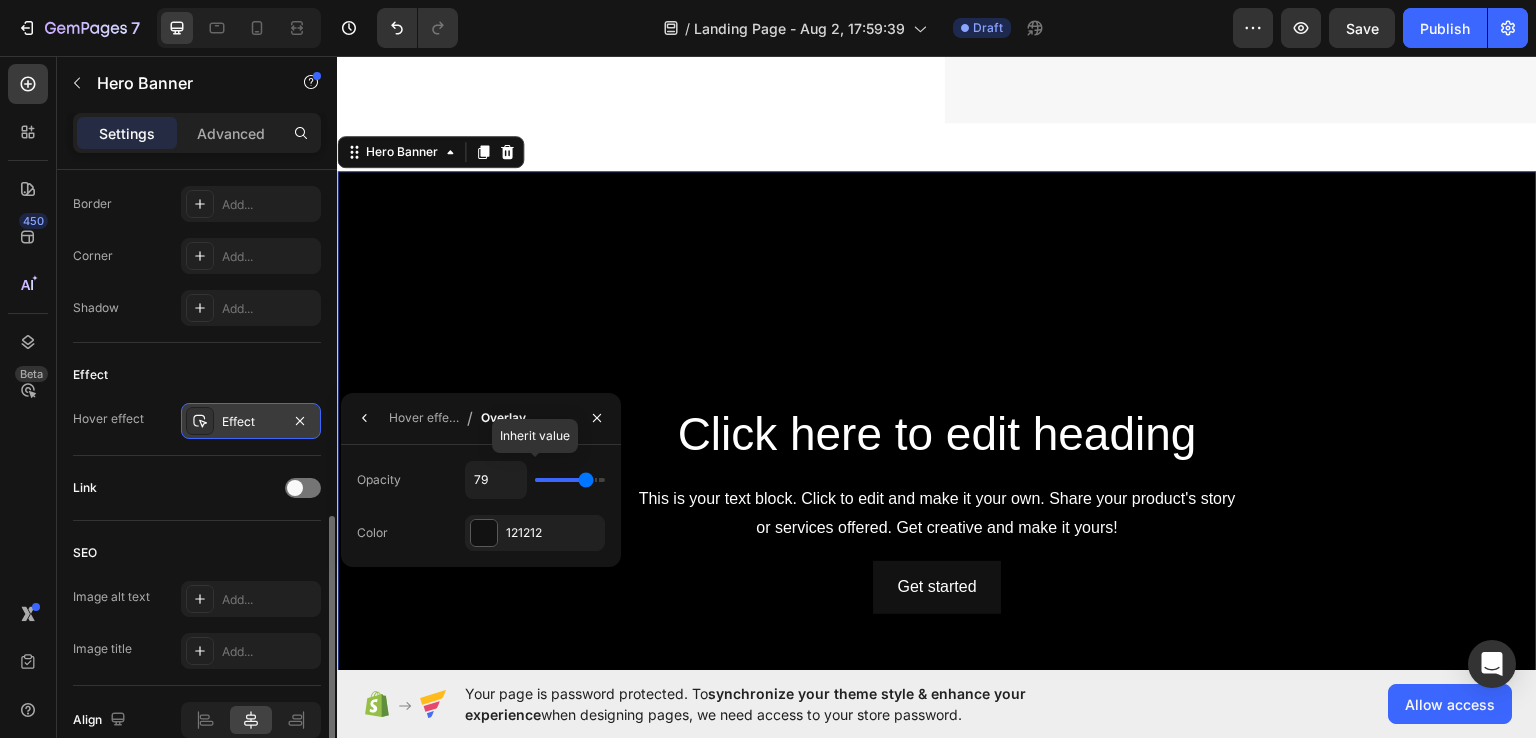 type on "83" 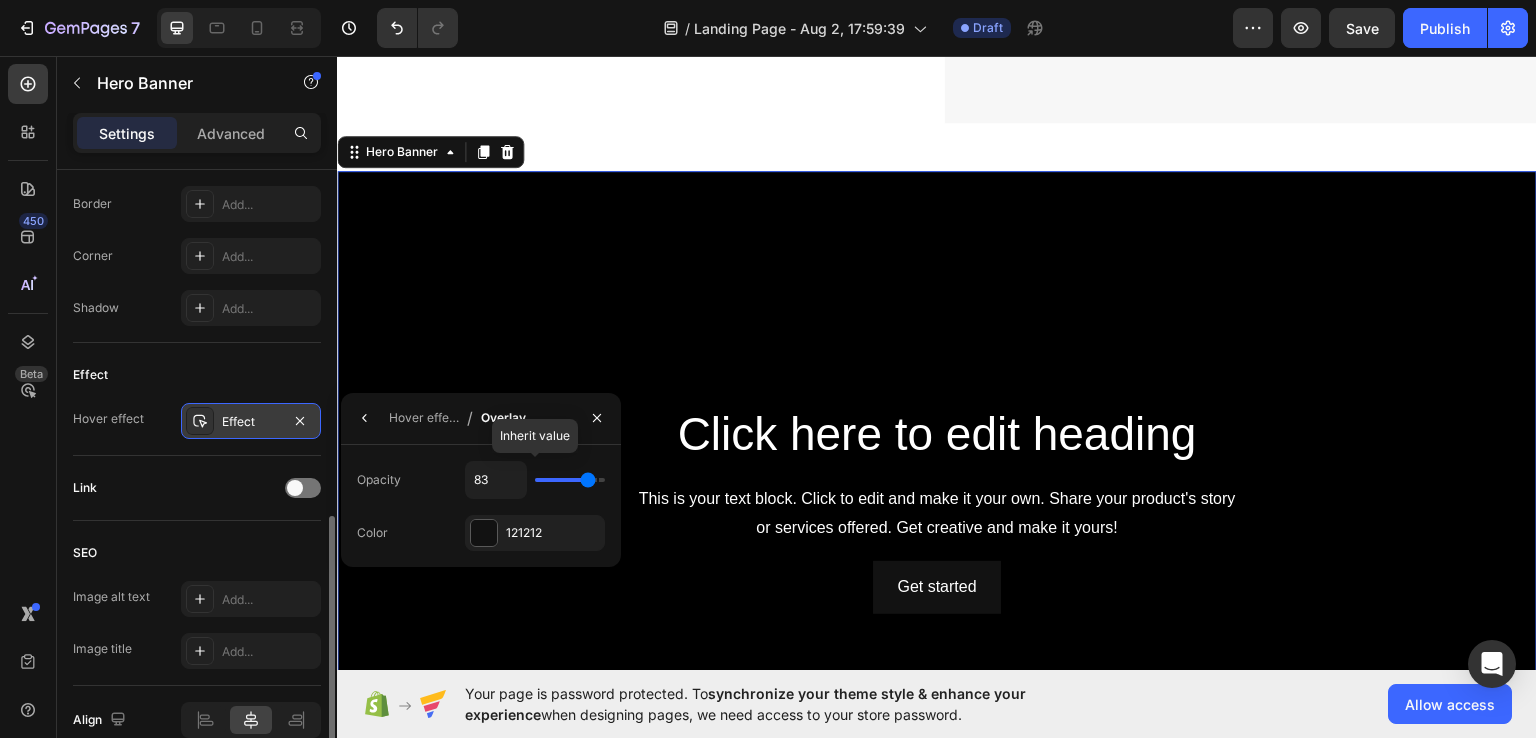 type on "86" 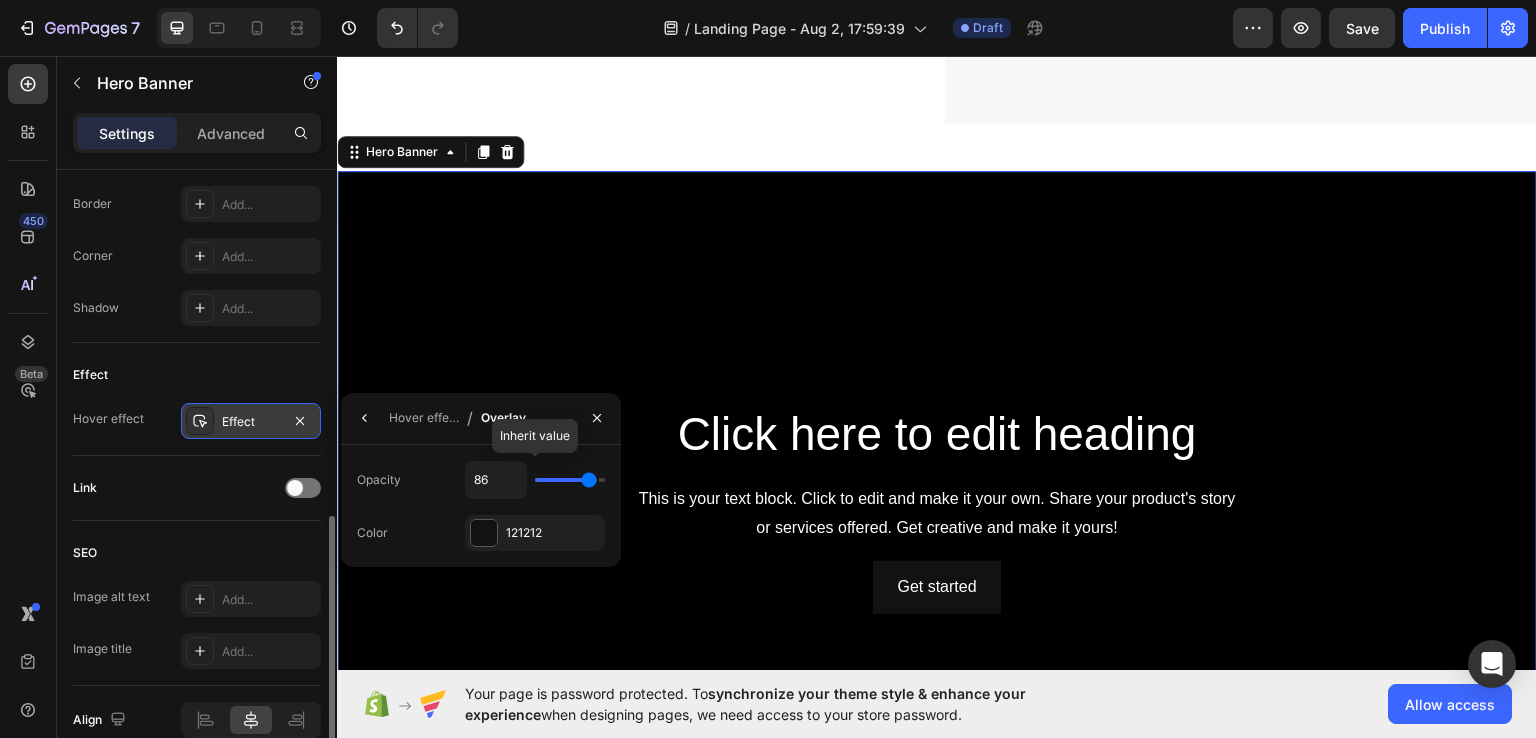 type on "89" 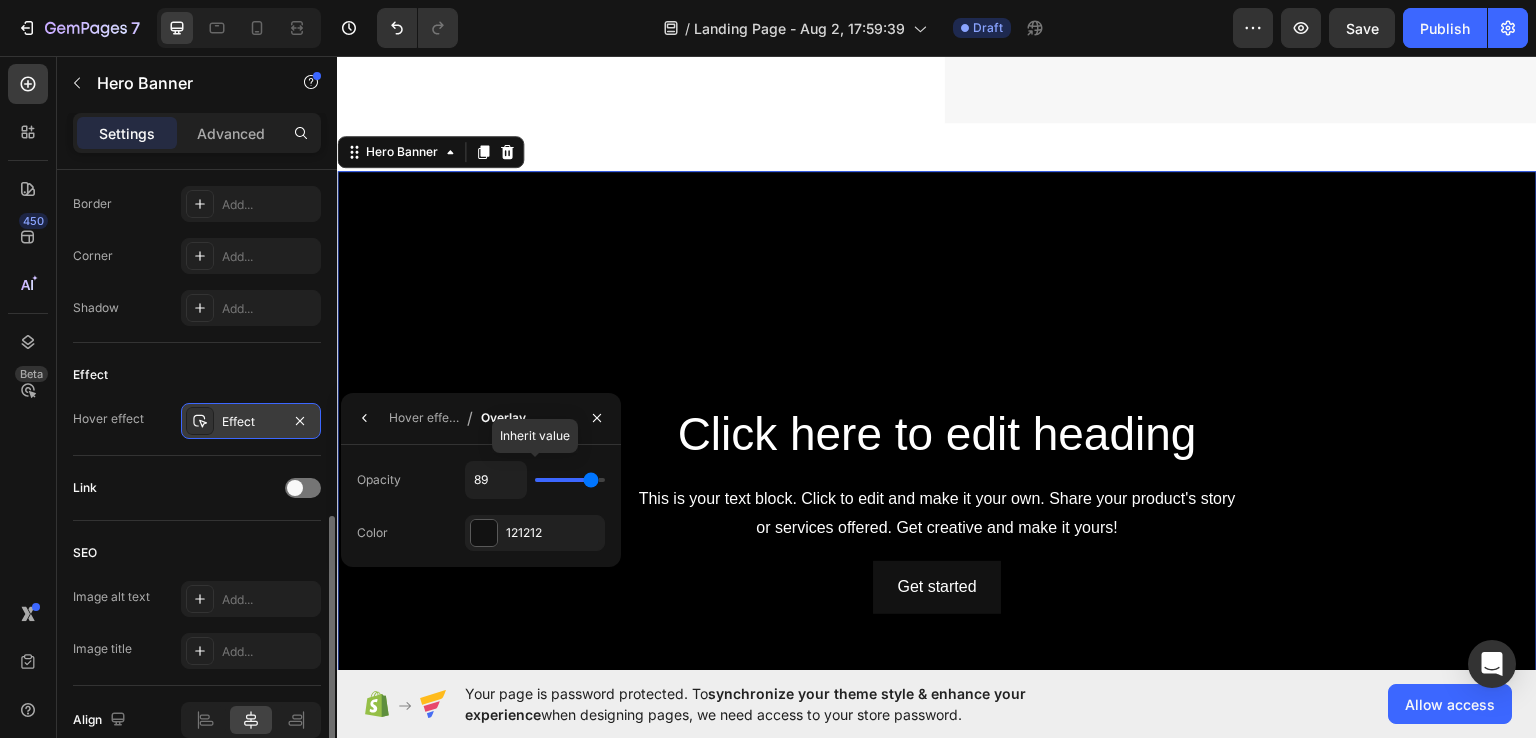 type on "91" 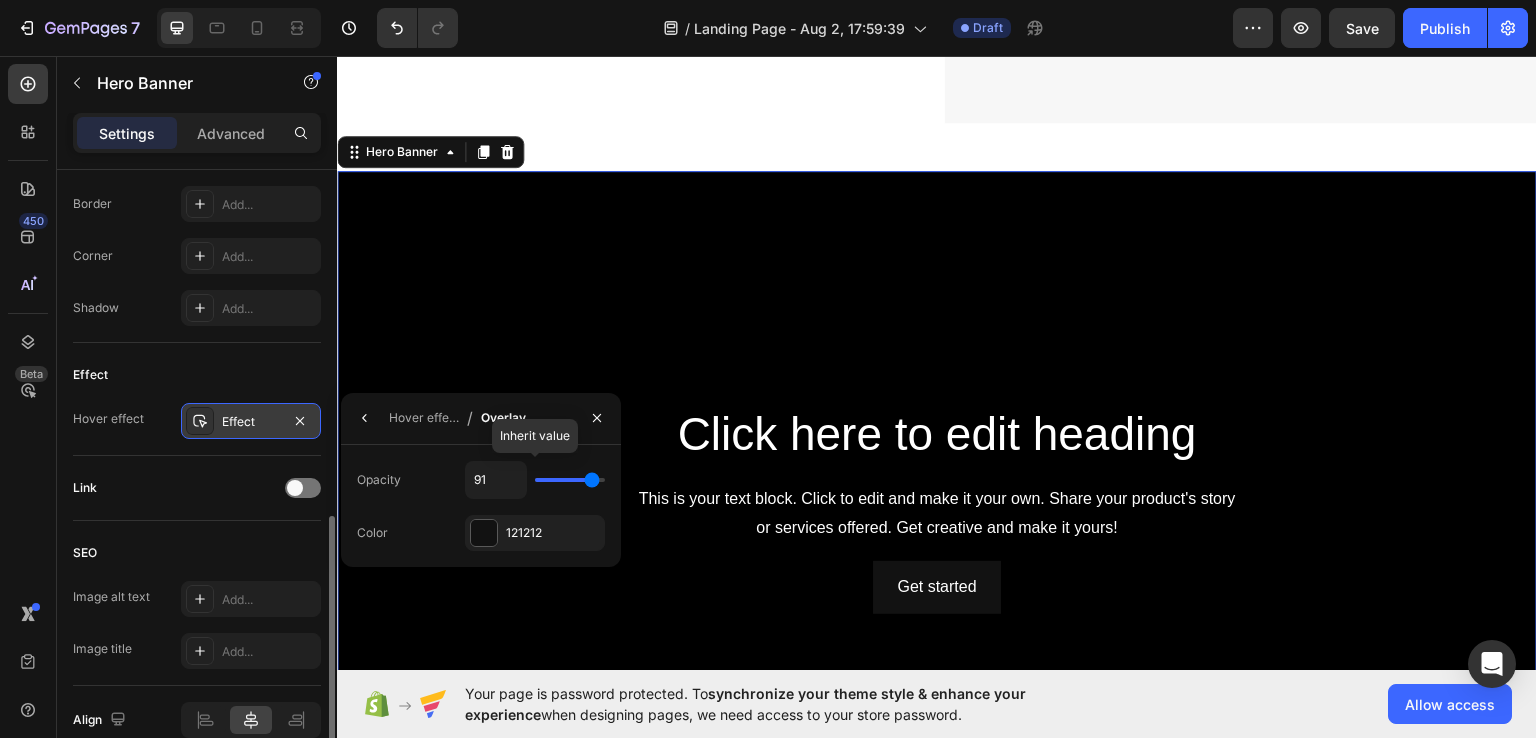 type on "92" 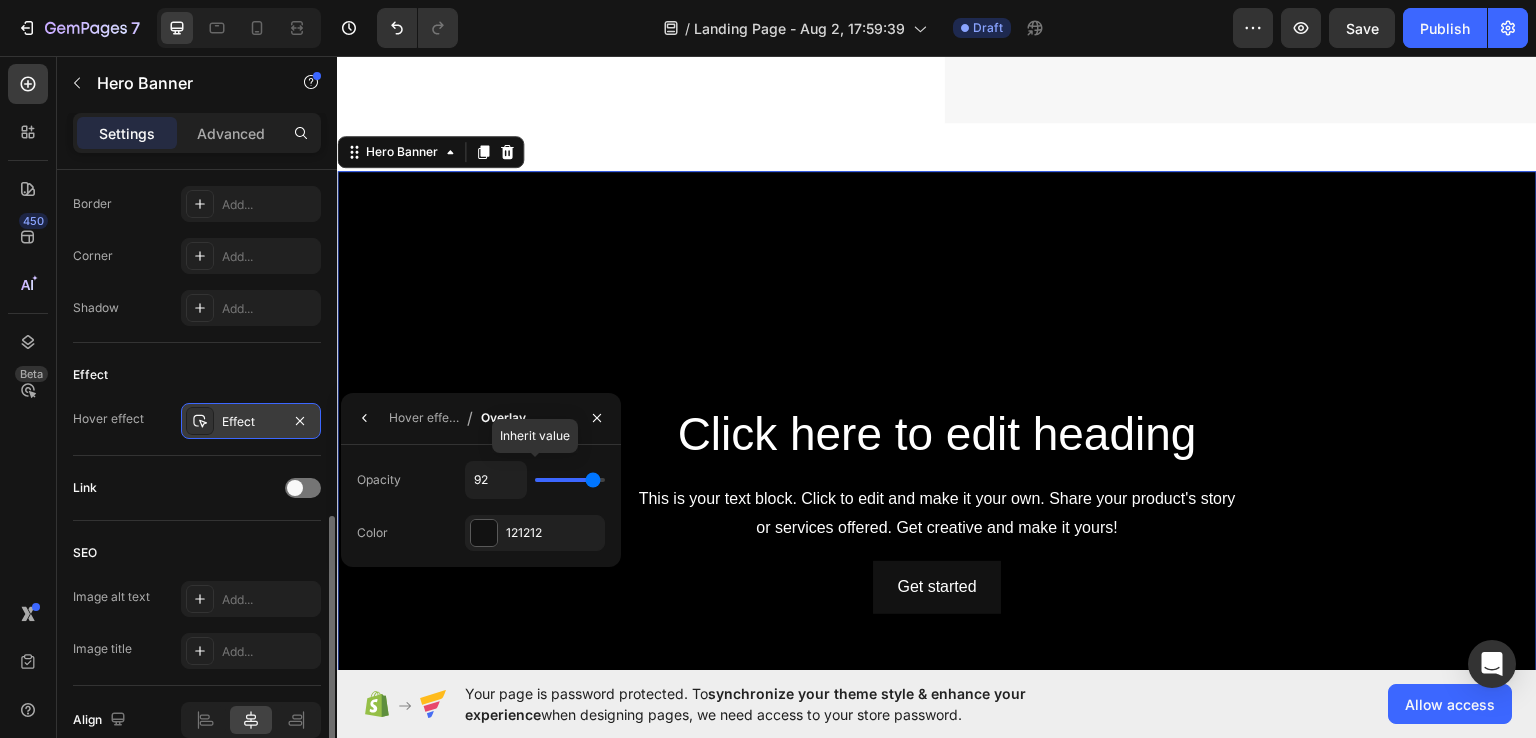 type on "94" 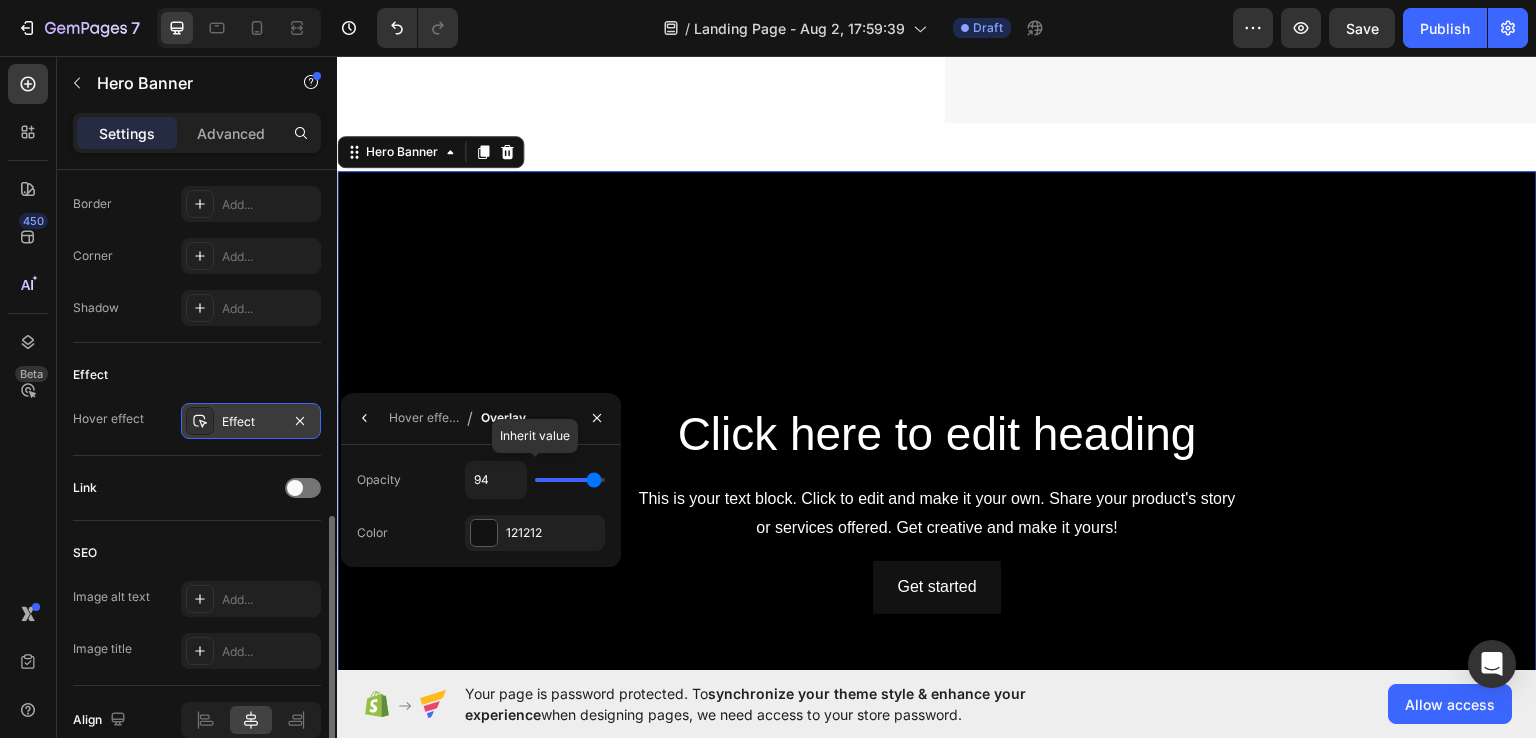 type on "97" 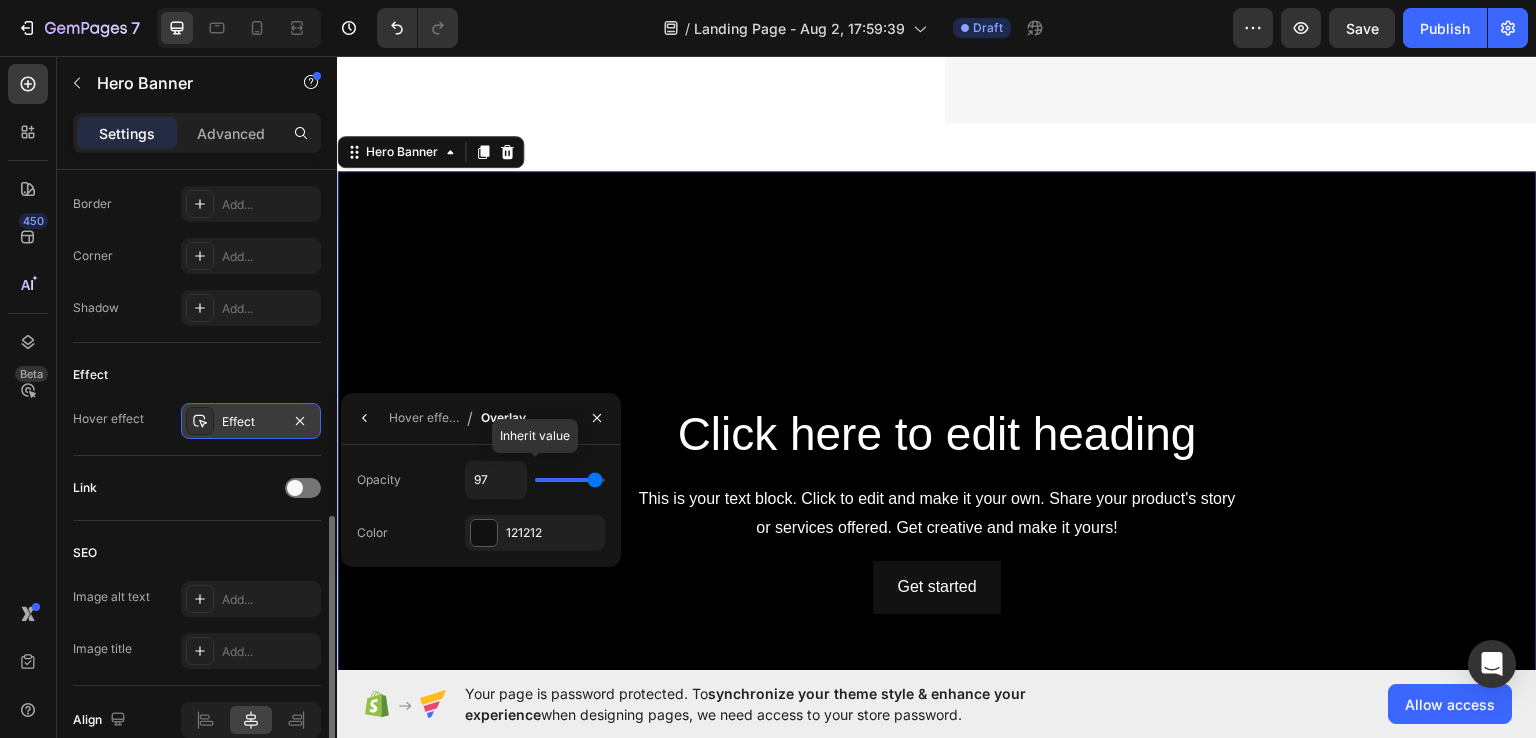 type on "98" 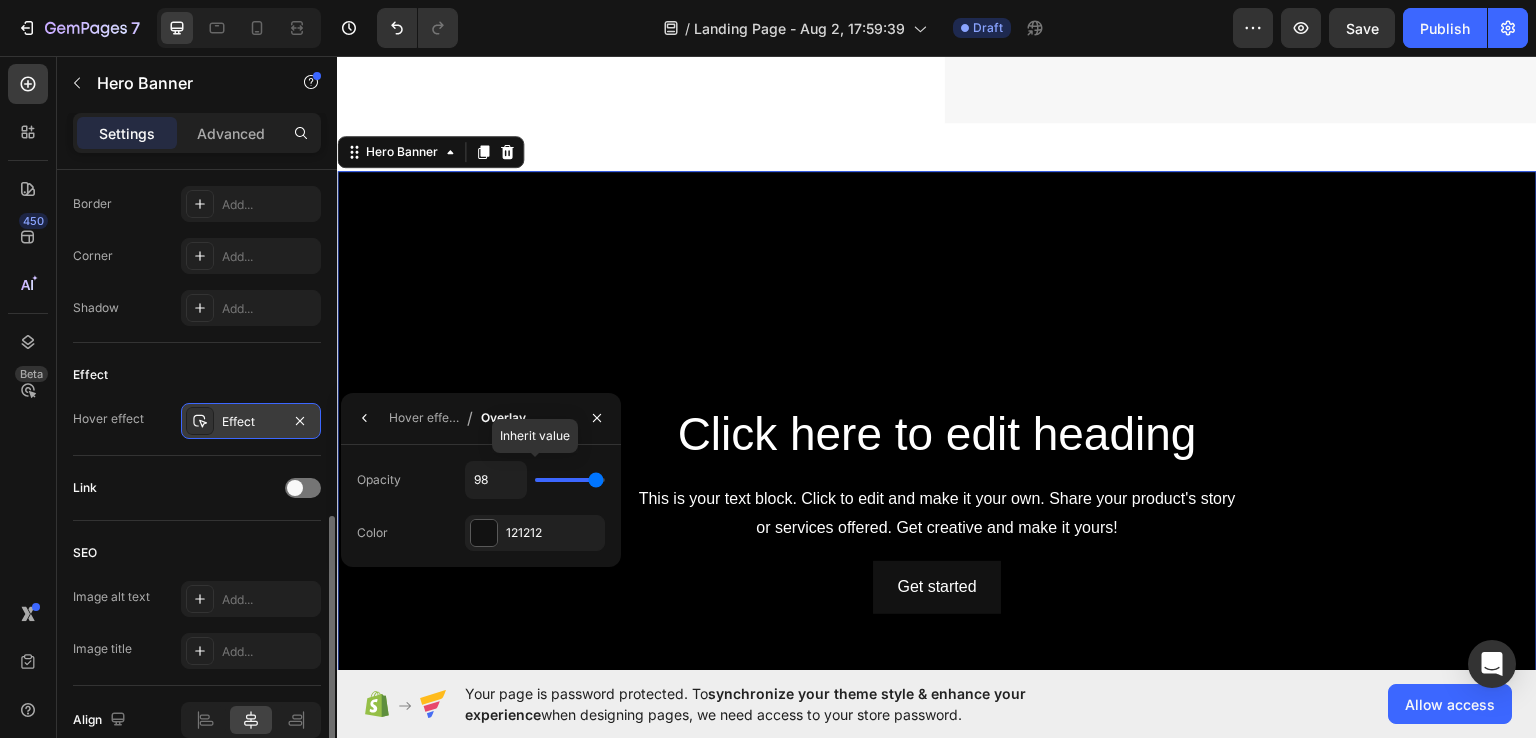 type on "100" 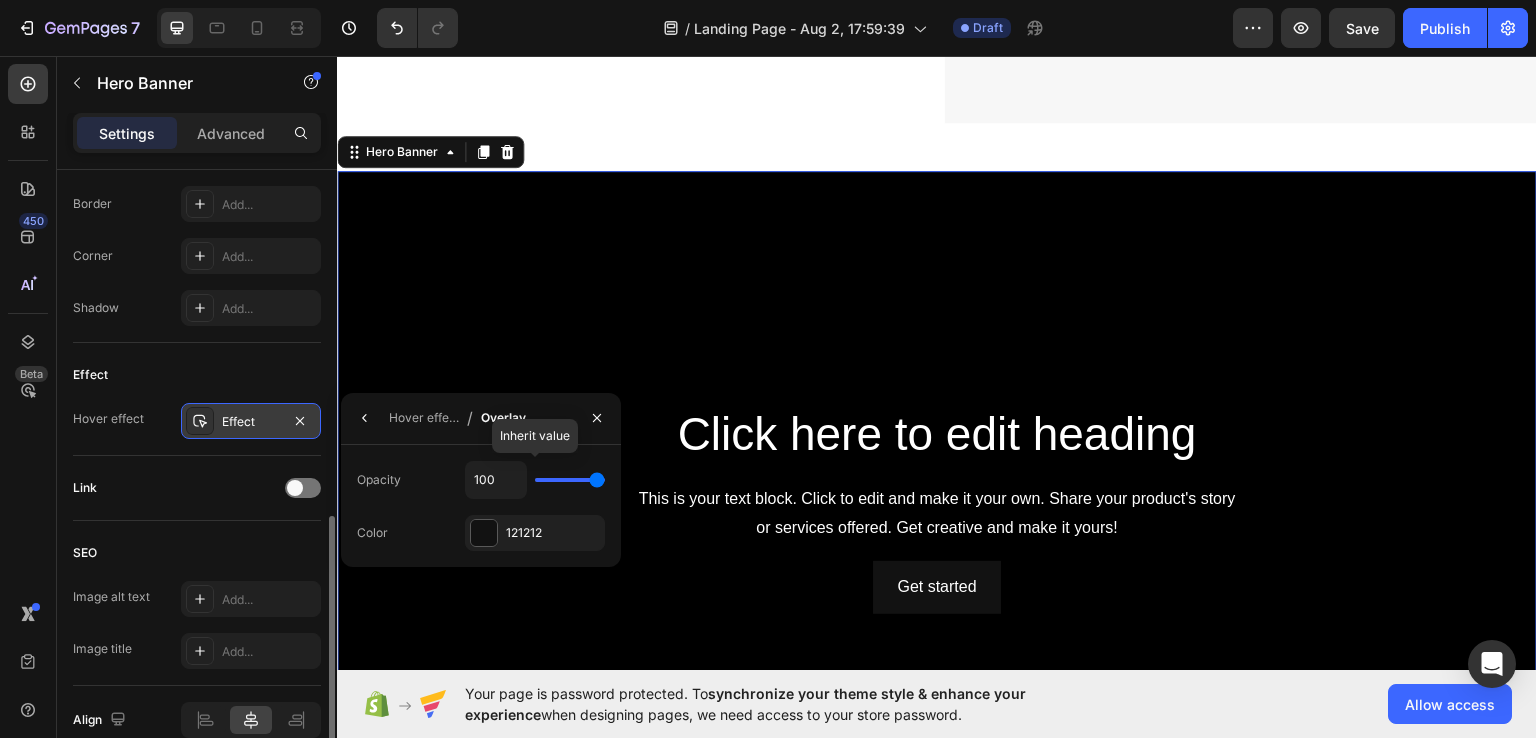 drag, startPoint x: 552, startPoint y: 482, endPoint x: 605, endPoint y: 491, distance: 53.75872 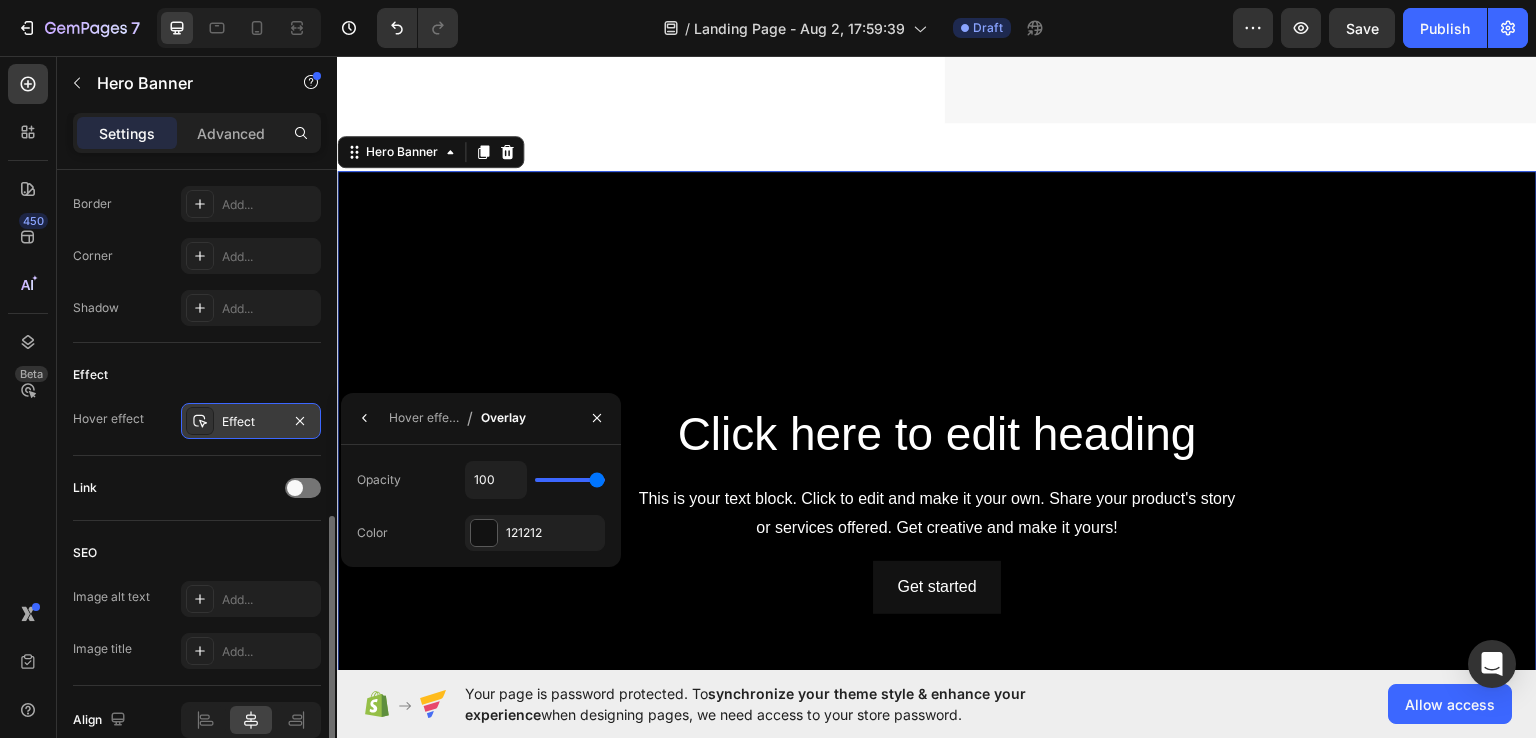 drag, startPoint x: 584, startPoint y: 481, endPoint x: 552, endPoint y: 478, distance: 32.140316 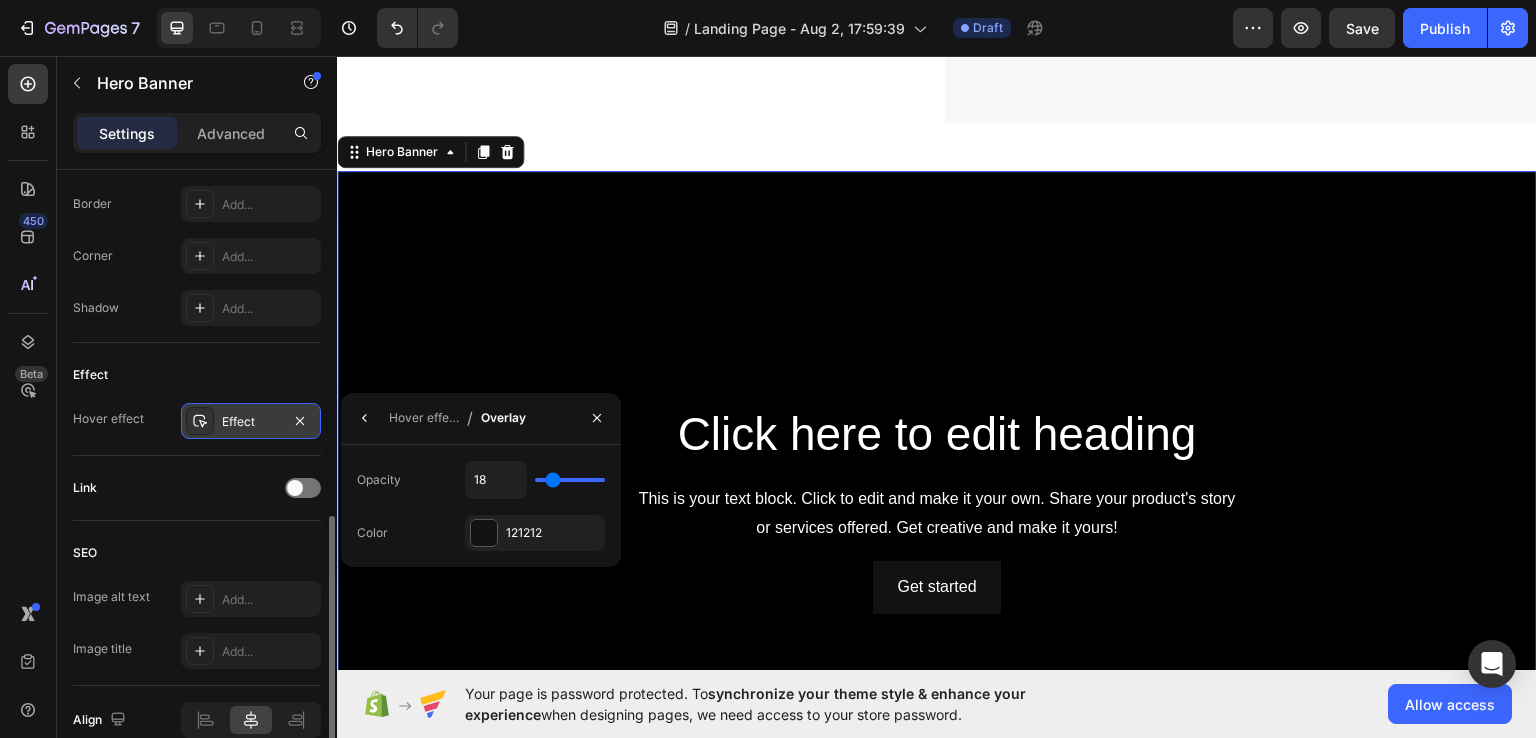 type on "18" 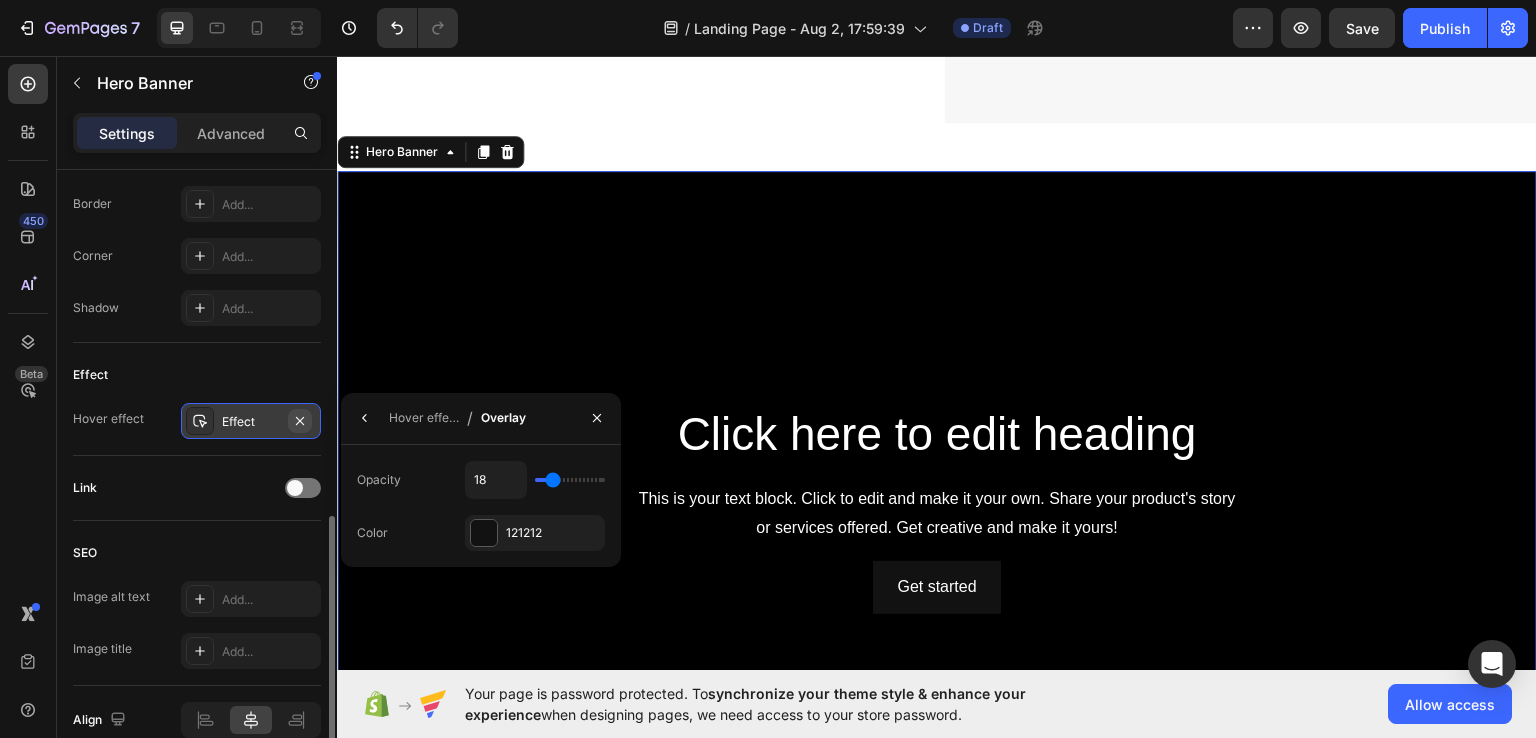 click 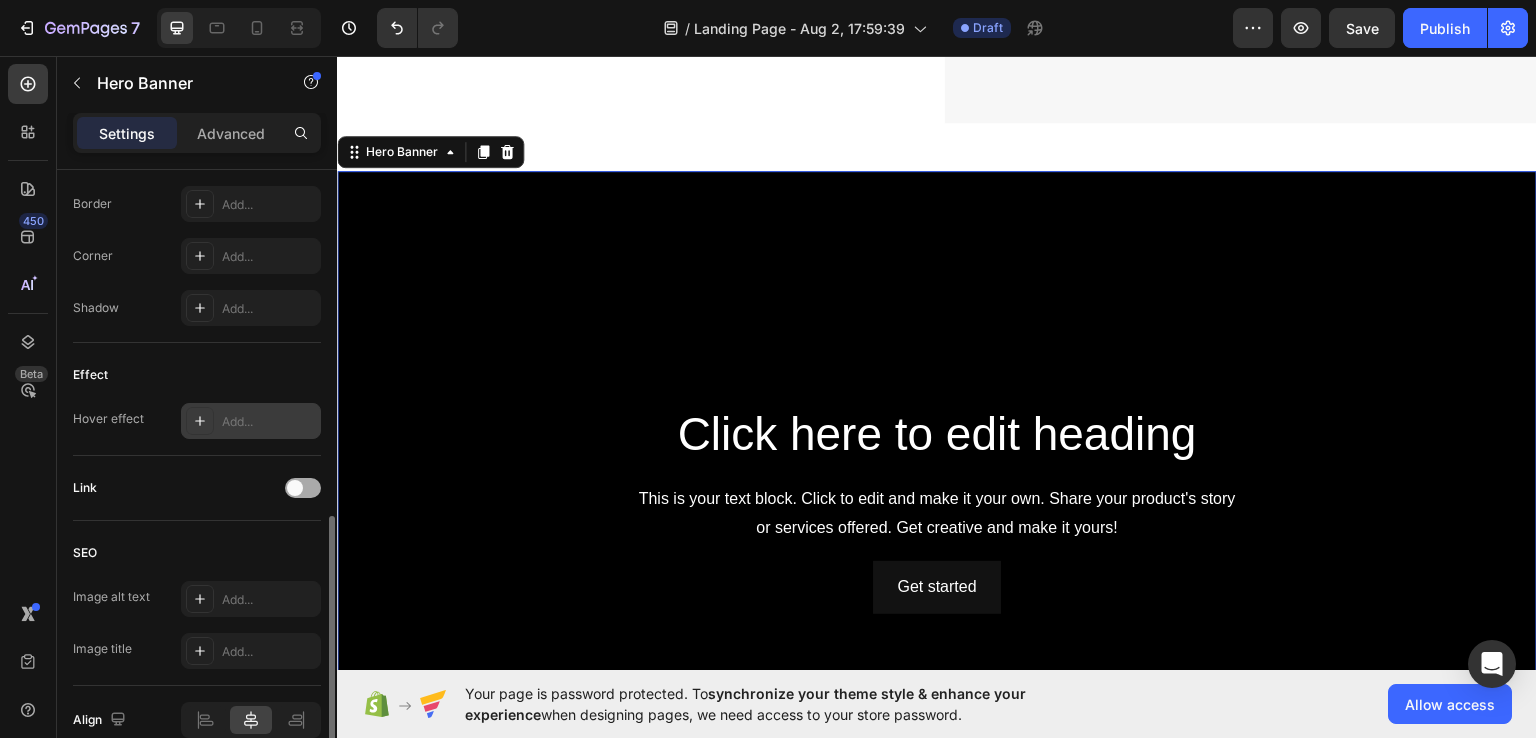click at bounding box center (295, 488) 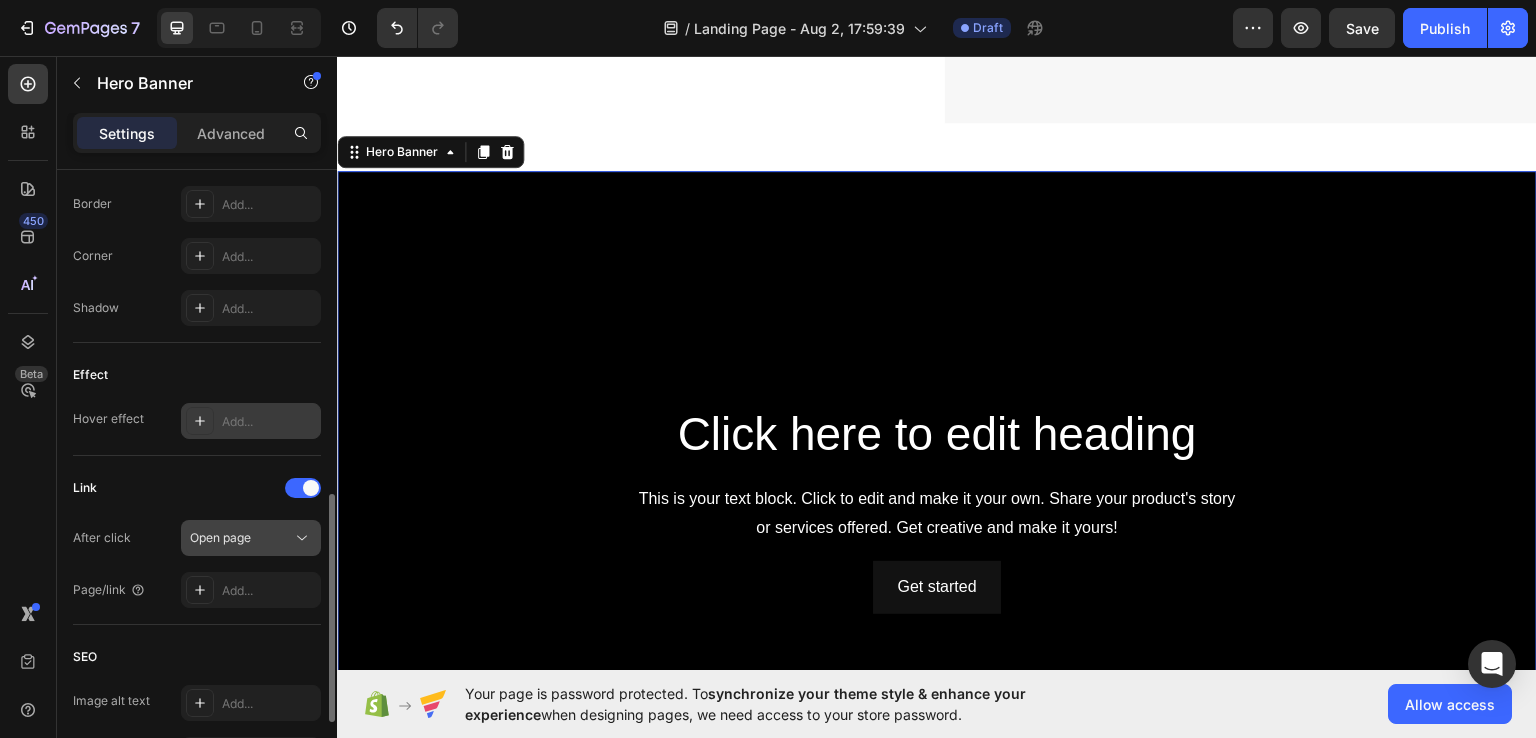 click on "Open page" at bounding box center [241, 538] 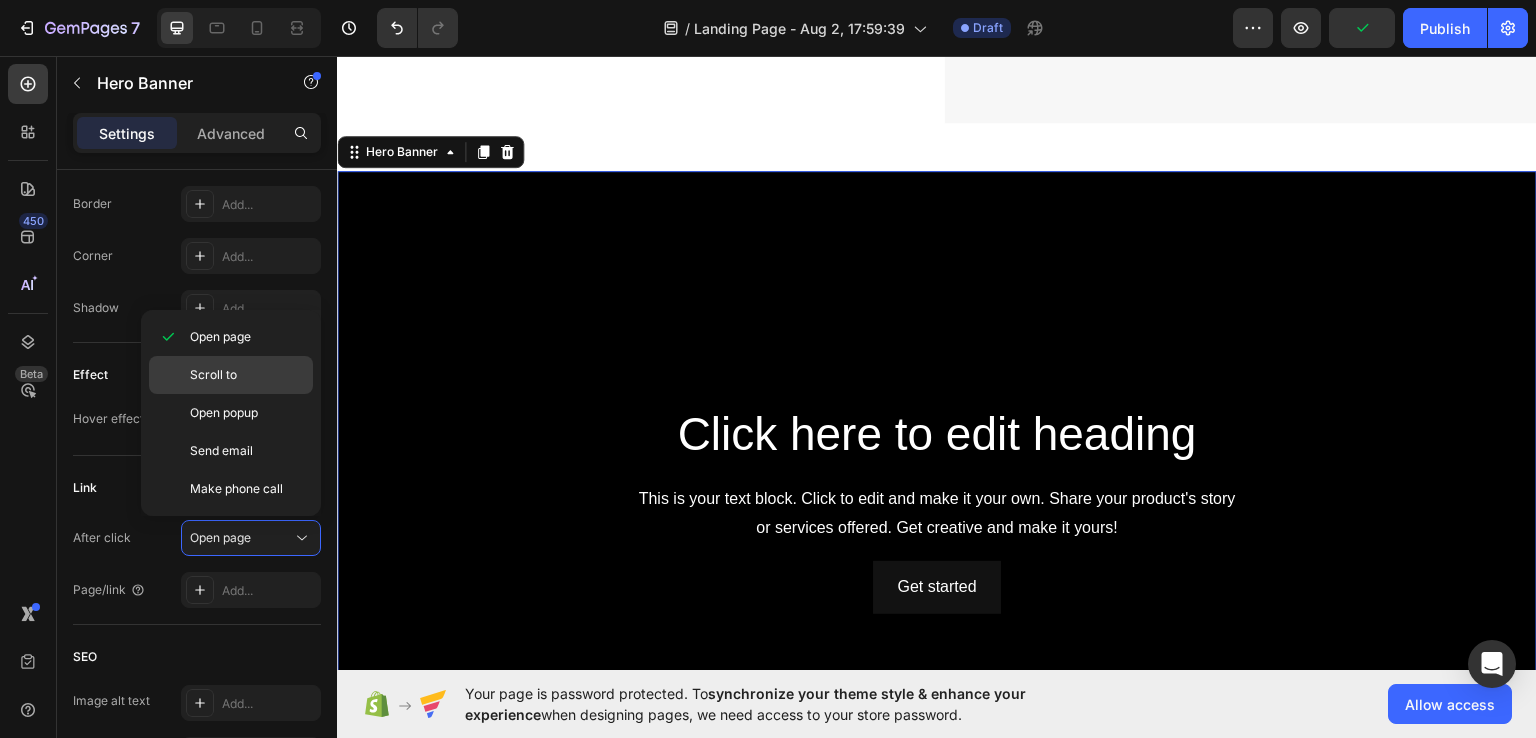 click on "Scroll to" at bounding box center [247, 375] 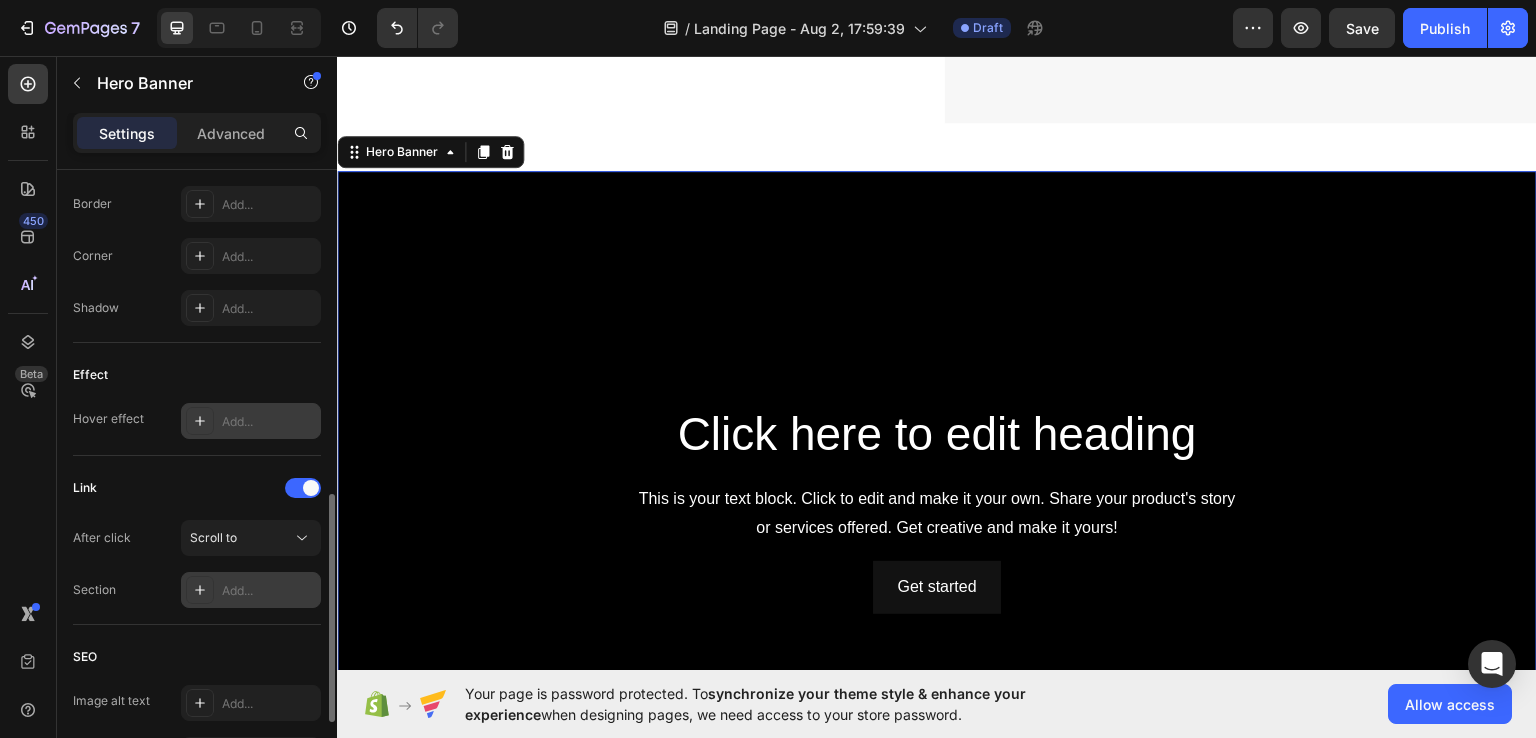 click on "Add..." at bounding box center (269, 591) 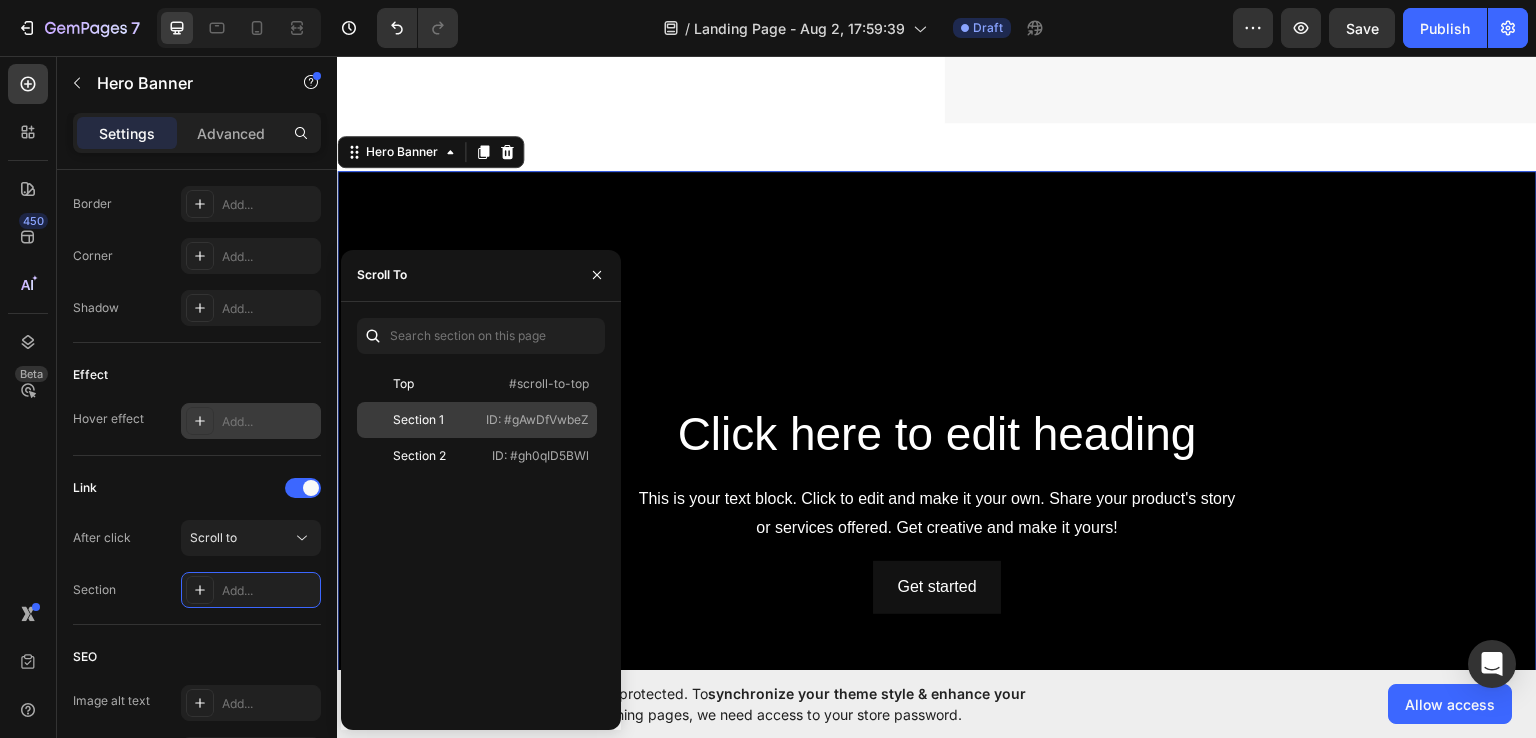 click on "Section 1" 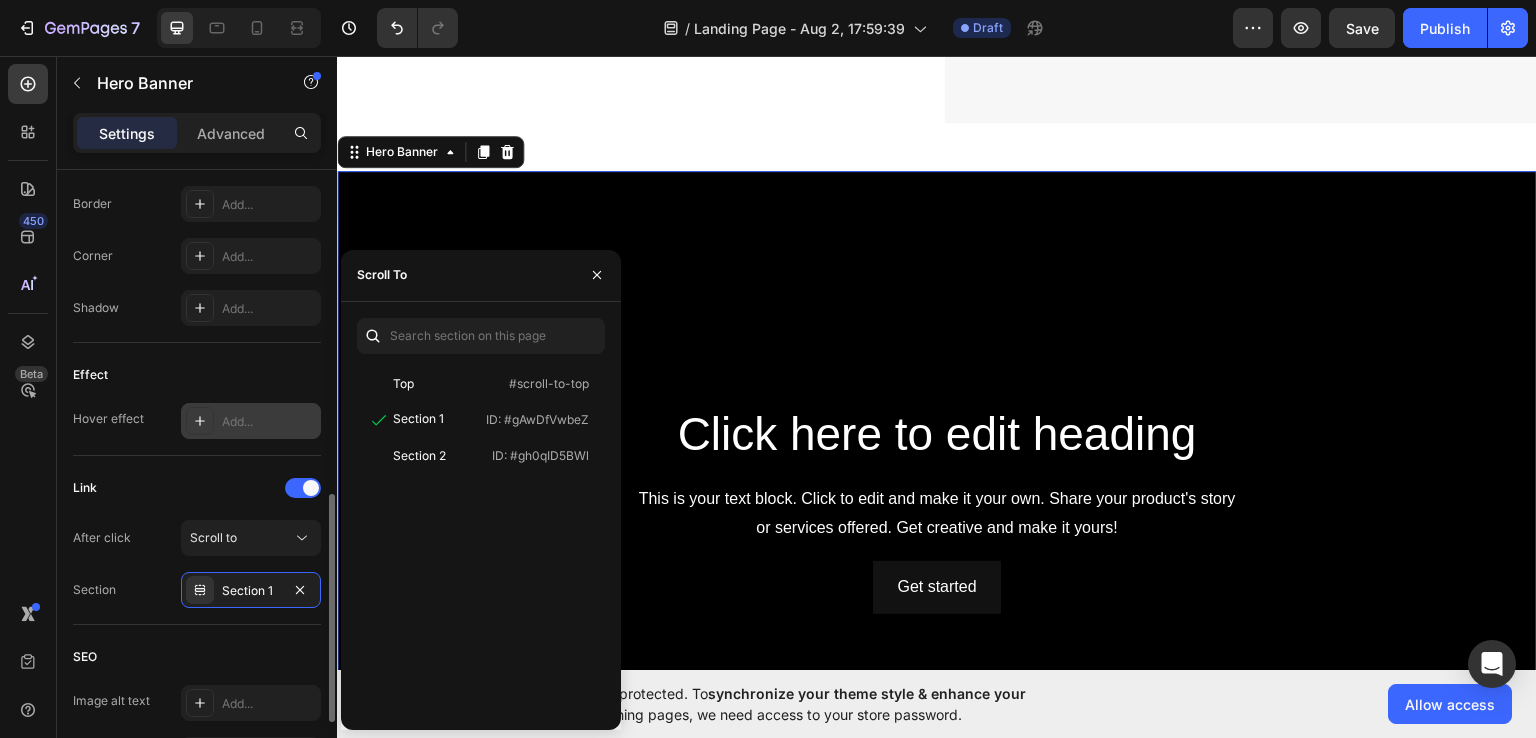 click on "Link After click Scroll to Section Section 1" 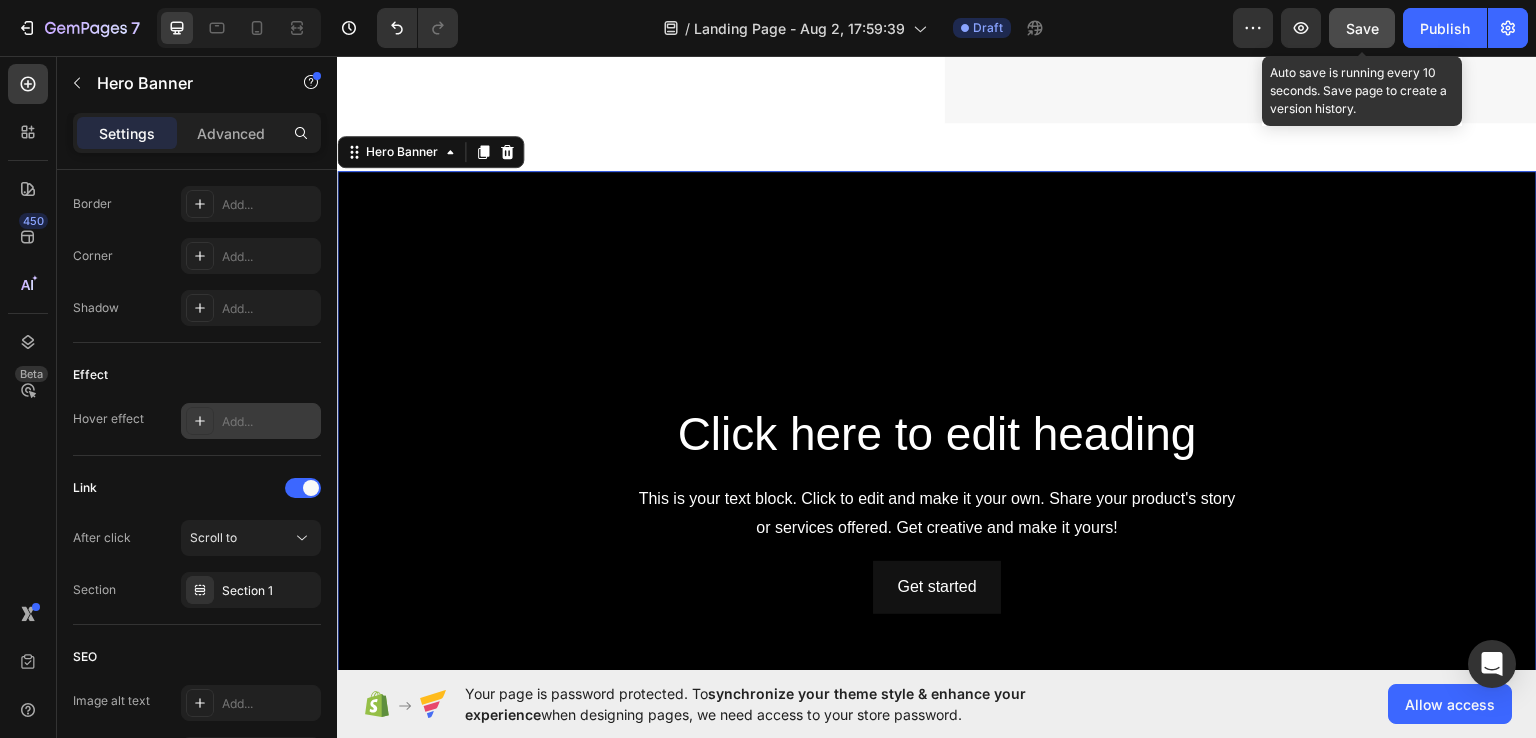 click on "Save" 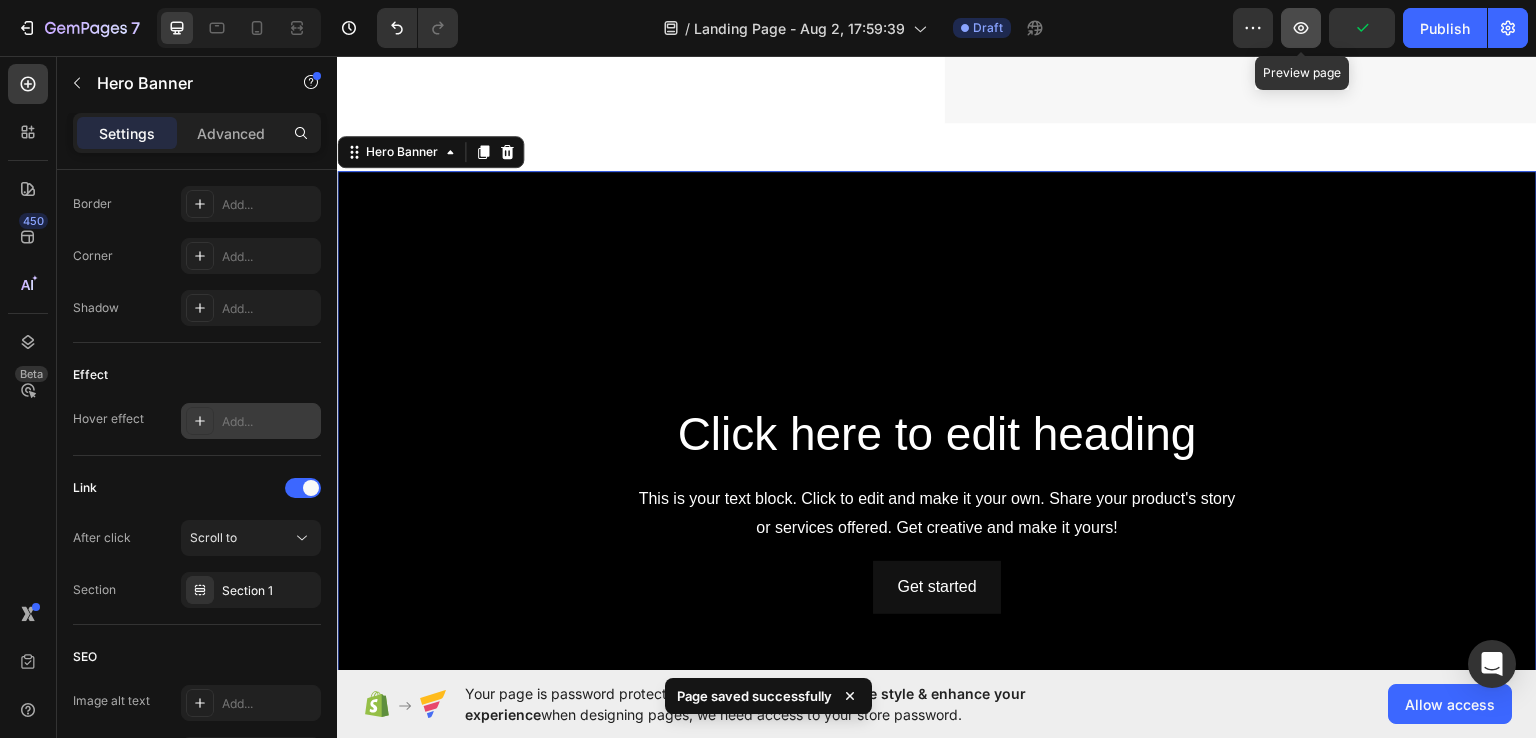 click 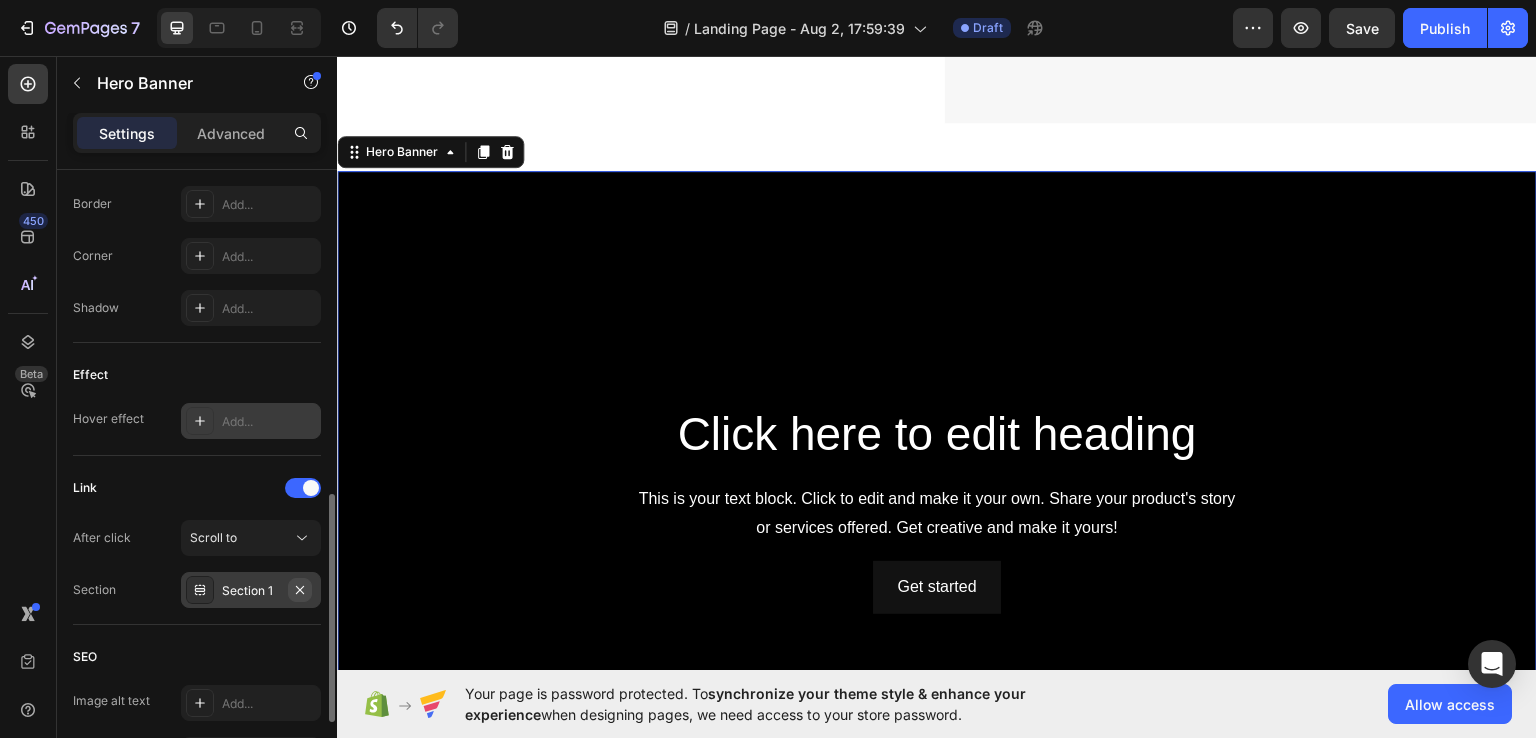 click 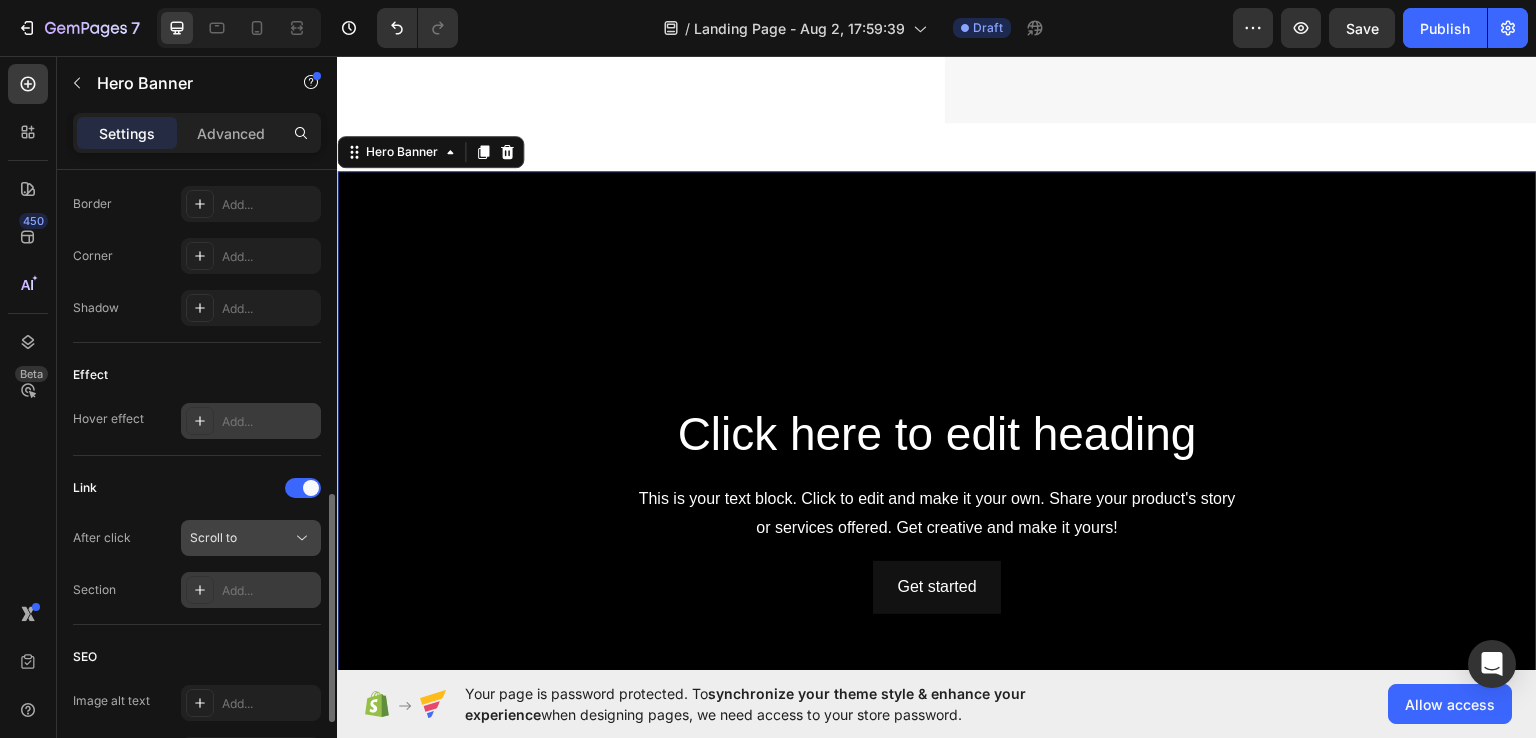 click 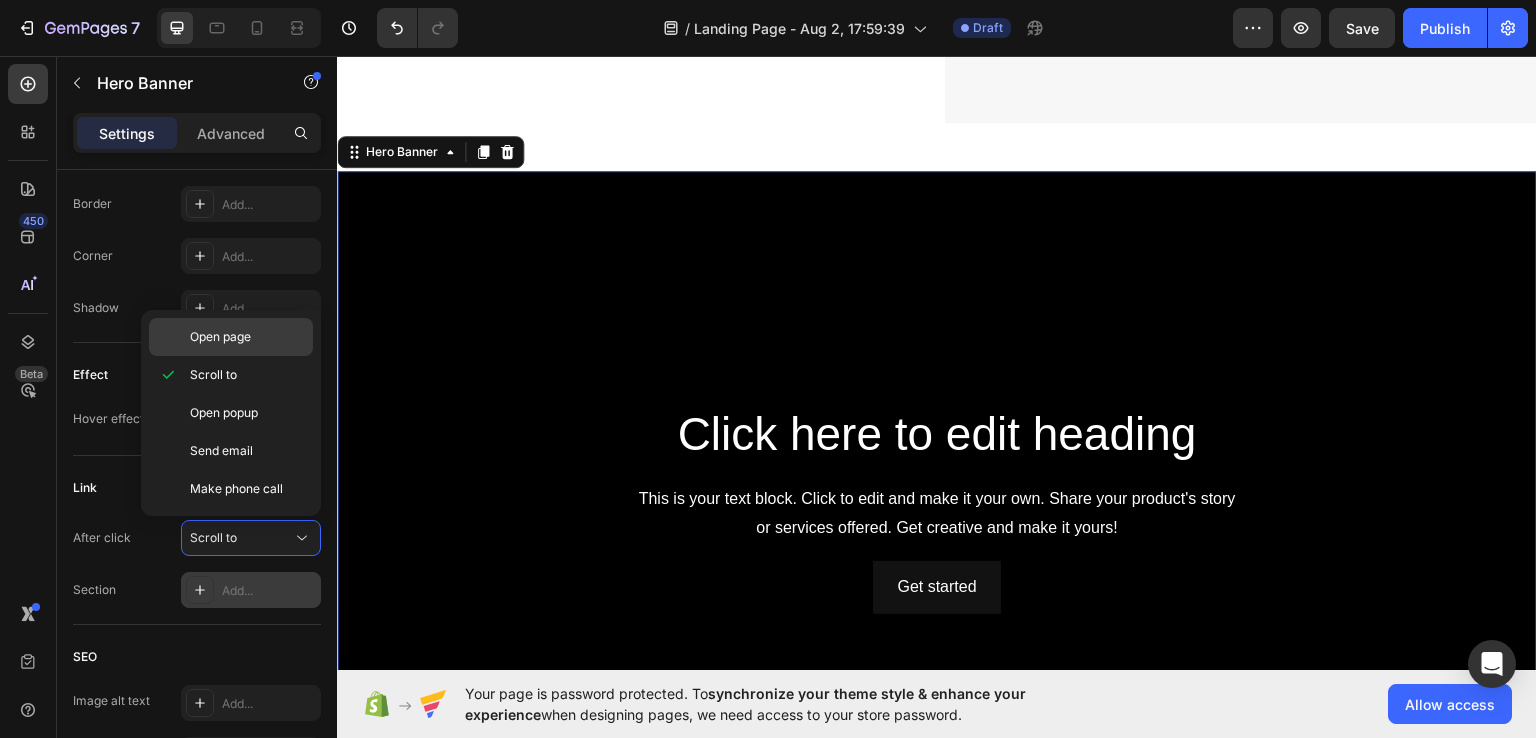 click on "Open page" at bounding box center (247, 337) 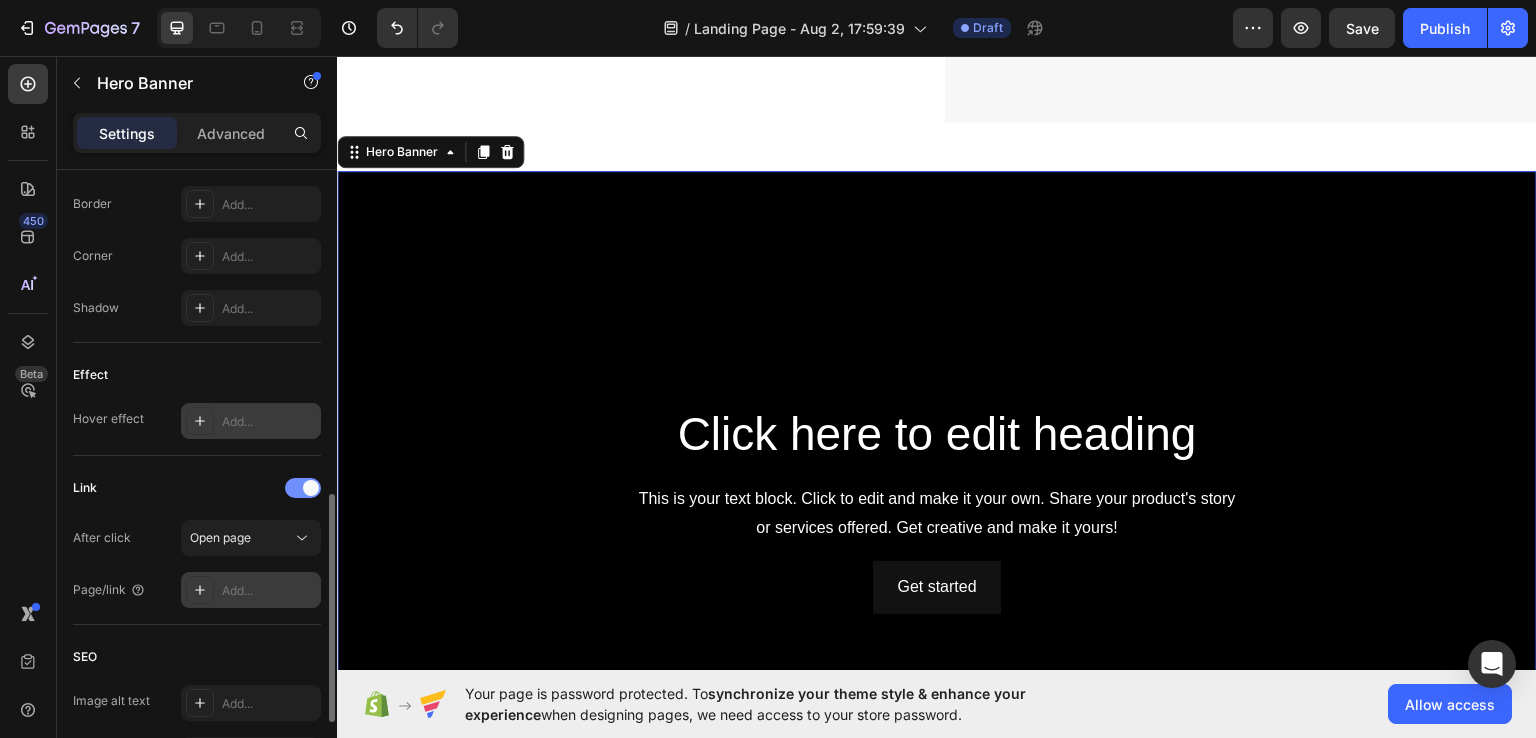 click at bounding box center (303, 488) 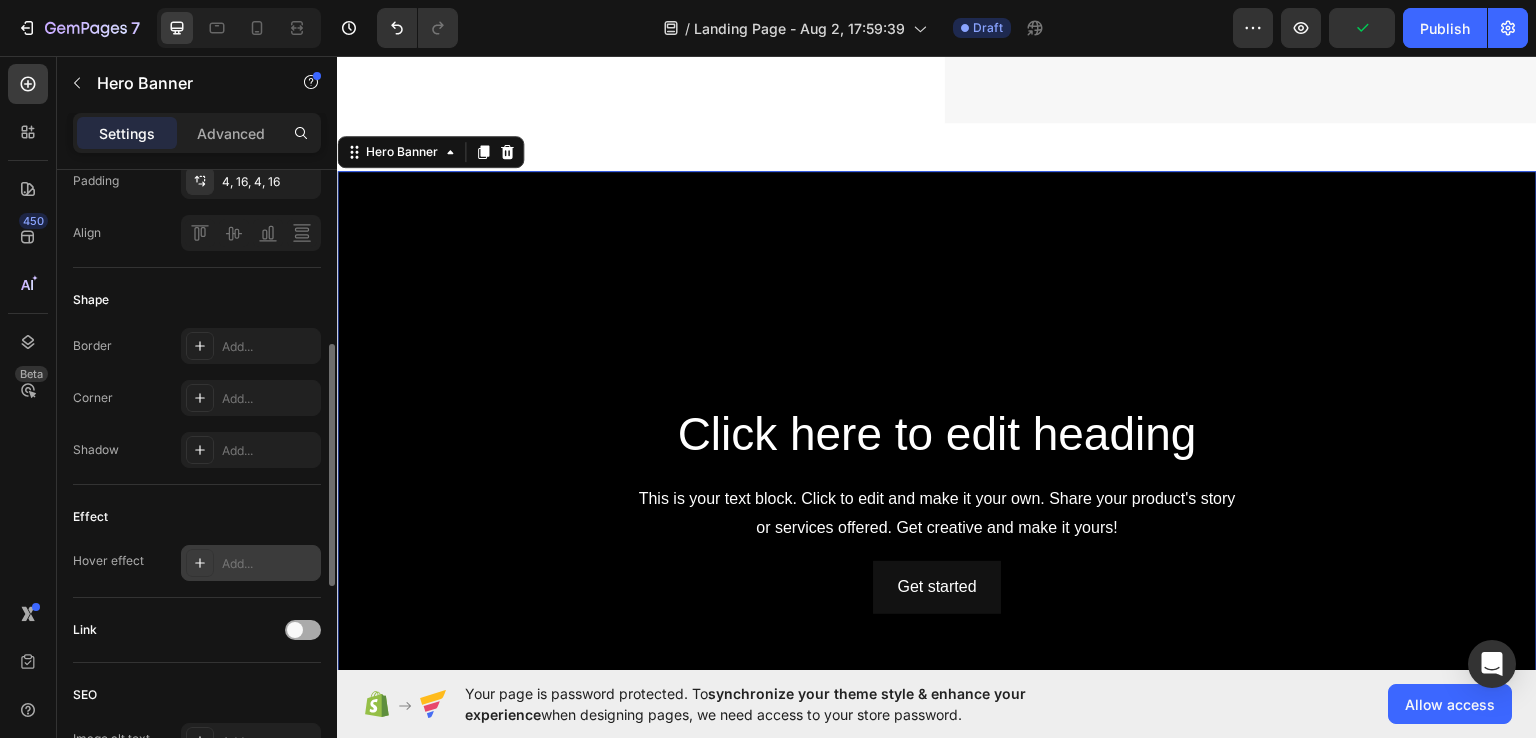 scroll, scrollTop: 648, scrollLeft: 0, axis: vertical 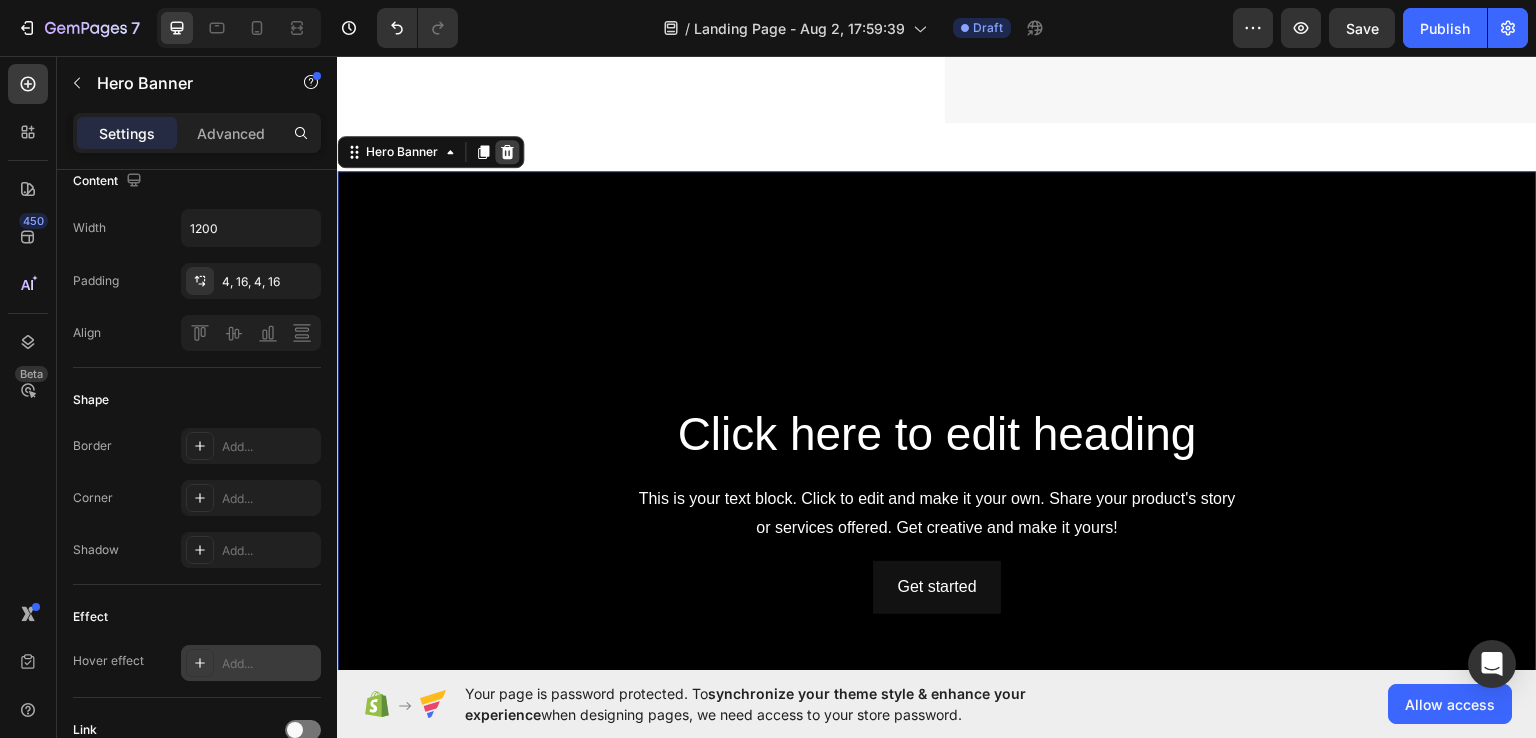 click 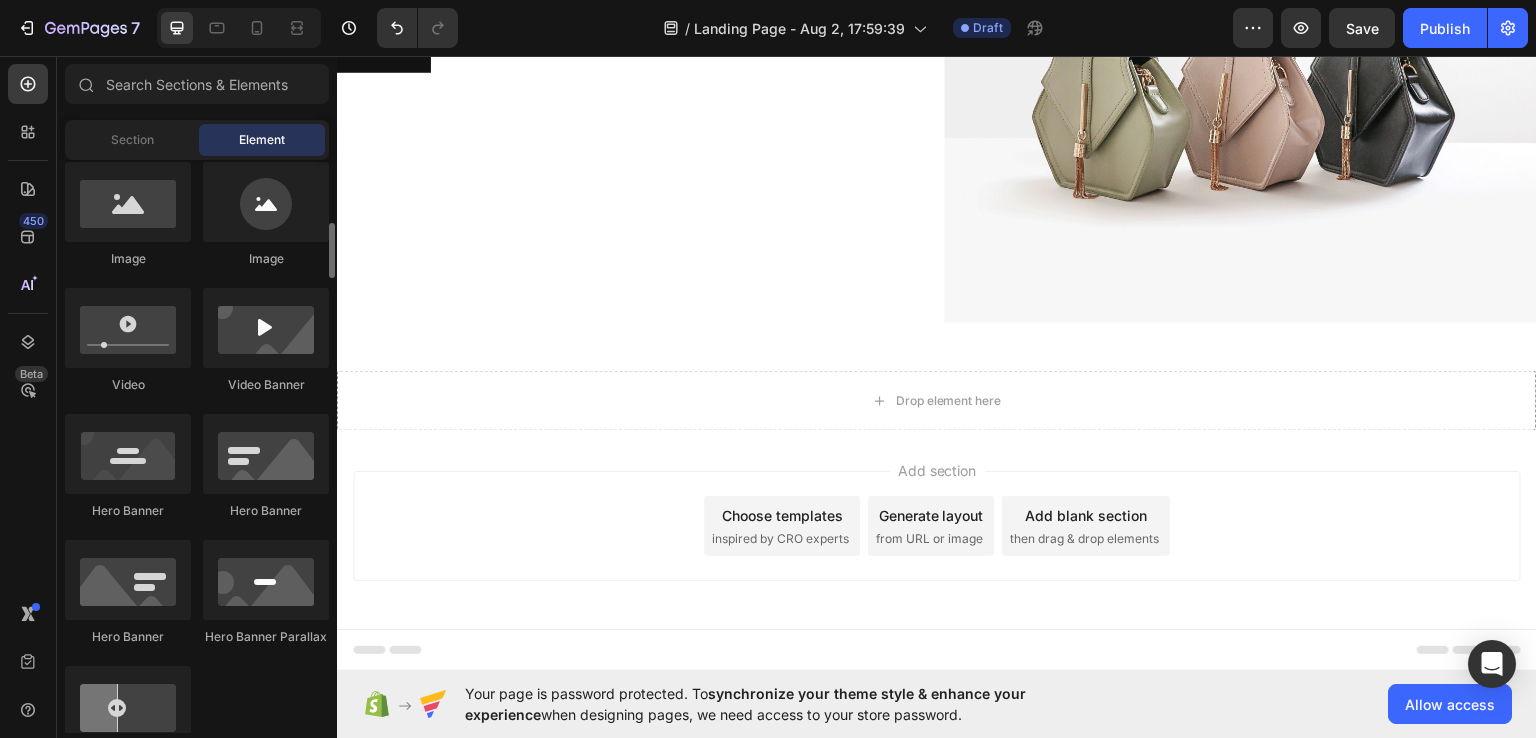 scroll, scrollTop: 677, scrollLeft: 0, axis: vertical 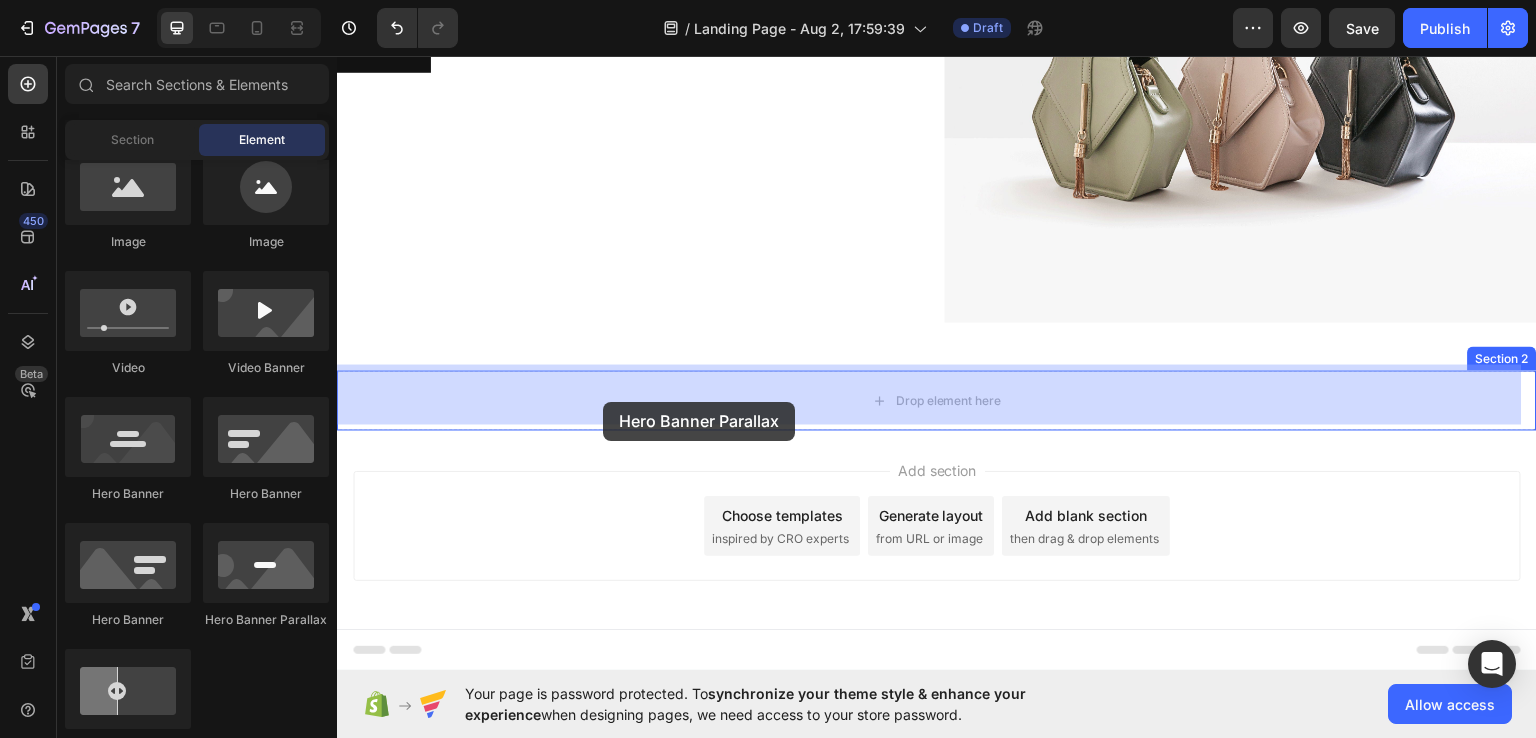 drag, startPoint x: 611, startPoint y: 627, endPoint x: 603, endPoint y: 401, distance: 226.14156 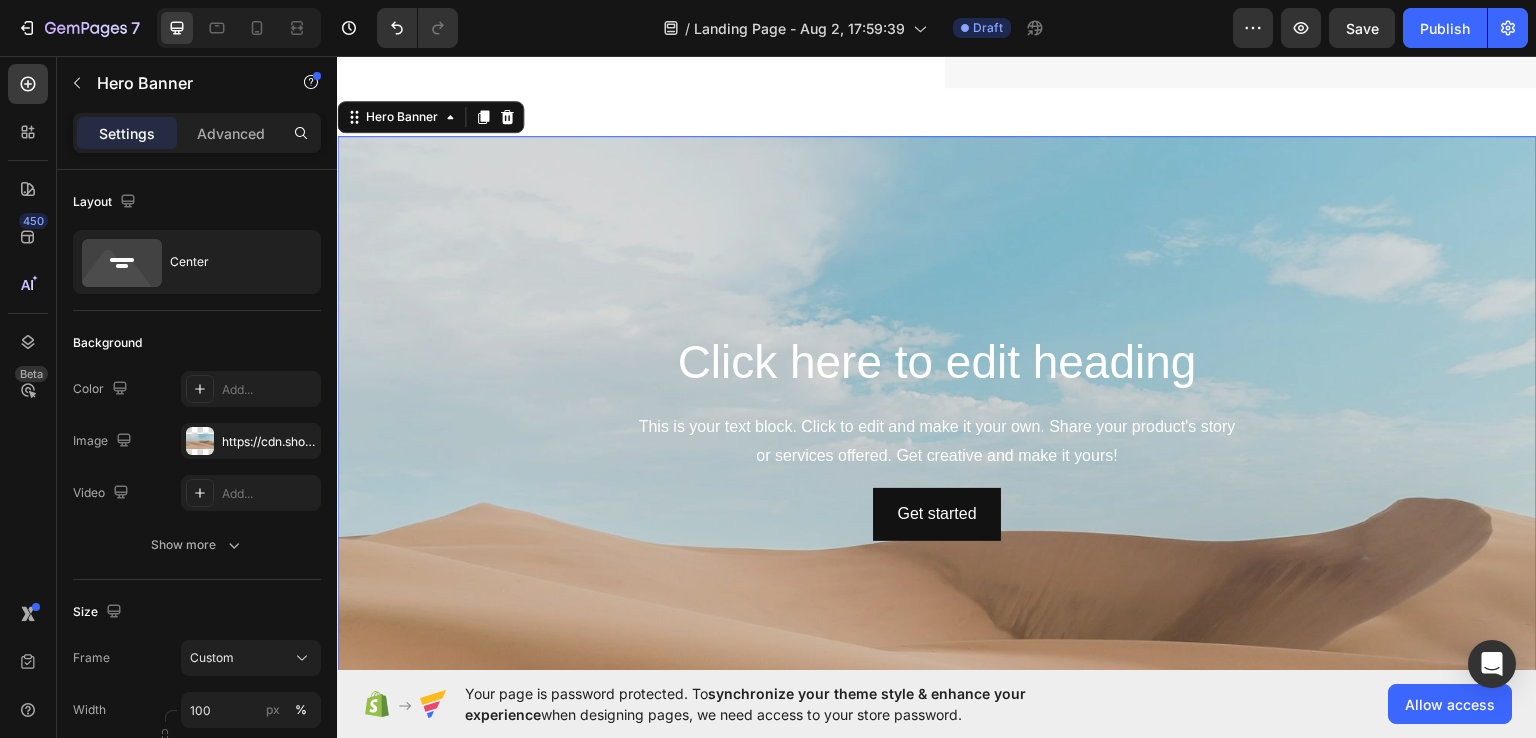 scroll, scrollTop: 483, scrollLeft: 0, axis: vertical 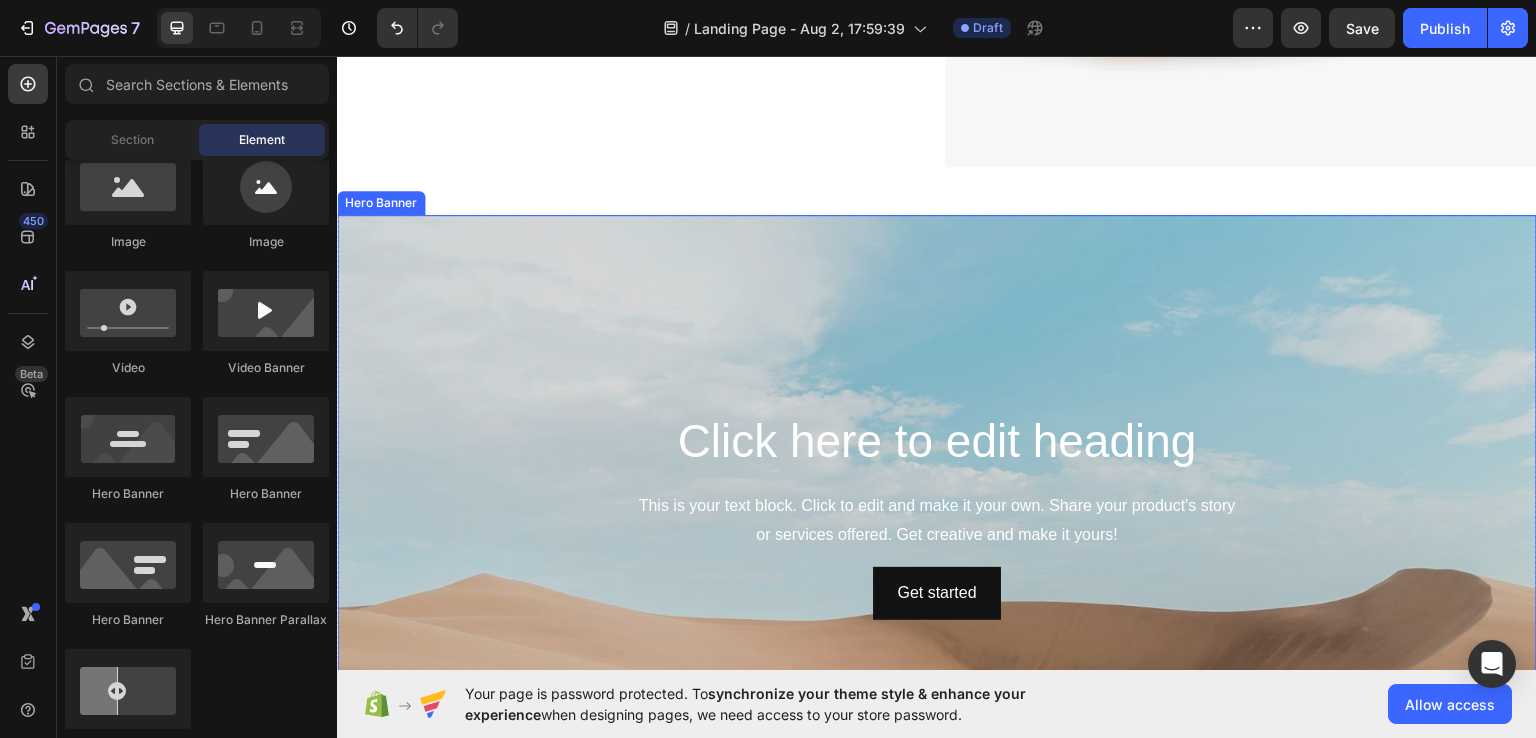 click at bounding box center [937, 633] 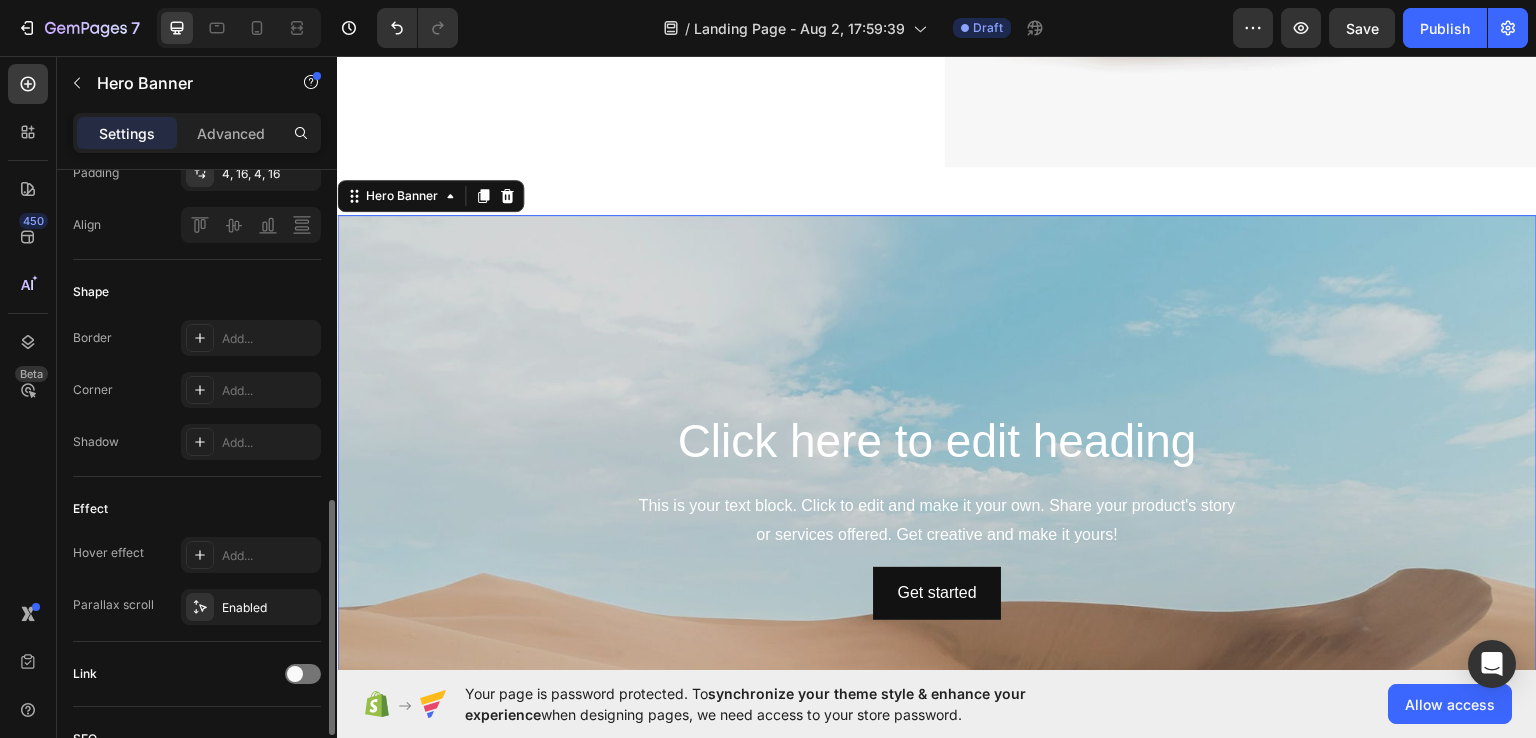 scroll, scrollTop: 873, scrollLeft: 0, axis: vertical 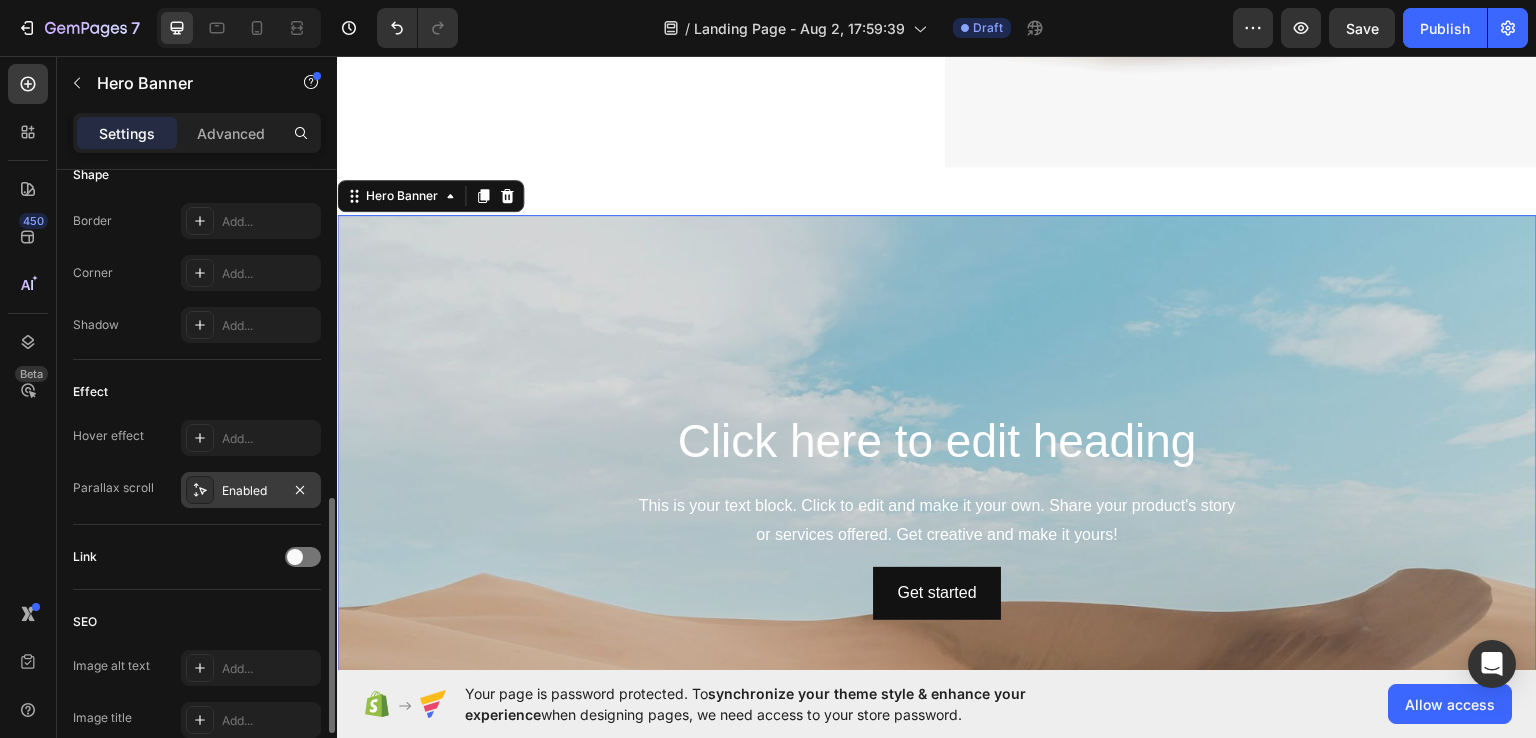 click on "Enabled" at bounding box center [251, 491] 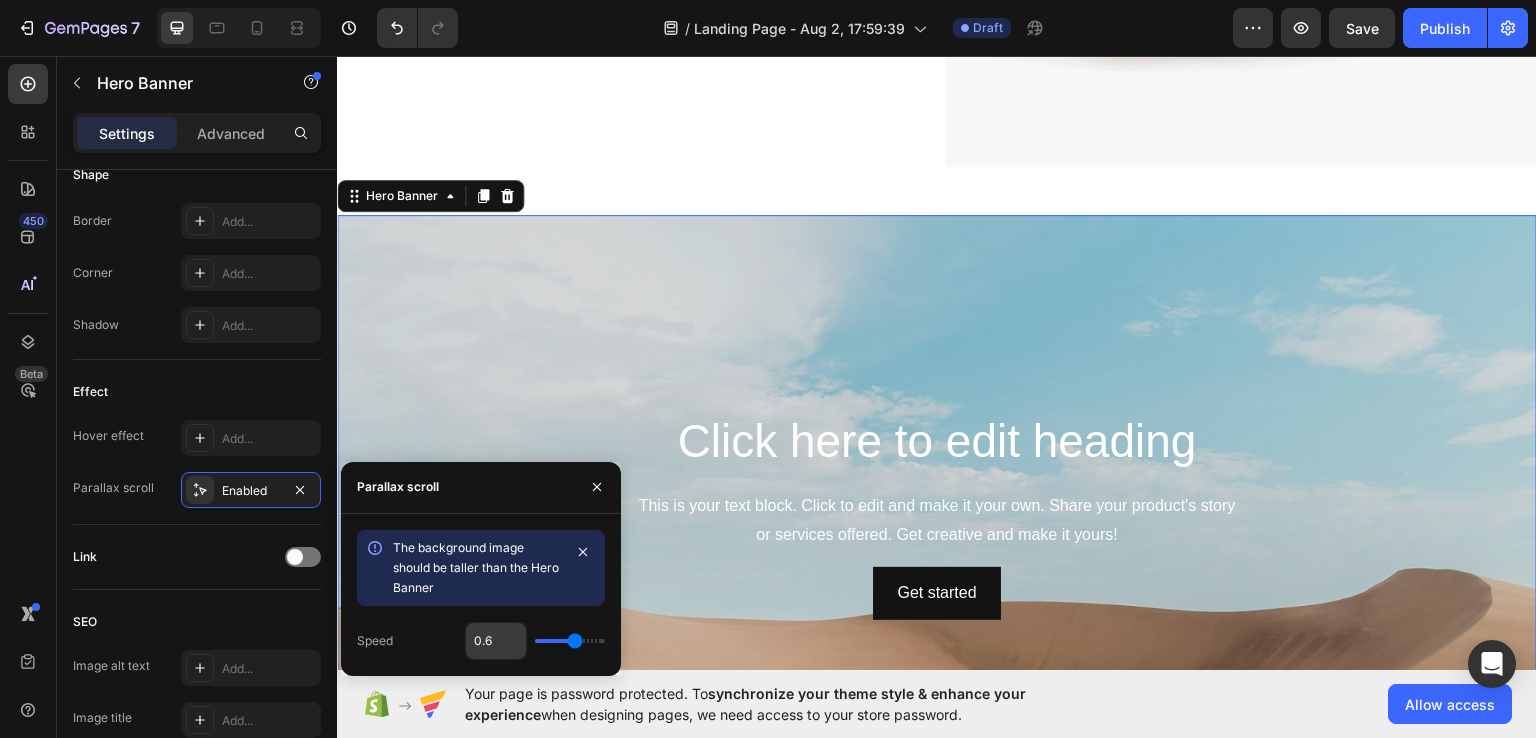 click on "0.6" at bounding box center [496, 641] 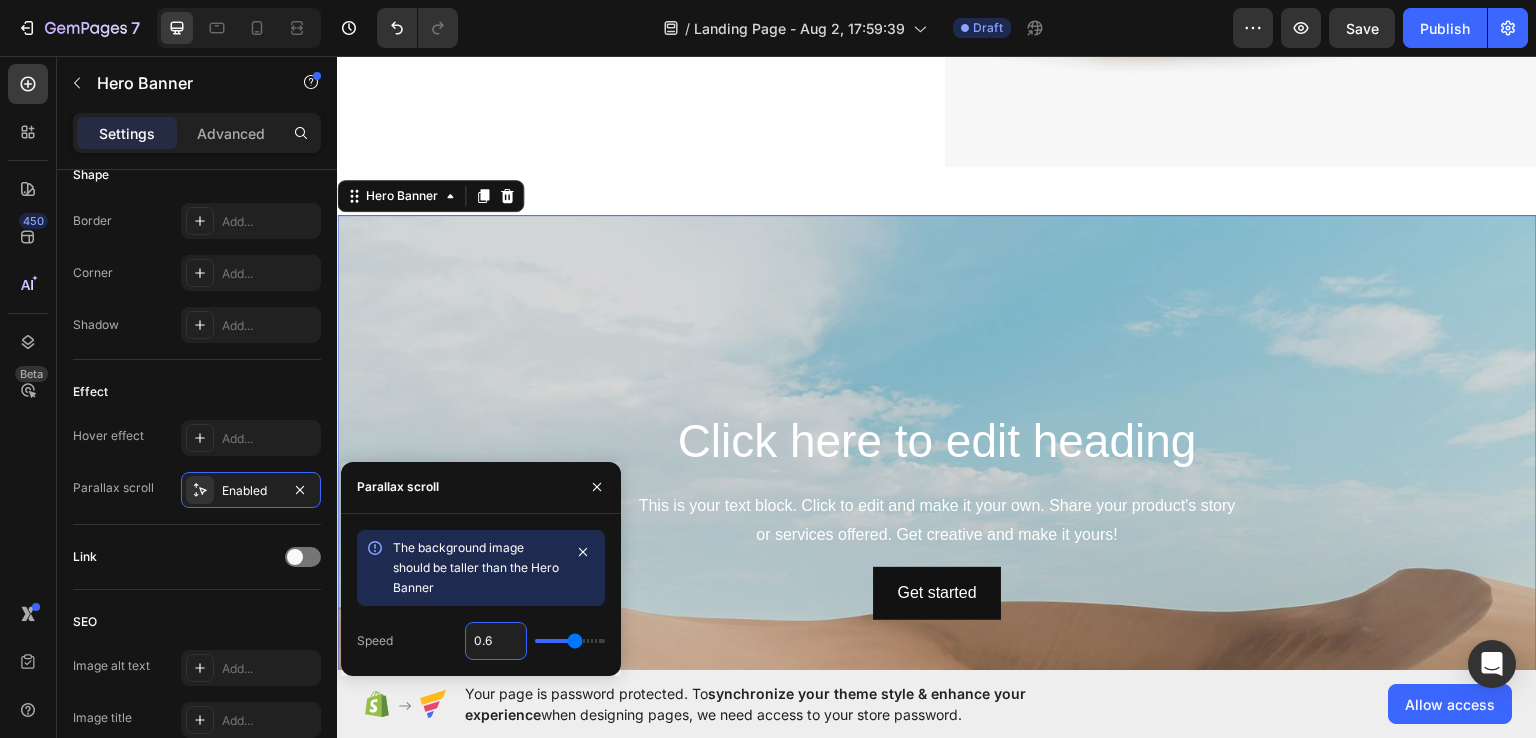 type on "0.7" 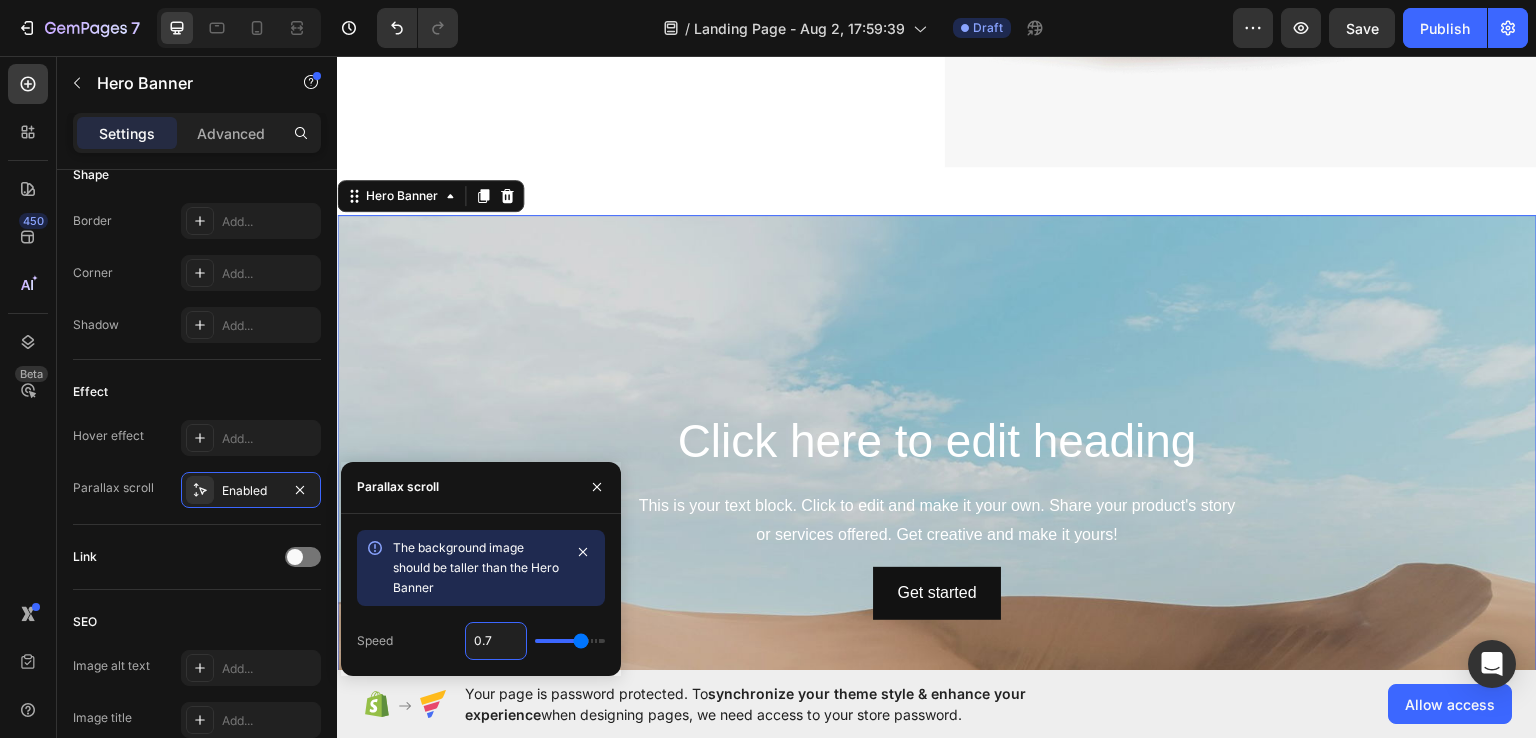 type on "0.8" 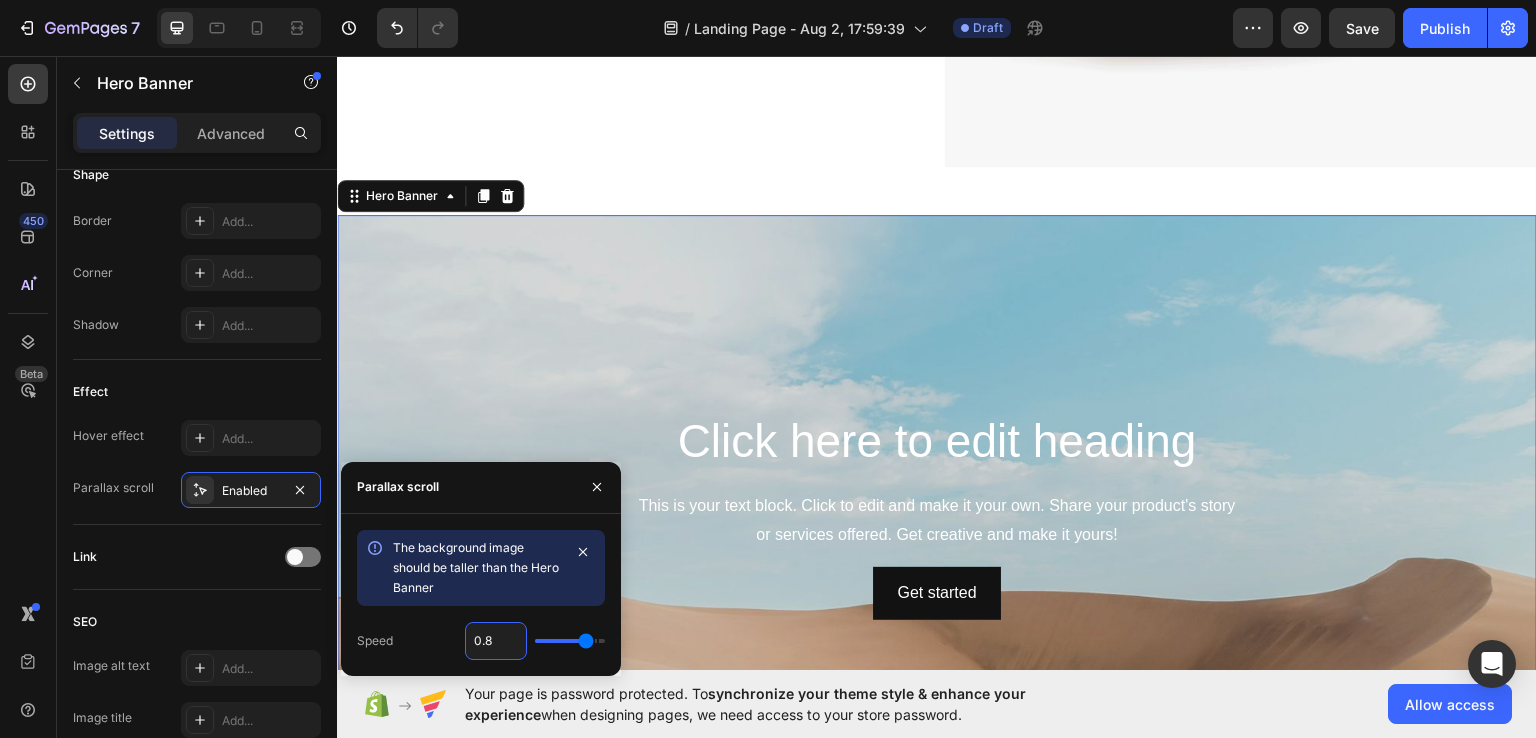 type on "0.9" 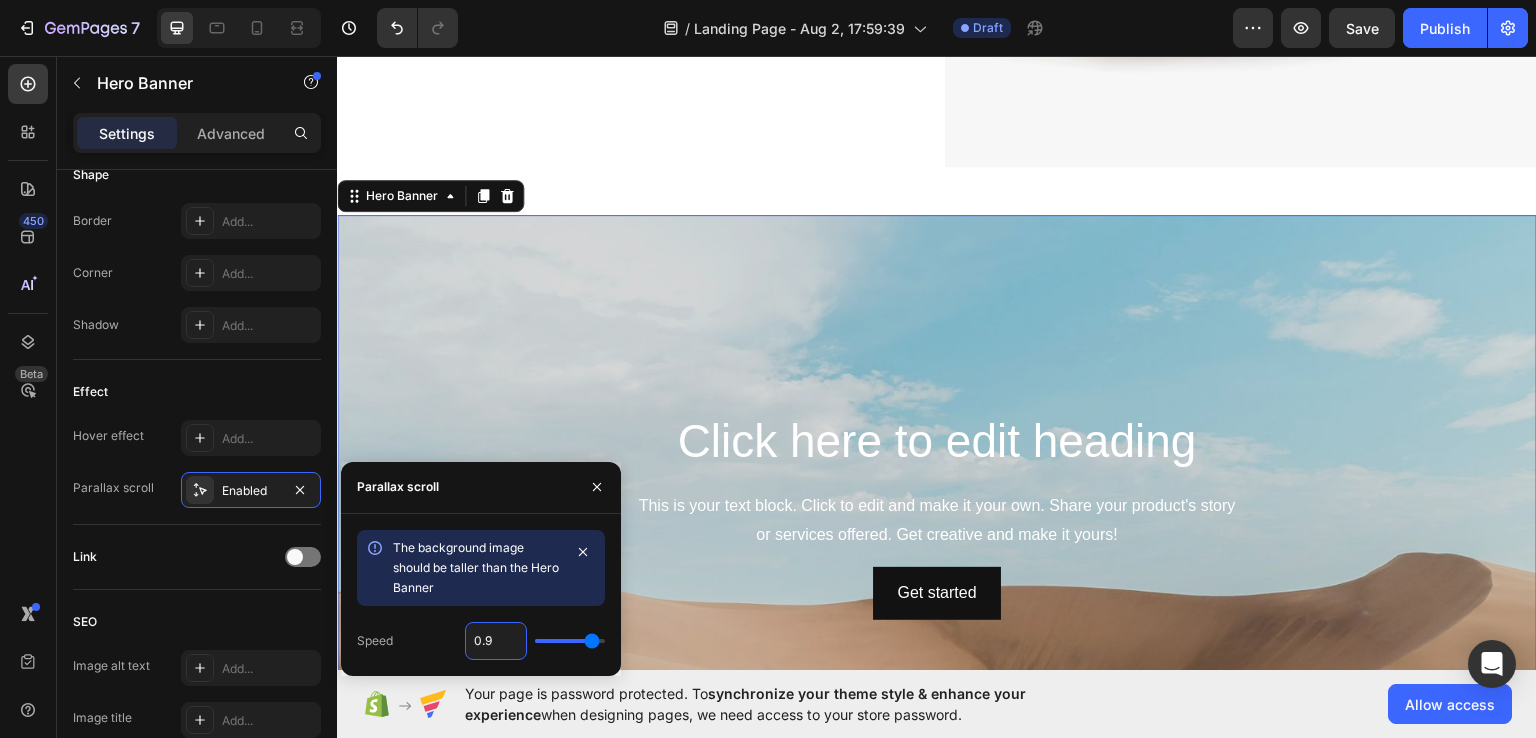 type on "1" 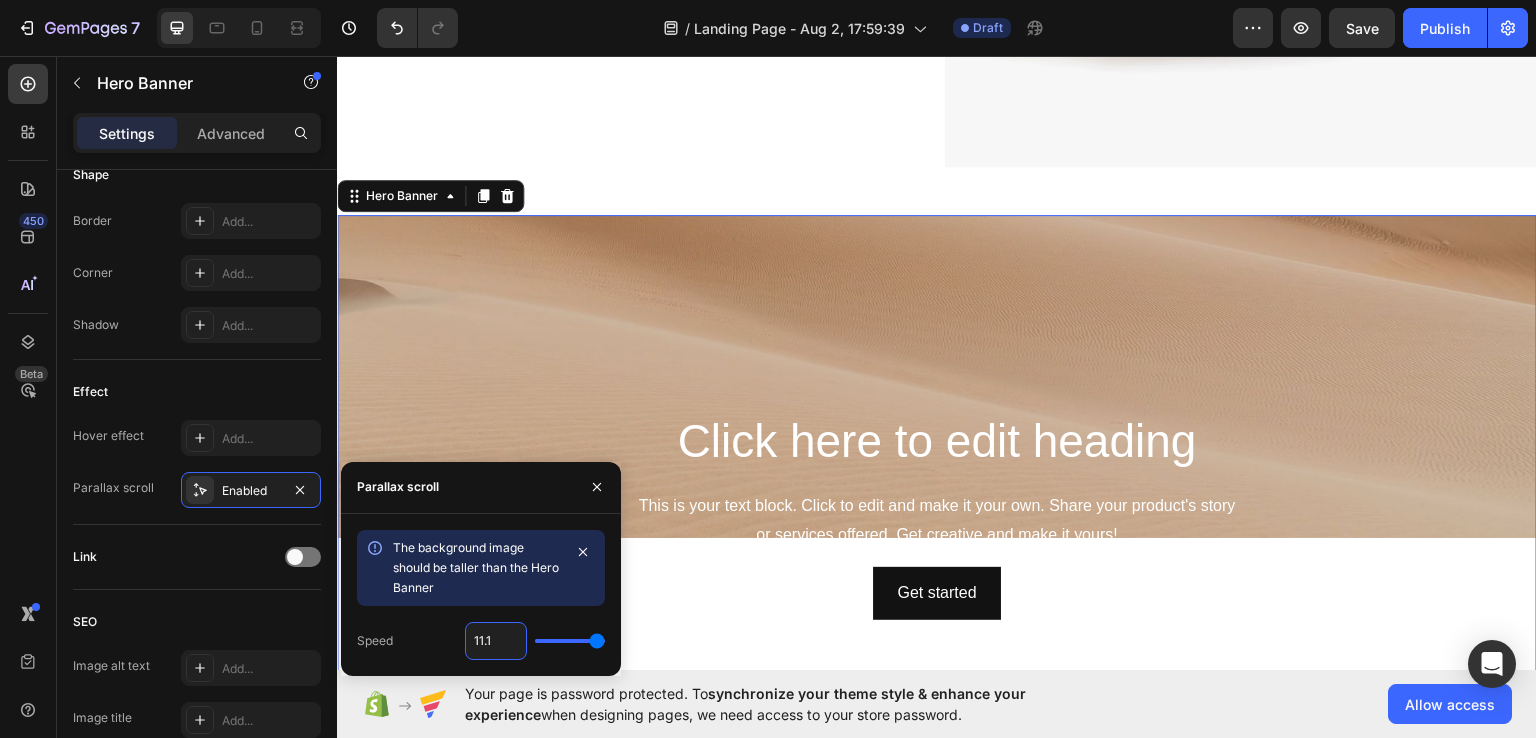 type on "11.2" 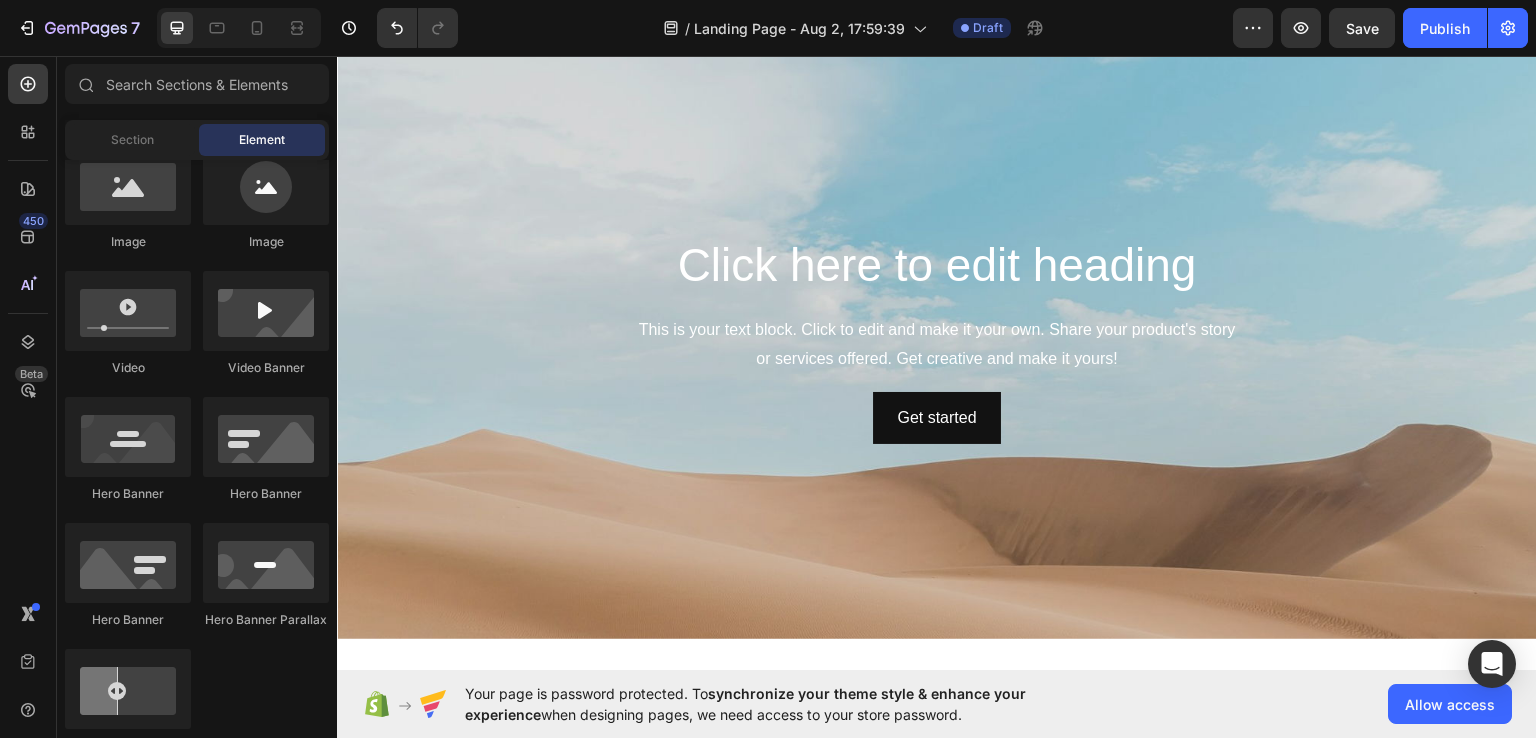 scroll, scrollTop: 562, scrollLeft: 0, axis: vertical 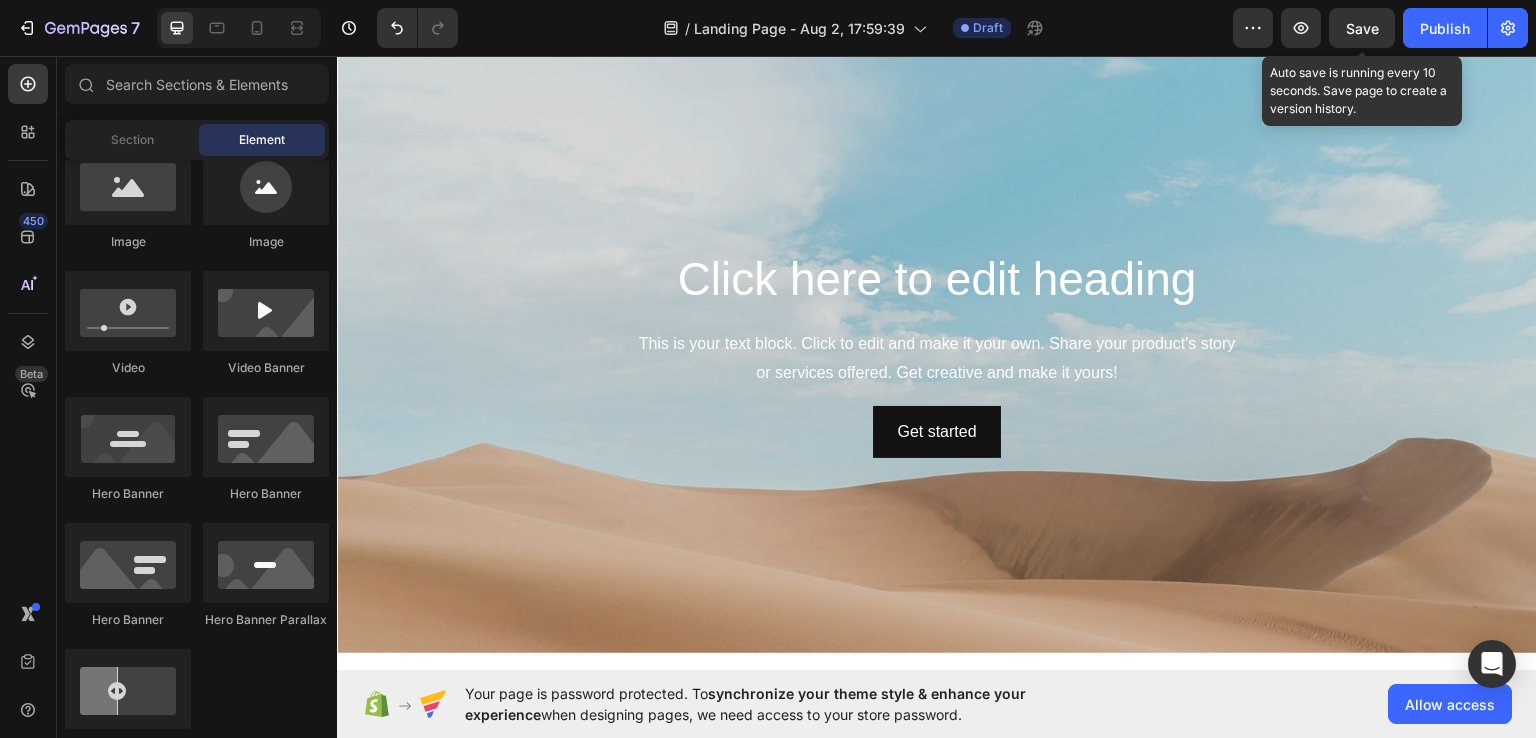 click on "Save" at bounding box center (1362, 28) 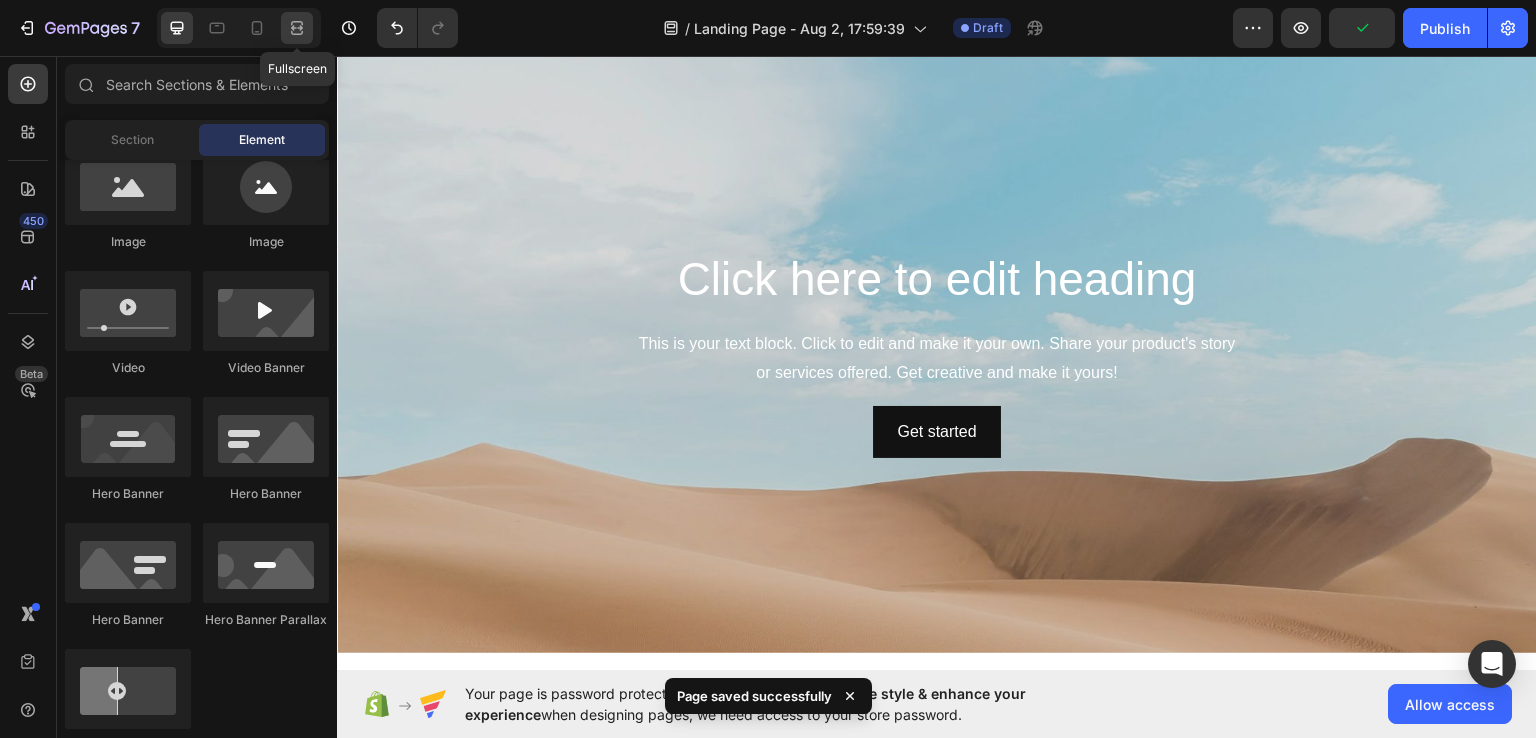 click 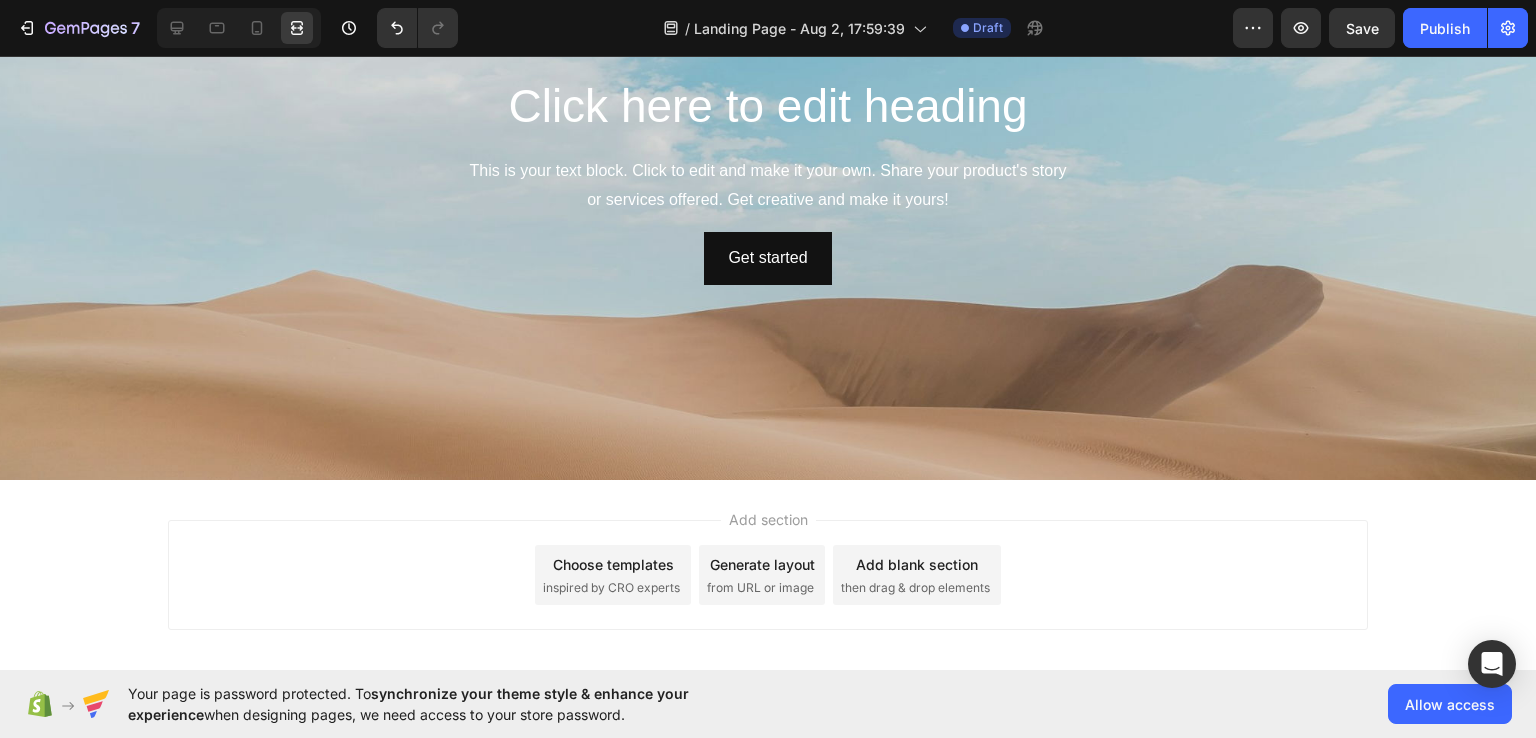 scroll, scrollTop: 562, scrollLeft: 0, axis: vertical 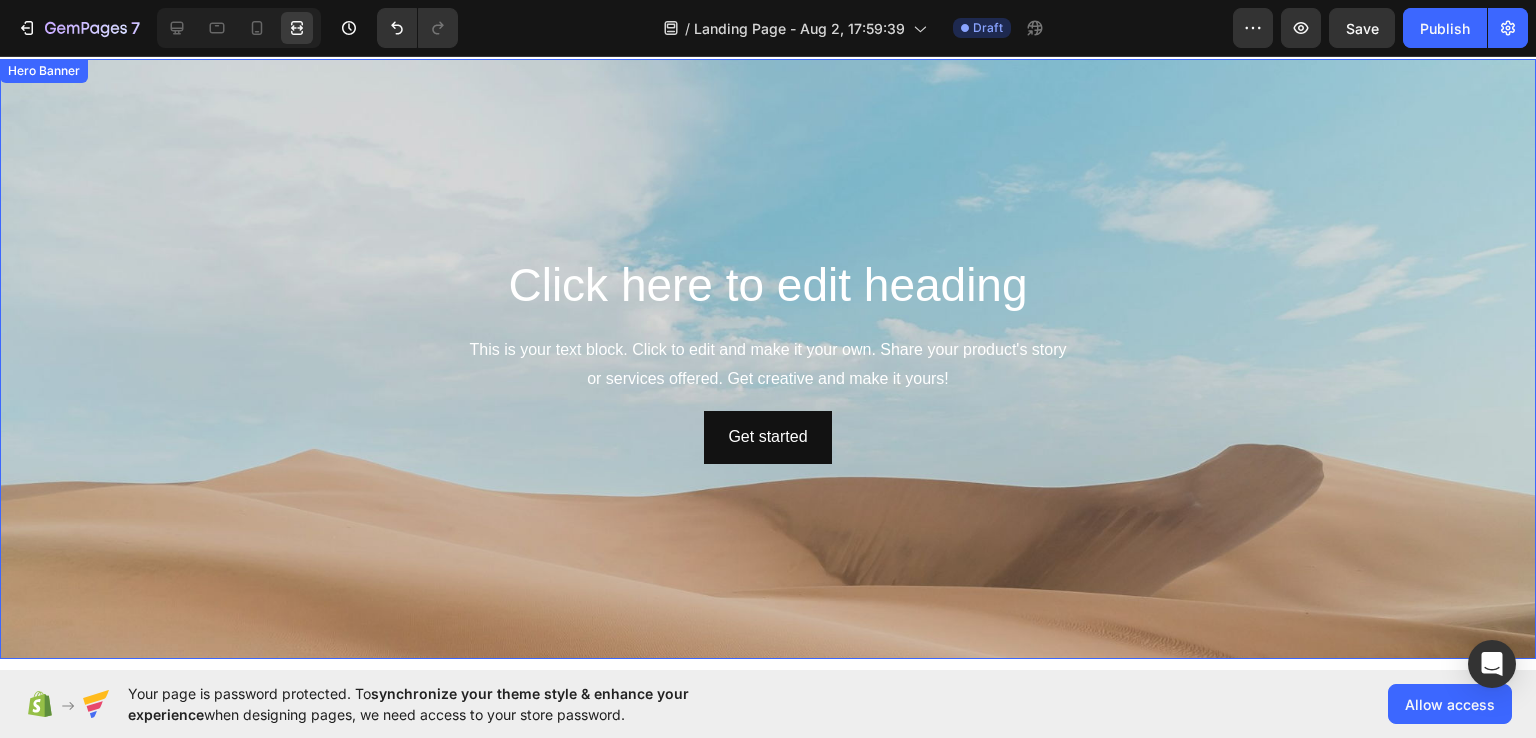 click at bounding box center (768, 509) 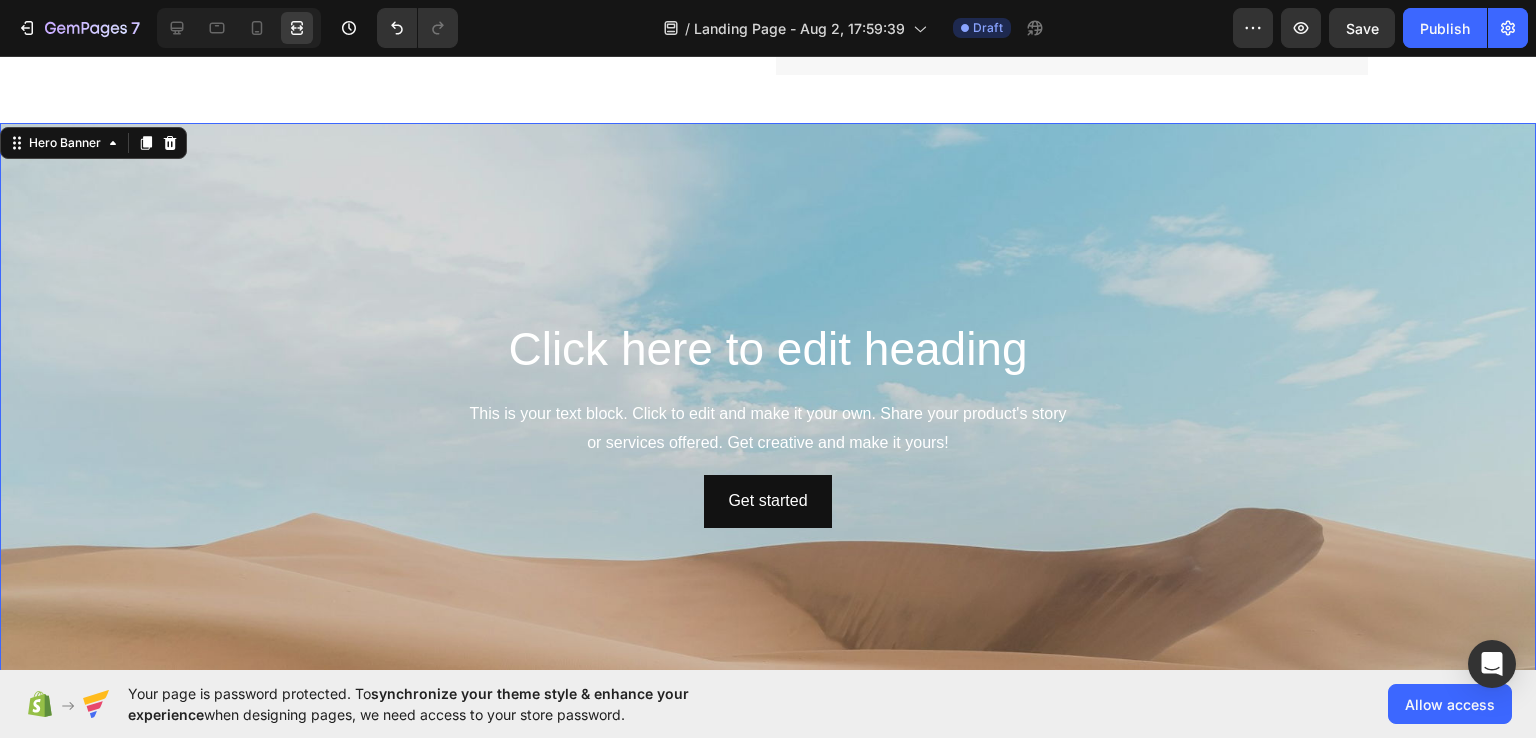 scroll, scrollTop: 488, scrollLeft: 0, axis: vertical 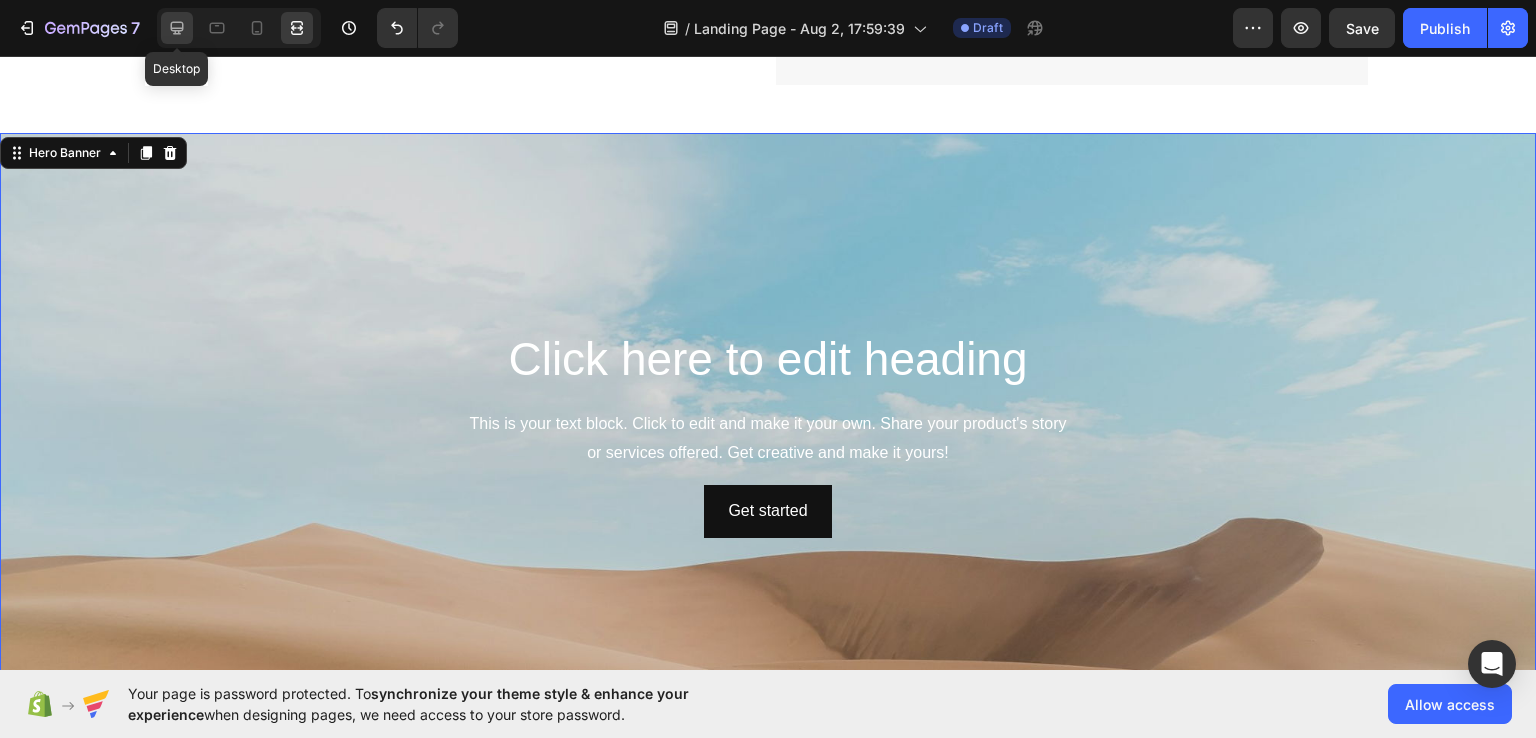 click 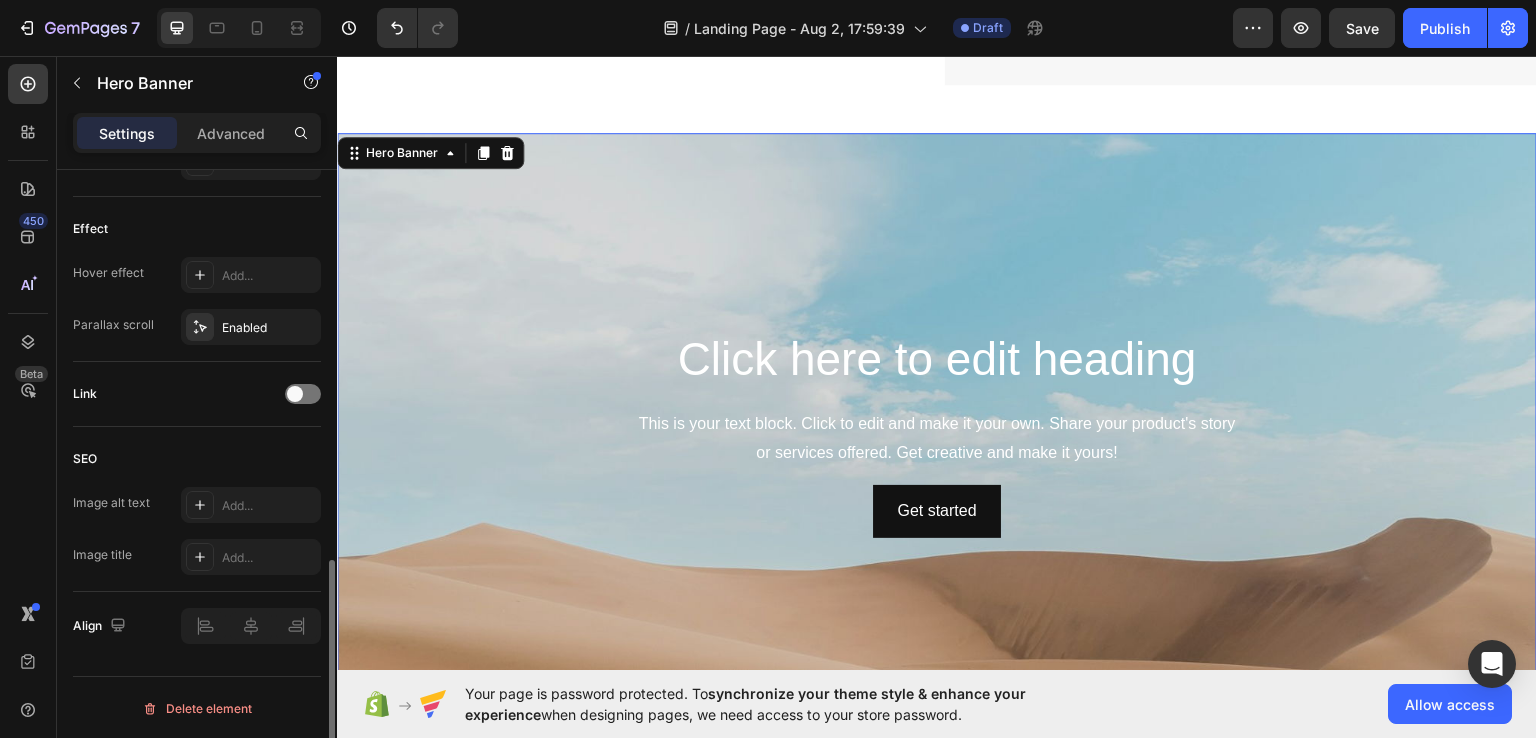 scroll, scrollTop: 0, scrollLeft: 0, axis: both 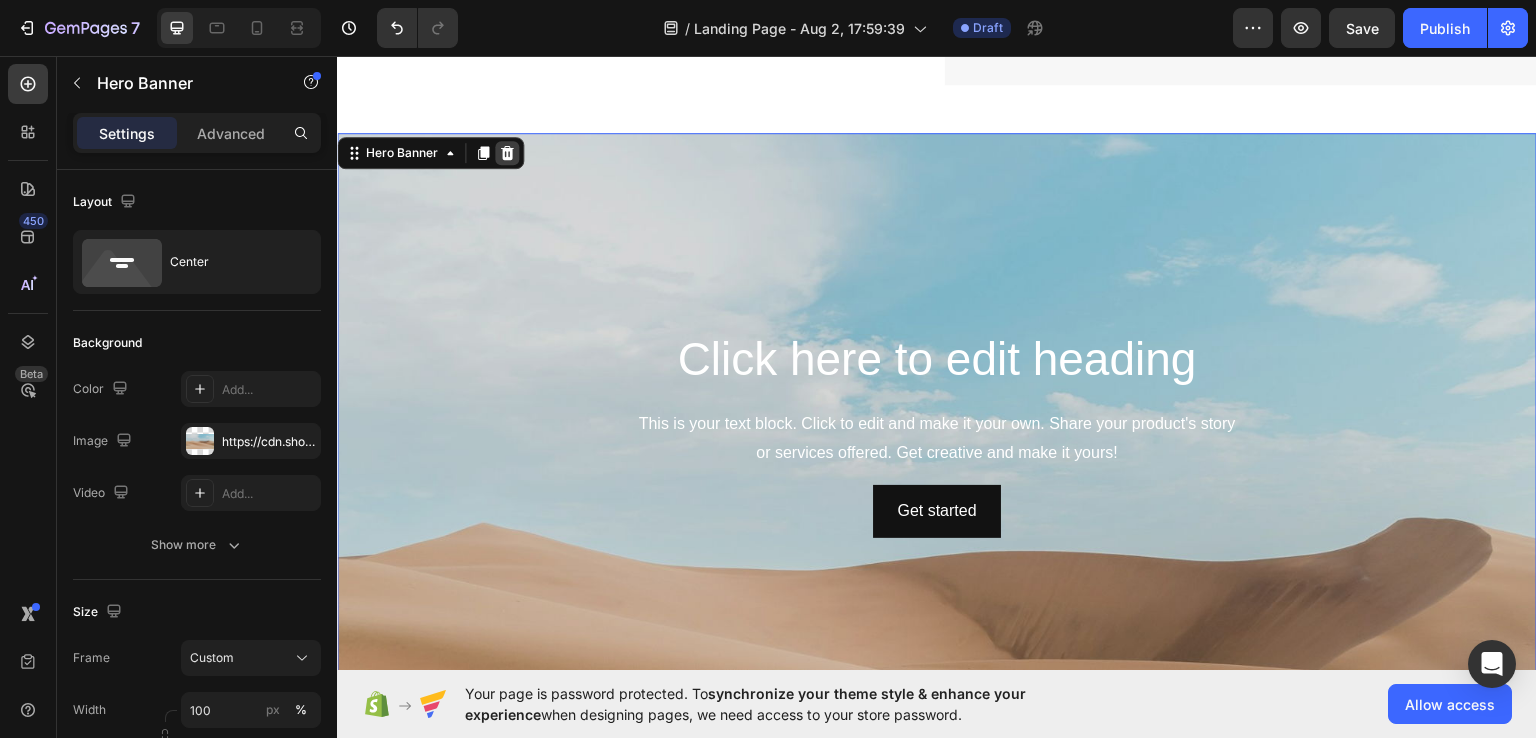 click 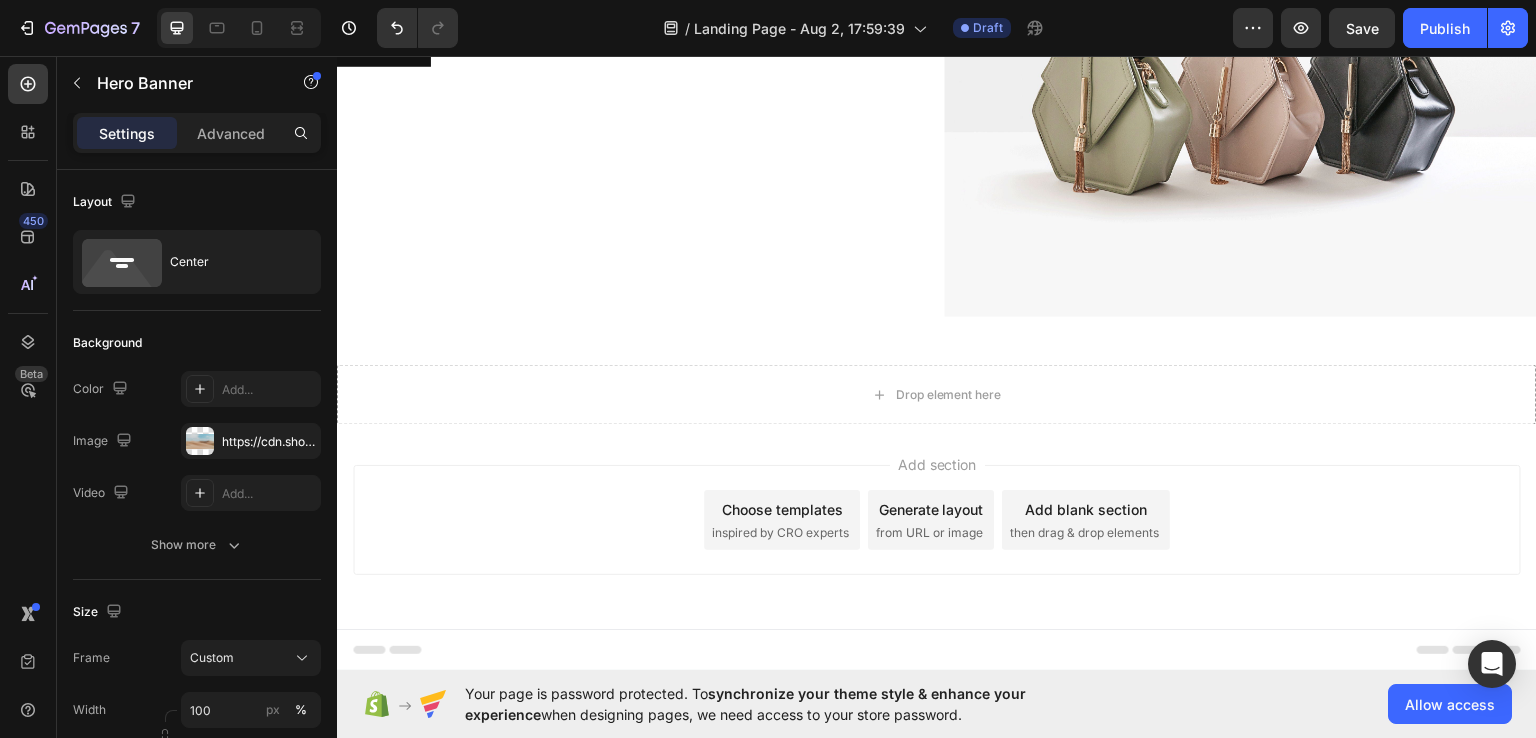 scroll, scrollTop: 250, scrollLeft: 0, axis: vertical 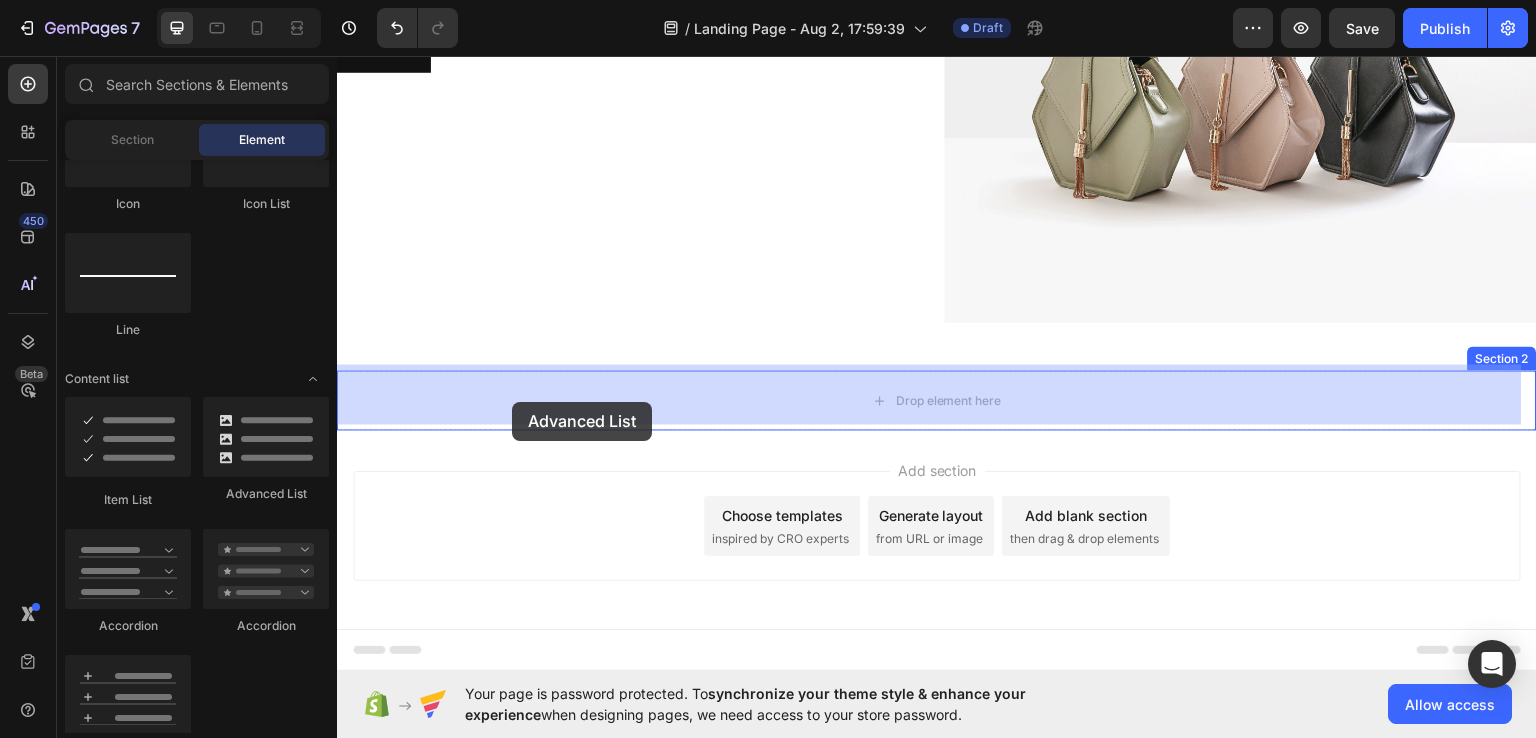 drag, startPoint x: 577, startPoint y: 519, endPoint x: 618, endPoint y: 491, distance: 49.648766 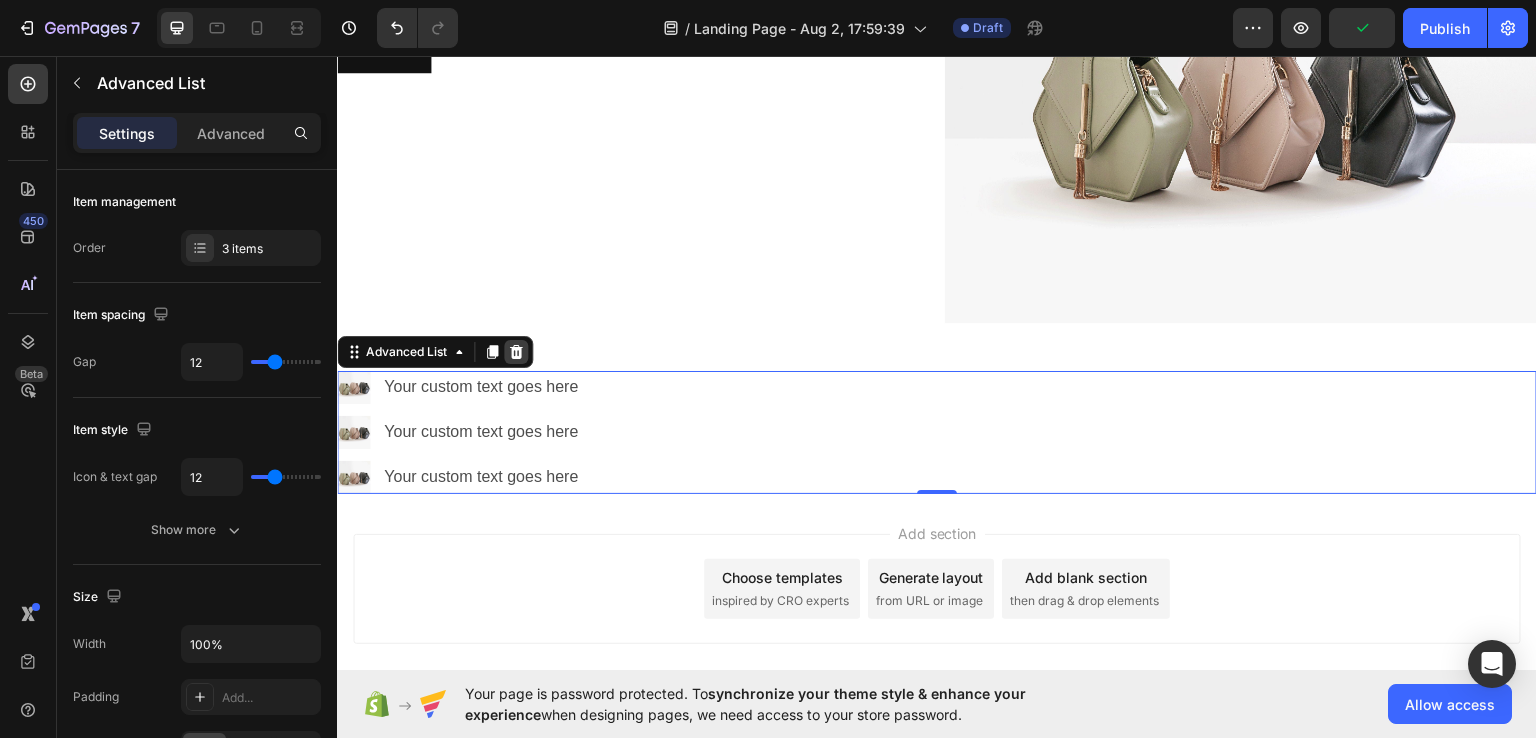 click 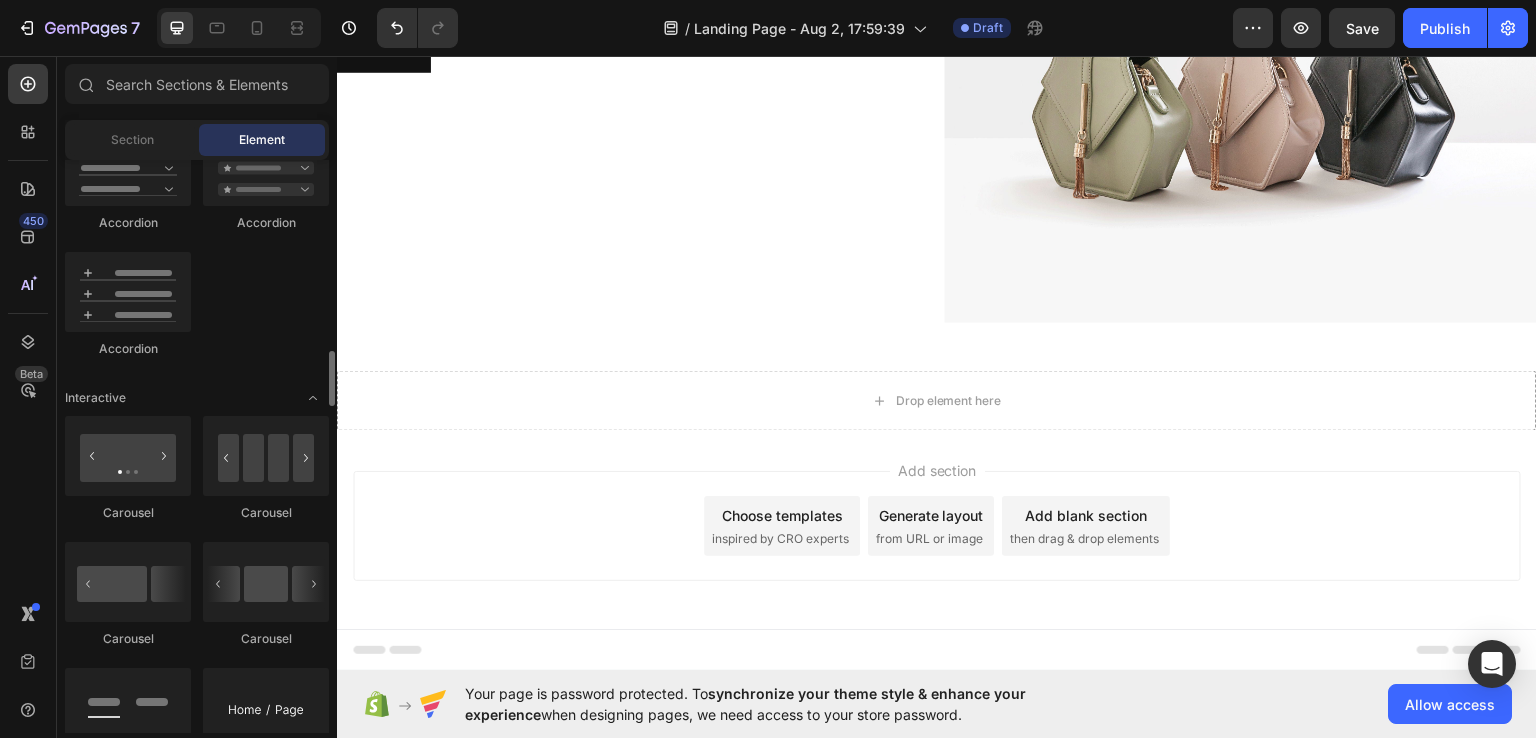 scroll, scrollTop: 1836, scrollLeft: 0, axis: vertical 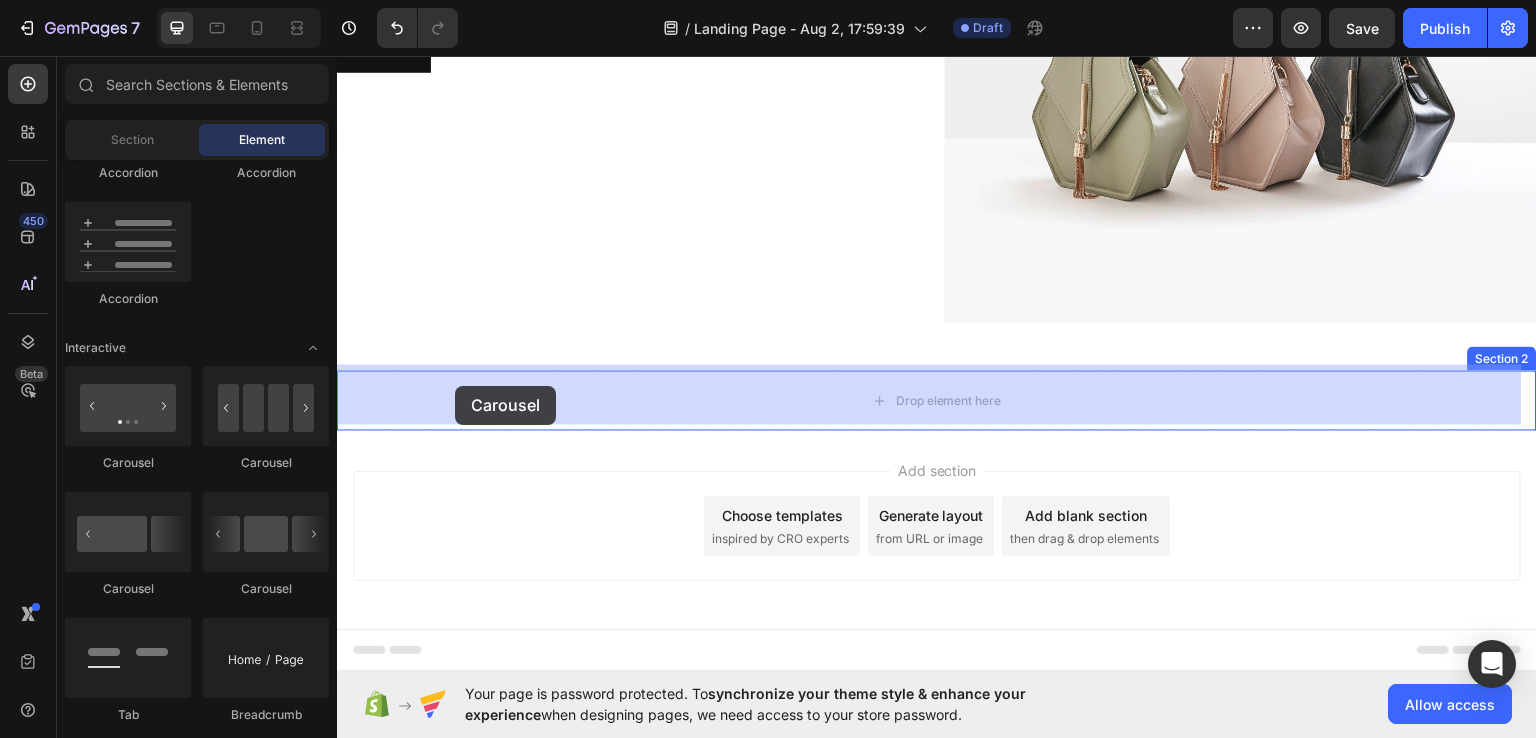 drag, startPoint x: 477, startPoint y: 482, endPoint x: 408, endPoint y: 371, distance: 130.69812 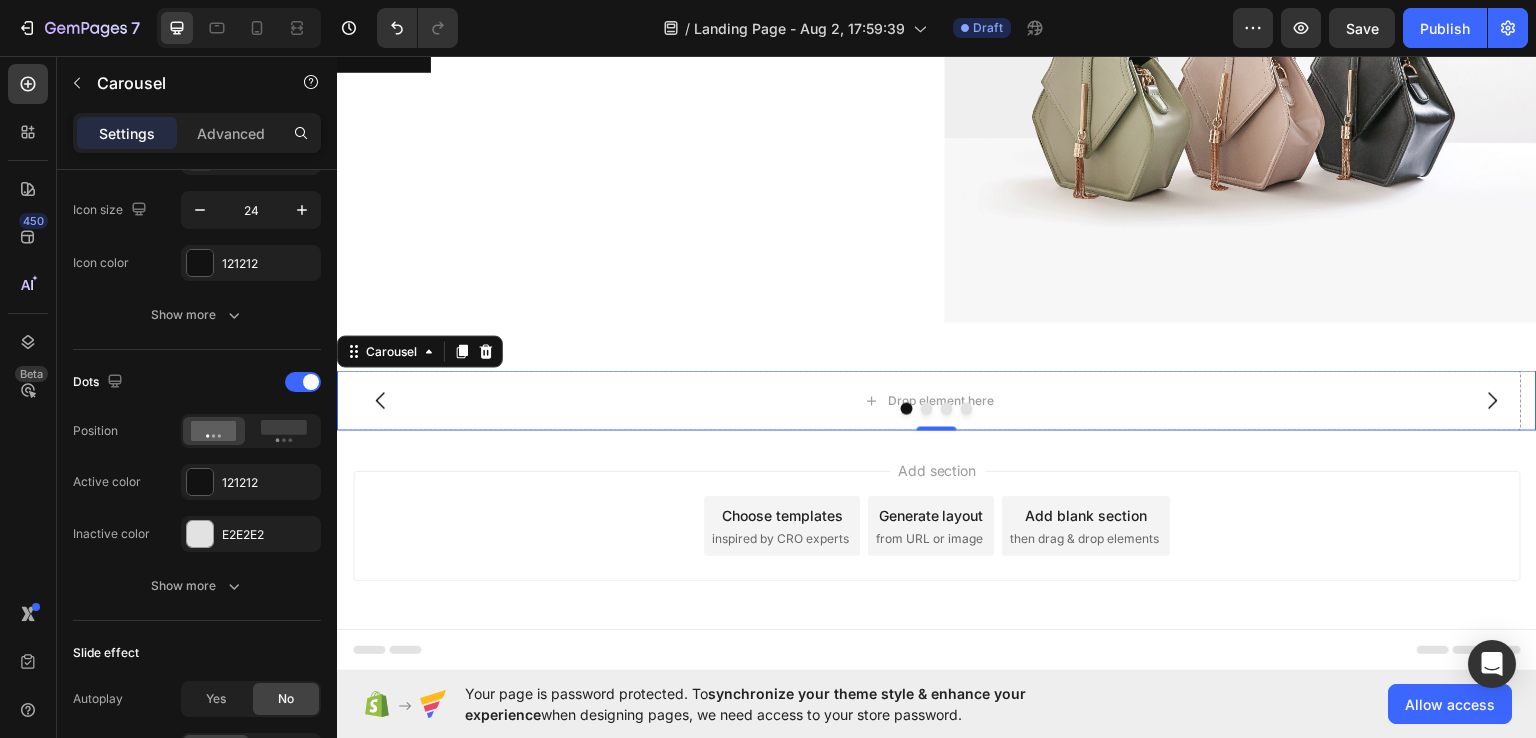 scroll, scrollTop: 0, scrollLeft: 0, axis: both 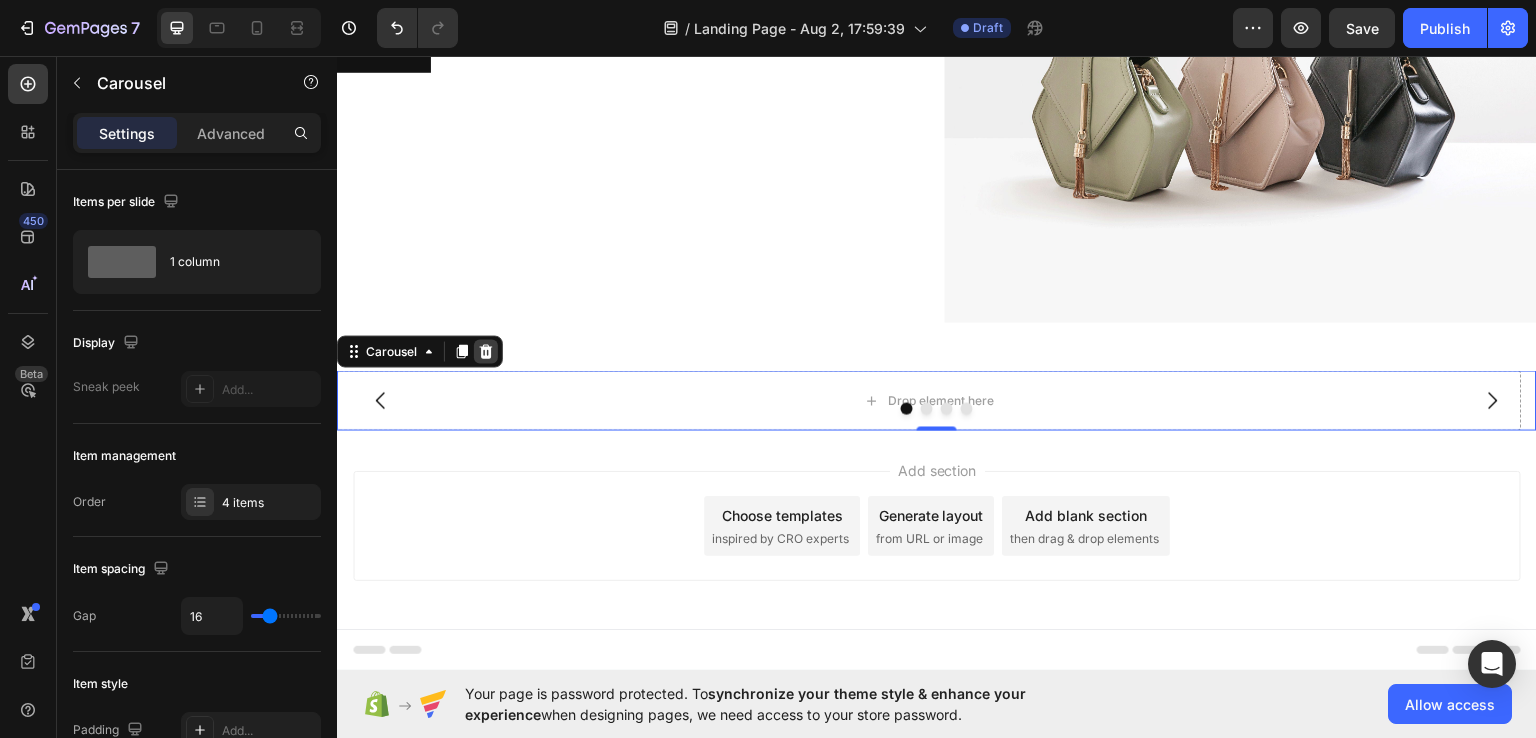 click 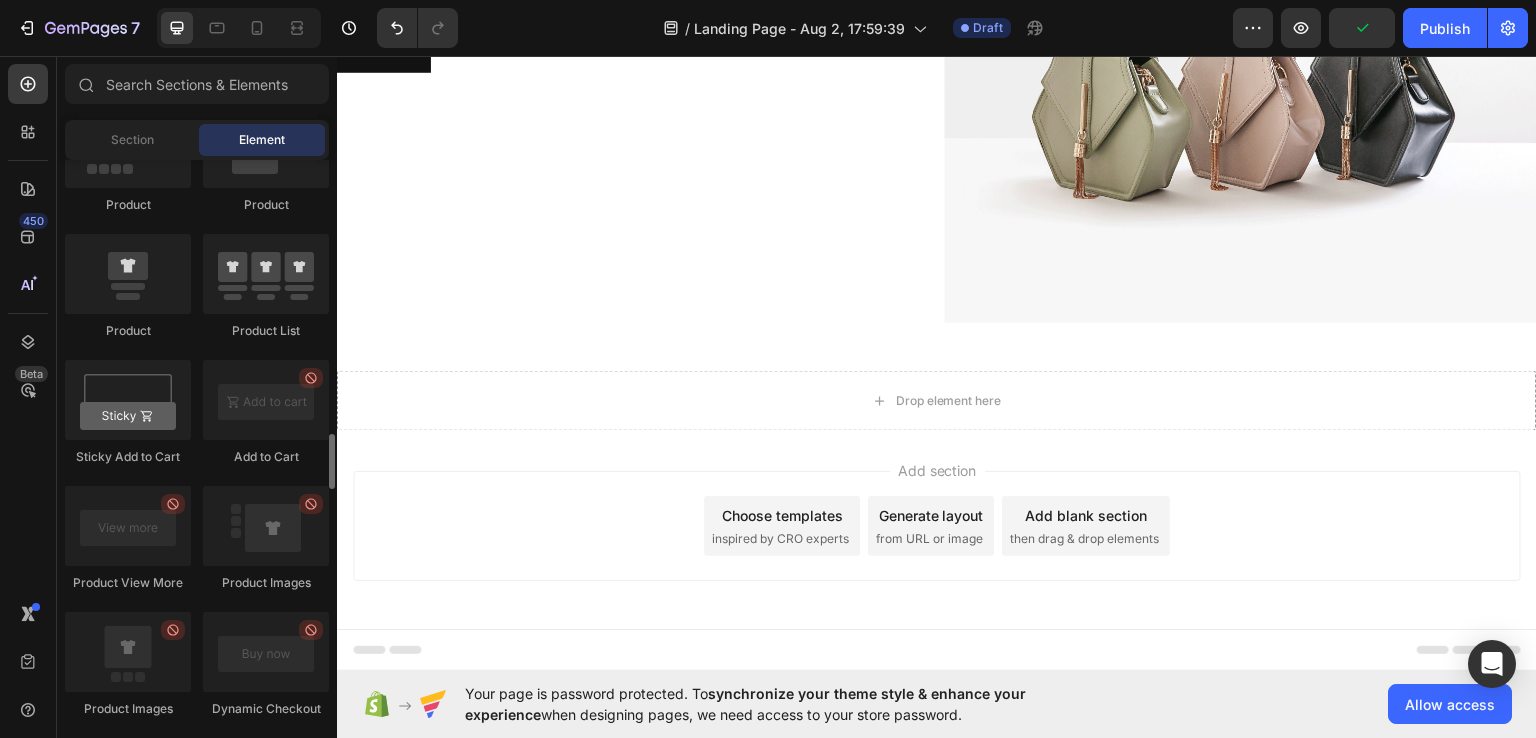 scroll, scrollTop: 2659, scrollLeft: 0, axis: vertical 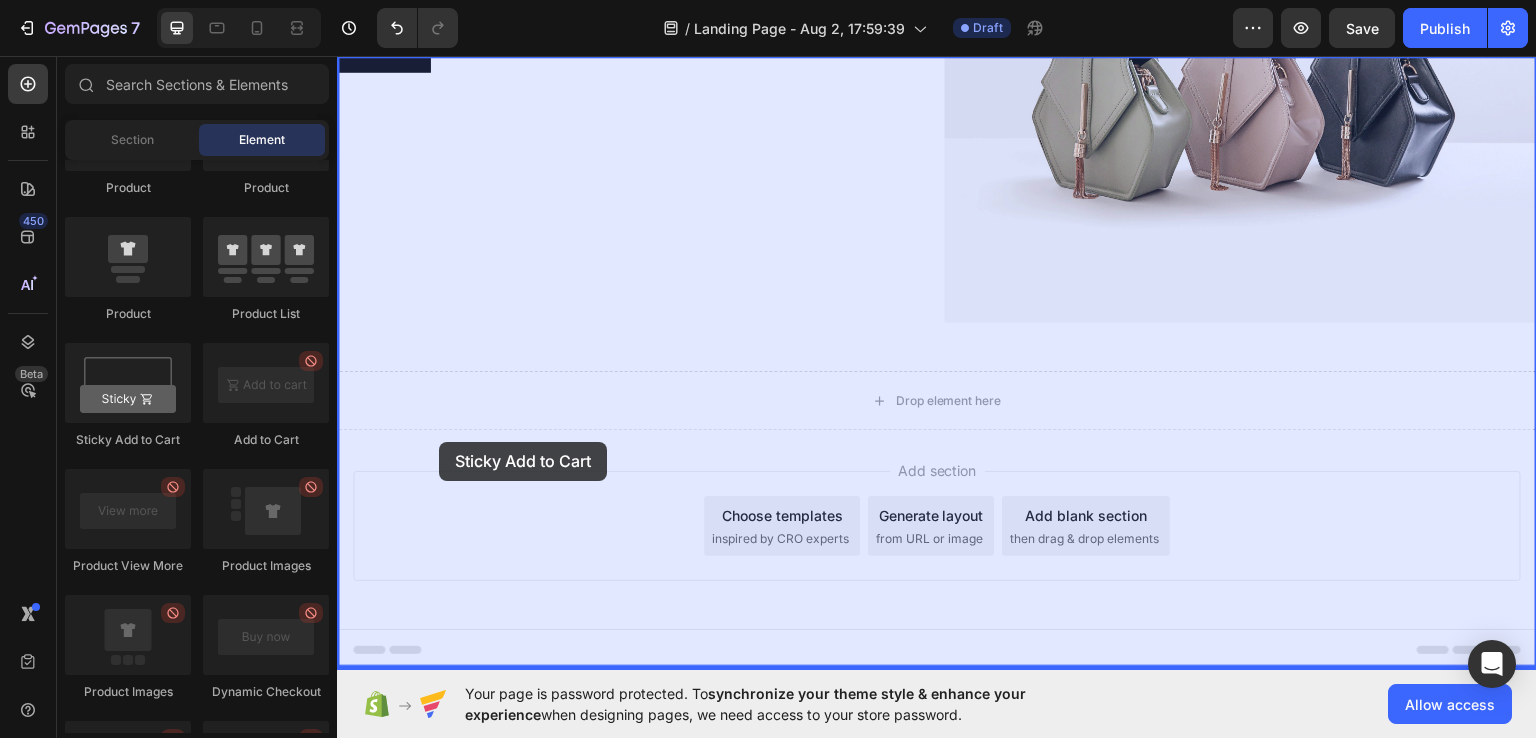 drag, startPoint x: 462, startPoint y: 452, endPoint x: 389, endPoint y: 418, distance: 80.529495 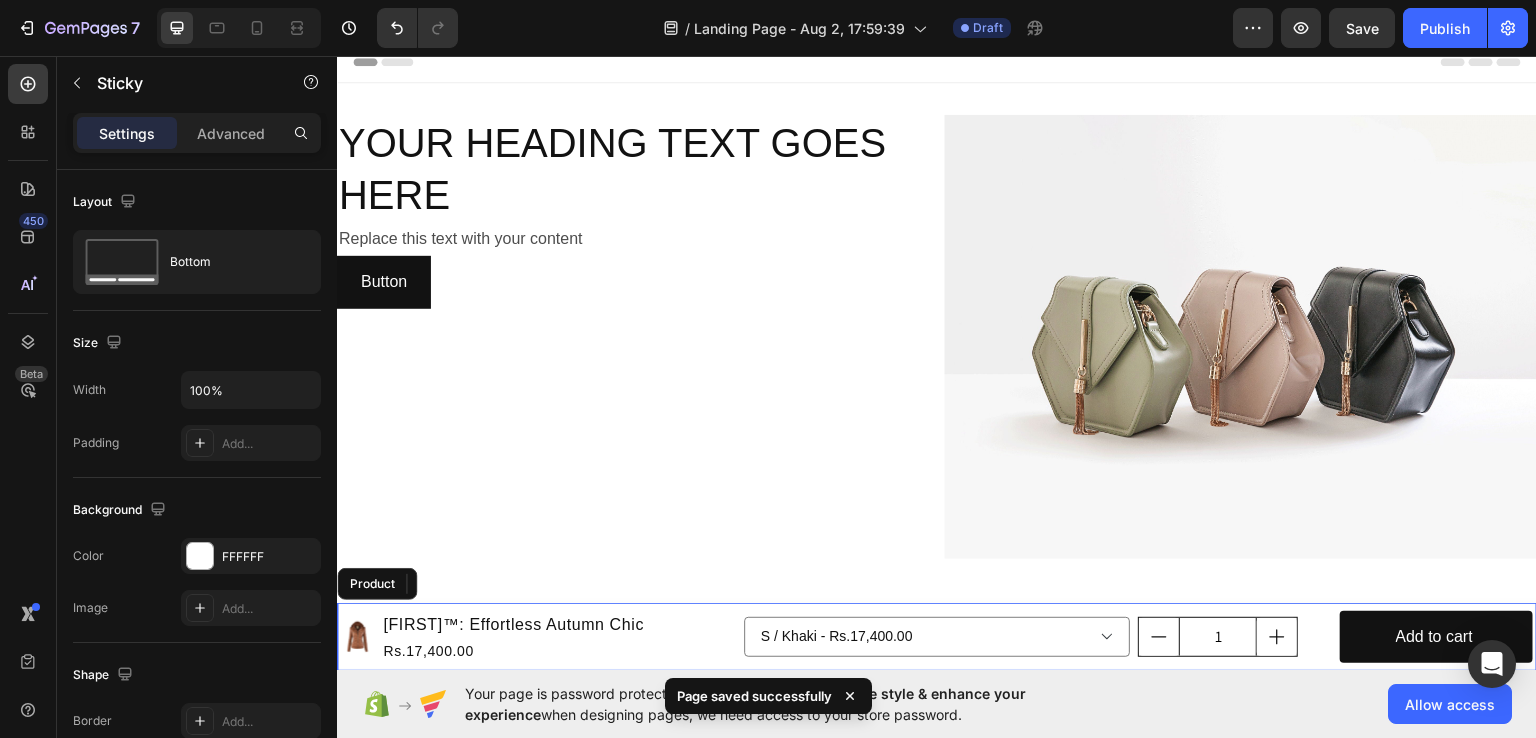 scroll, scrollTop: 0, scrollLeft: 0, axis: both 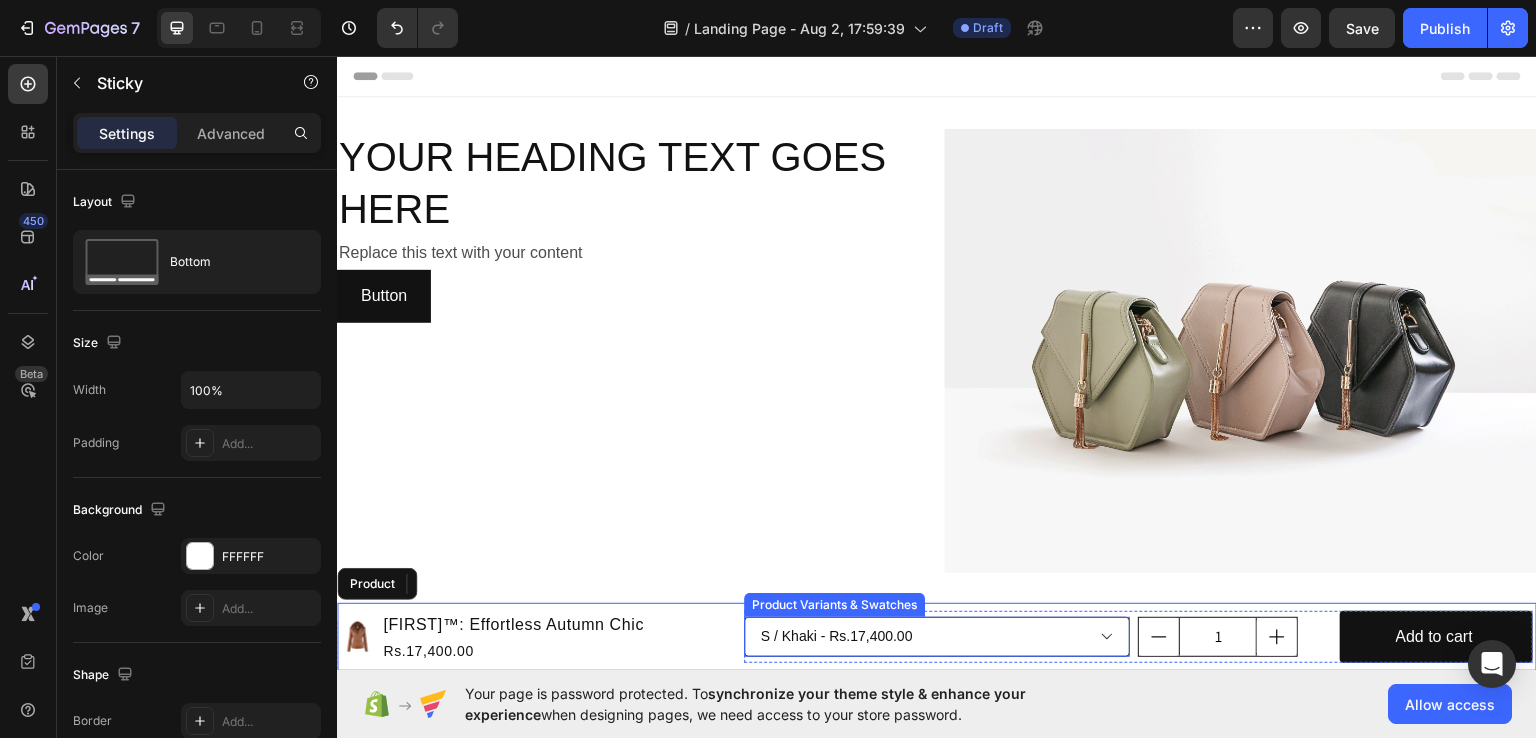 click on "S / Khaki - Rs.17,400.00  S / White - Rs.17,400.00  S / Black - Rs.17,400.00  S / Brown - Rs.17,400.00  M / Khaki - Rs.17,400.00  M / White - Rs.17,400.00  M / Black - Rs.17,400.00  M / Brown - Rs.17,400.00  L / Khaki - Rs.17,400.00  L / White - Rs.17,400.00  L / Black - Rs.17,400.00  L / Brown - Rs.17,400.00  XL / Khaki - Rs.17,400.00  XL / White - Rs.17,400.00  XL / Black - Rs.17,400.00  XL / Brown - Rs.17,400.00  2XL / Khaki - Rs.17,400.00  2XL / White - Rs.17,400.00  2XL / Black - Rs.17,400.00  2XL / Brown - Rs.17,400.00  3XL / Khaki - Rs.17,400.00  3XL / White - Rs.17,400.00  3XL / Black - Rs.17,400.00  3XL / Brown - Rs.17,400.00" at bounding box center (937, 636) 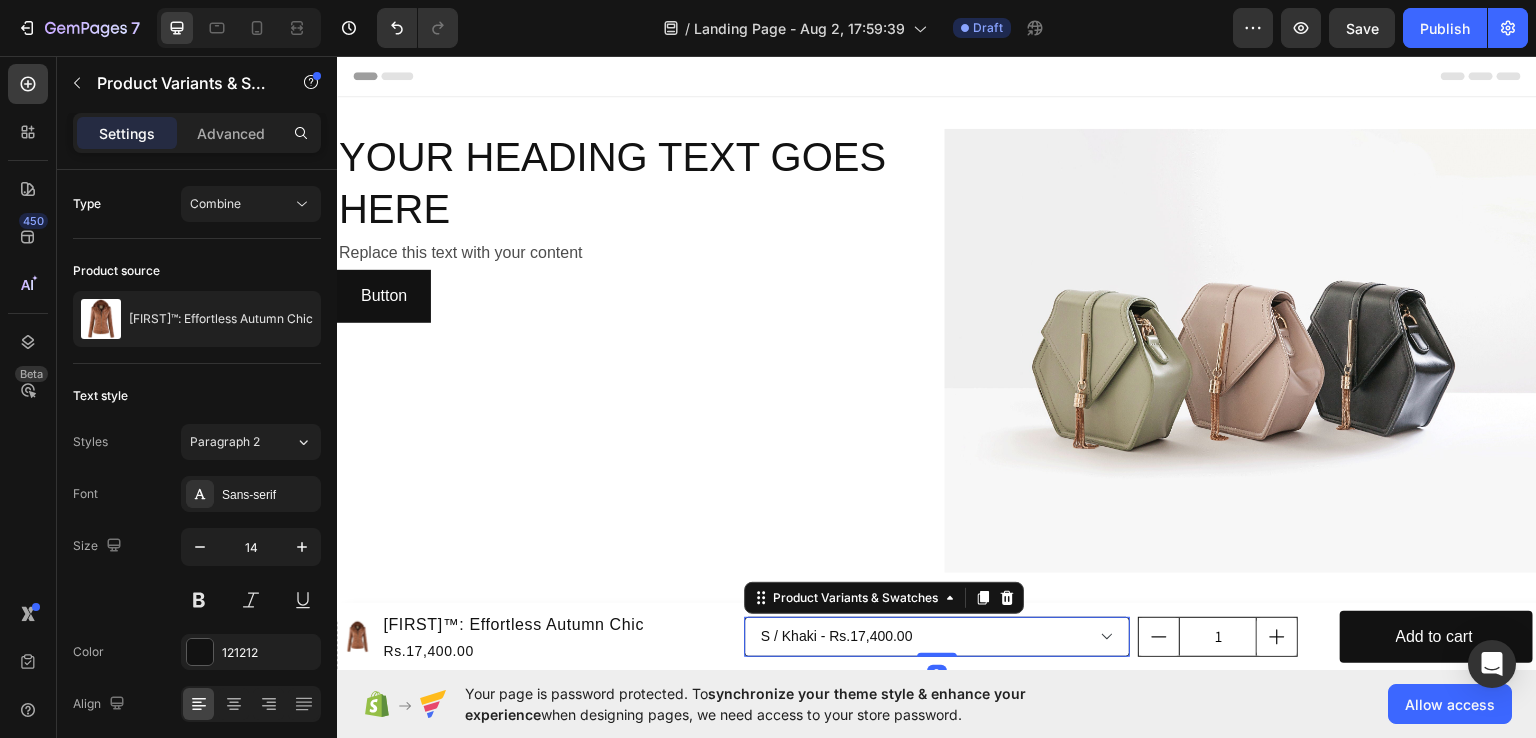 click on "S / Khaki - Rs.17,400.00  S / White - Rs.17,400.00  S / Black - Rs.17,400.00  S / Brown - Rs.17,400.00  M / Khaki - Rs.17,400.00  M / White - Rs.17,400.00  M / Black - Rs.17,400.00  M / Brown - Rs.17,400.00  L / Khaki - Rs.17,400.00  L / White - Rs.17,400.00  L / Black - Rs.17,400.00  L / Brown - Rs.17,400.00  XL / Khaki - Rs.17,400.00  XL / White - Rs.17,400.00  XL / Black - Rs.17,400.00  XL / Brown - Rs.17,400.00  2XL / Khaki - Rs.17,400.00  2XL / White - Rs.17,400.00  2XL / Black - Rs.17,400.00  2XL / Brown - Rs.17,400.00  3XL / Khaki - Rs.17,400.00  3XL / White - Rs.17,400.00  3XL / Black - Rs.17,400.00  3XL / Brown - Rs.17,400.00" at bounding box center (937, 636) 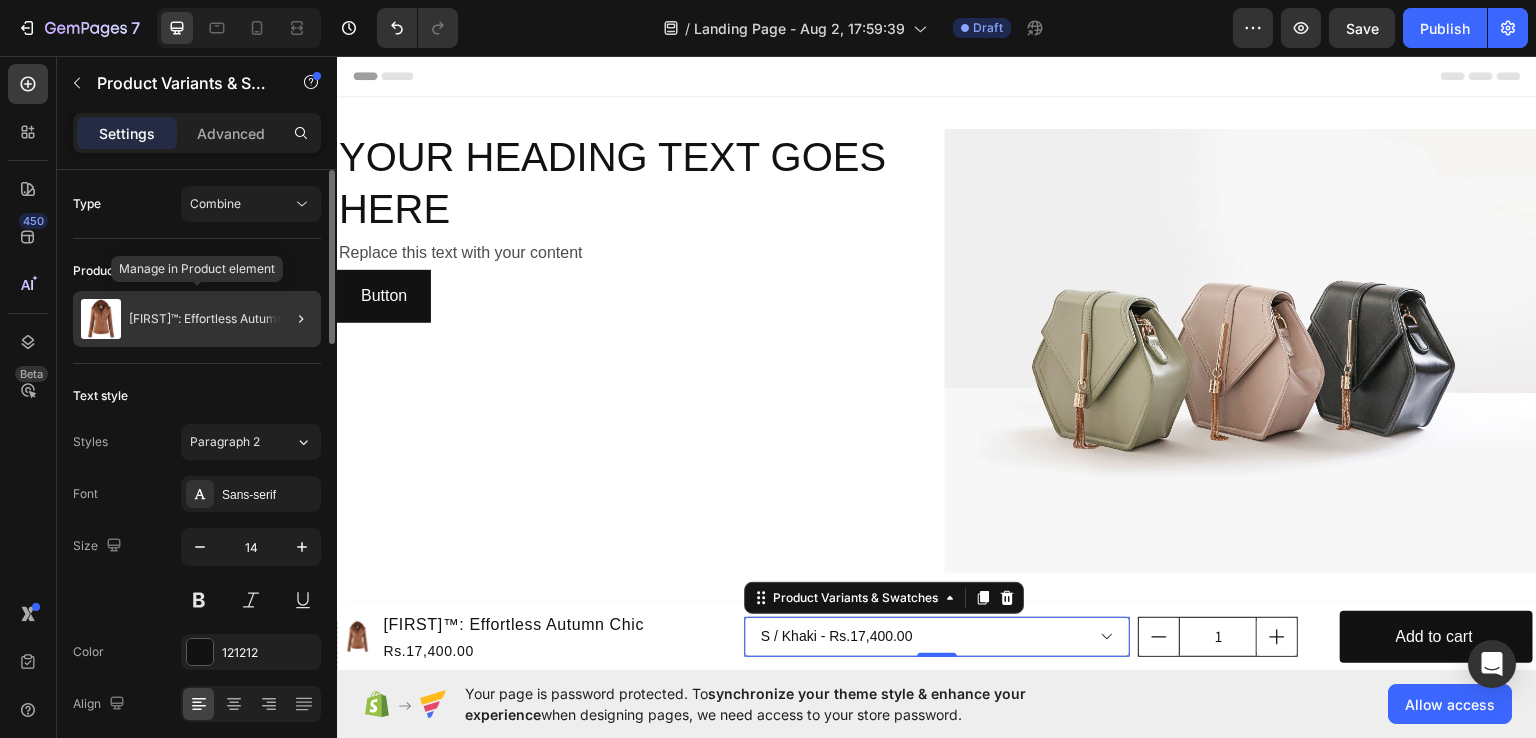 click on "[FIRST]™: Effortless Autumn Chic" at bounding box center (221, 319) 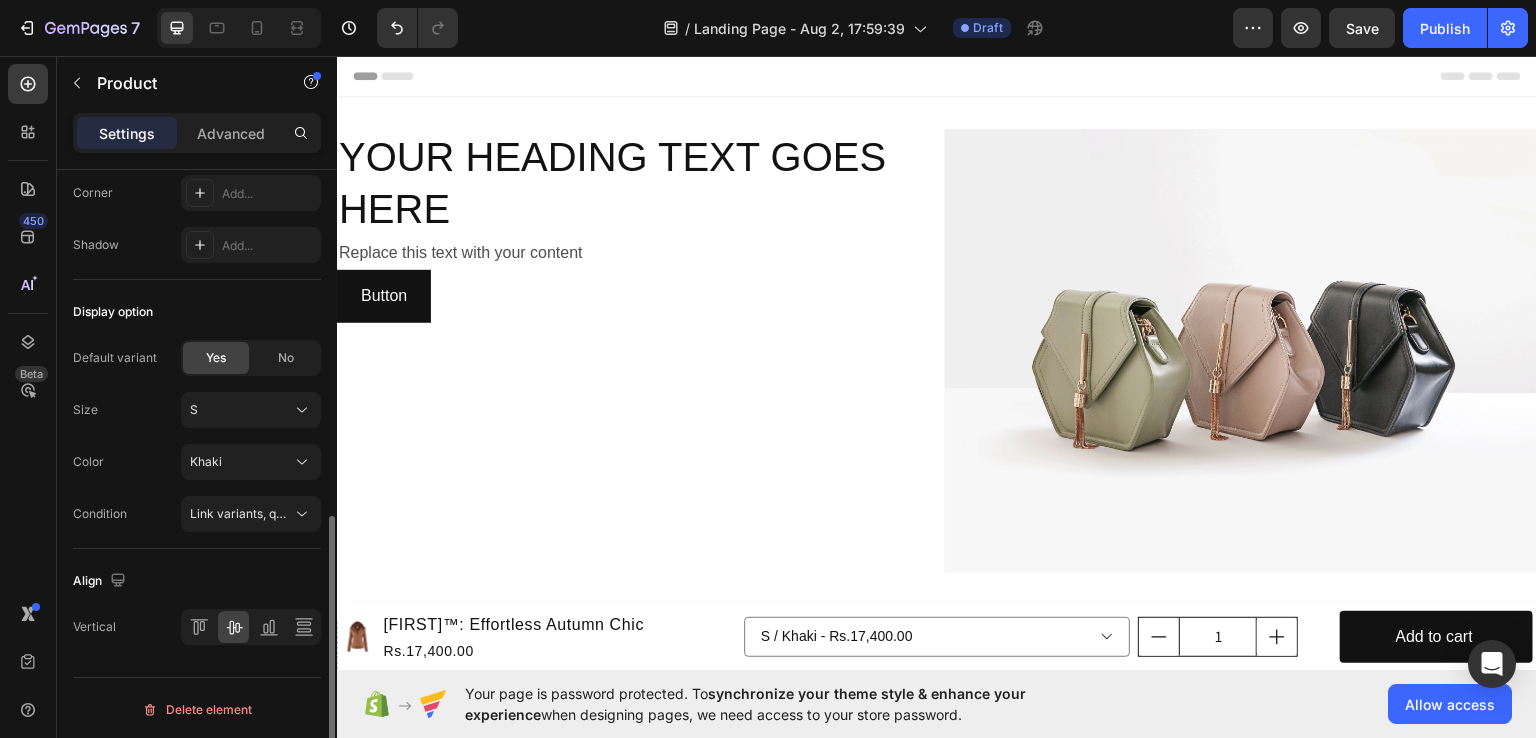 scroll, scrollTop: 0, scrollLeft: 0, axis: both 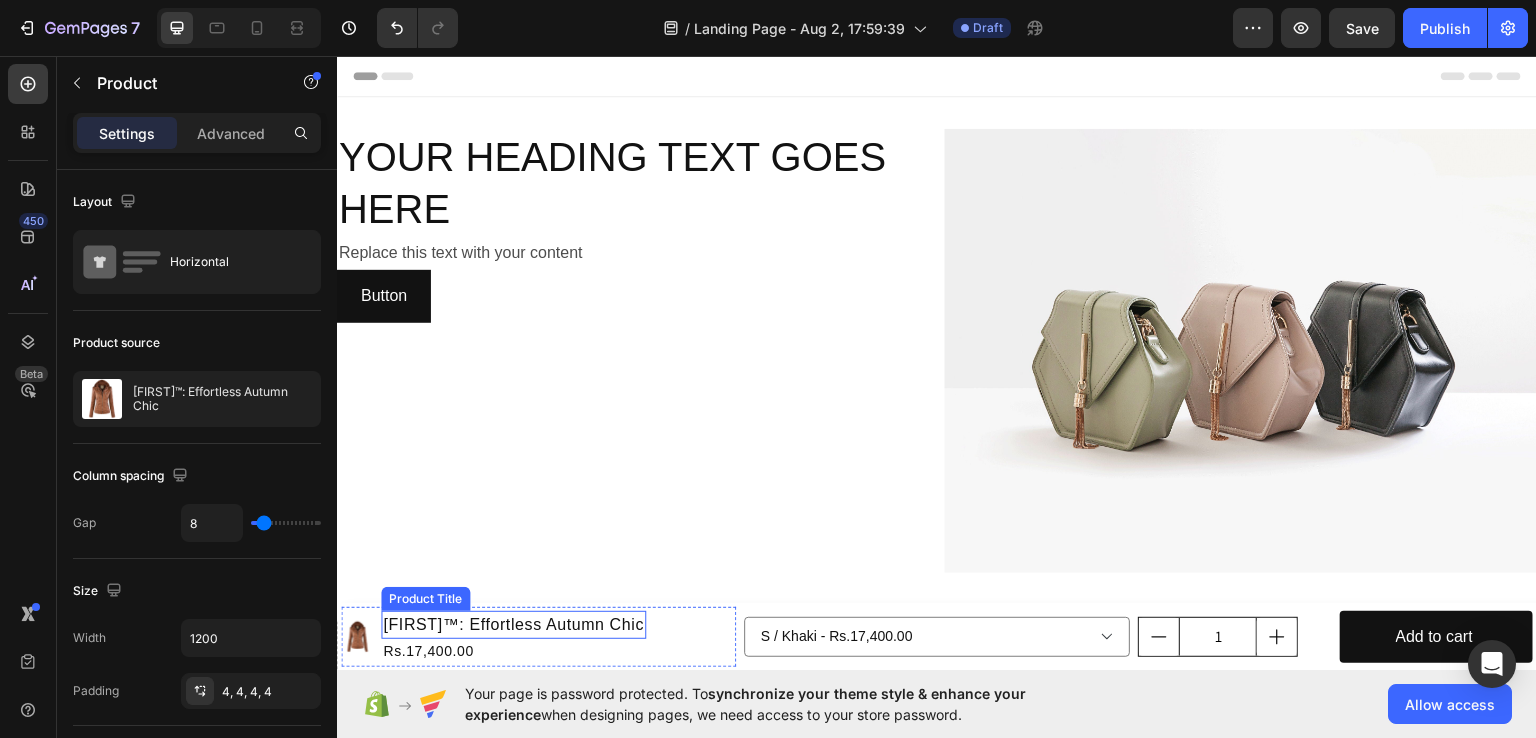 click on "[FIRST]™: Effortless Autumn Chic" at bounding box center [513, 624] 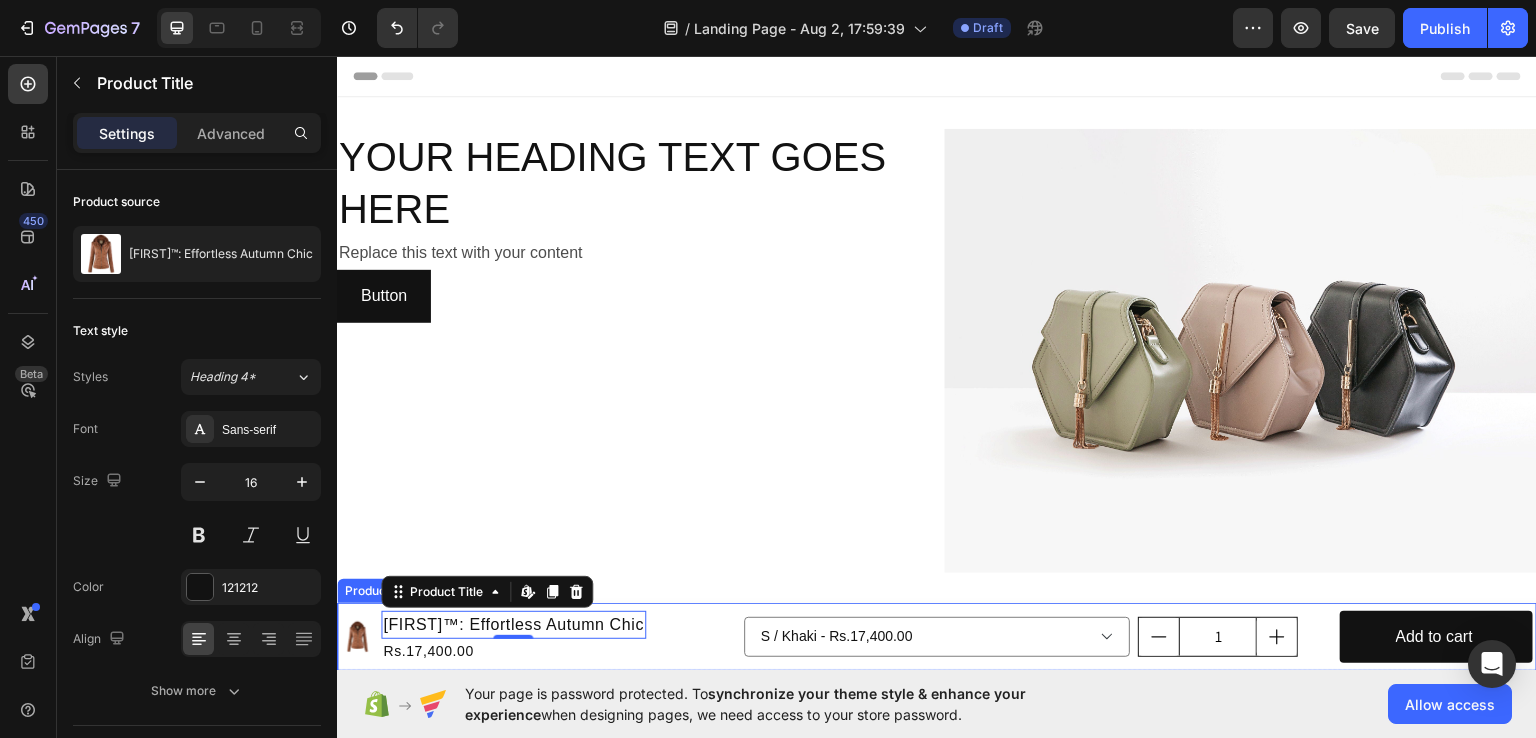click on "Product Images Giulia™: Effortless Autumn Chic Product Title   Edit content in Shopify 0 Rs.17,400.00 Product Price Product Price Row   S / Khaki - Rs.17,400.00  S / White - Rs.17,400.00  S / Black - Rs.17,400.00  S / Brown - Rs.17,400.00  M / Khaki - Rs.17,400.00  M / White - Rs.17,400.00  M / Black - Rs.17,400.00  M / Brown - Rs.17,400.00  L / Khaki - Rs.17,400.00  L / White - Rs.17,400.00  L / Black - Rs.17,400.00  L / Brown - Rs.17,400.00  XL / Khaki - Rs.17,400.00  XL / White - Rs.17,400.00  XL / Black - Rs.17,400.00  XL / Brown - Rs.17,400.00  2XL / Khaki - Rs.17,400.00  2XL / White - Rs.17,400.00  2XL / Black - Rs.17,400.00  2XL / Brown - Rs.17,400.00  3XL / Khaki - Rs.17,400.00  3XL / White - Rs.17,400.00  3XL / Black - Rs.17,400.00  3XL / Brown - Rs.17,400.00  Product Variants & Swatches
1
Product Quantity Add to cart Add to Cart Row Product" at bounding box center [937, 636] 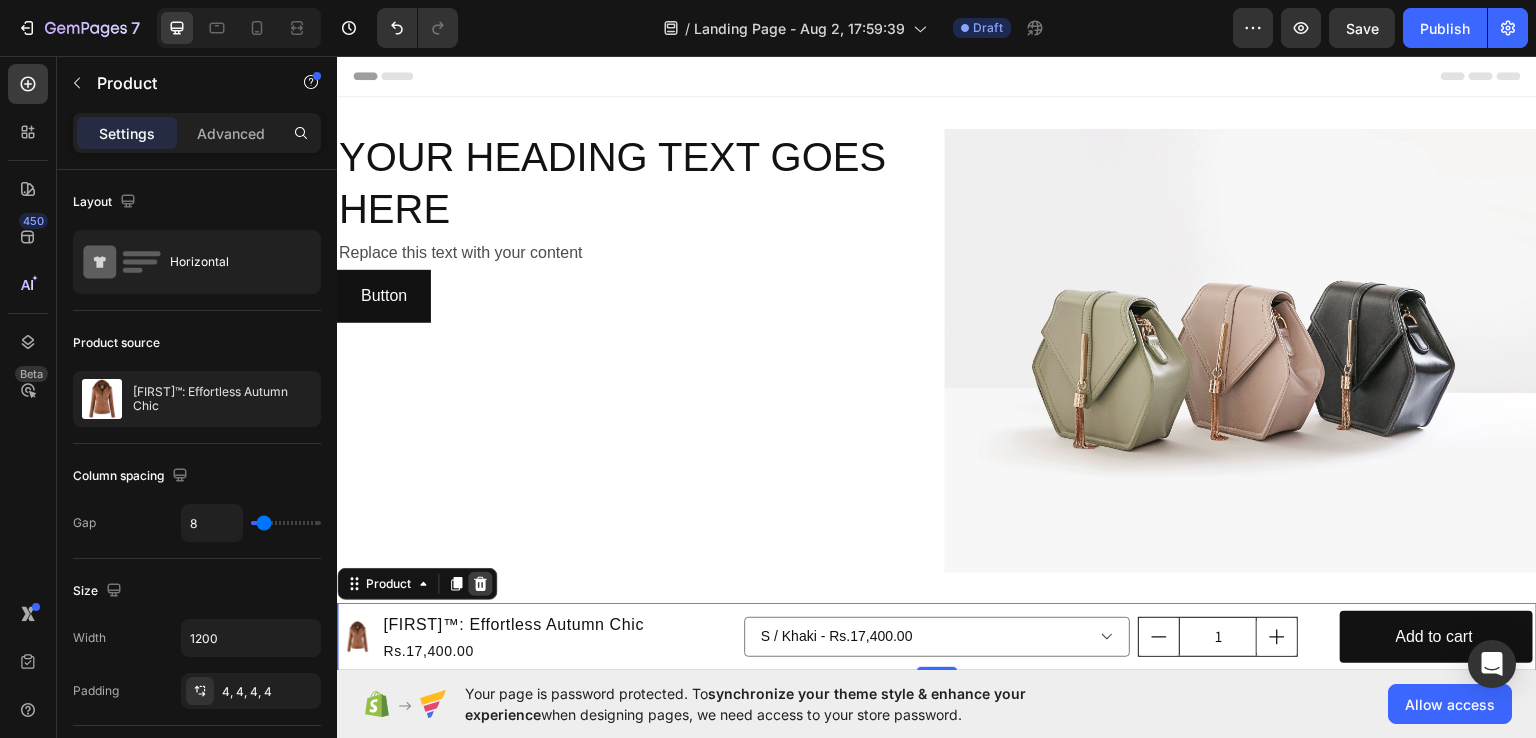 click at bounding box center [480, 583] 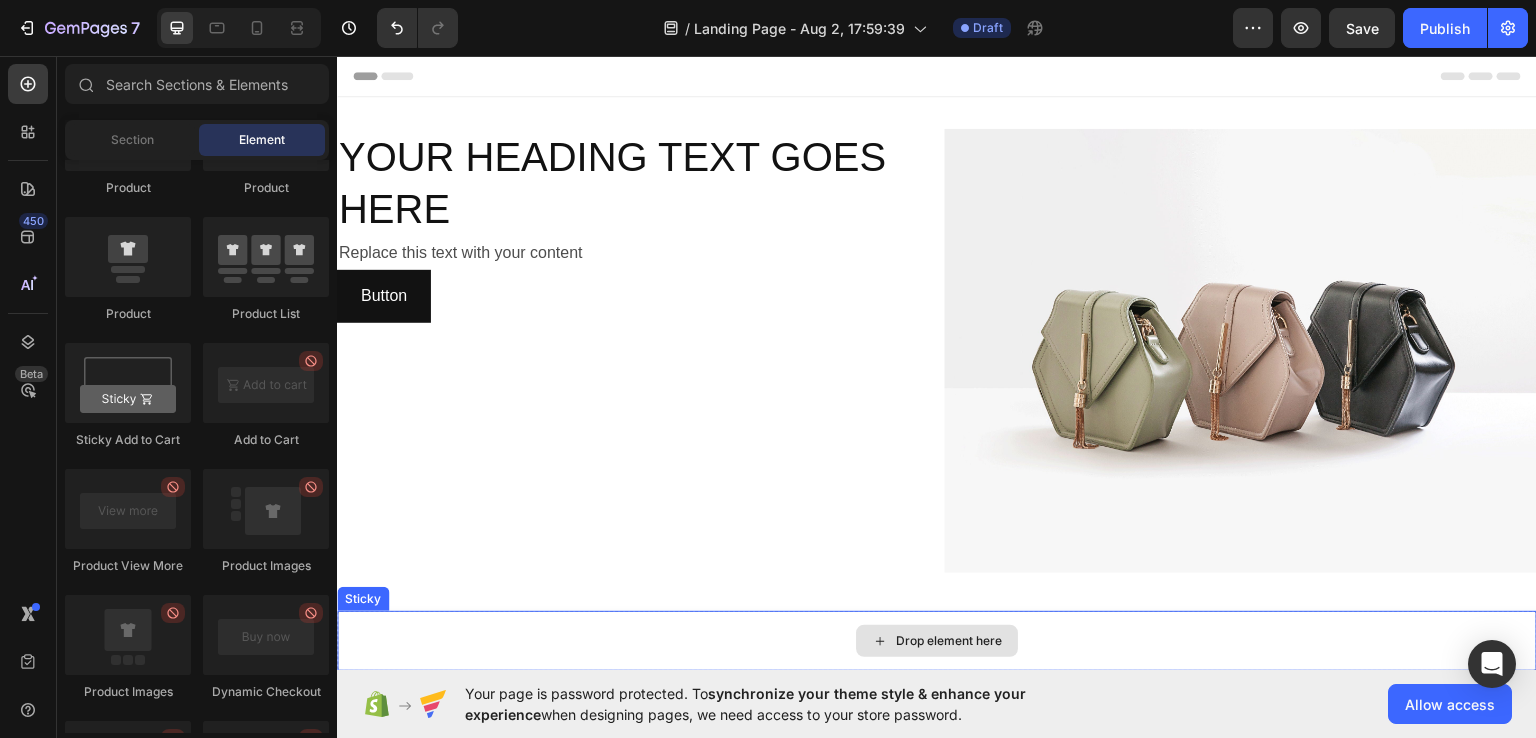 click on "Drop element here" at bounding box center (937, 640) 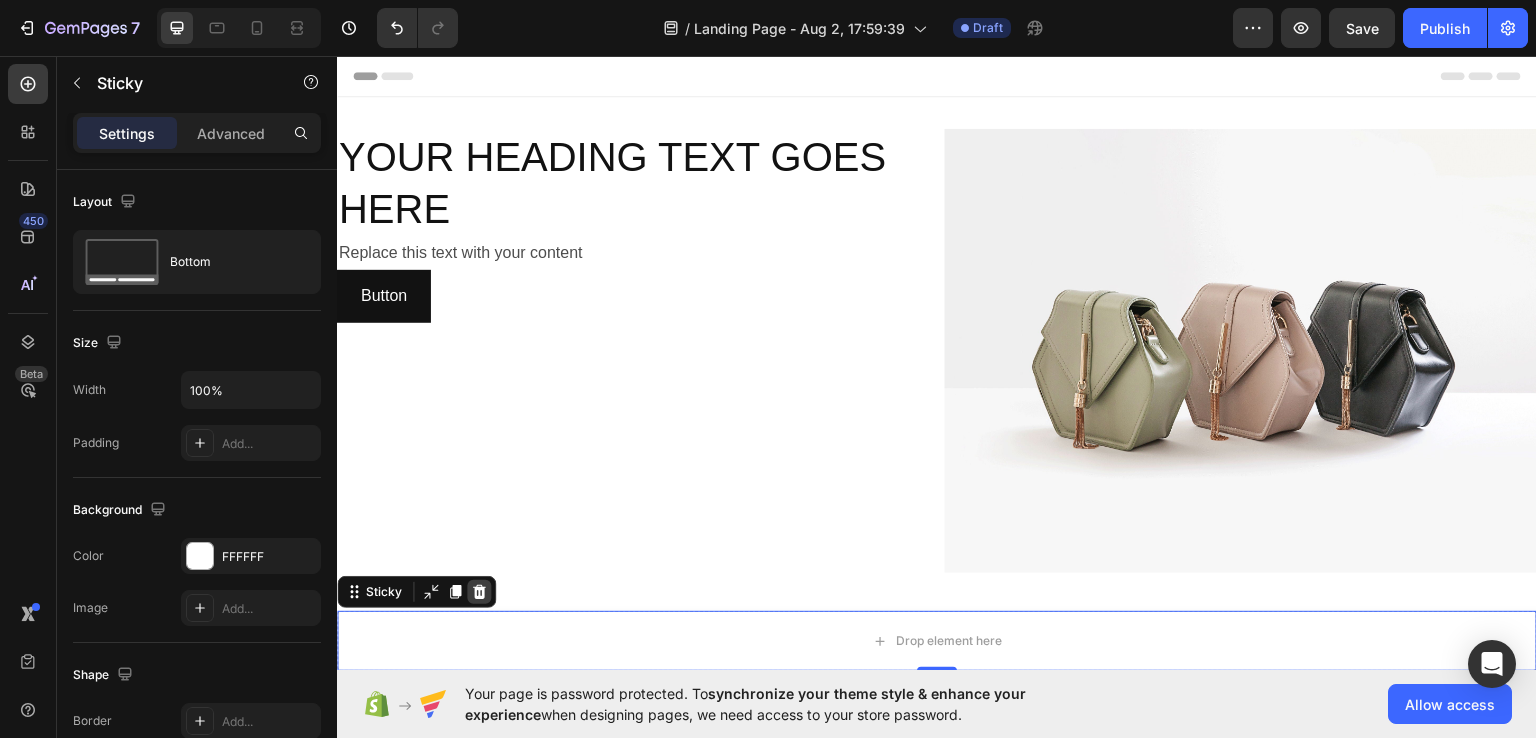 click 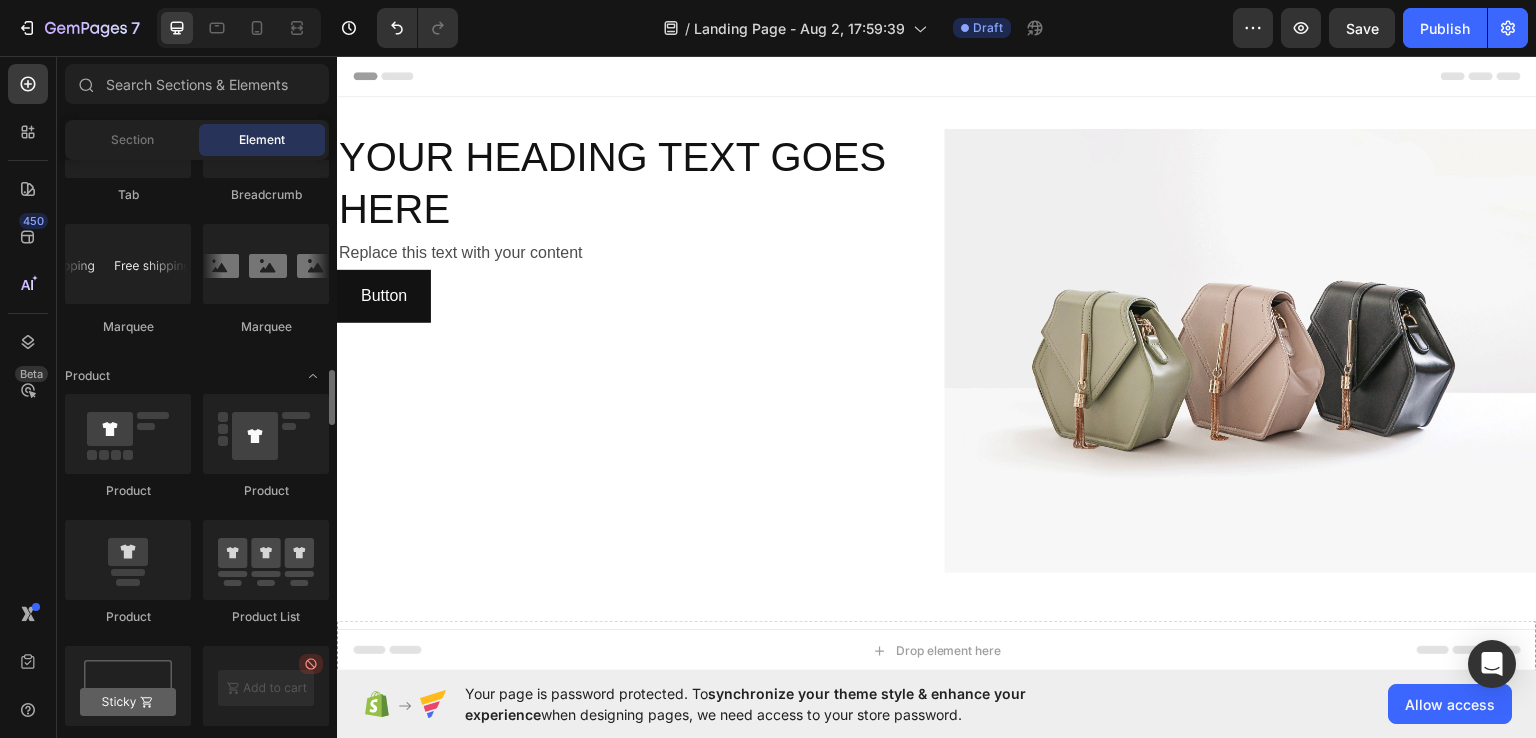 scroll, scrollTop: 2340, scrollLeft: 0, axis: vertical 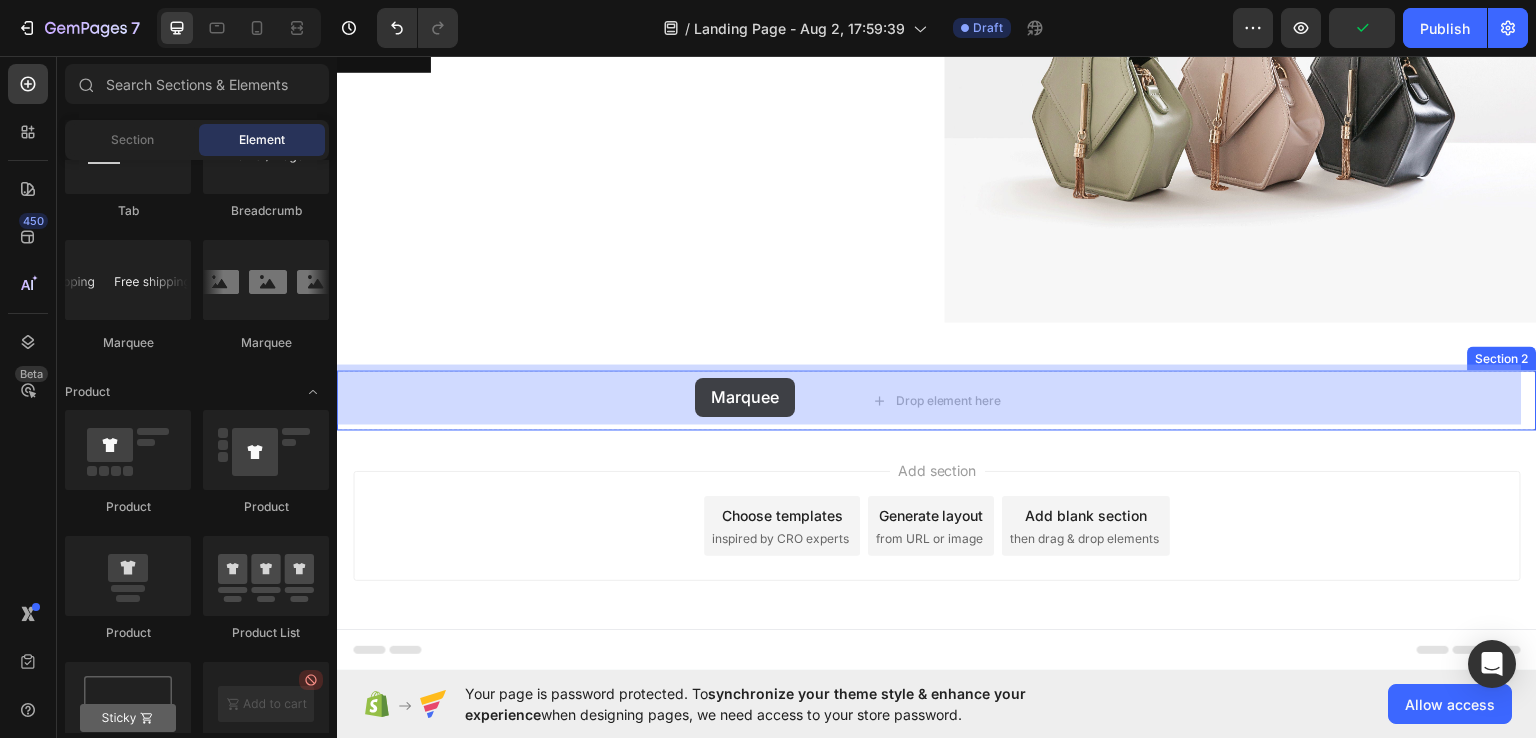 drag, startPoint x: 587, startPoint y: 336, endPoint x: 685, endPoint y: 415, distance: 125.87692 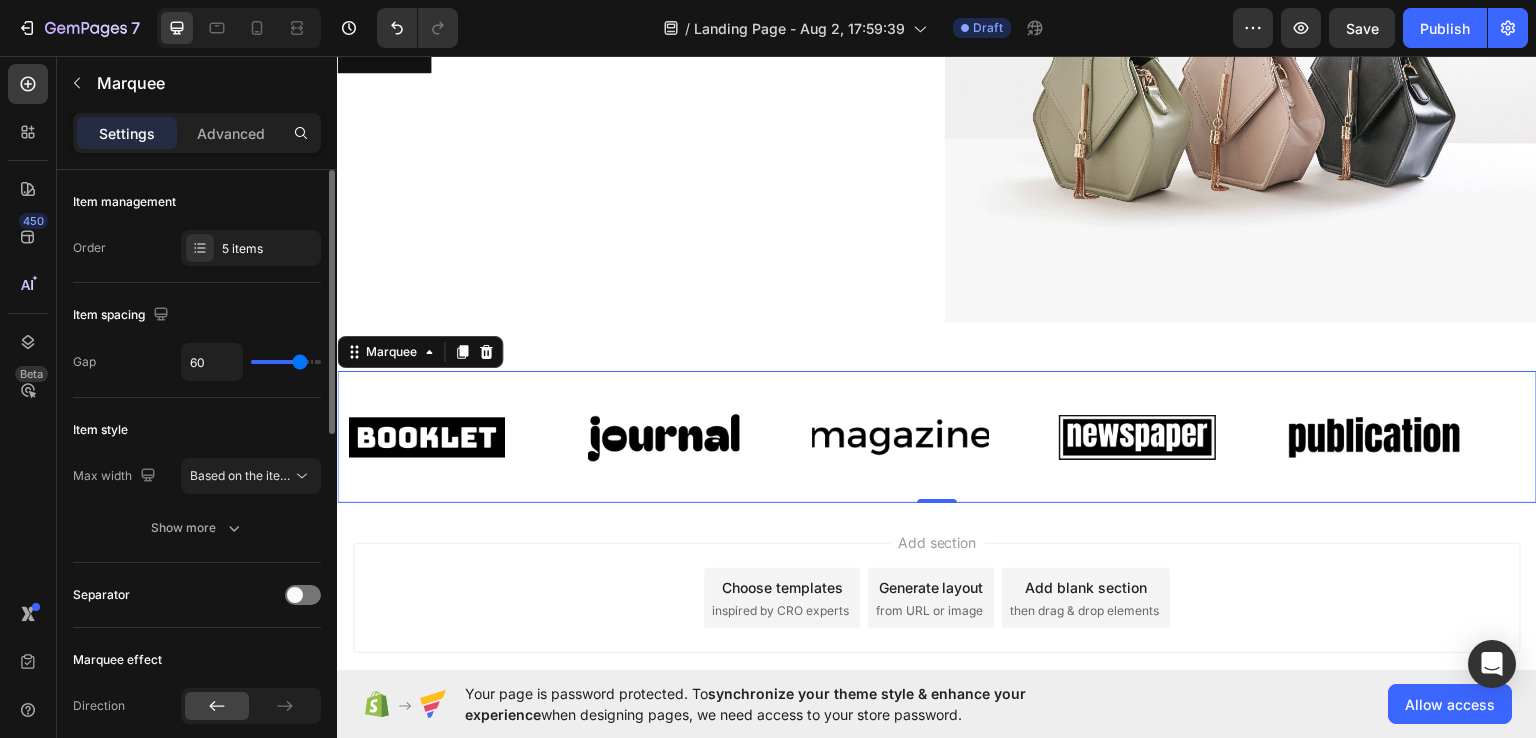 click at bounding box center [303, 595] 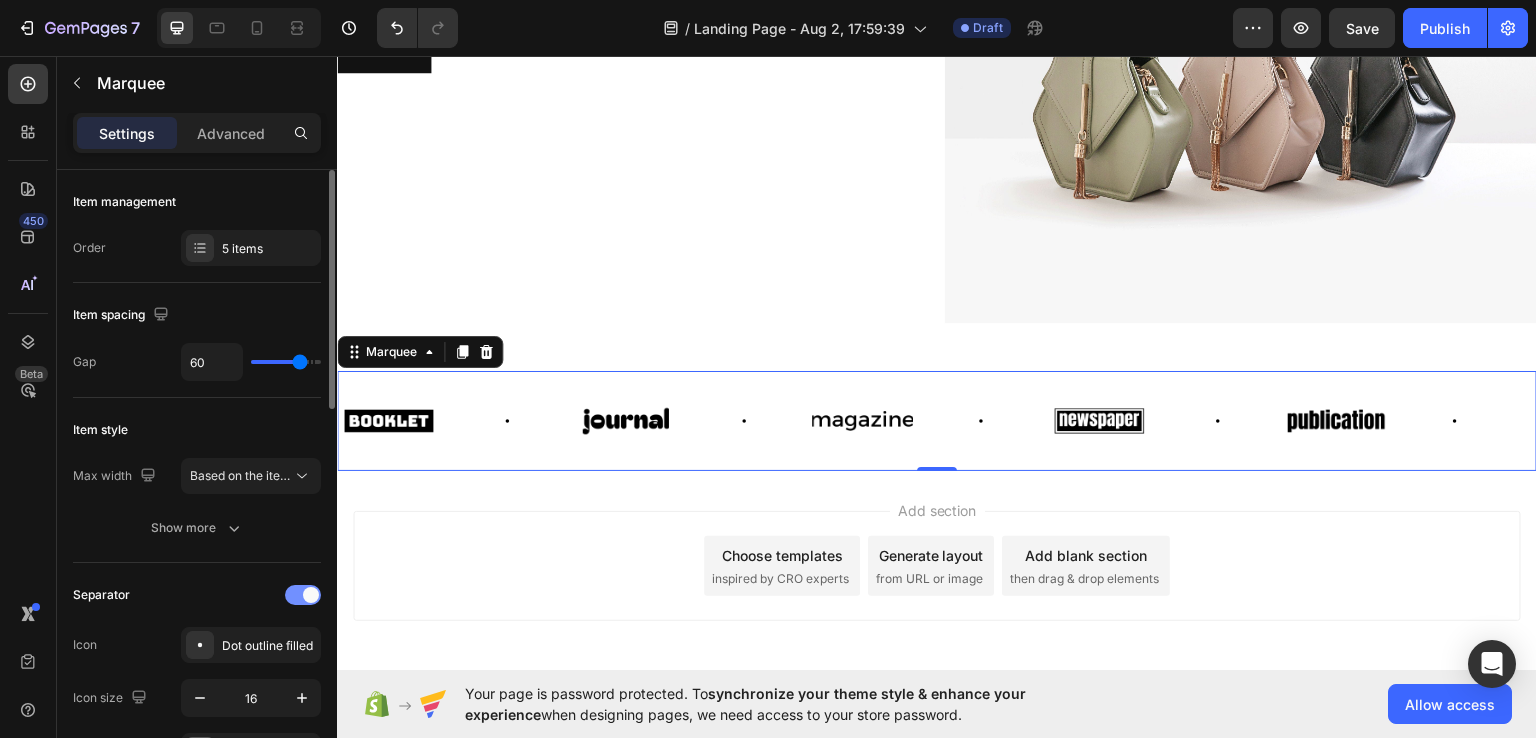 click at bounding box center (303, 595) 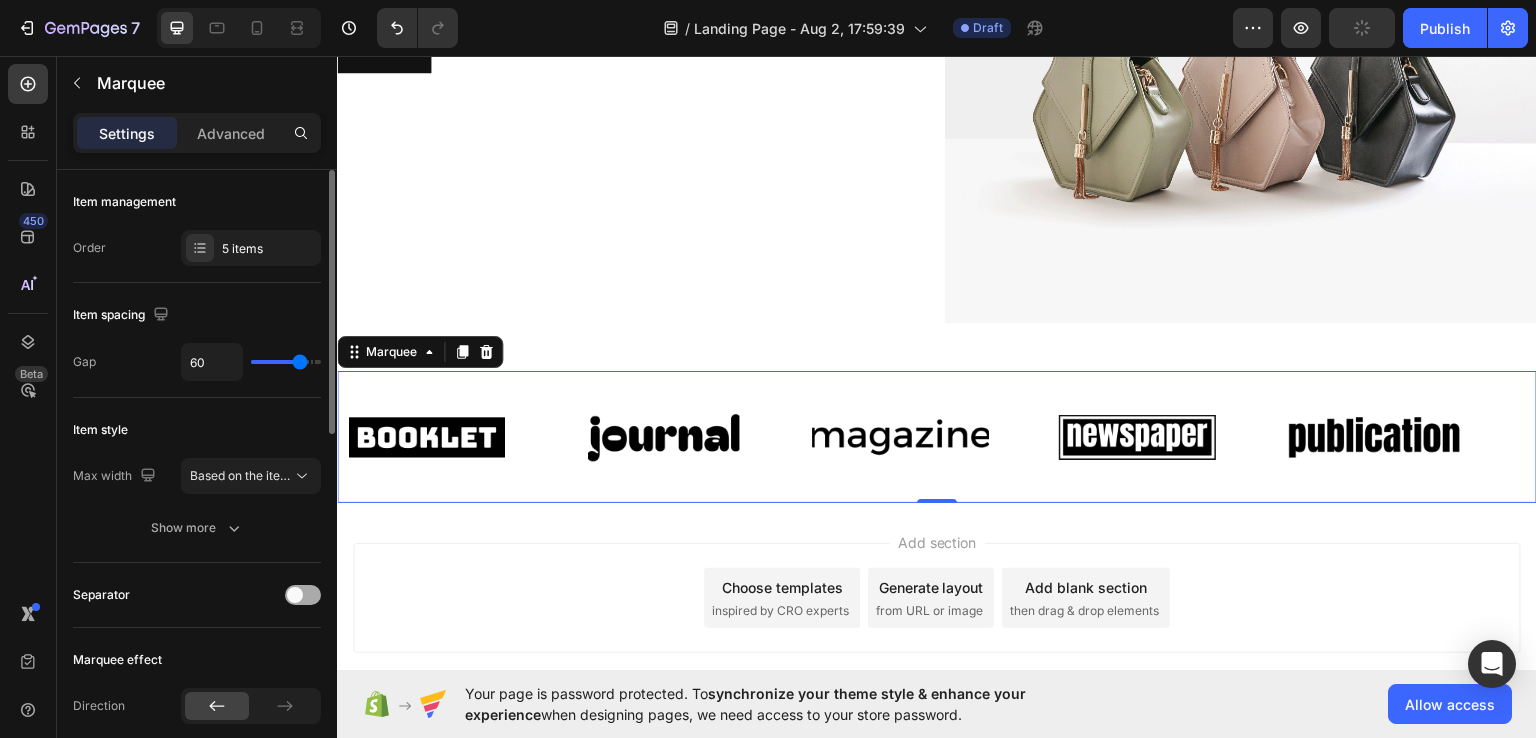 click at bounding box center (295, 595) 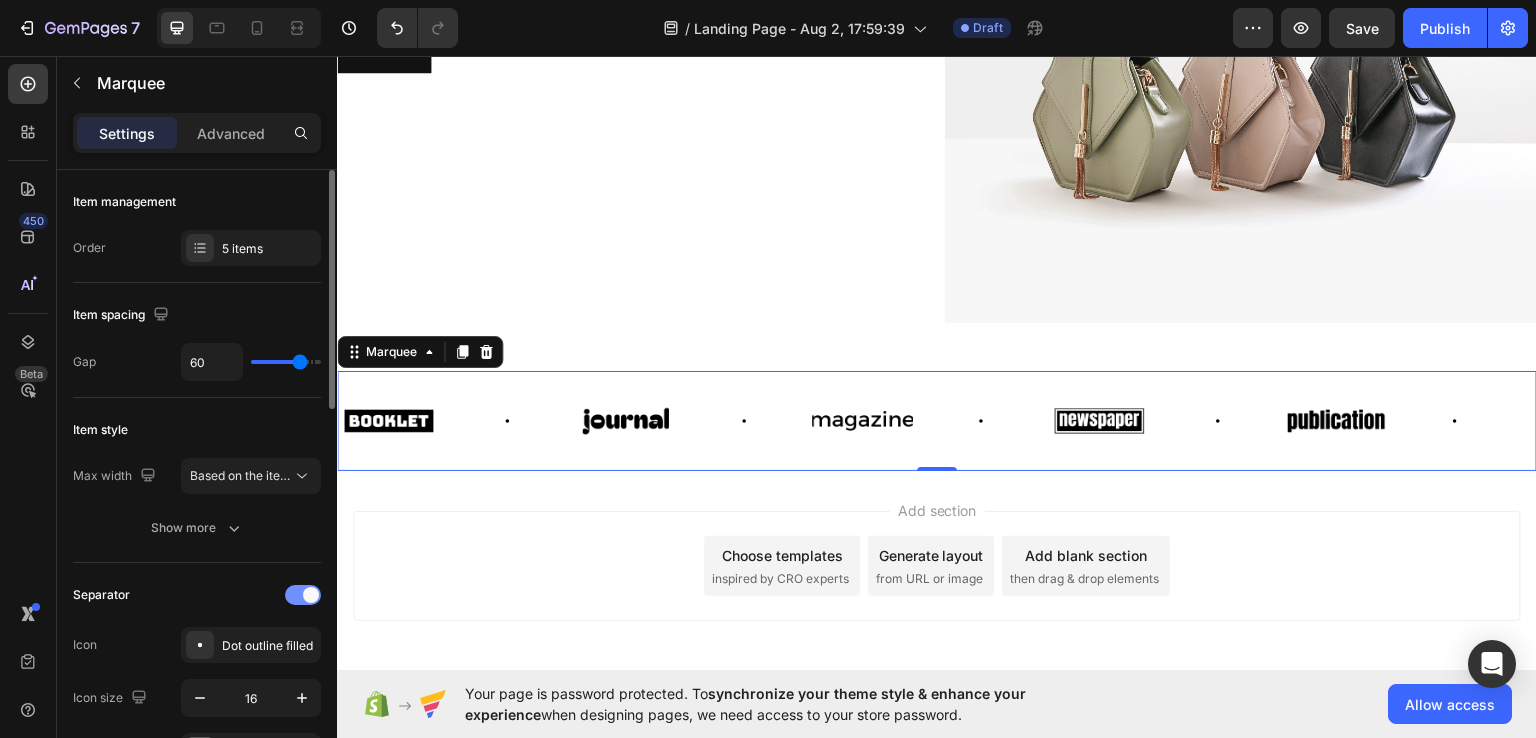click at bounding box center (303, 595) 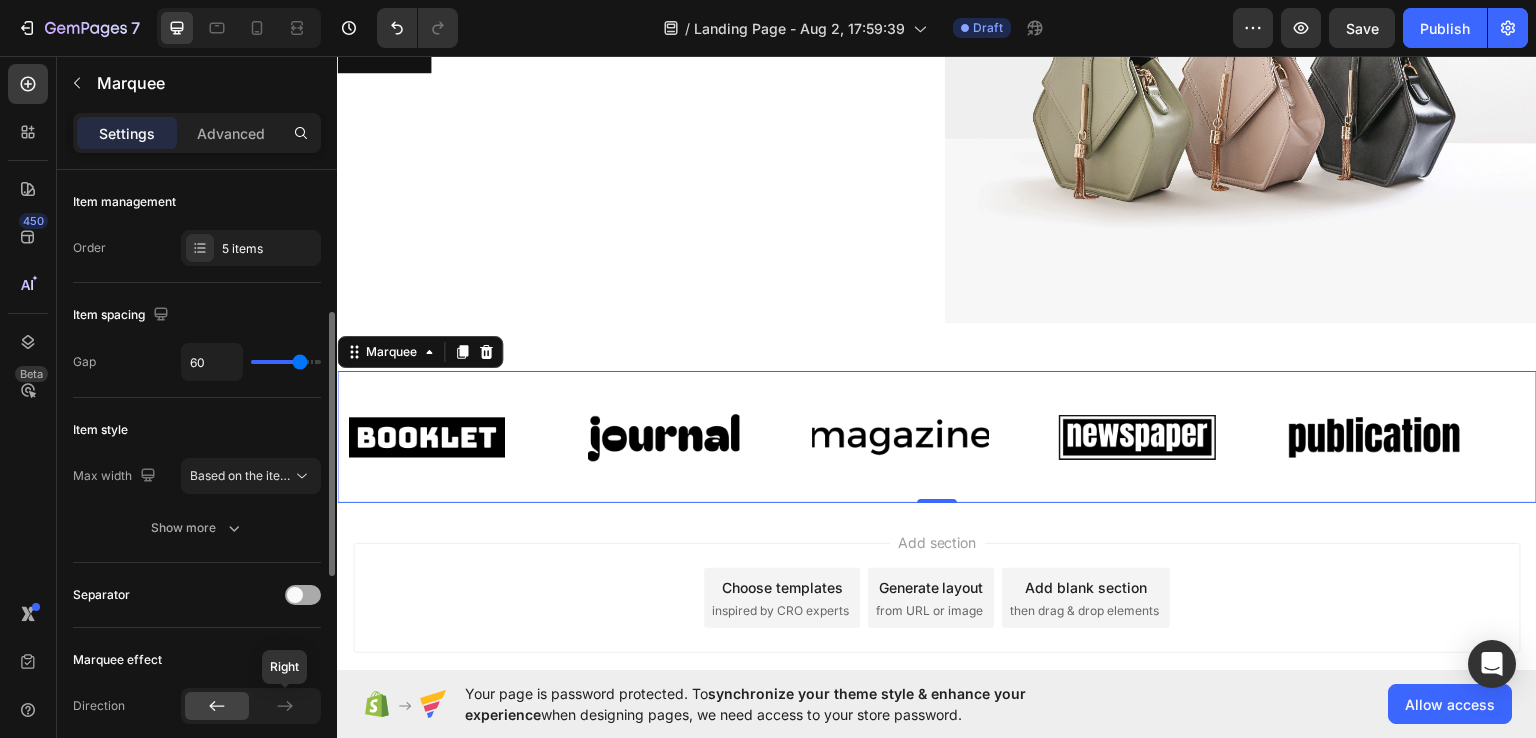 scroll, scrollTop: 184, scrollLeft: 0, axis: vertical 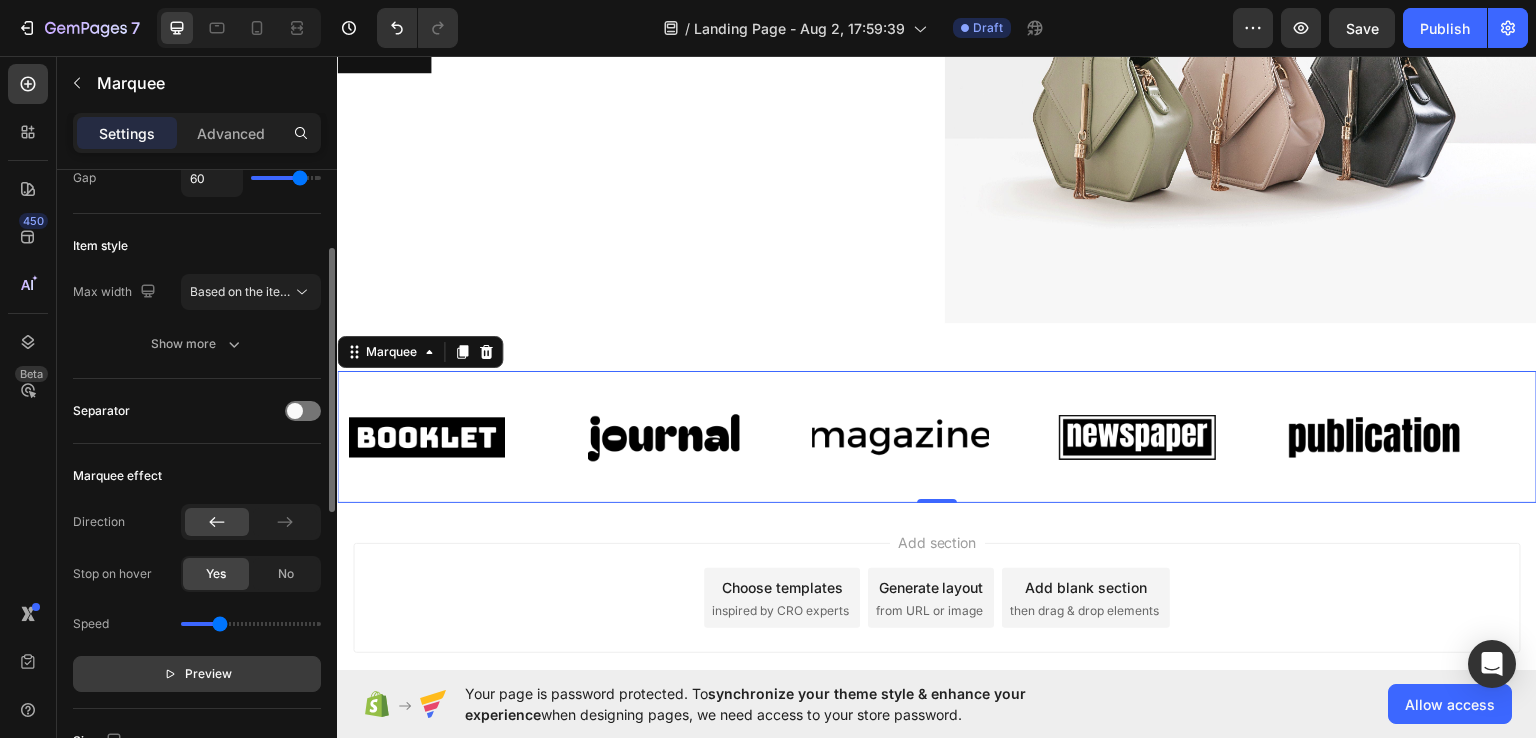 click 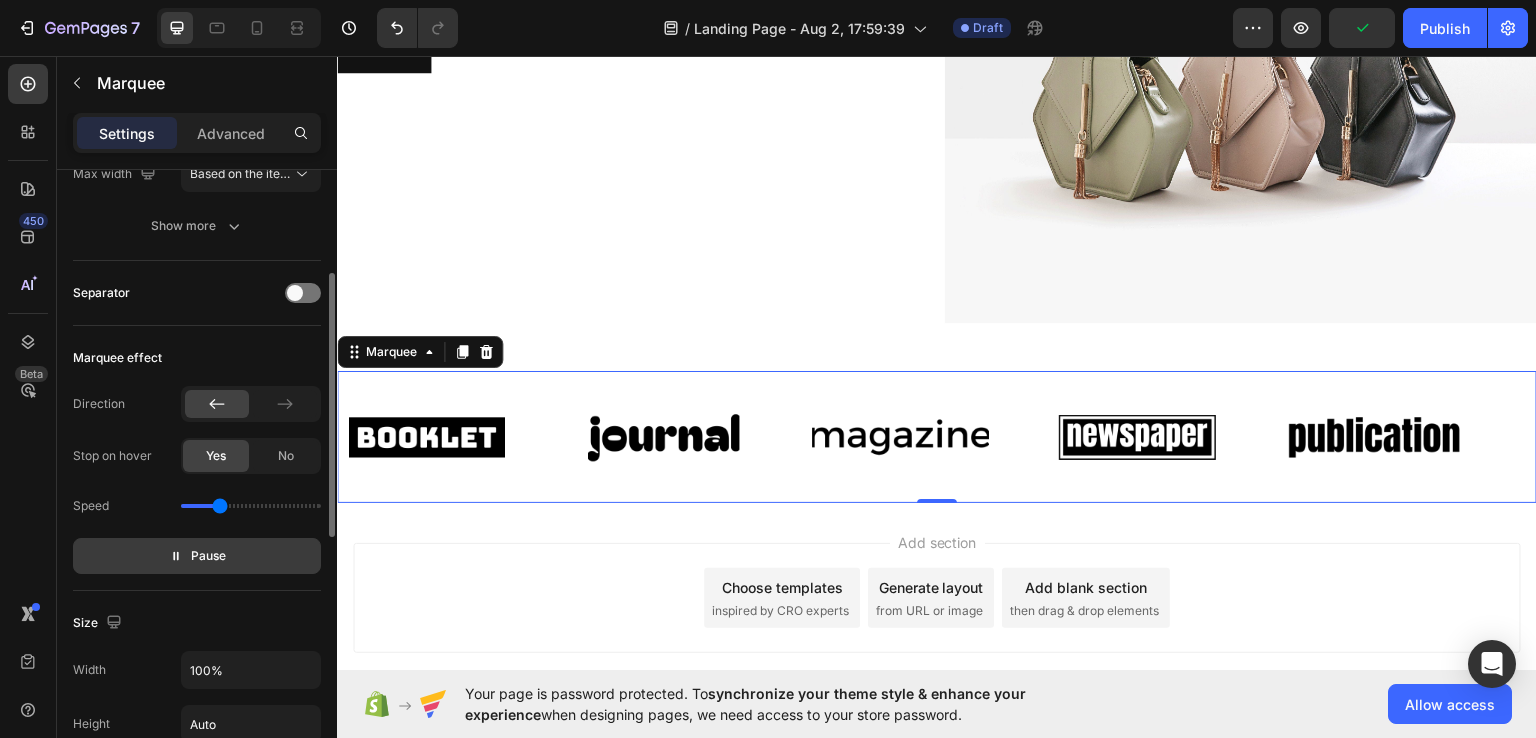 scroll, scrollTop: 319, scrollLeft: 0, axis: vertical 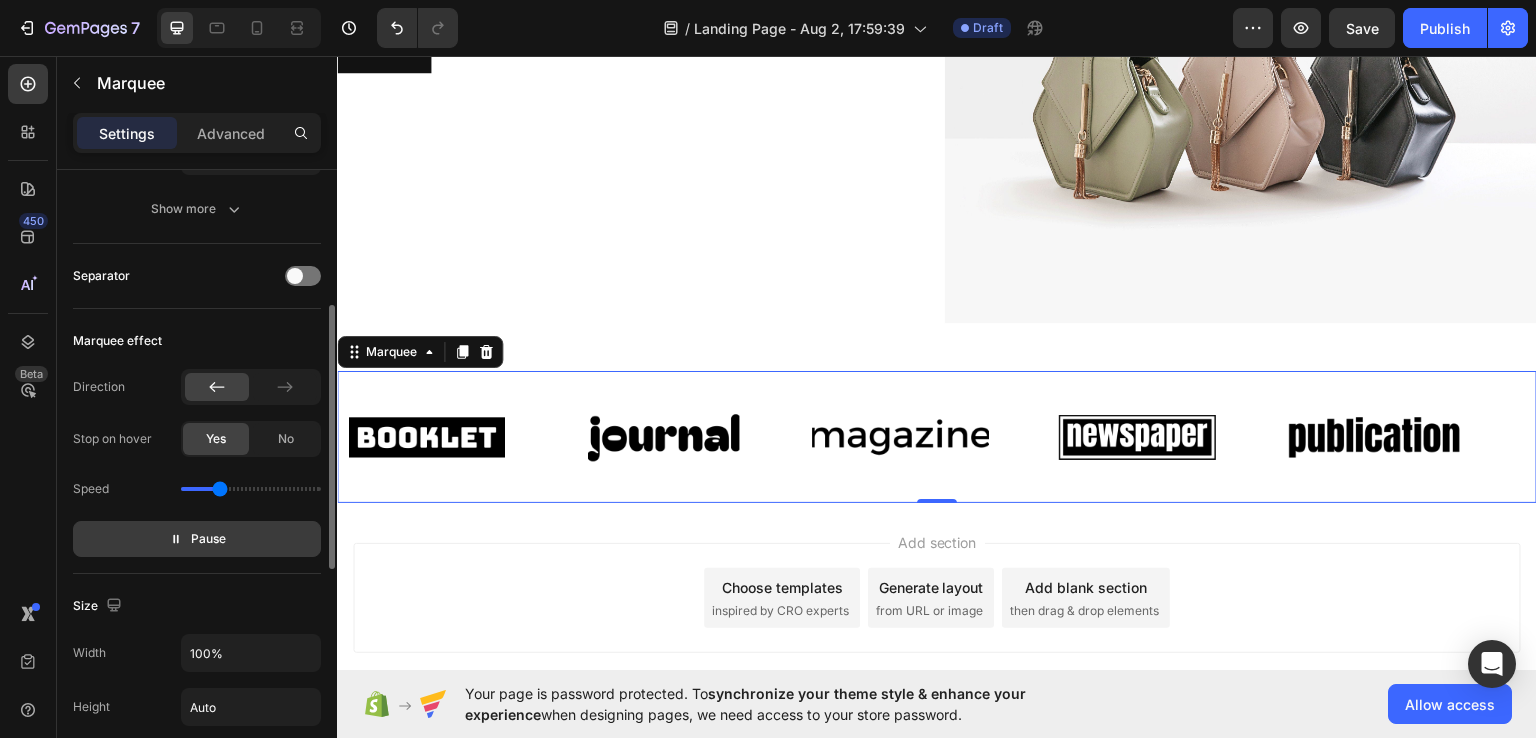 click on "Pause" at bounding box center (208, 539) 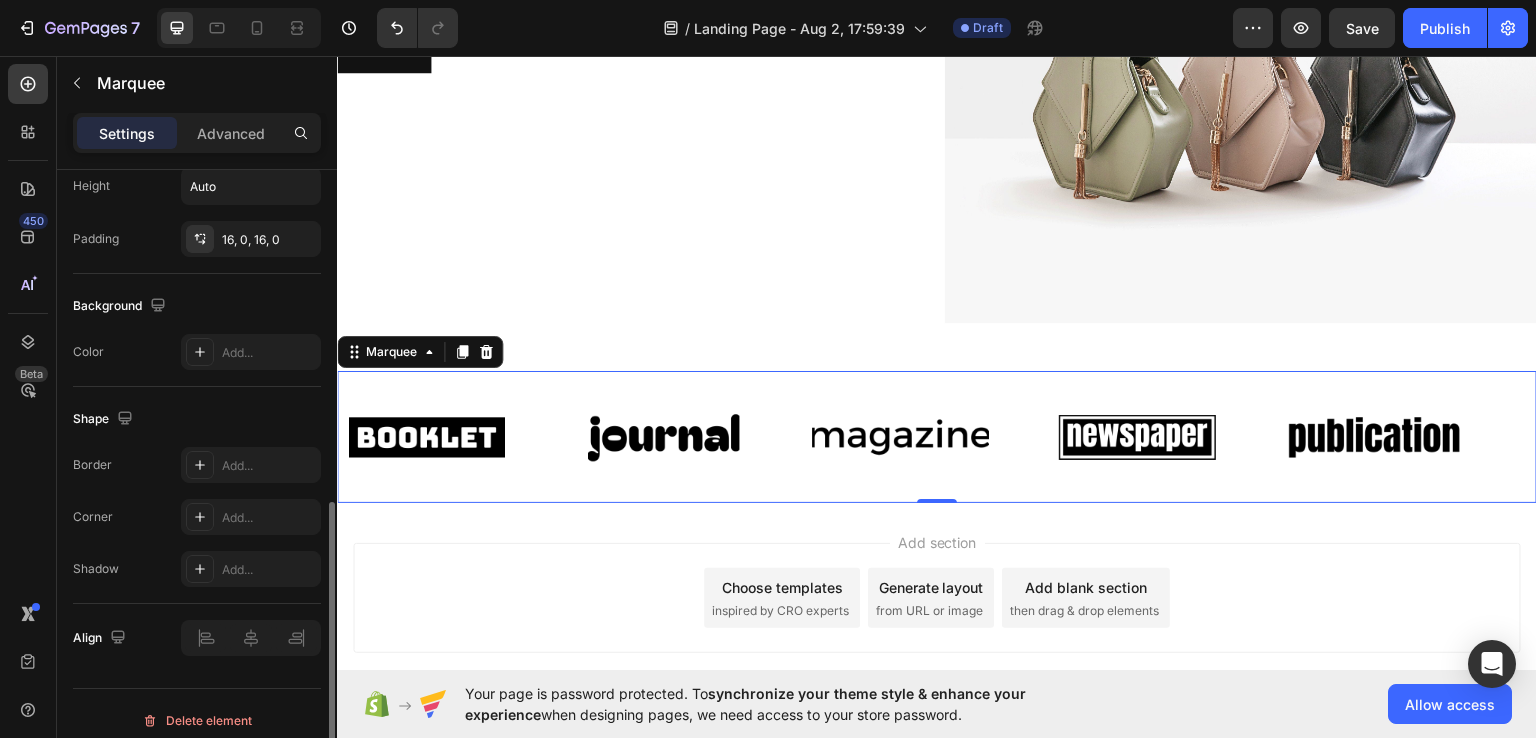 scroll, scrollTop: 851, scrollLeft: 0, axis: vertical 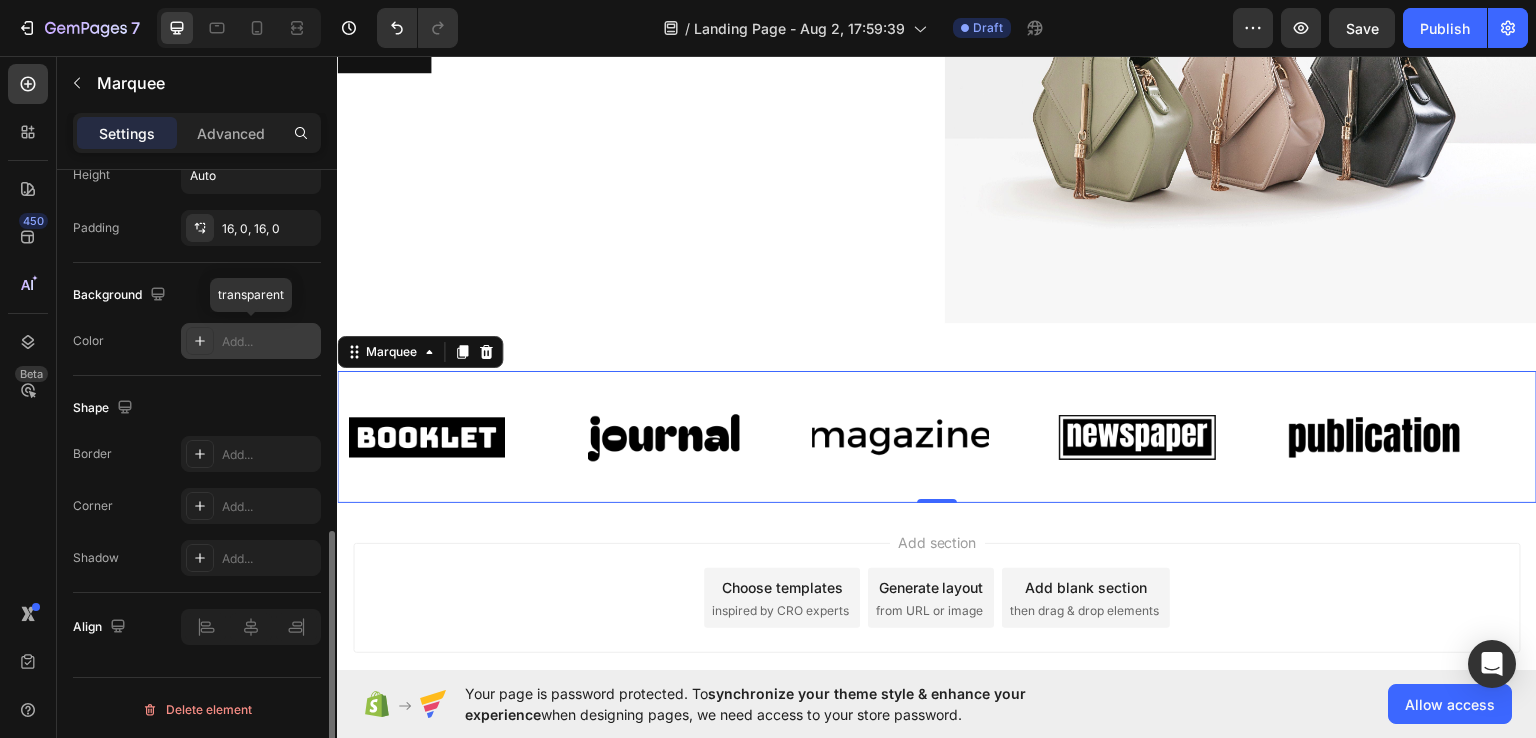 click on "Add..." at bounding box center [269, 342] 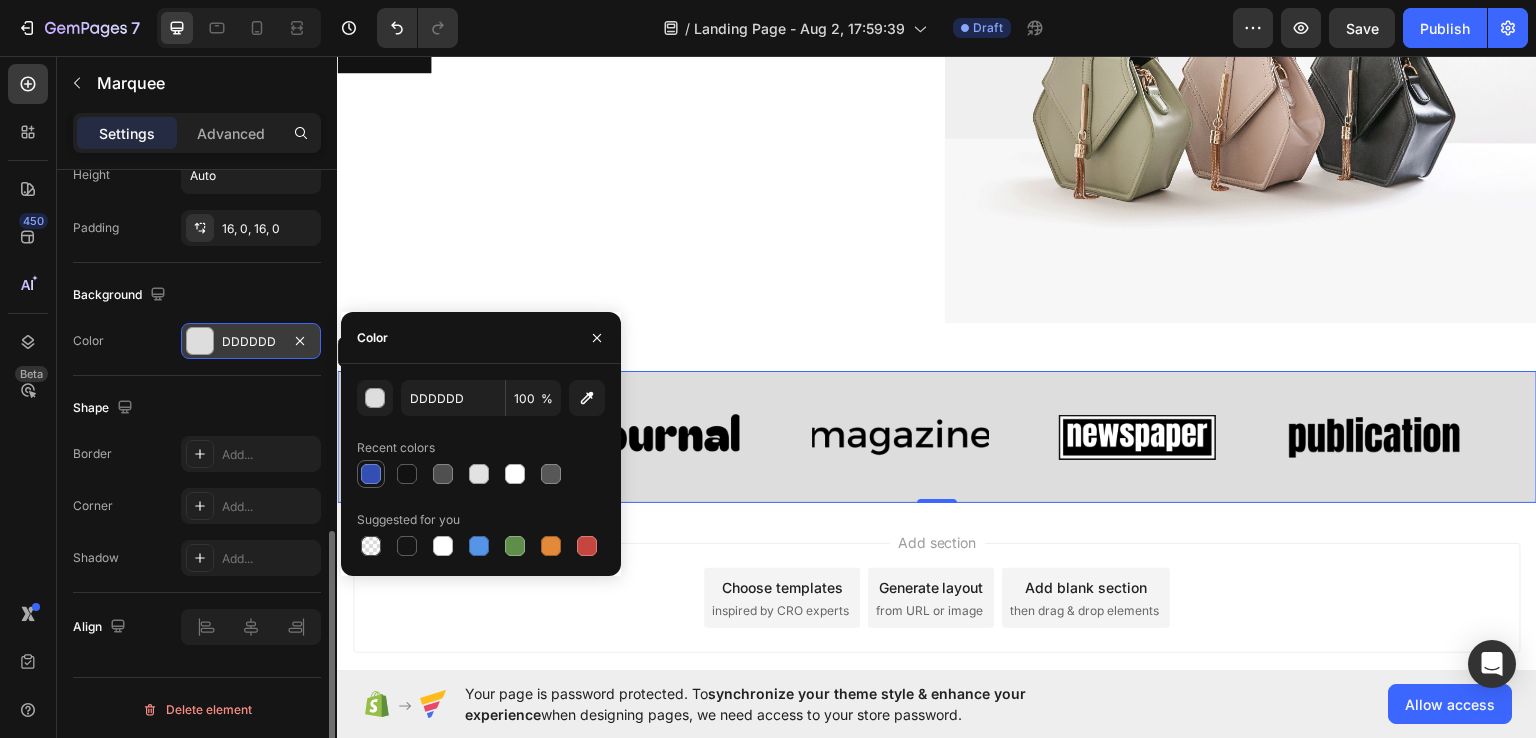 click at bounding box center [371, 474] 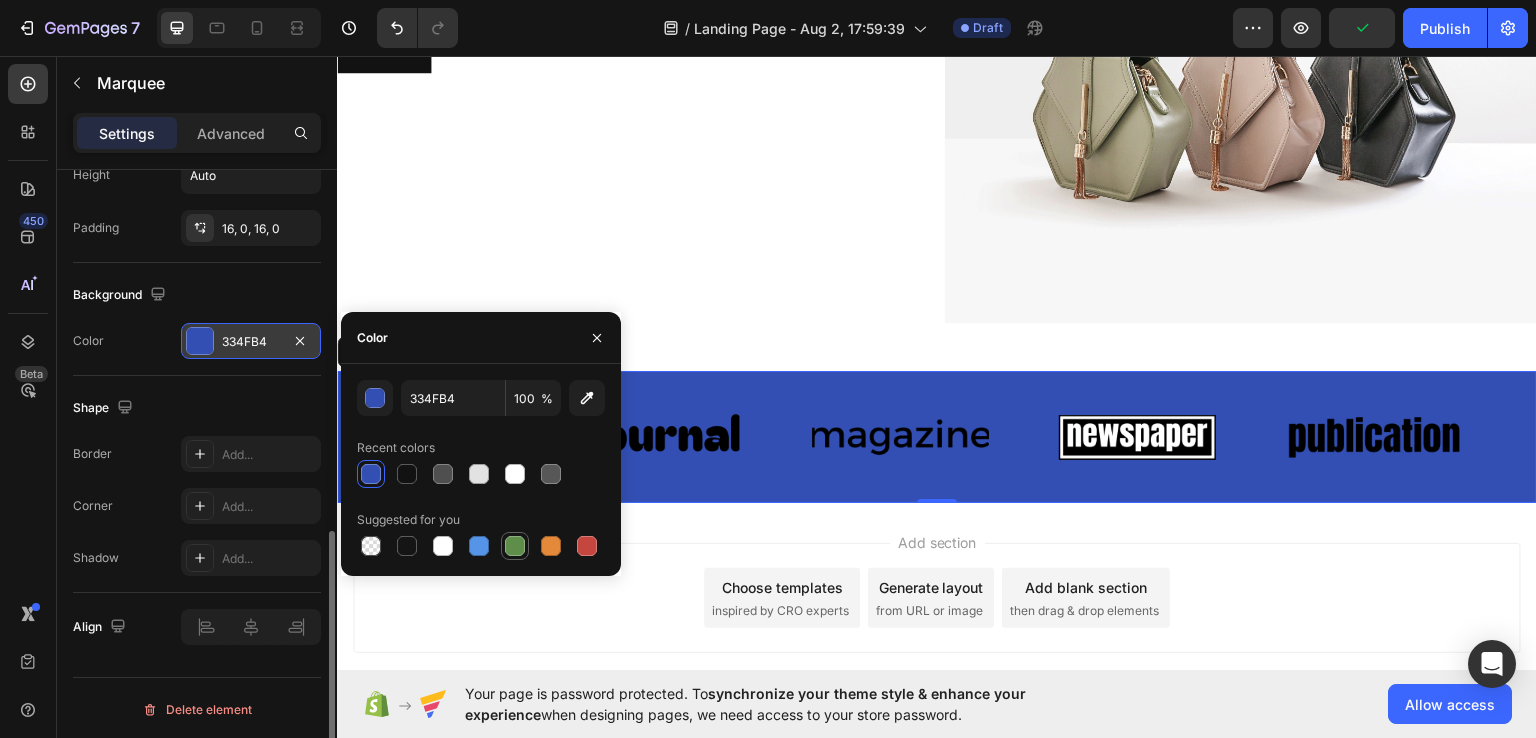 click at bounding box center [515, 546] 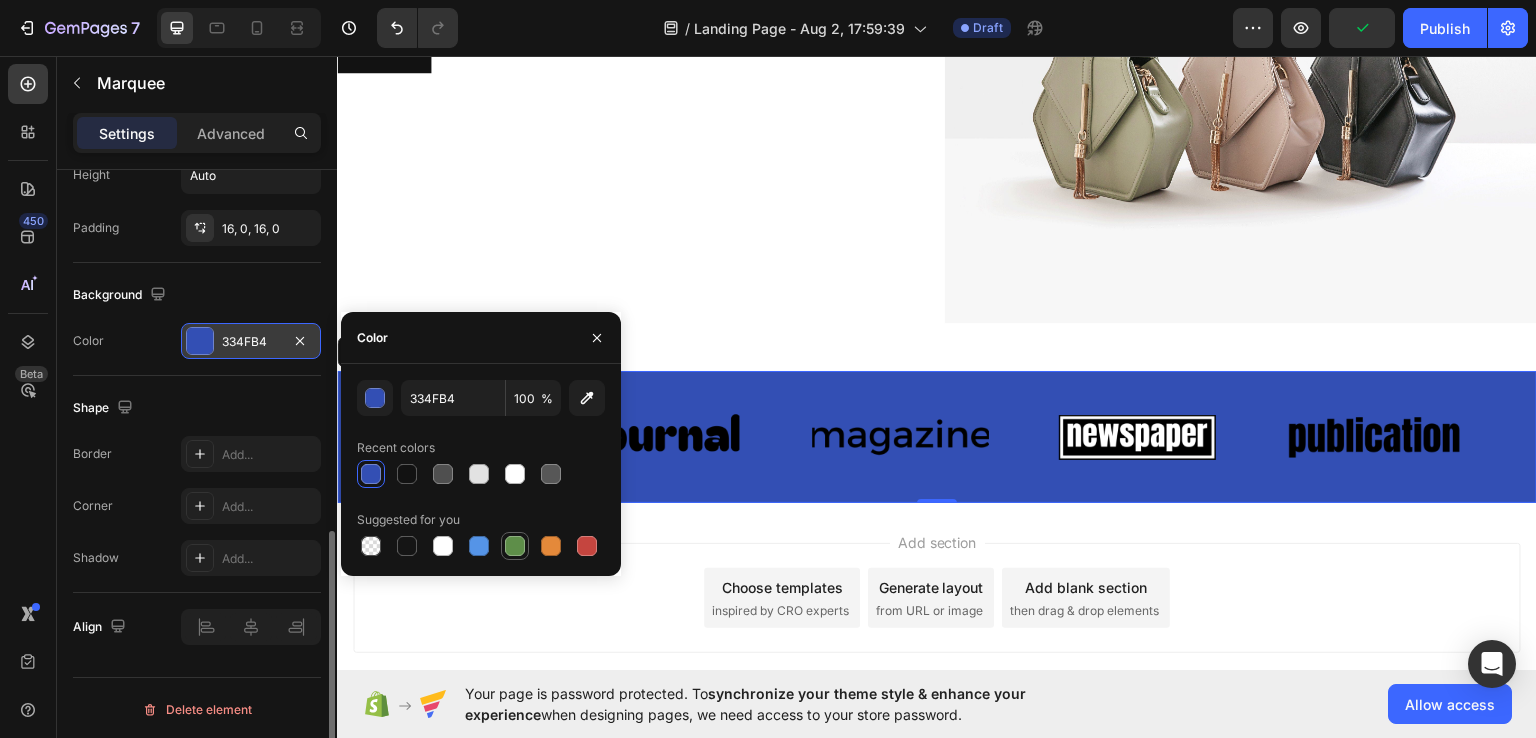 type on "5E8E49" 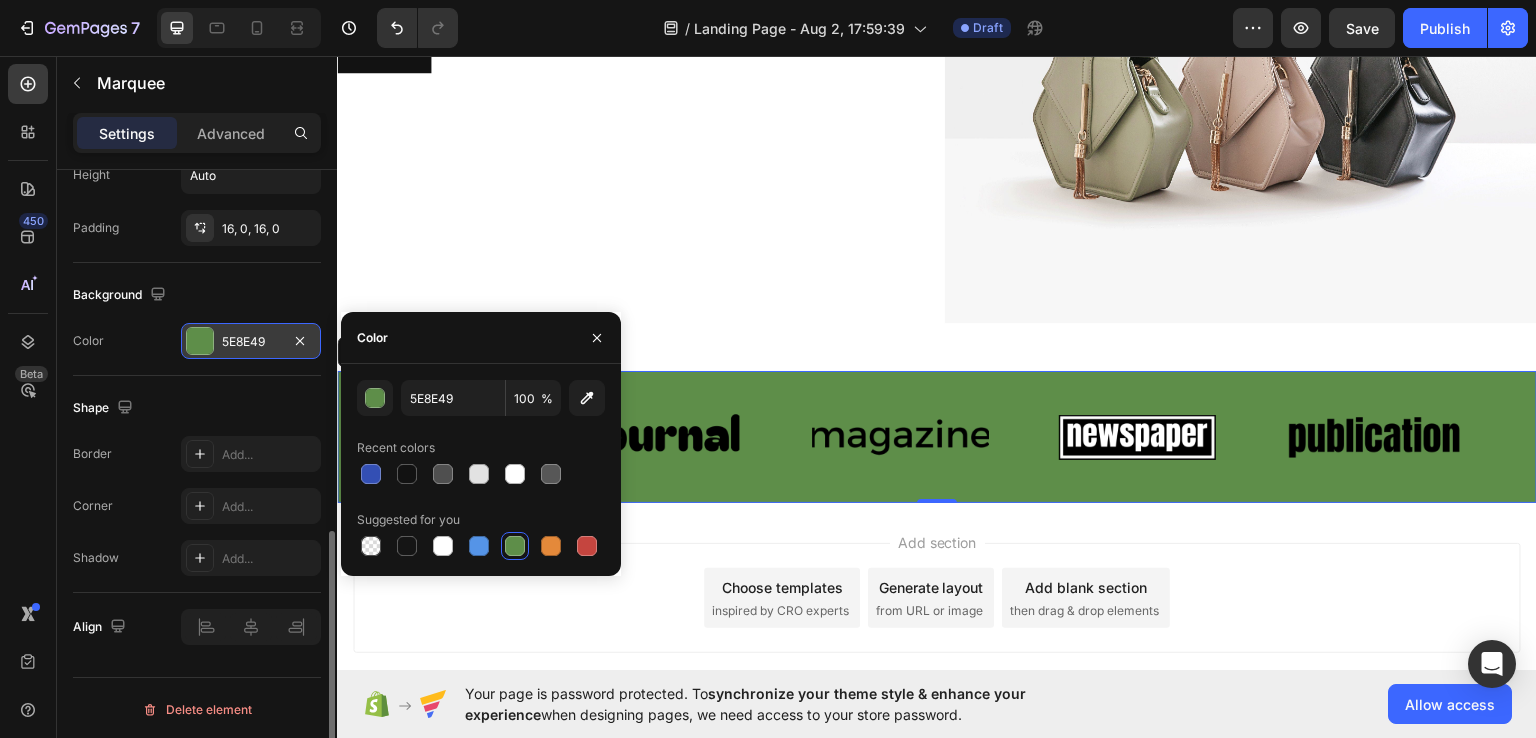 click on "Color 5E8E49" at bounding box center (197, 341) 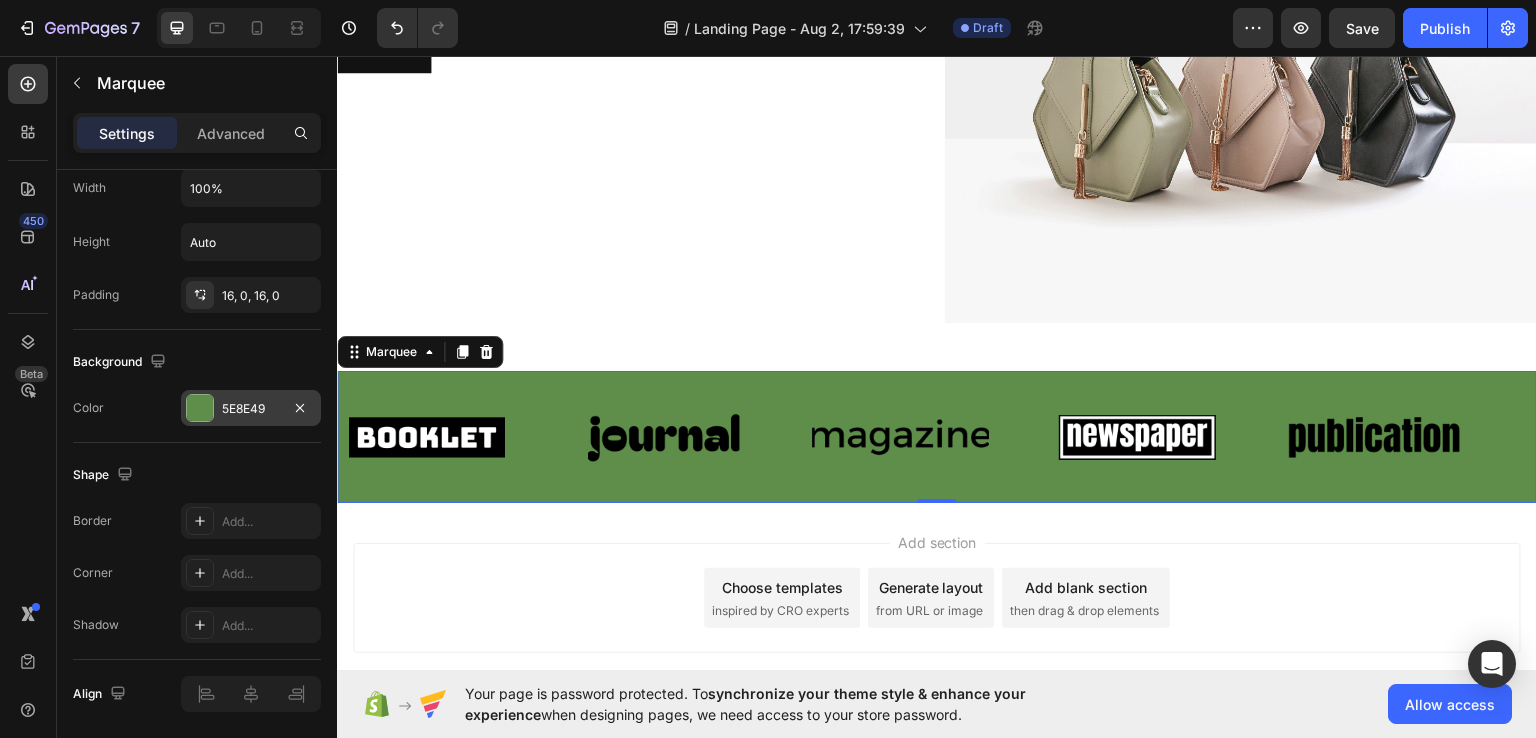 scroll, scrollTop: 0, scrollLeft: 0, axis: both 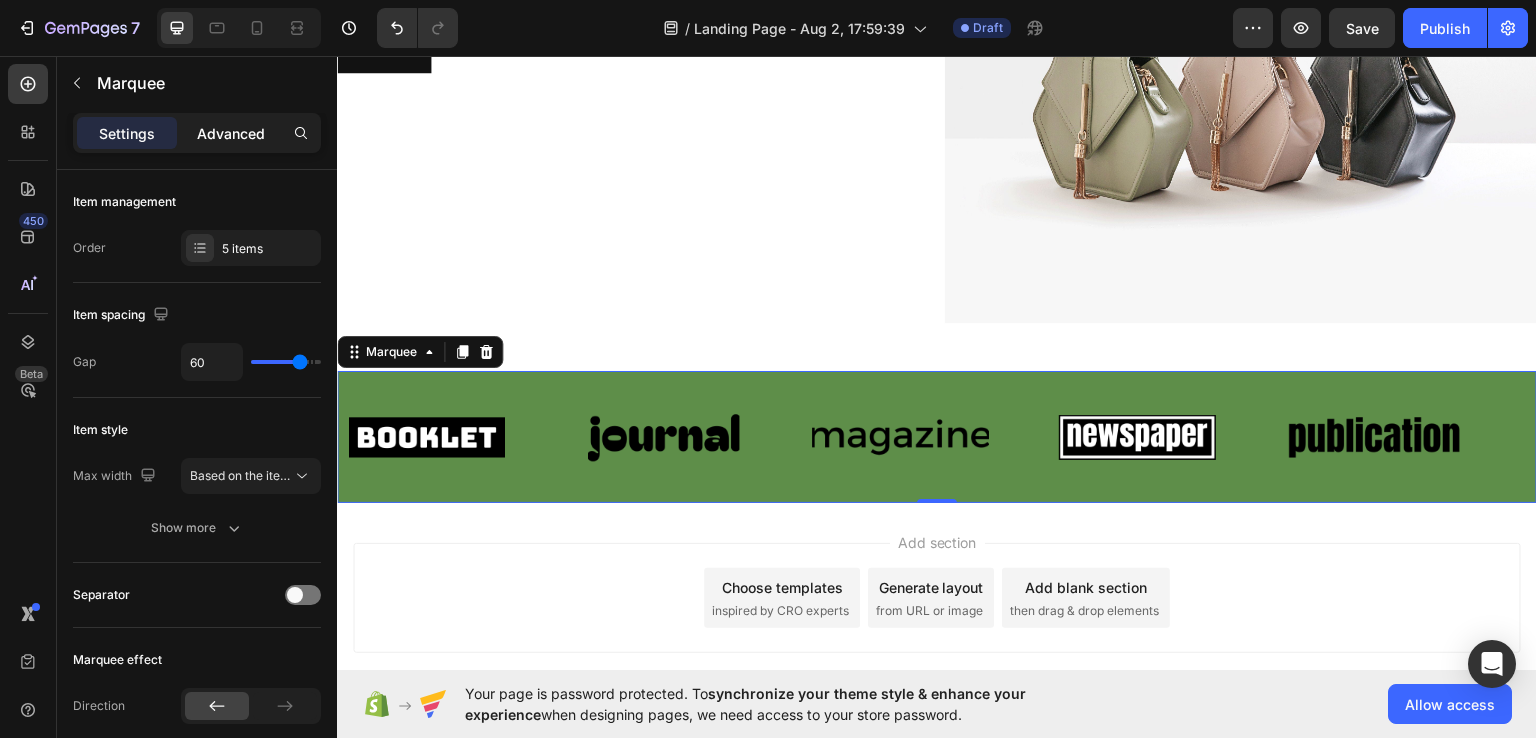 click on "Advanced" 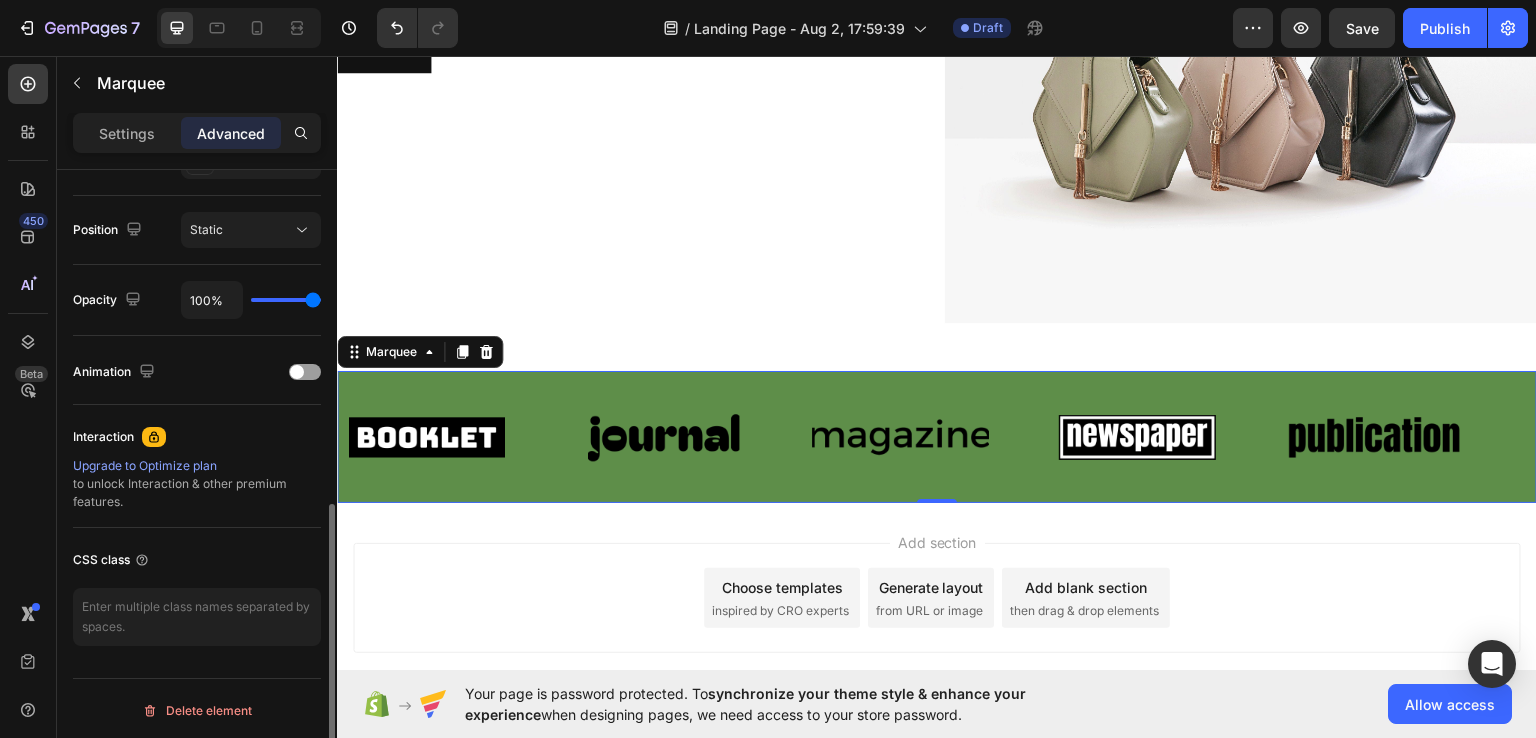 scroll, scrollTop: 707, scrollLeft: 0, axis: vertical 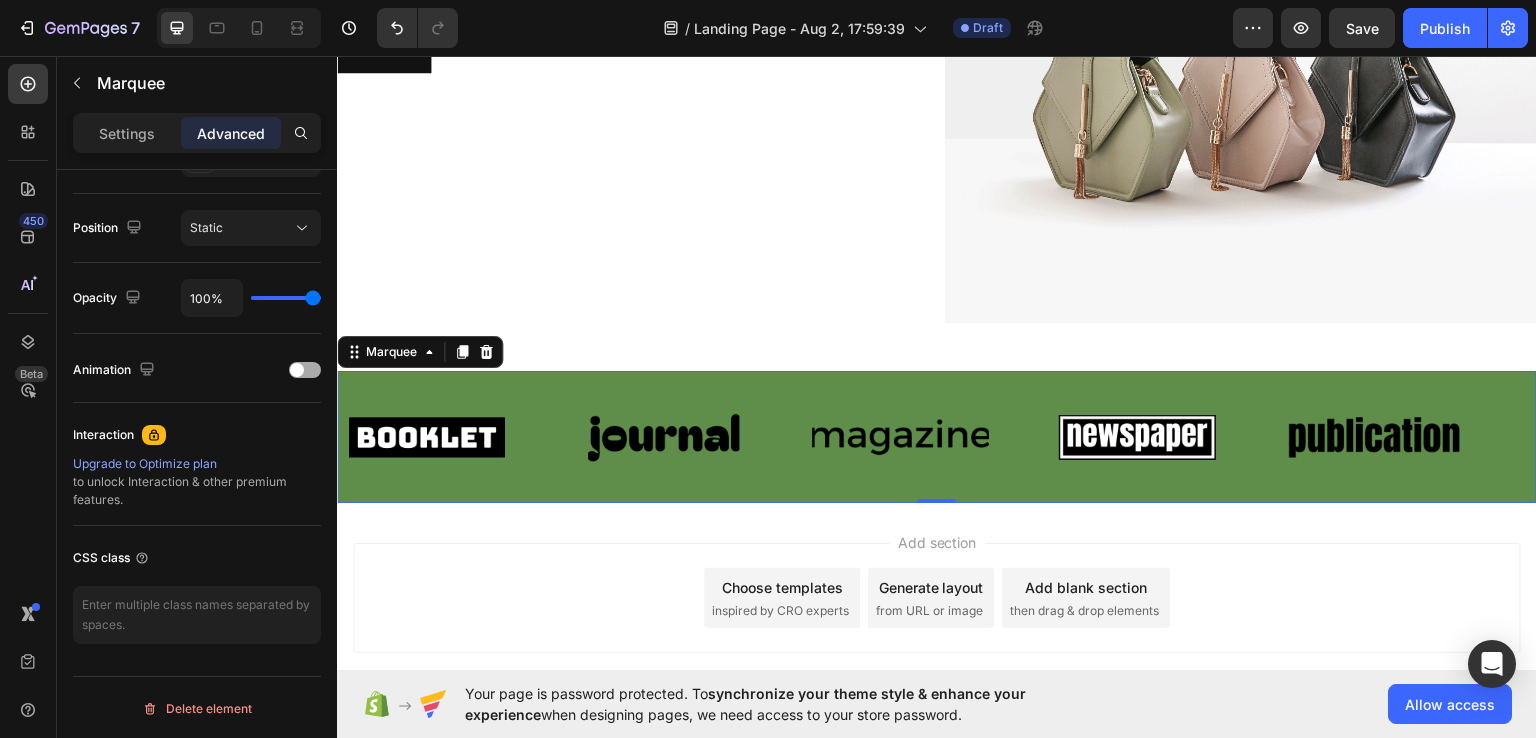 click at bounding box center [305, 370] 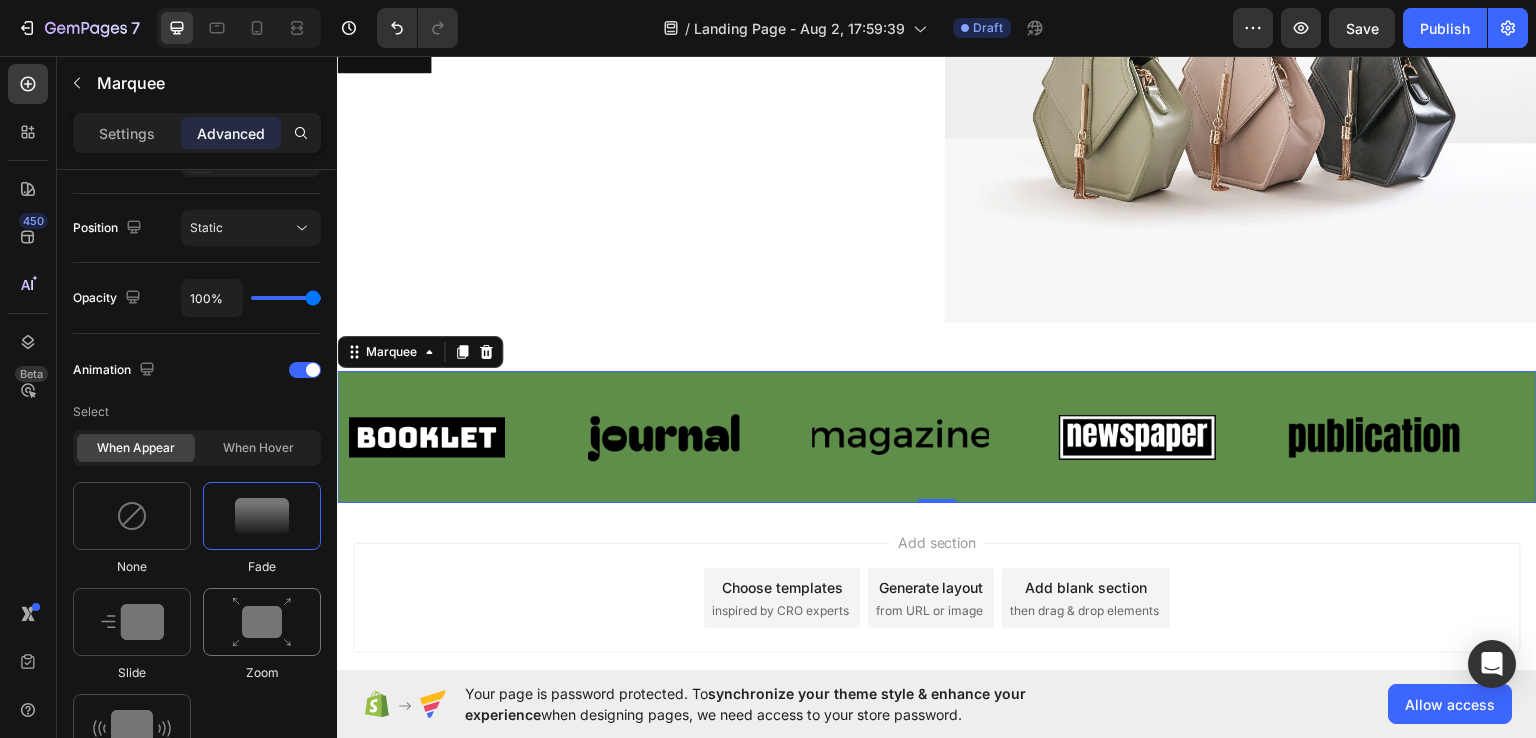 click at bounding box center [262, 622] 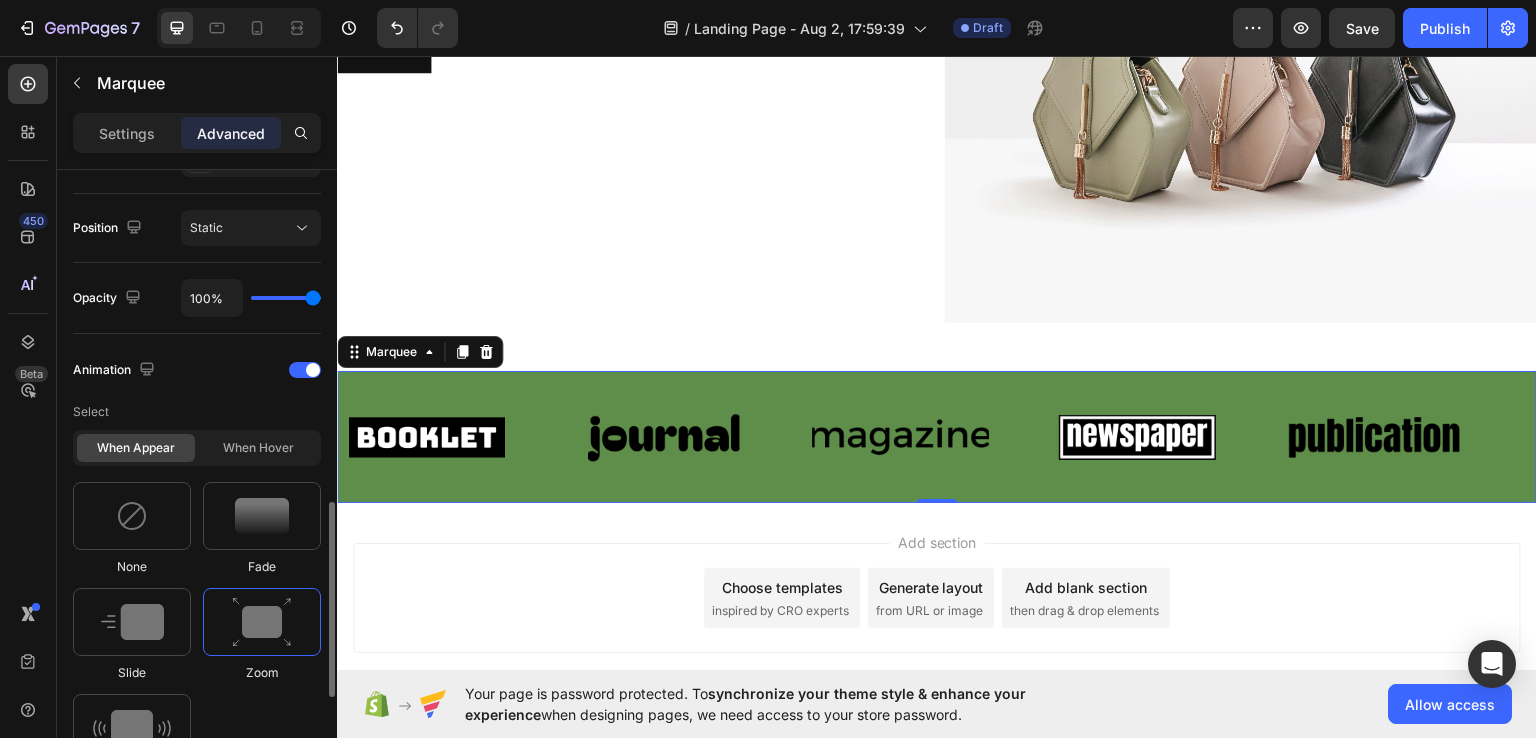 scroll, scrollTop: 808, scrollLeft: 0, axis: vertical 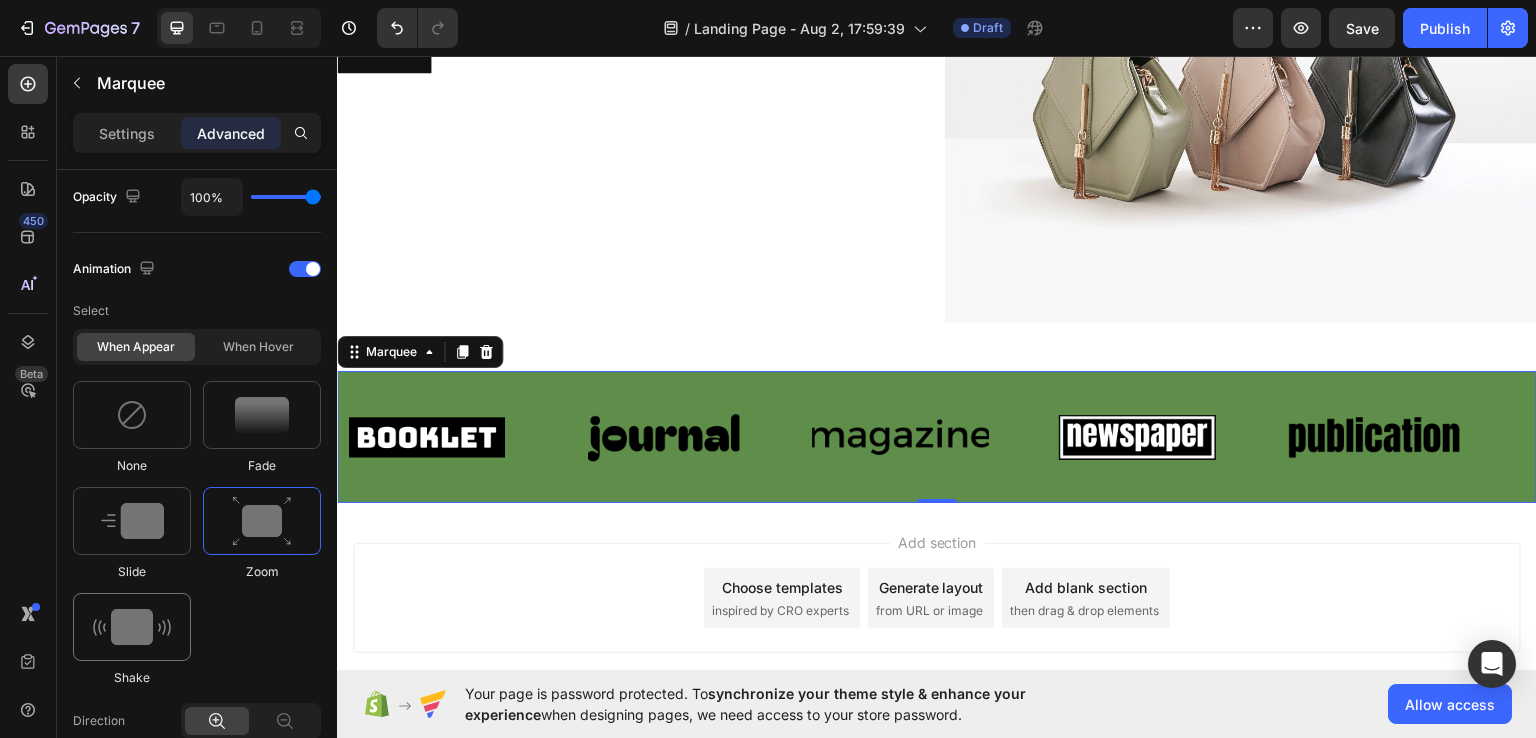 click at bounding box center (132, 627) 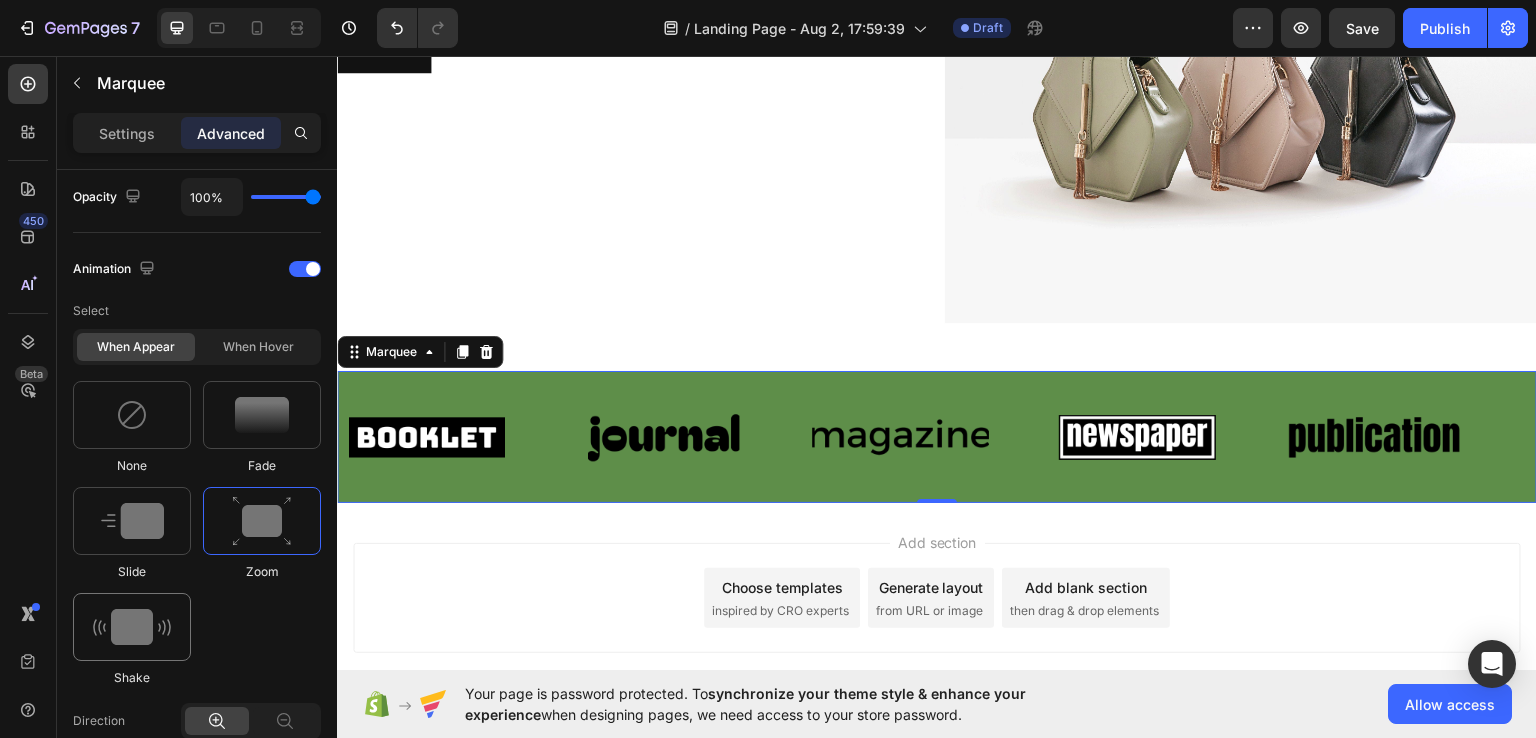 type on "0.7" 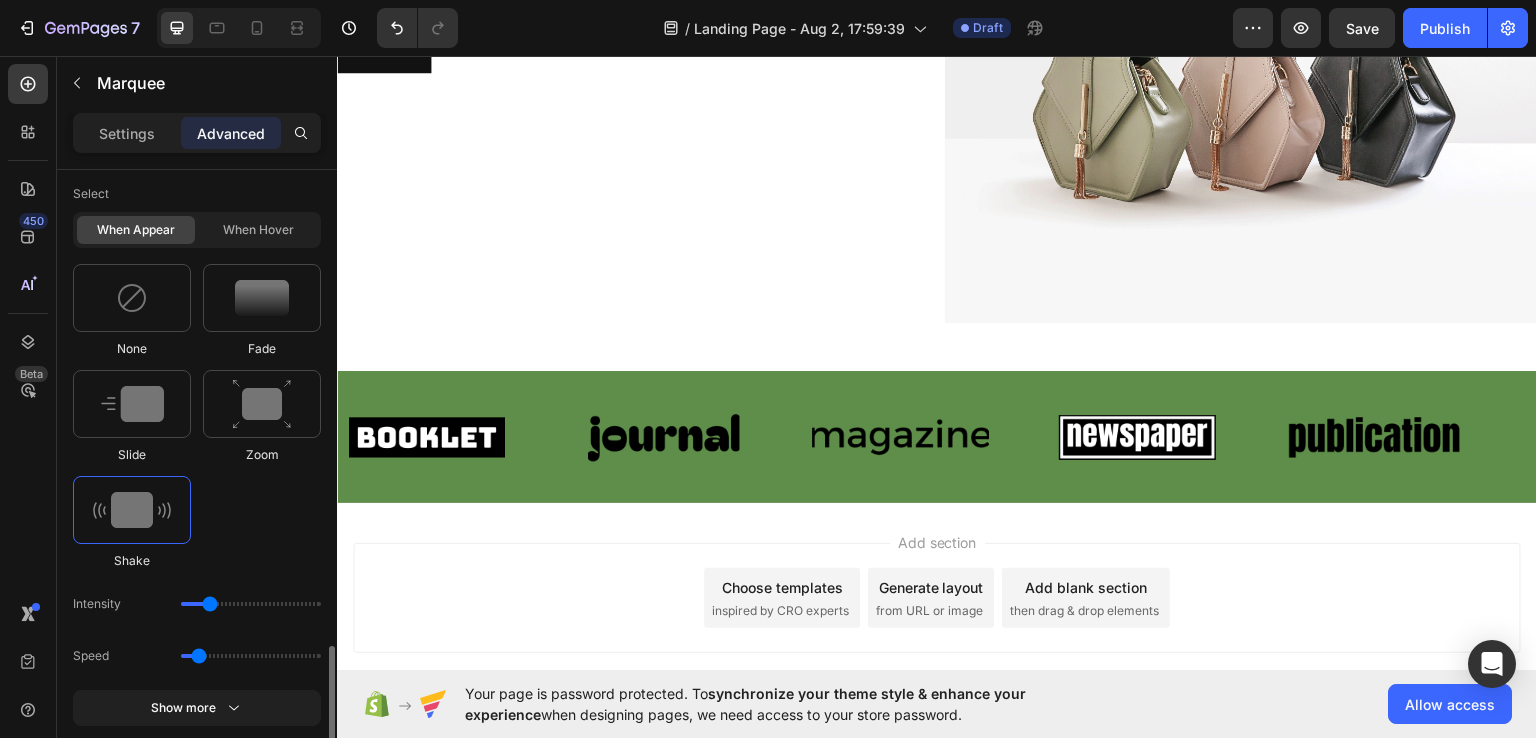 scroll, scrollTop: 1110, scrollLeft: 0, axis: vertical 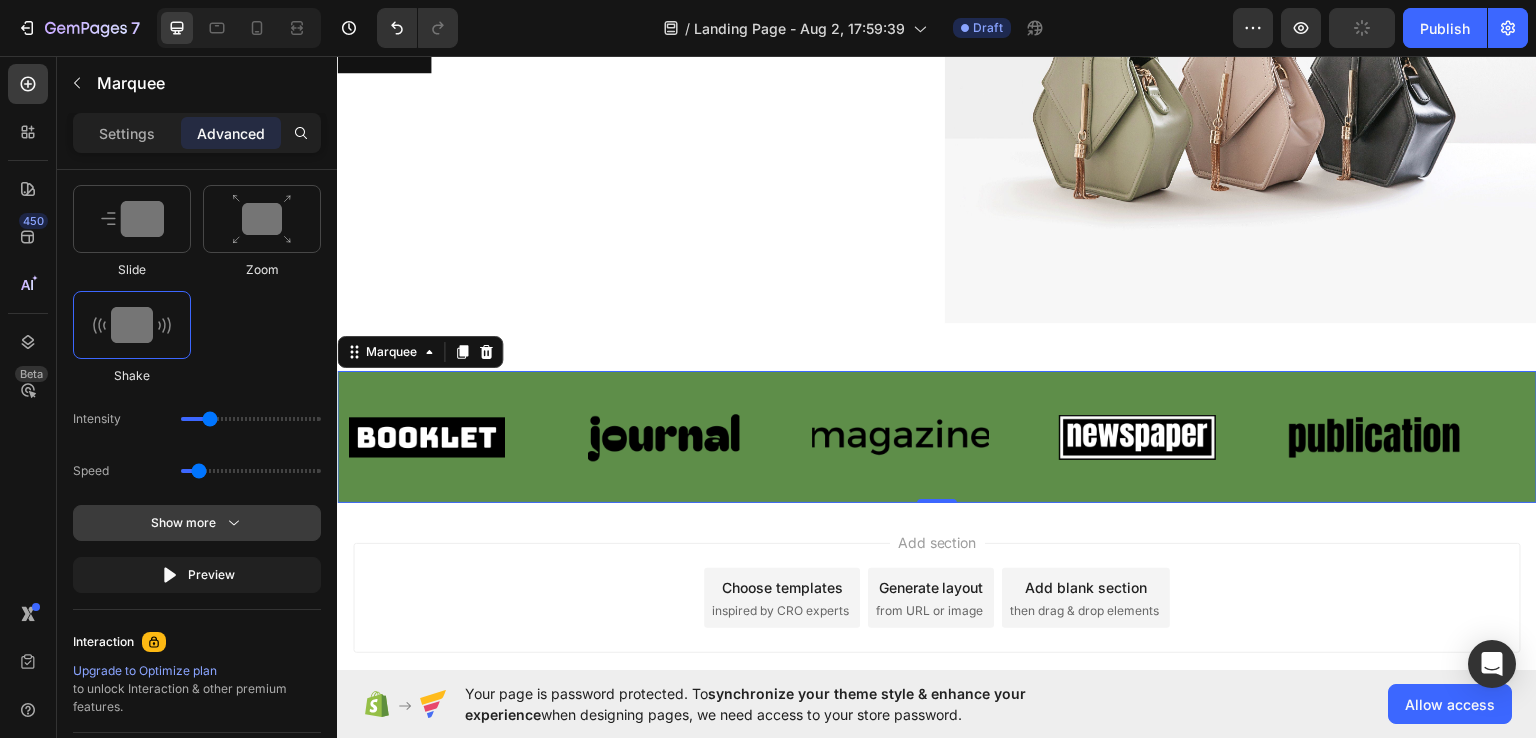 click on "Show more" at bounding box center (197, 523) 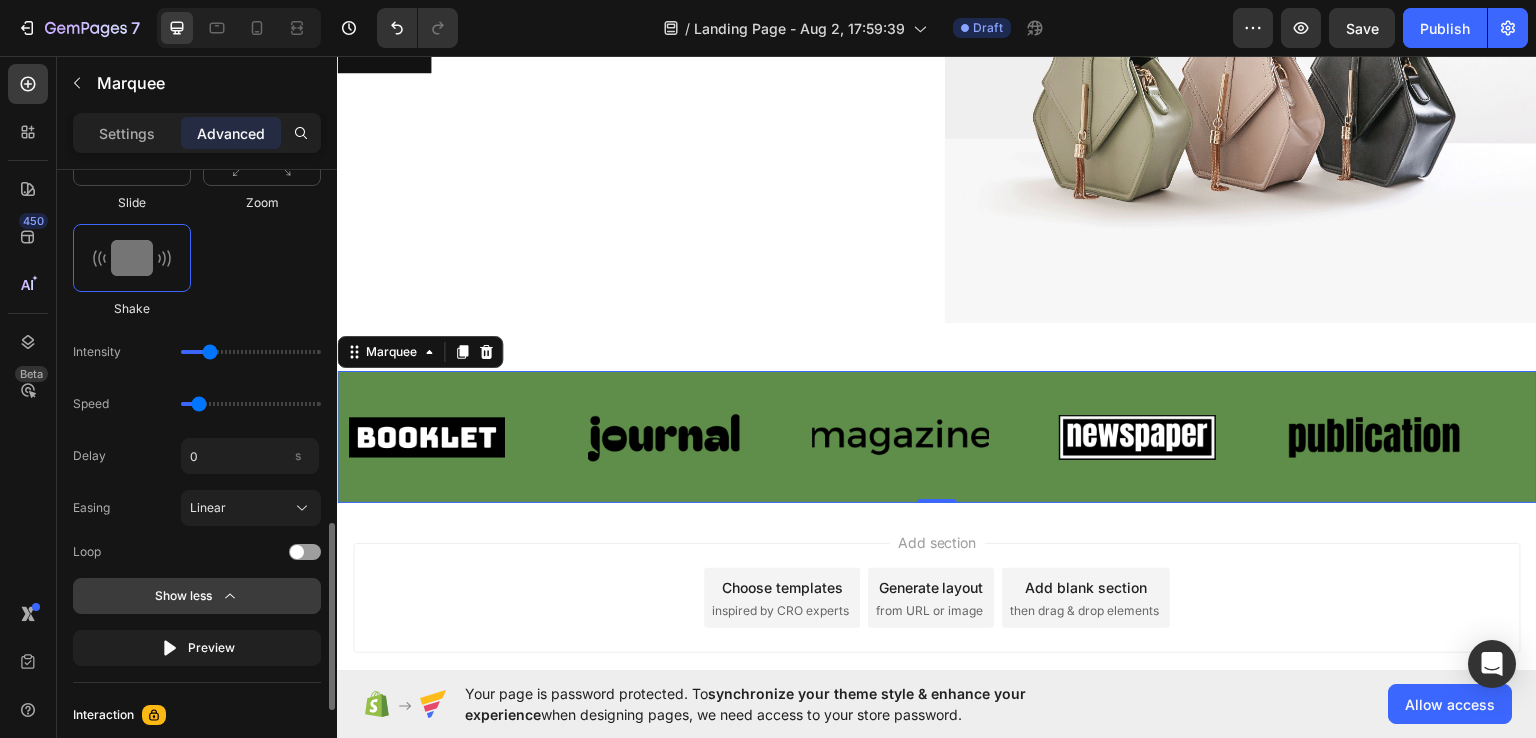 scroll, scrollTop: 1194, scrollLeft: 0, axis: vertical 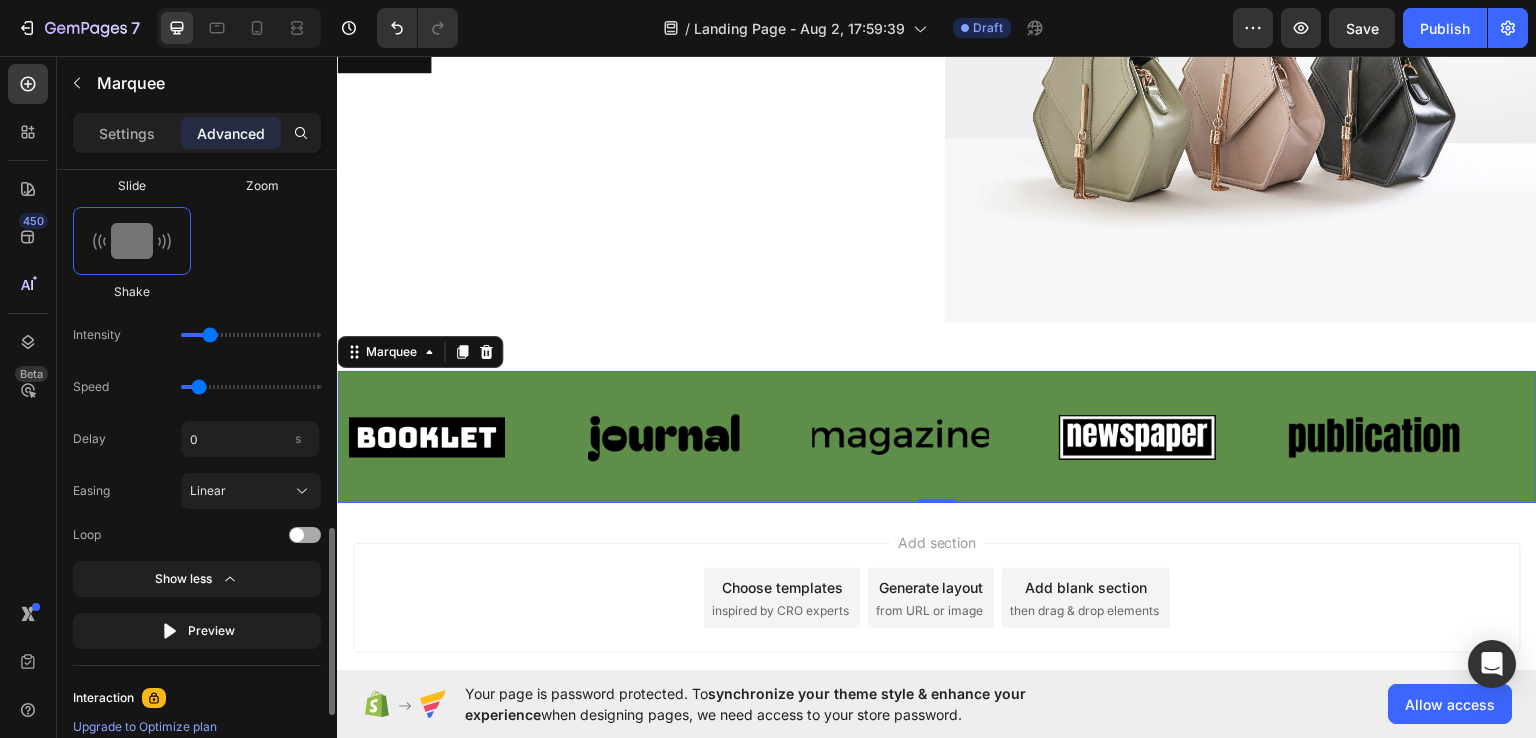 click at bounding box center (297, 535) 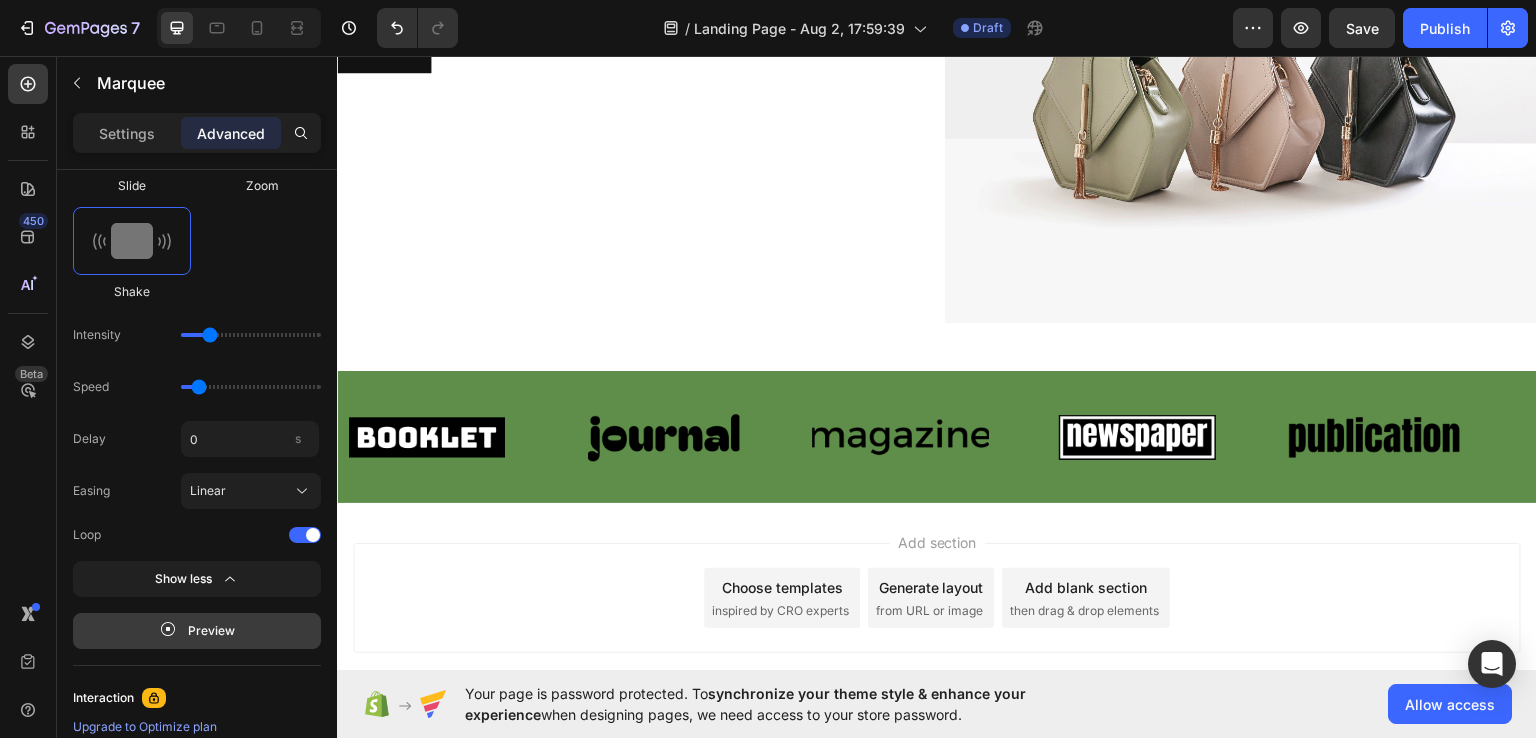 click 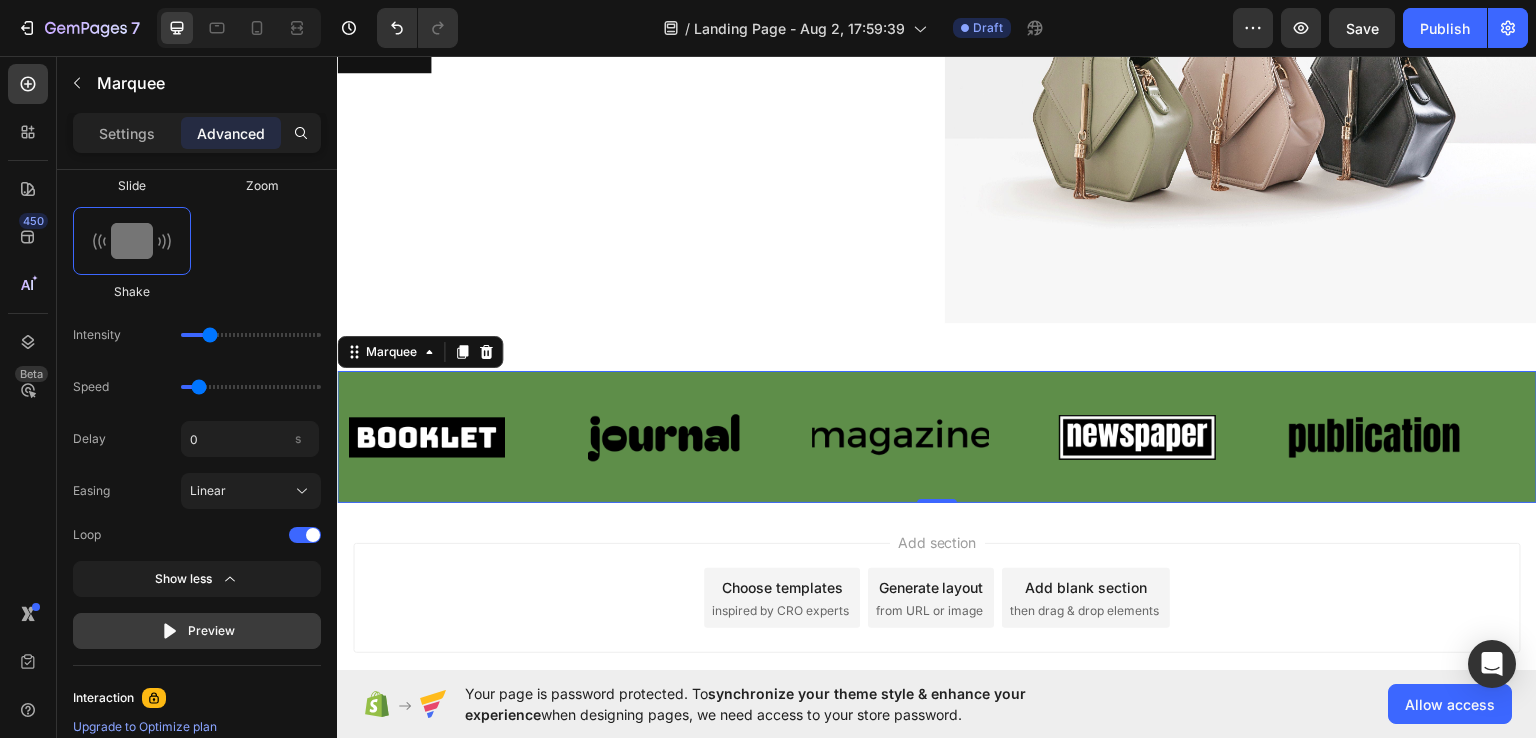 click 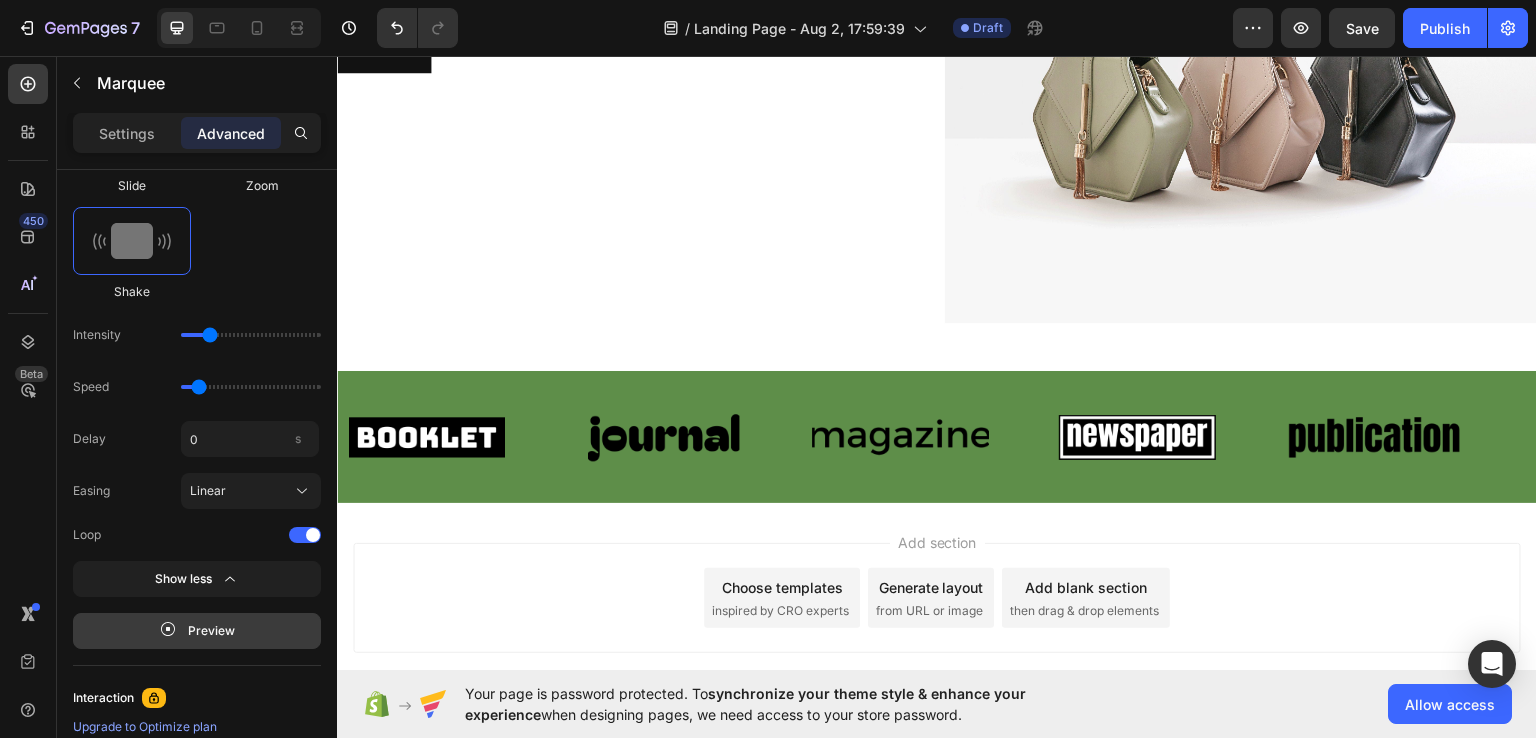 click 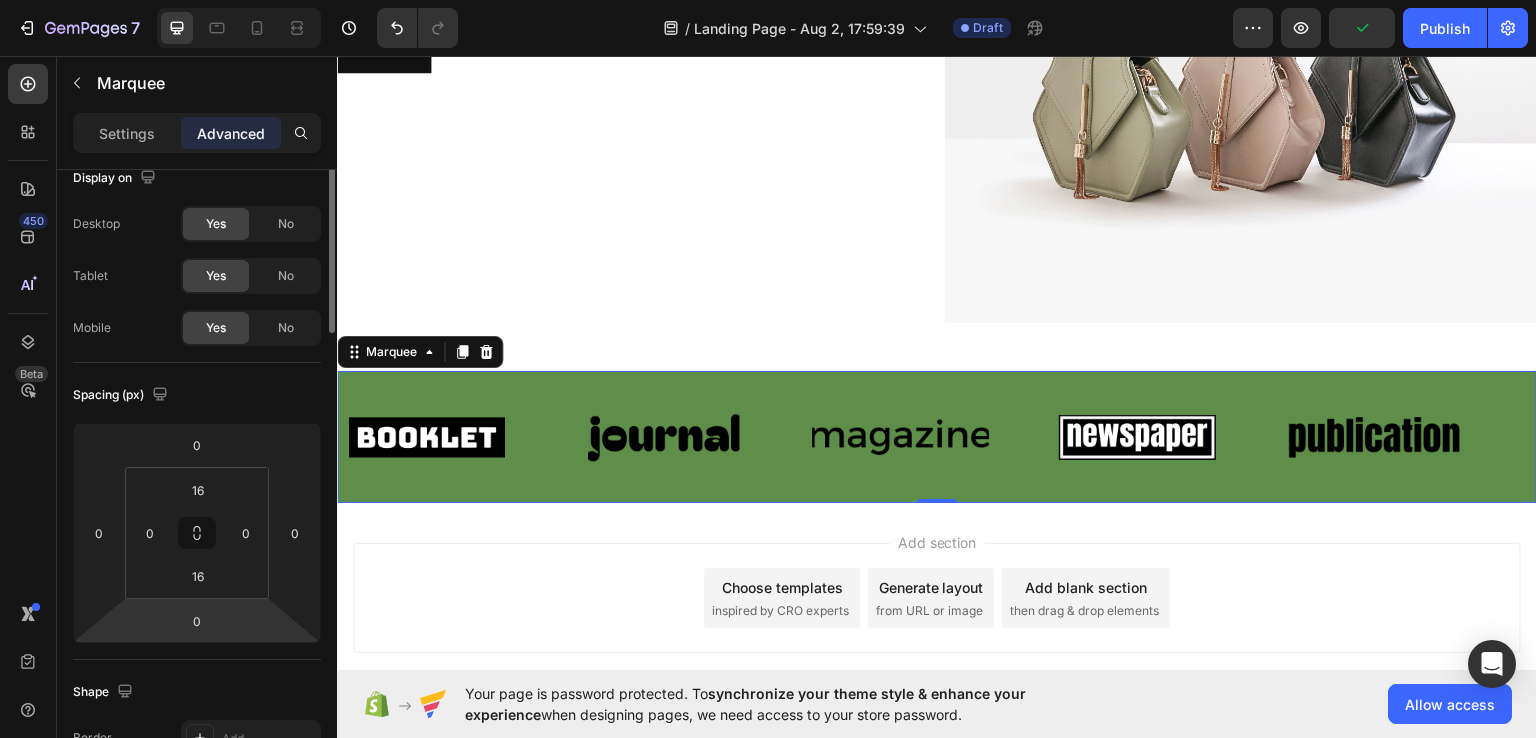 scroll, scrollTop: 0, scrollLeft: 0, axis: both 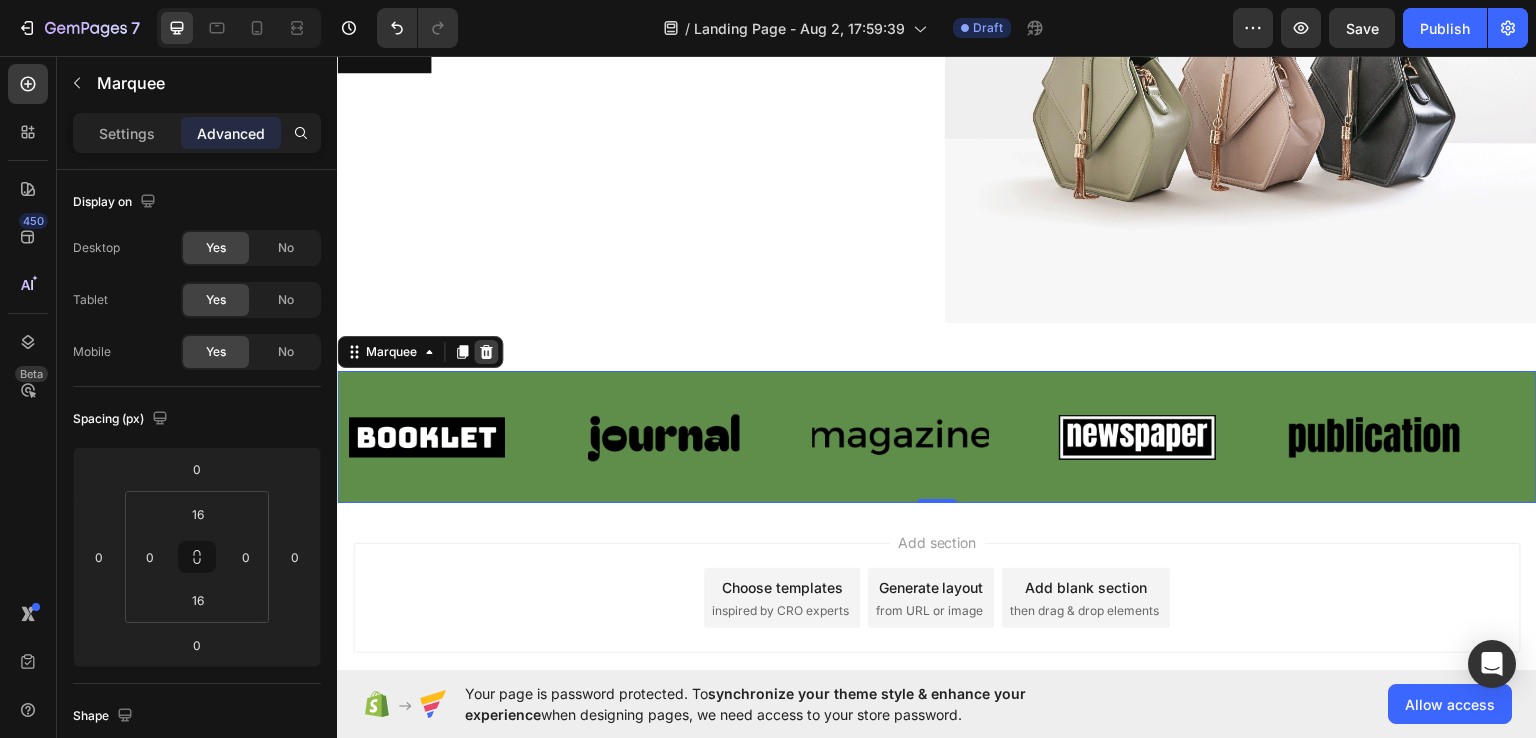click 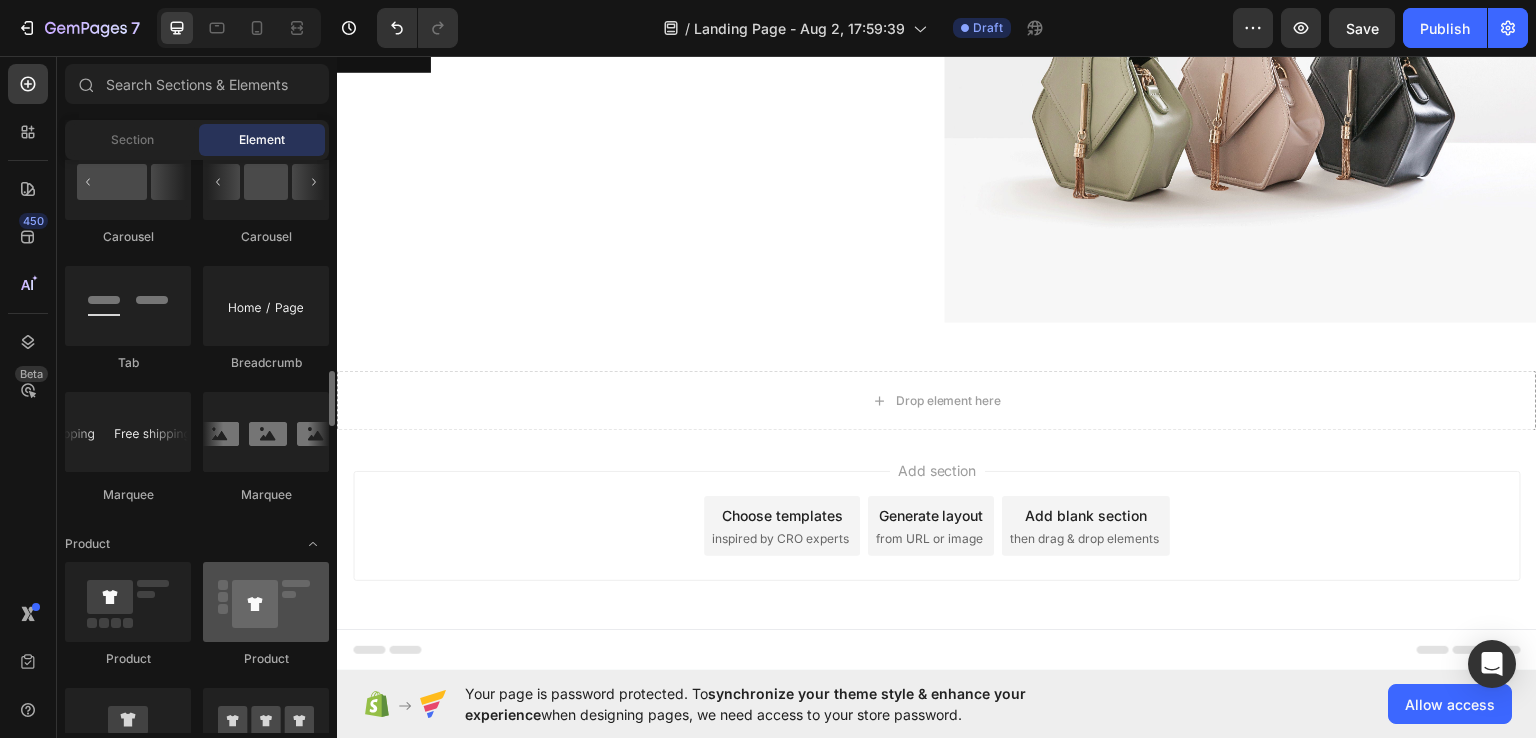 scroll, scrollTop: 2172, scrollLeft: 0, axis: vertical 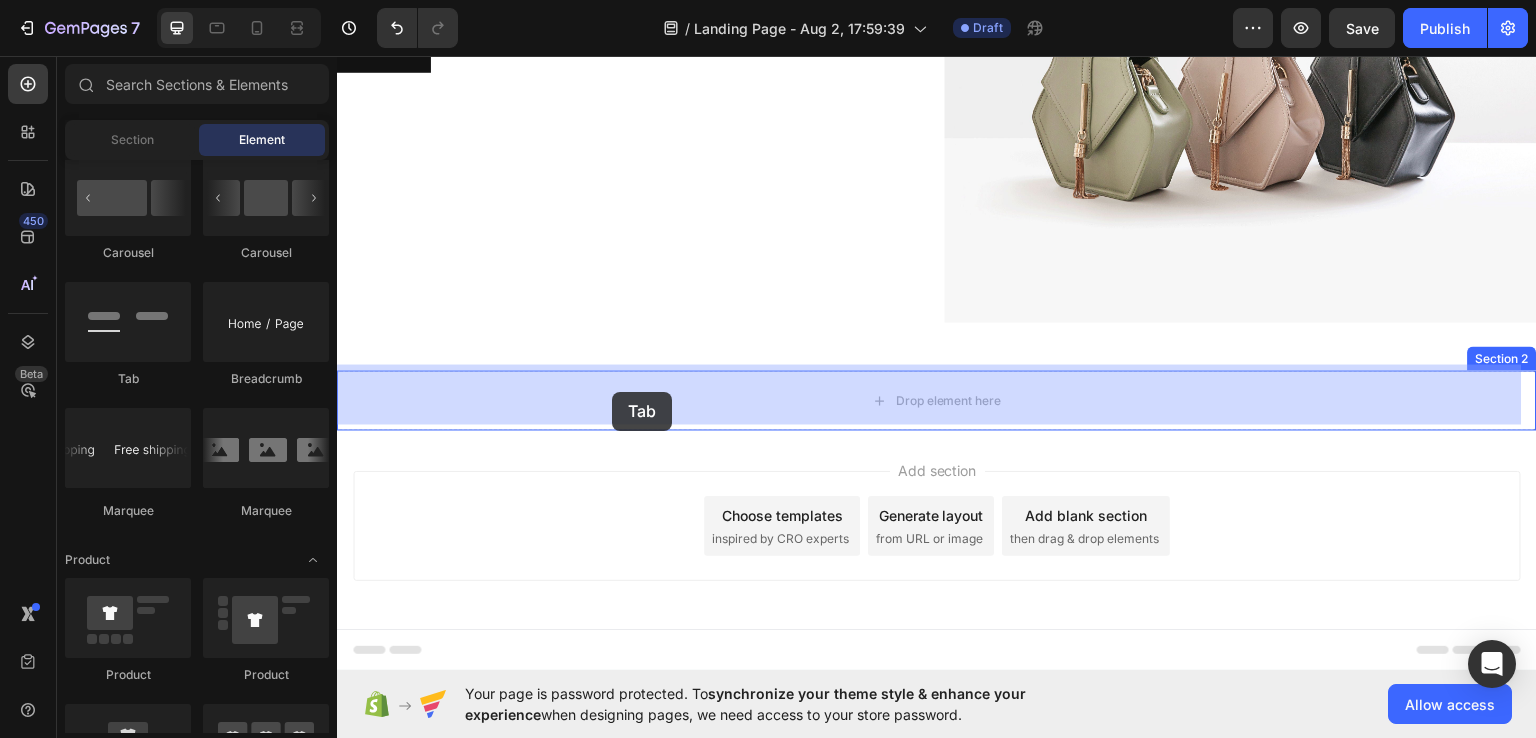 drag, startPoint x: 481, startPoint y: 389, endPoint x: 603, endPoint y: 386, distance: 122.03688 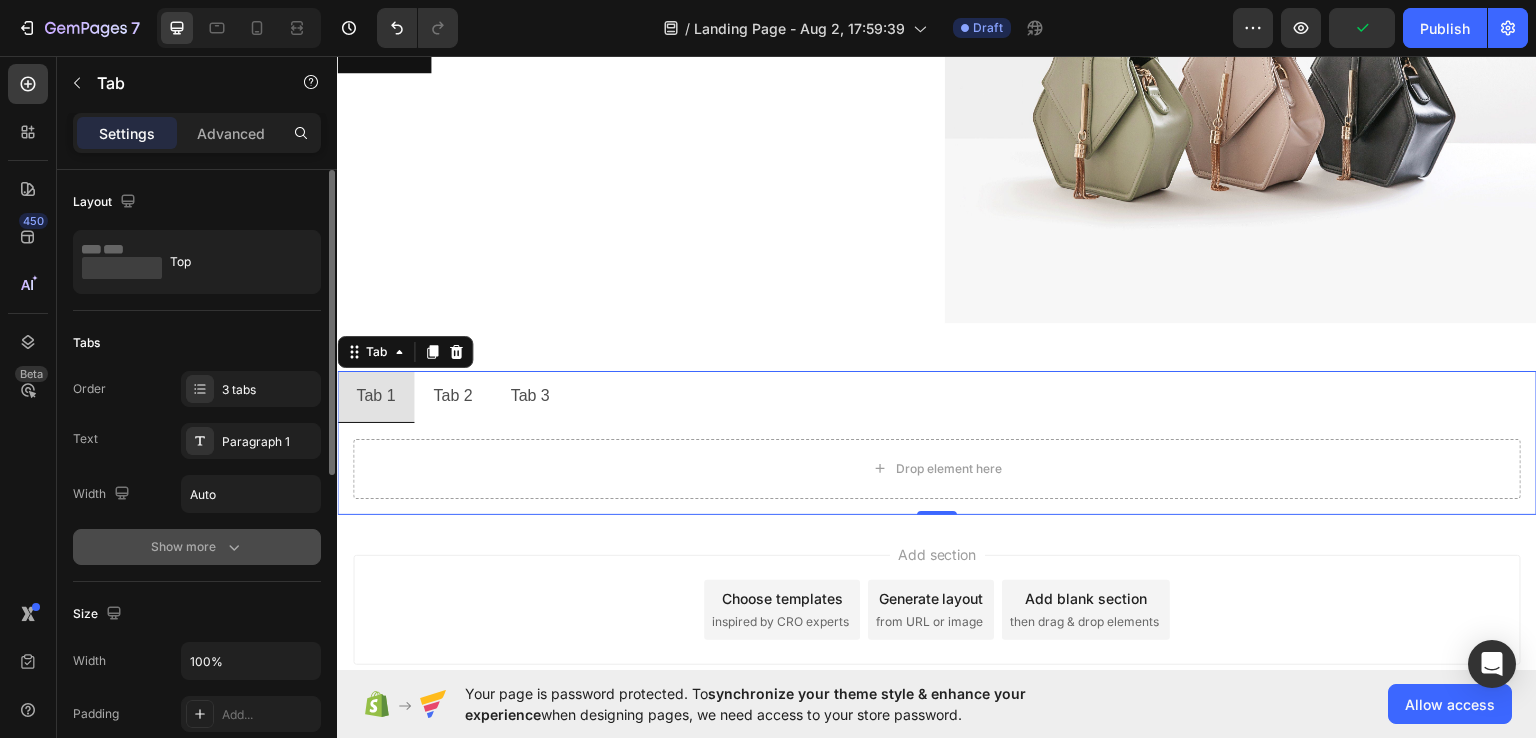 click on "Show more" at bounding box center (197, 547) 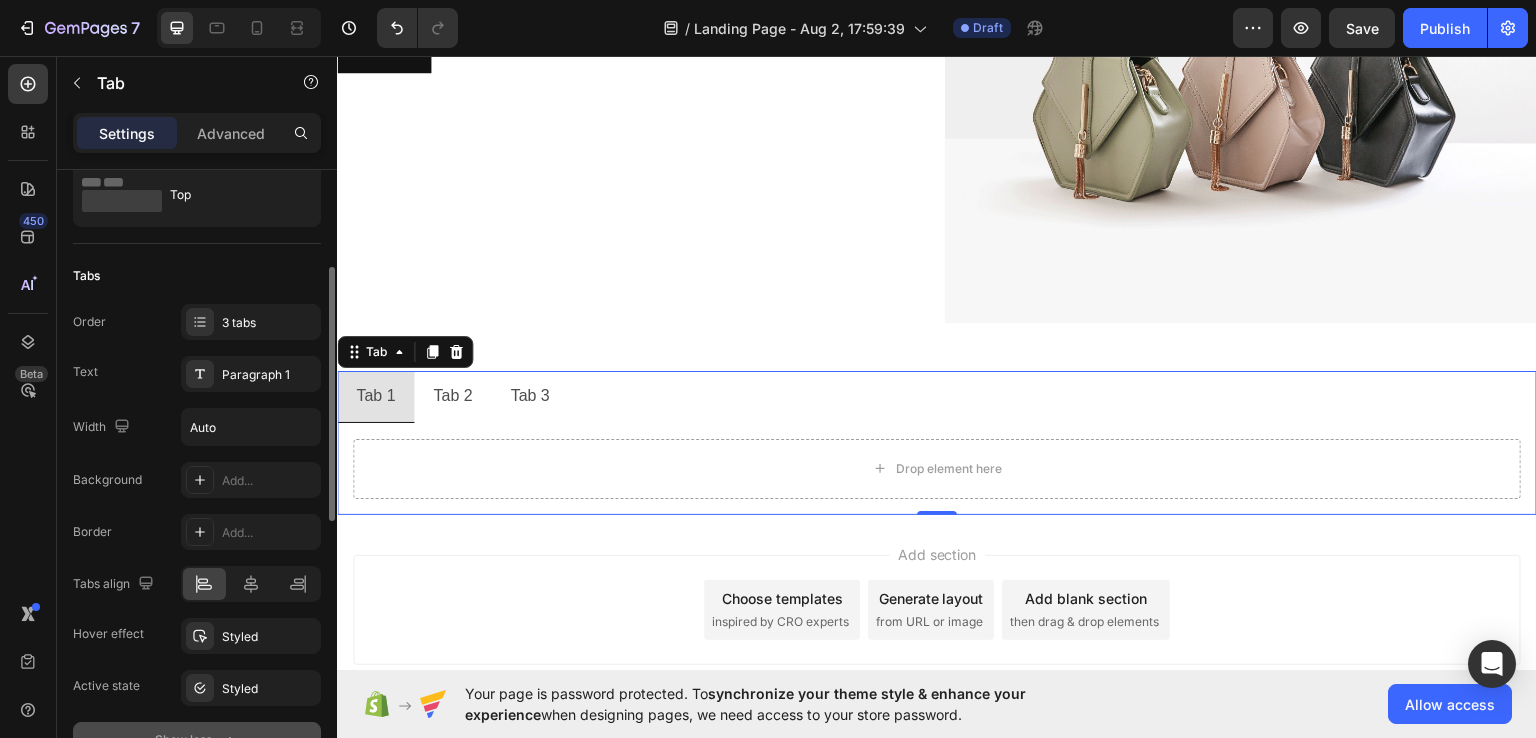 scroll, scrollTop: 151, scrollLeft: 0, axis: vertical 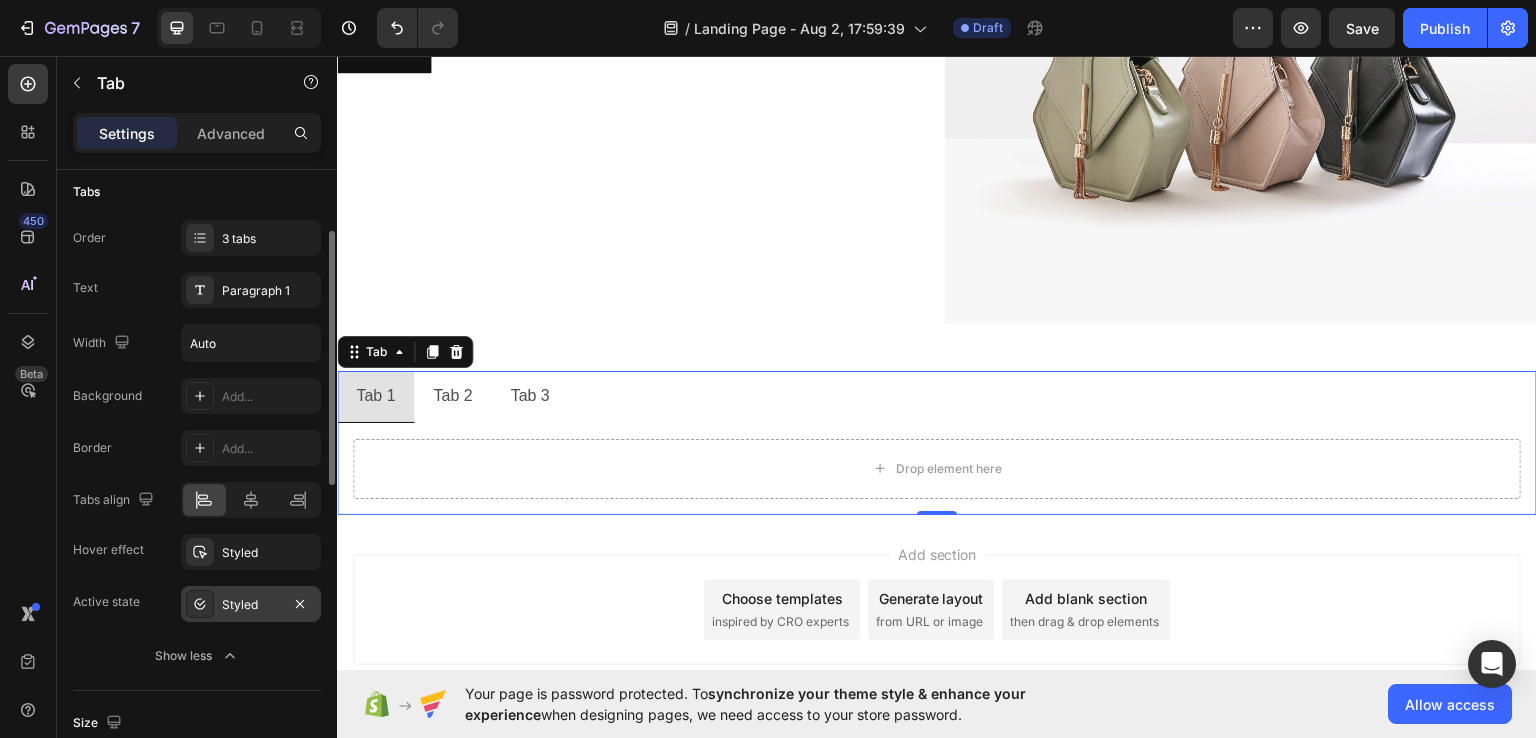 click on "Styled" at bounding box center [251, 605] 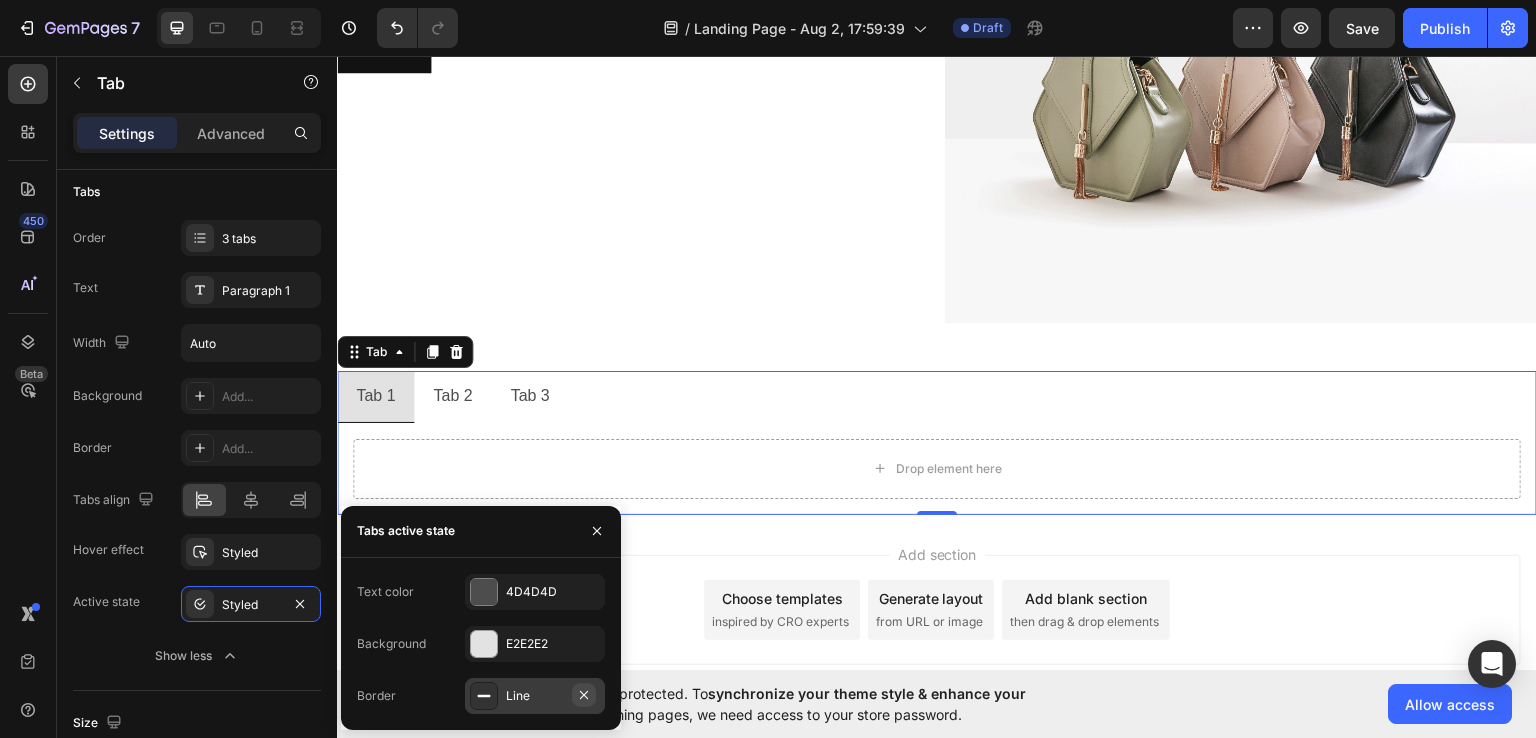 click 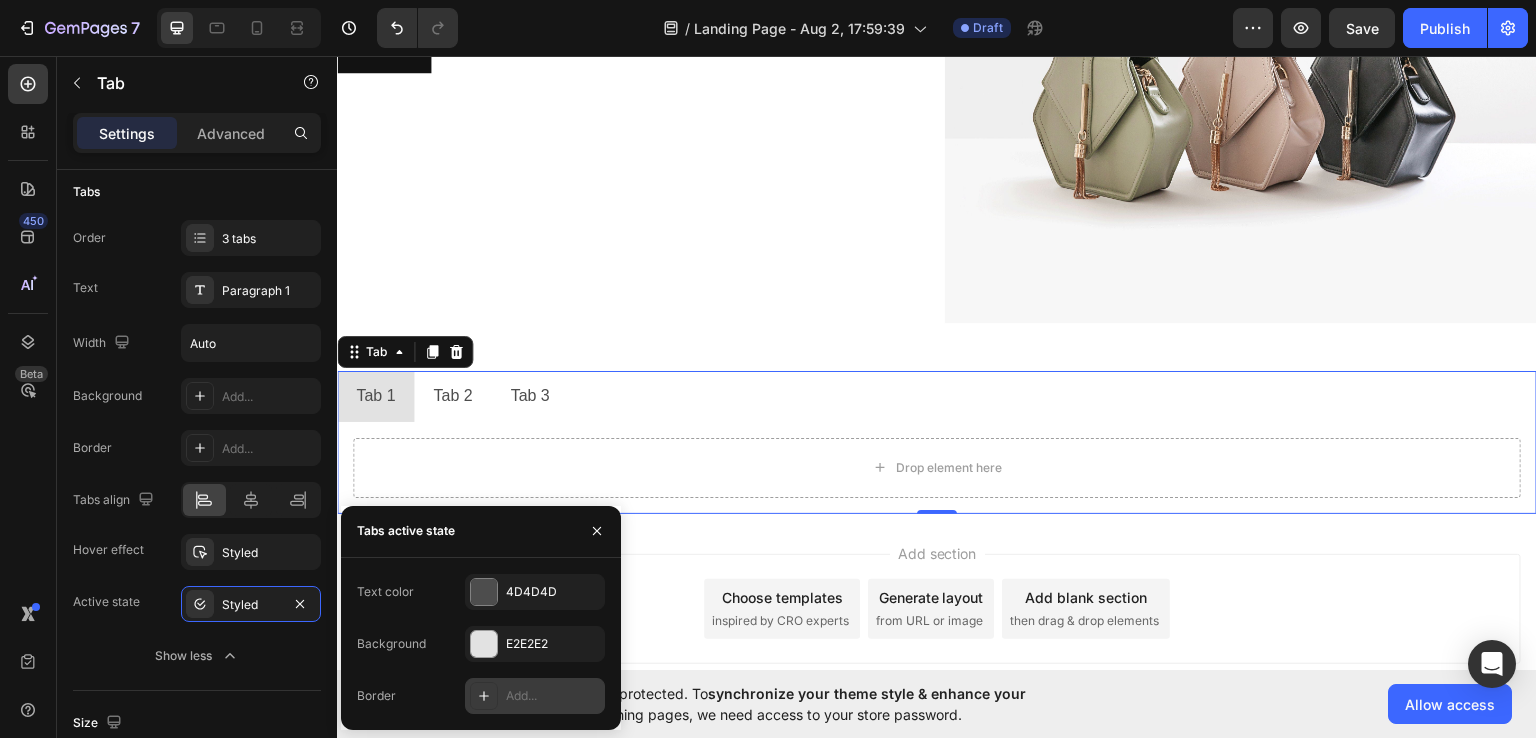 click on "Add..." at bounding box center [553, 696] 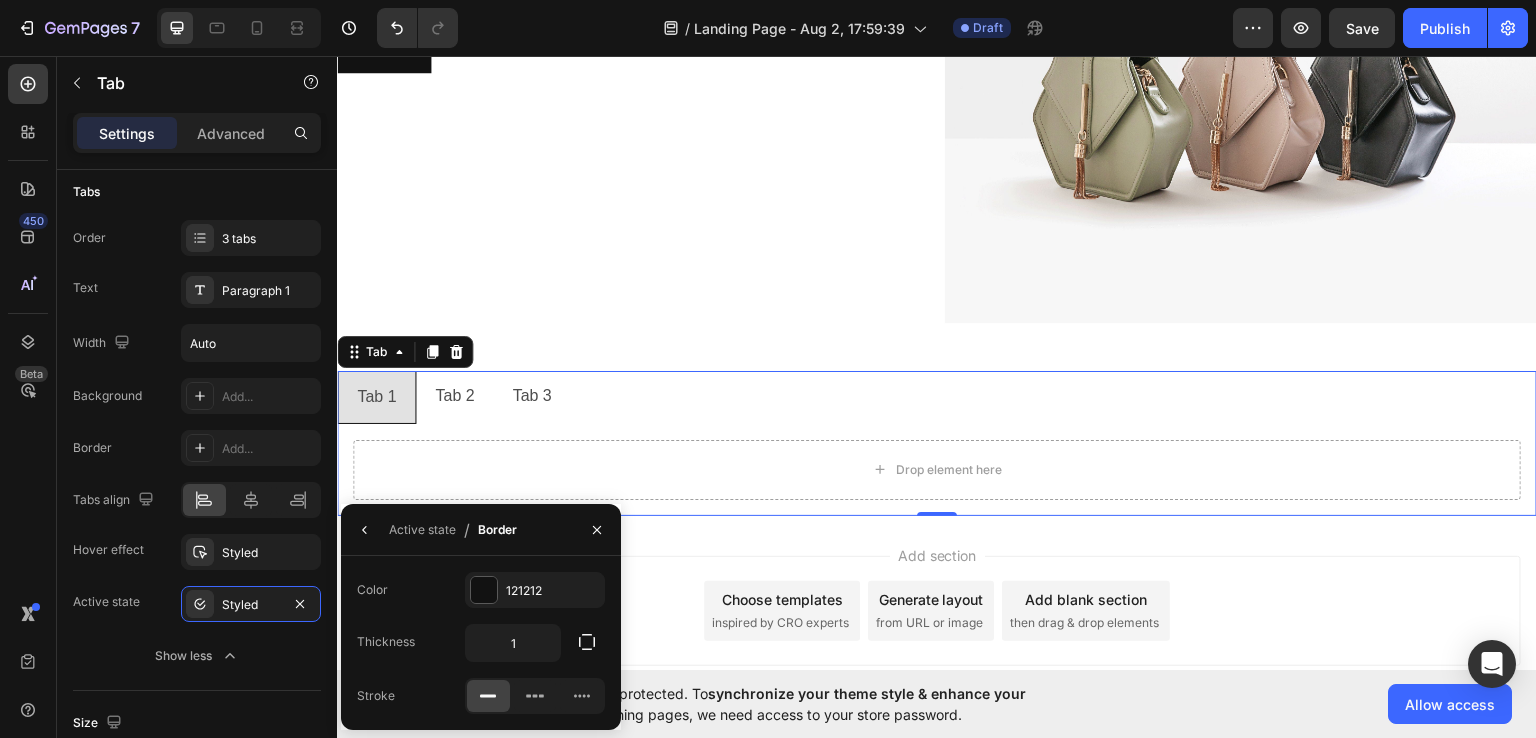 click 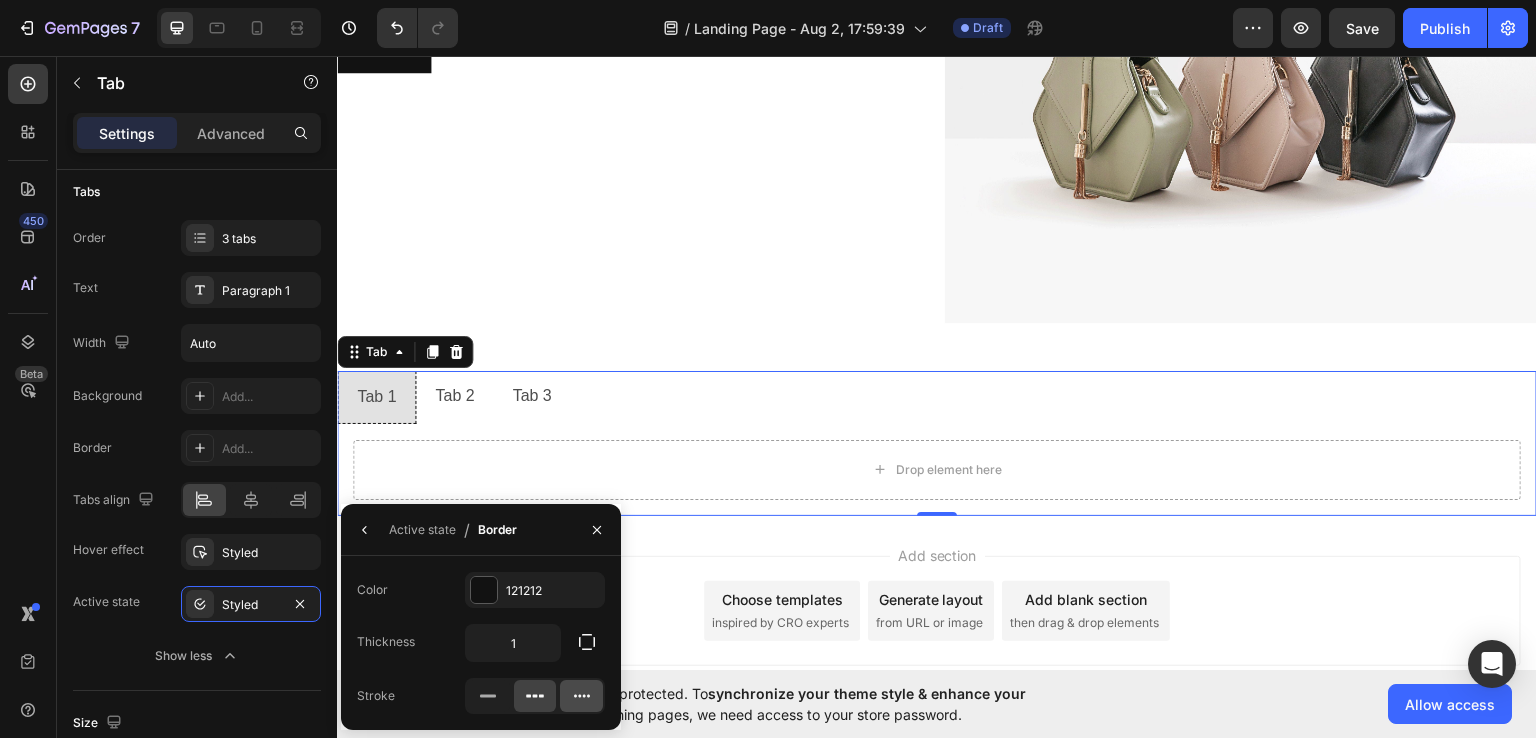click 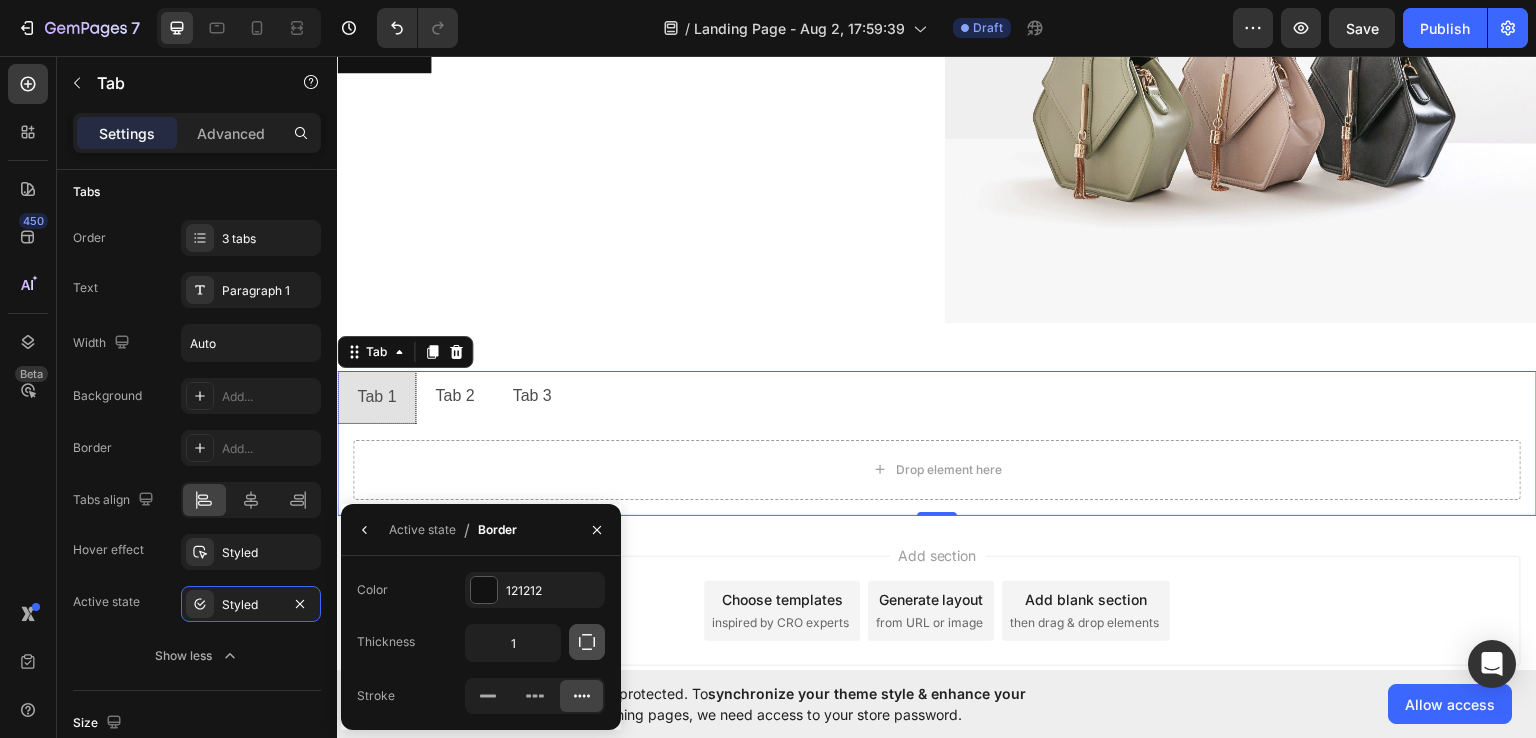 click 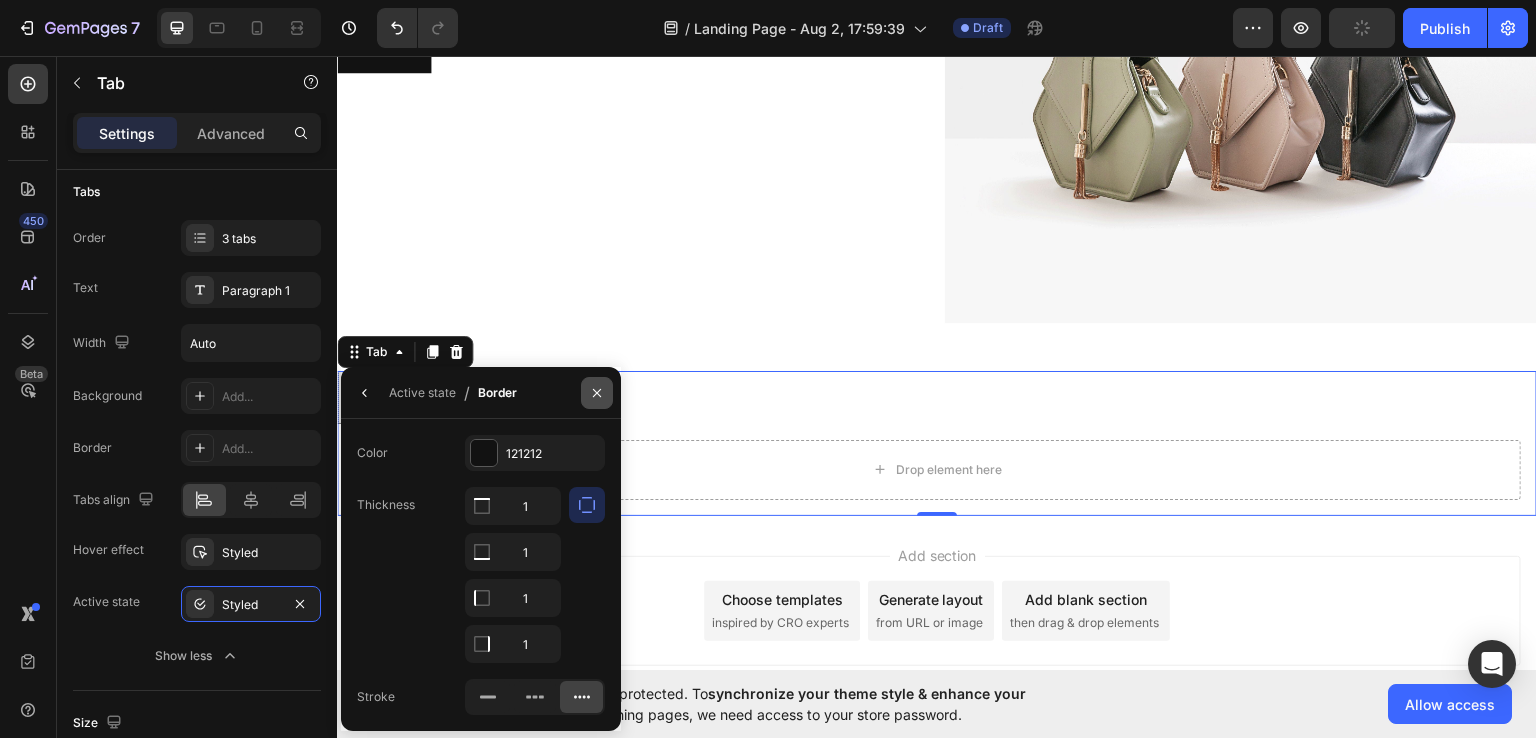 click at bounding box center (597, 393) 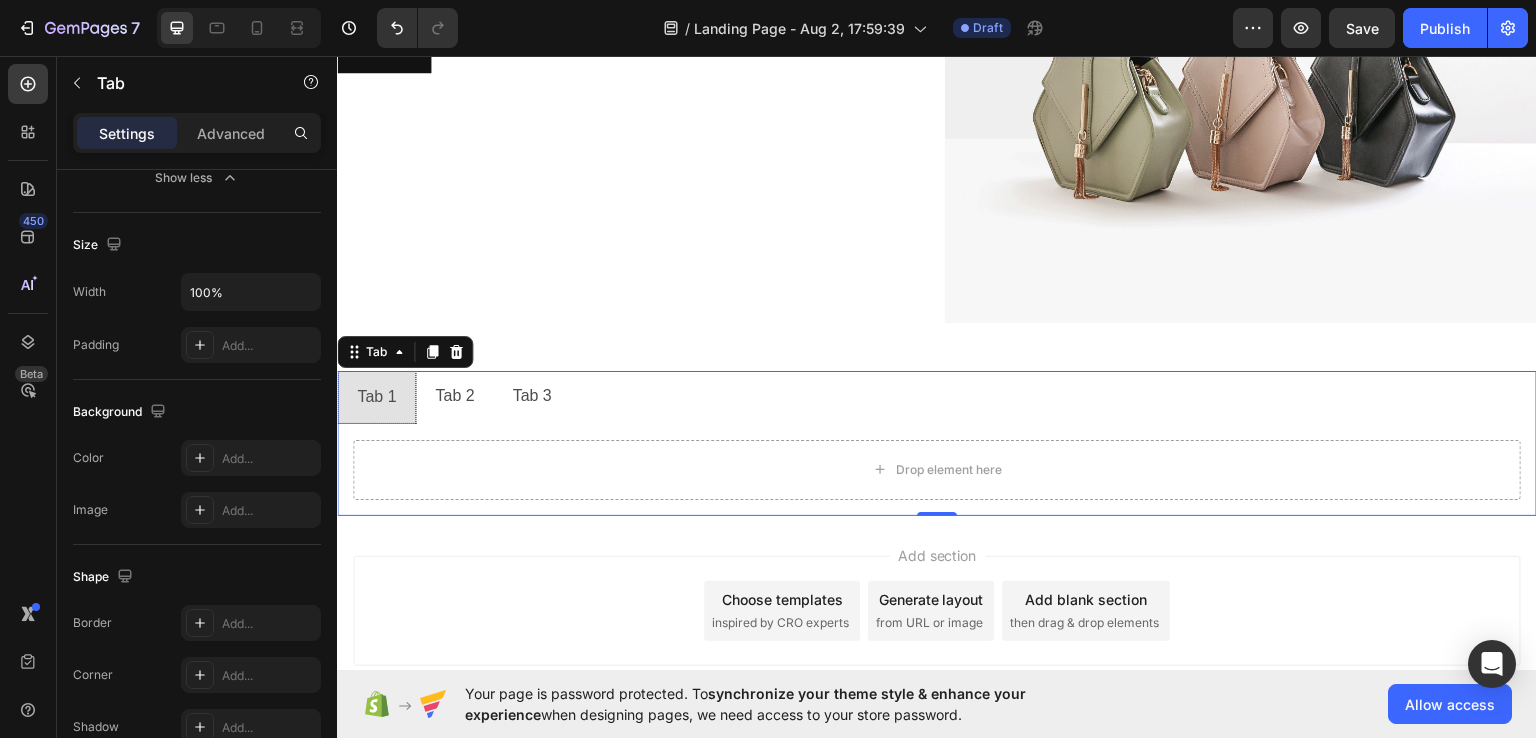 scroll, scrollTop: 0, scrollLeft: 0, axis: both 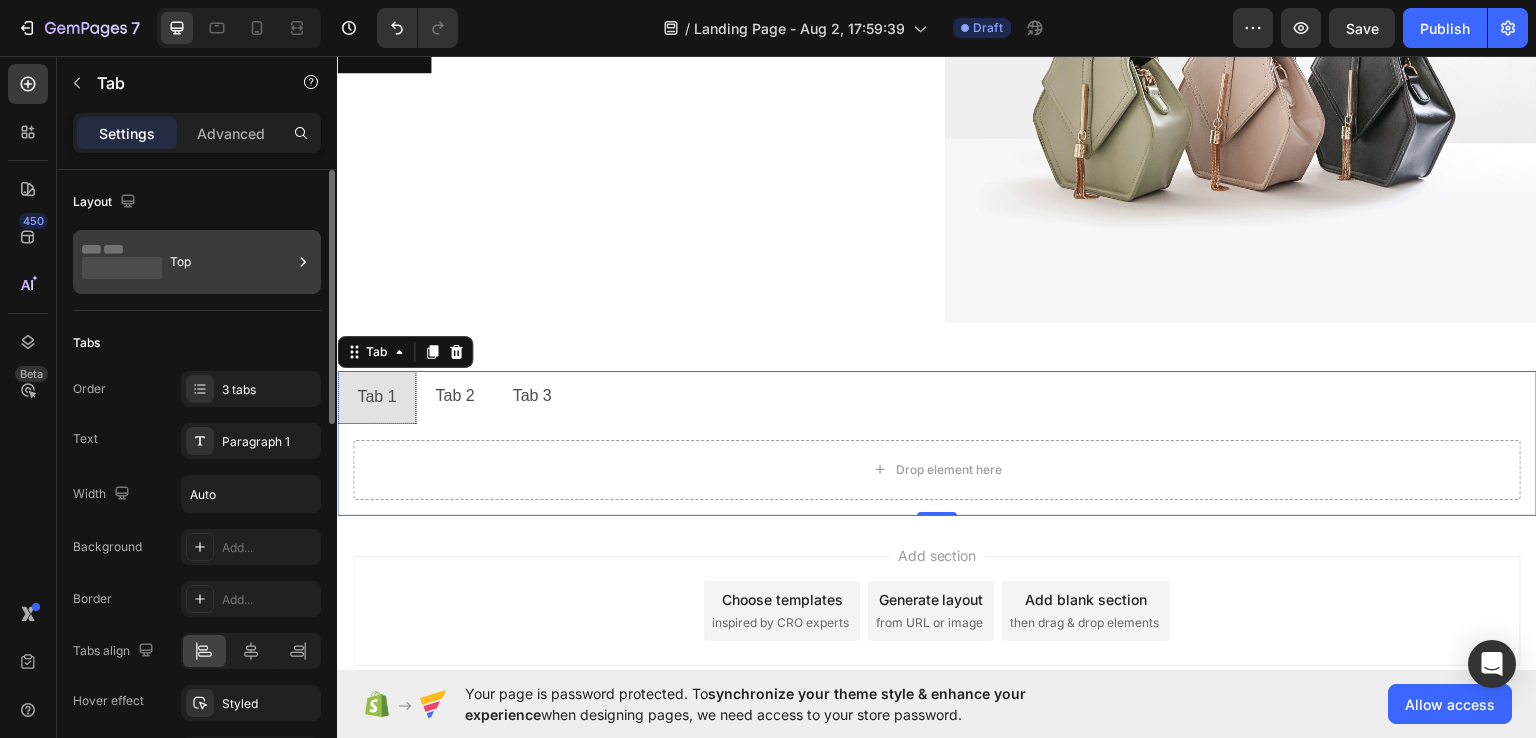 click on "Top" at bounding box center [231, 262] 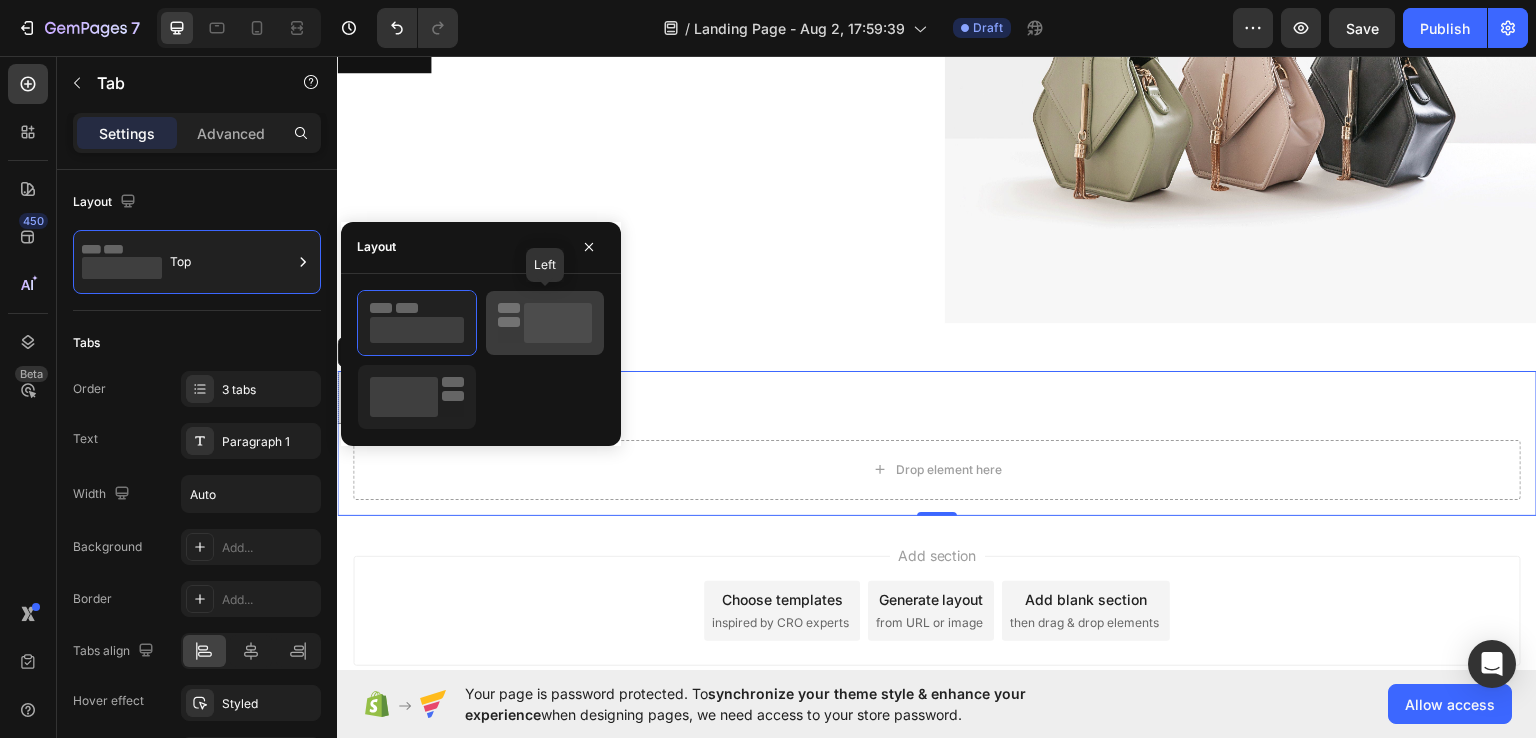 click 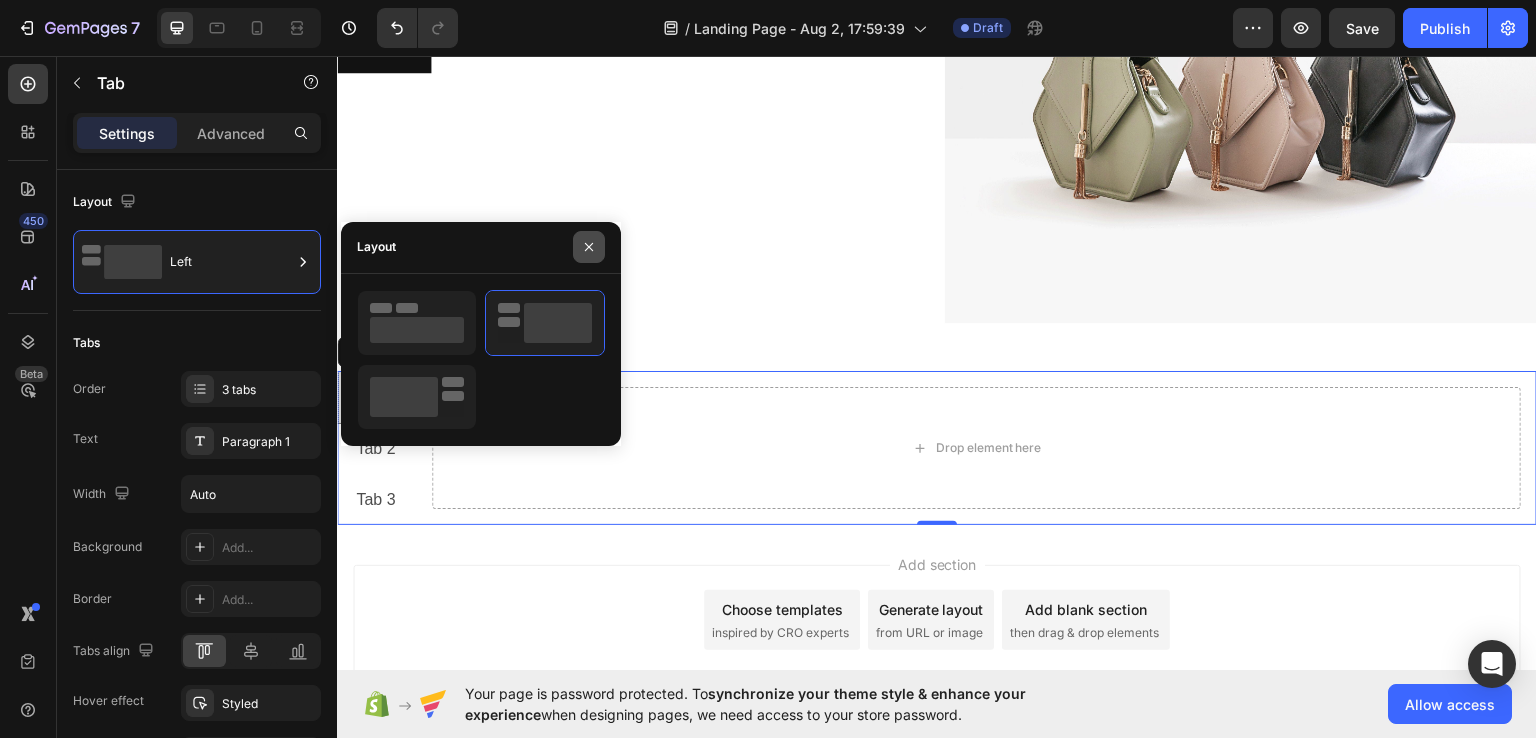 click 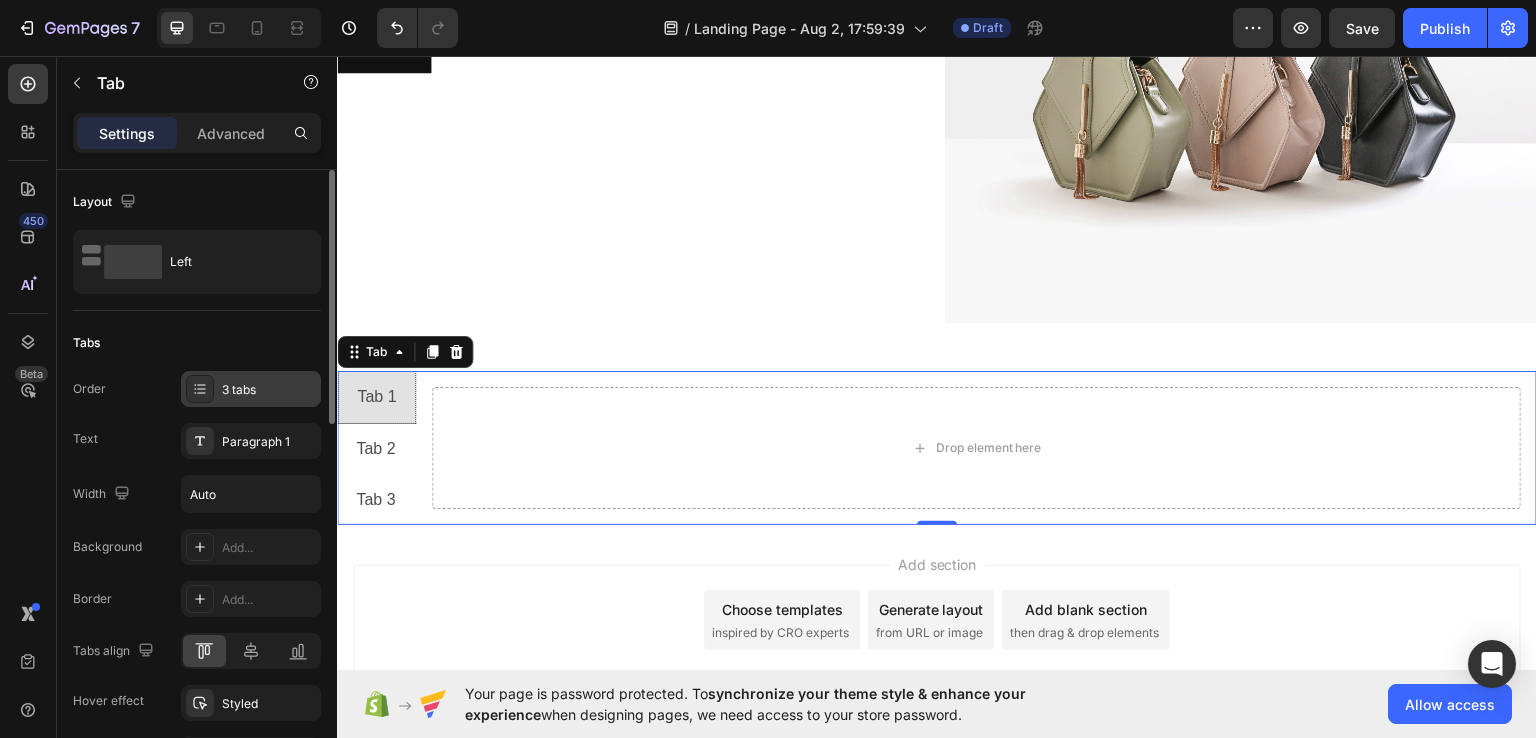 click on "3 tabs" at bounding box center (269, 390) 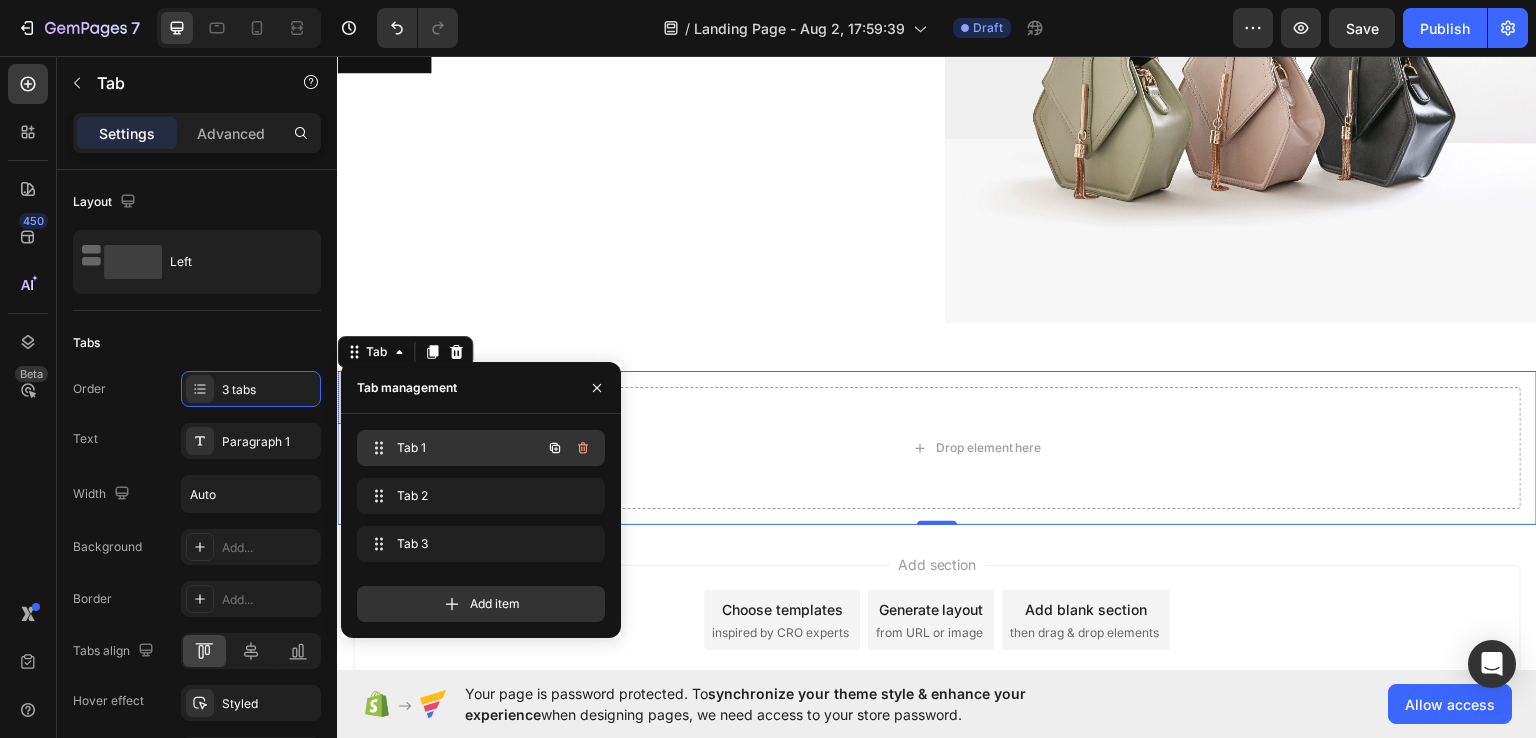 click on "Tab 1 Tab 1" at bounding box center (453, 448) 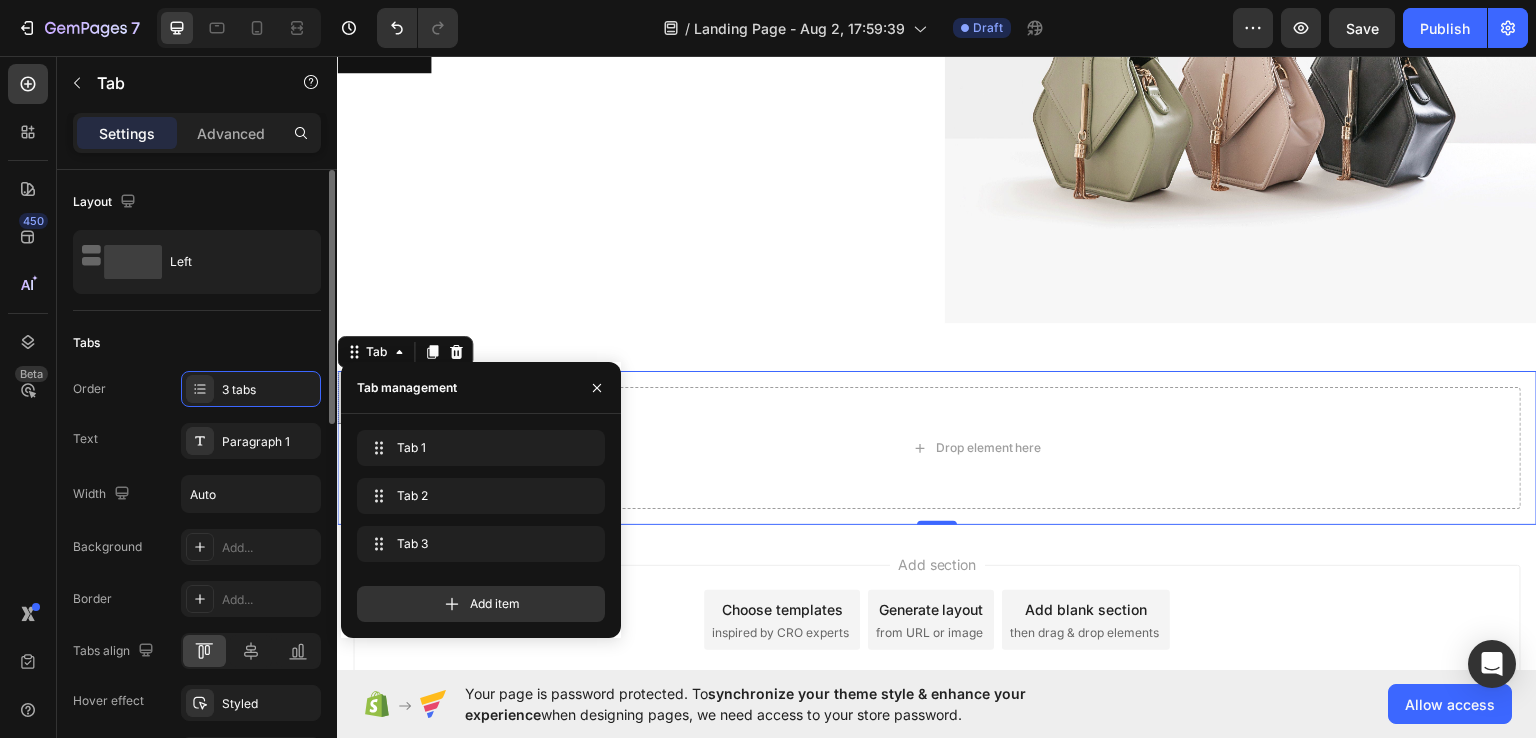 click on "Tabs Order 3 tabs Text Paragraph 1 Width Auto Background Add... Border Add... Tabs align Hover effect Styled Active state Styled Show less" 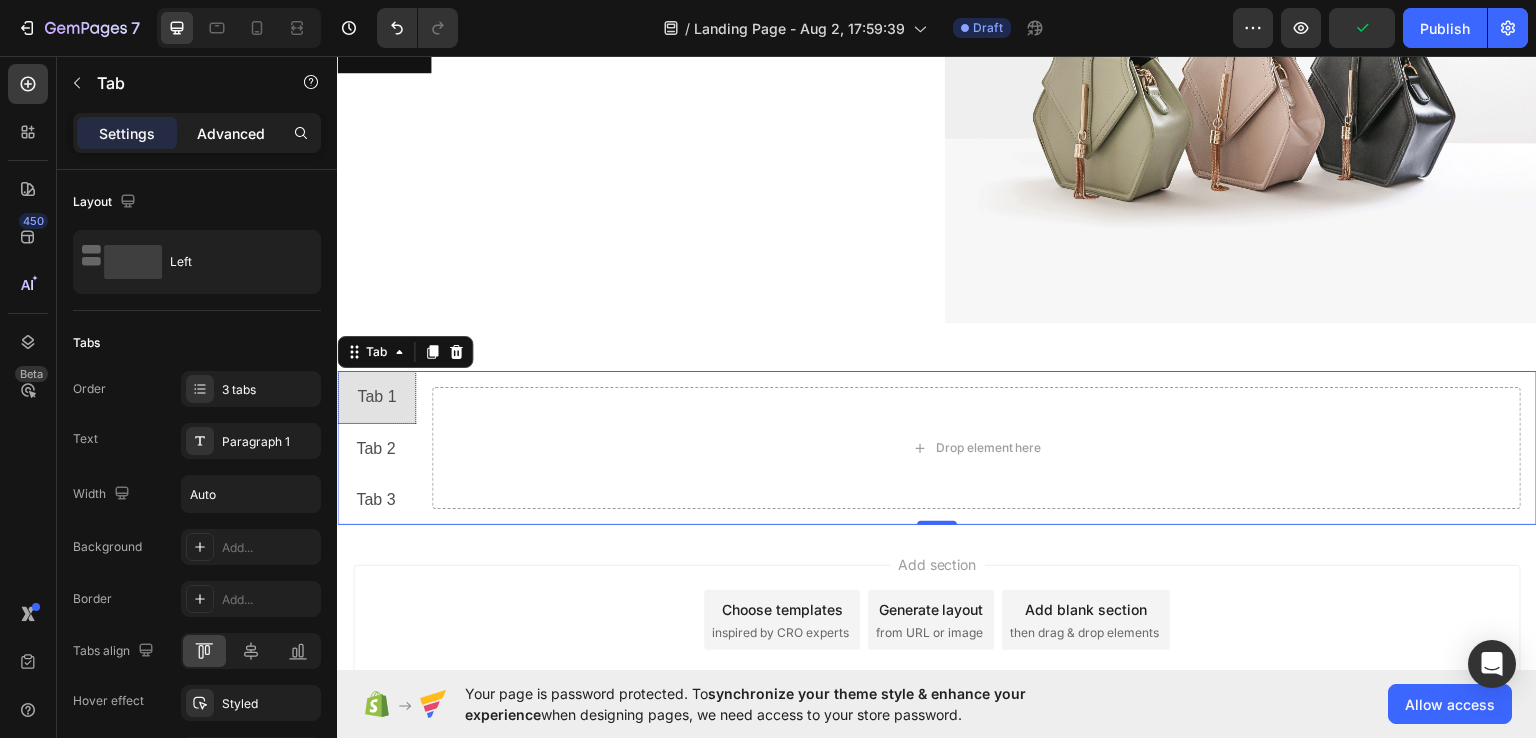 click on "Advanced" at bounding box center [231, 133] 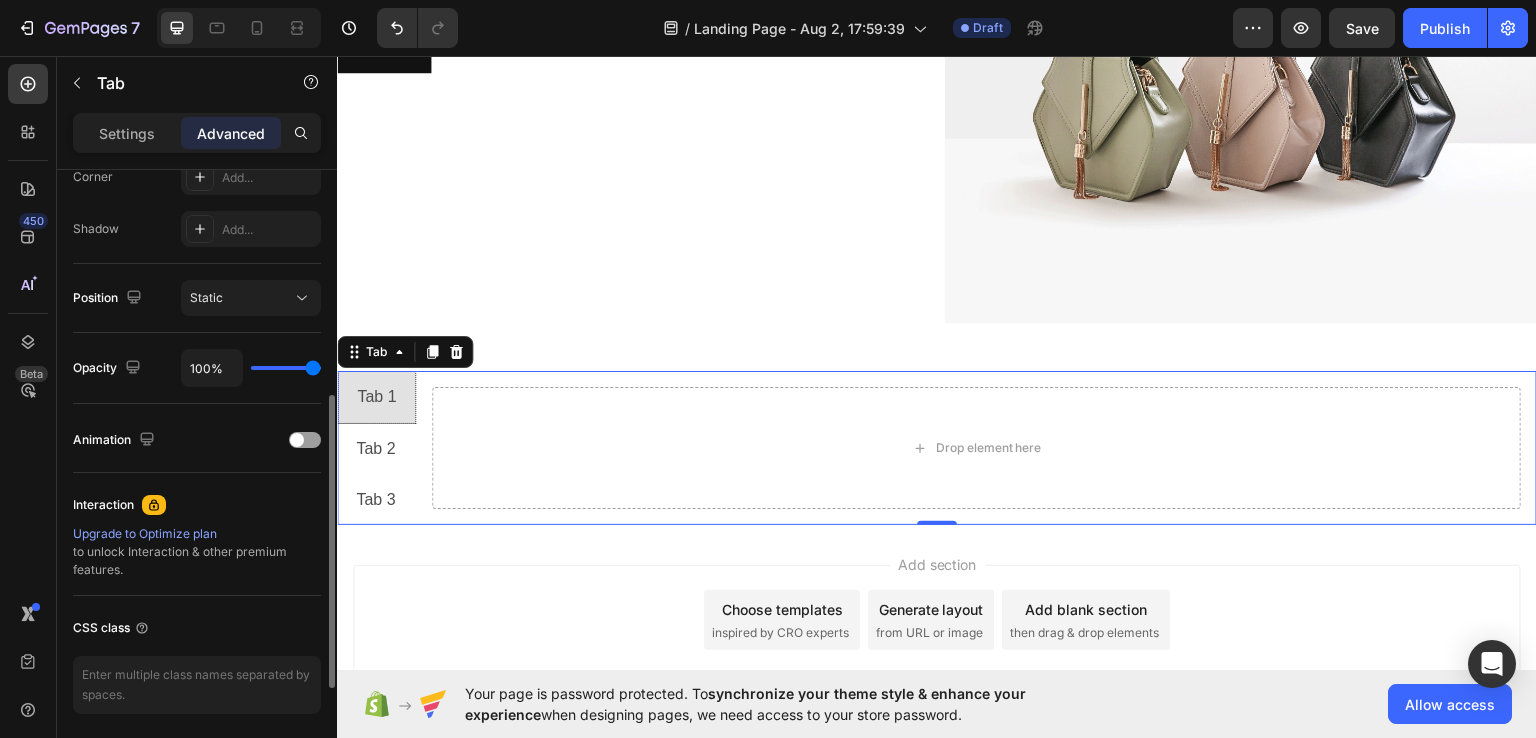 scroll, scrollTop: 707, scrollLeft: 0, axis: vertical 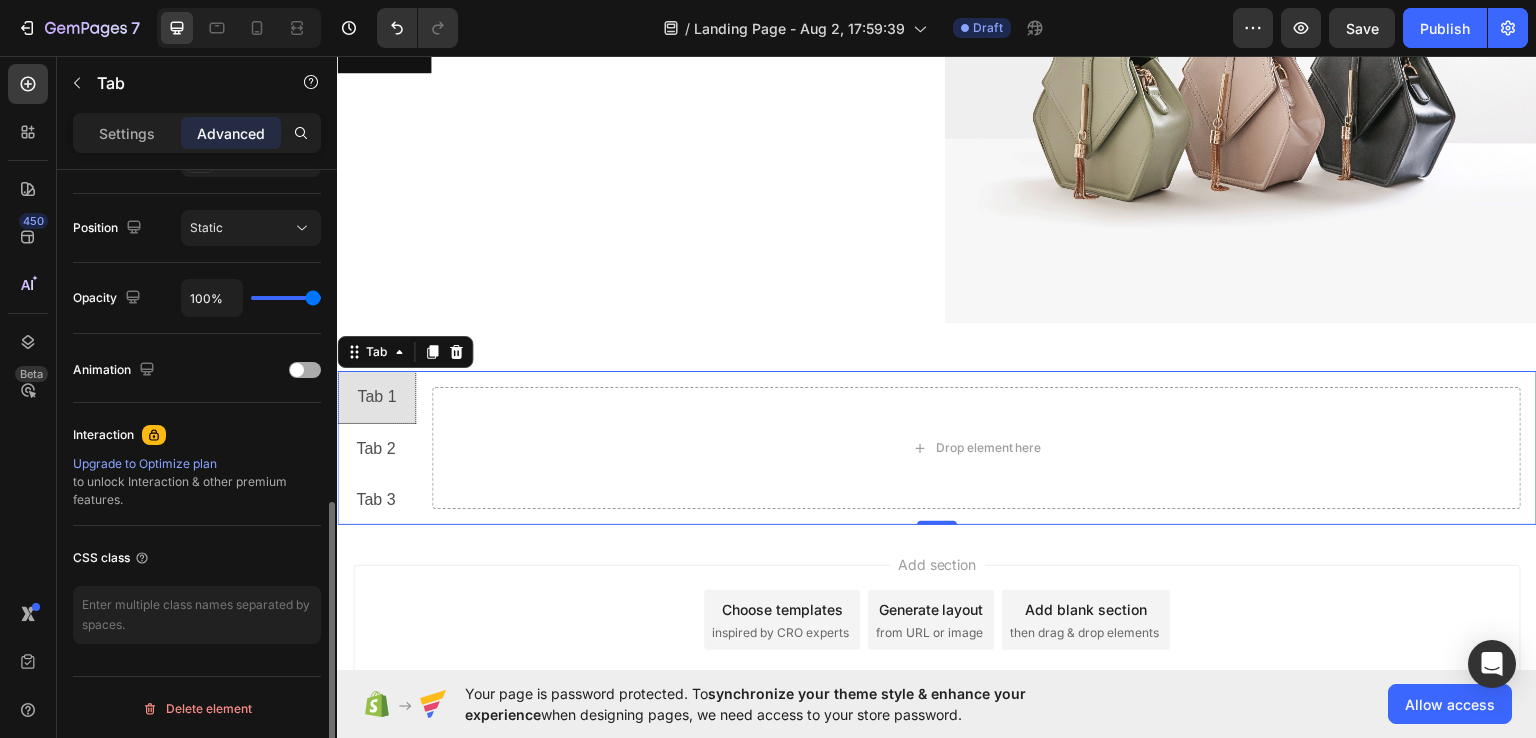 click at bounding box center [305, 370] 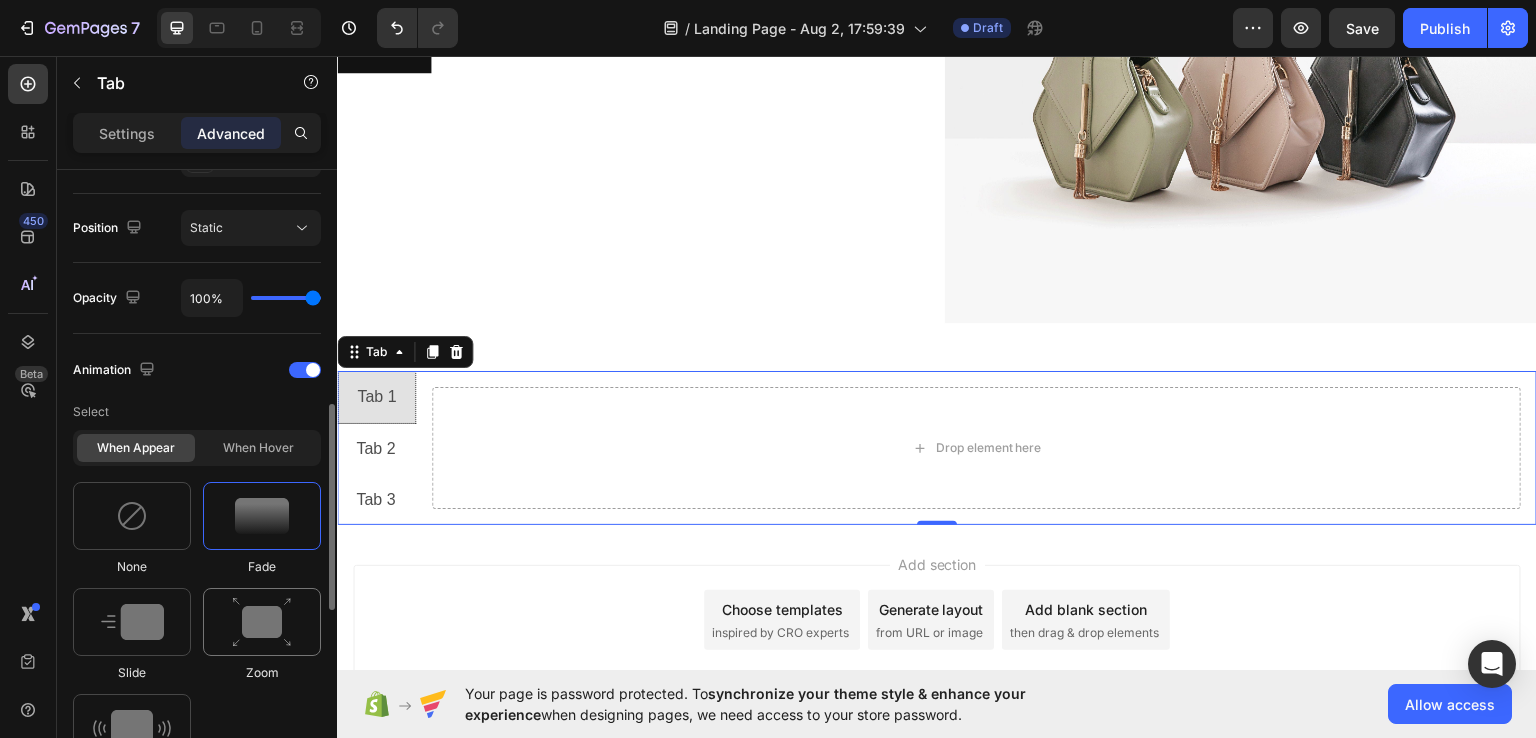 click at bounding box center (262, 622) 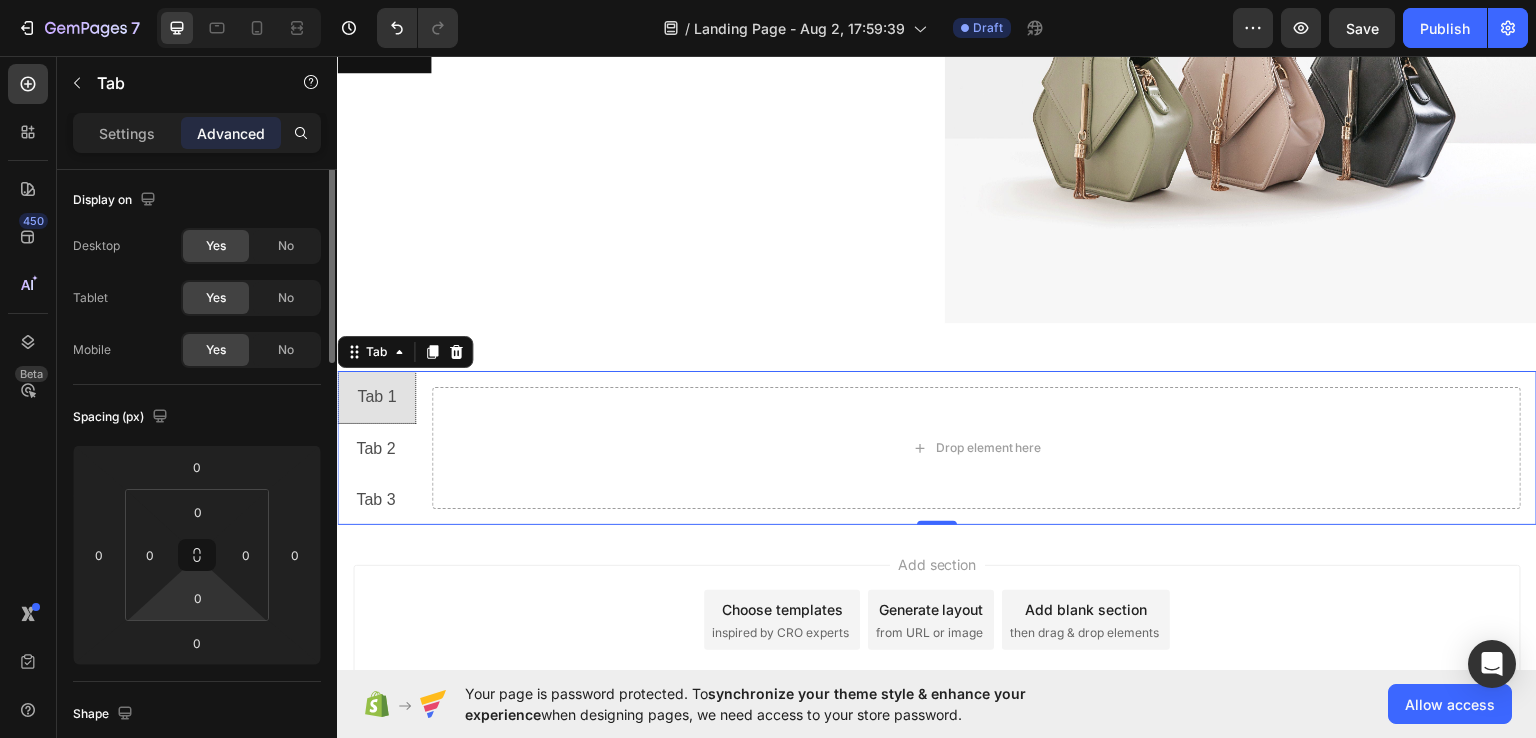 scroll, scrollTop: 0, scrollLeft: 0, axis: both 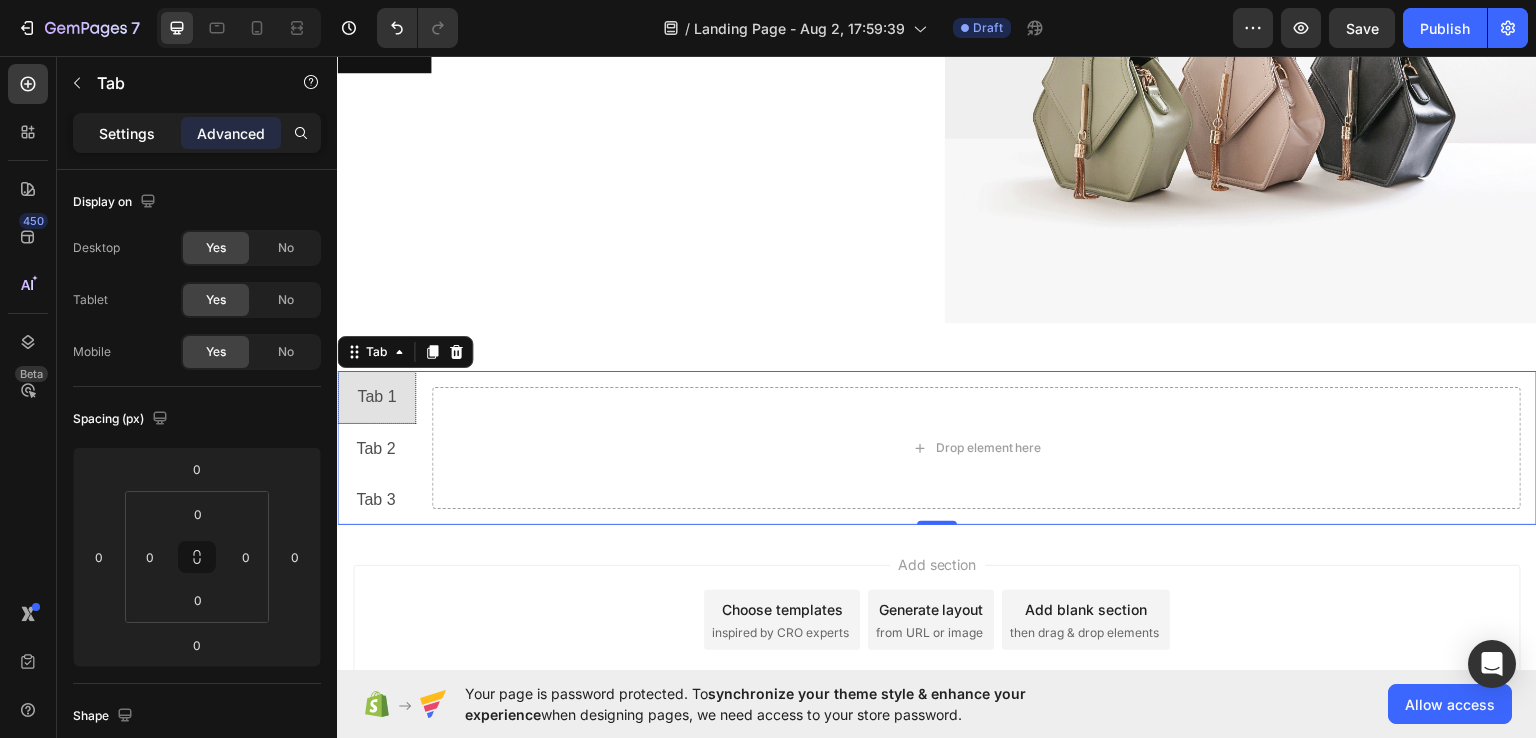 click on "Settings" 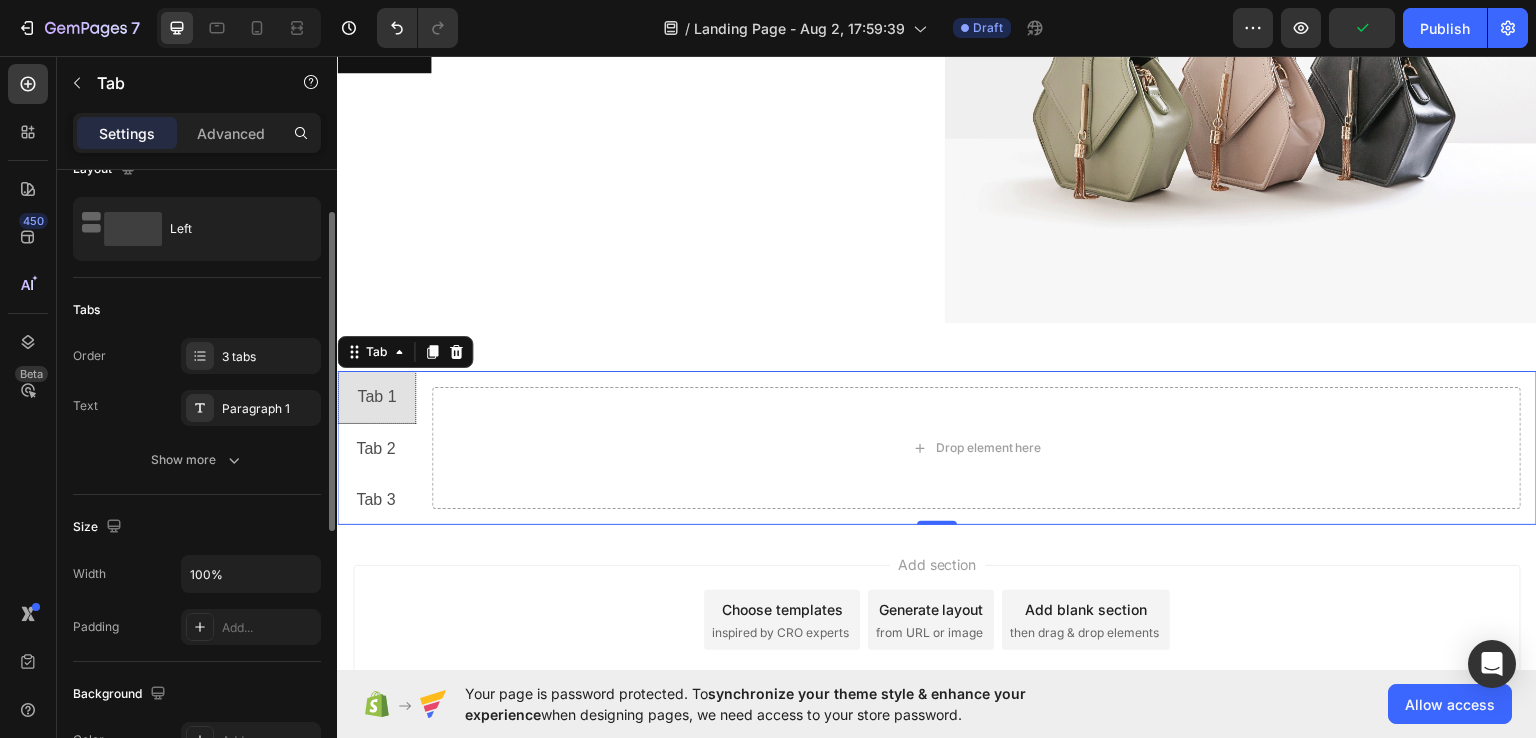 scroll, scrollTop: 117, scrollLeft: 0, axis: vertical 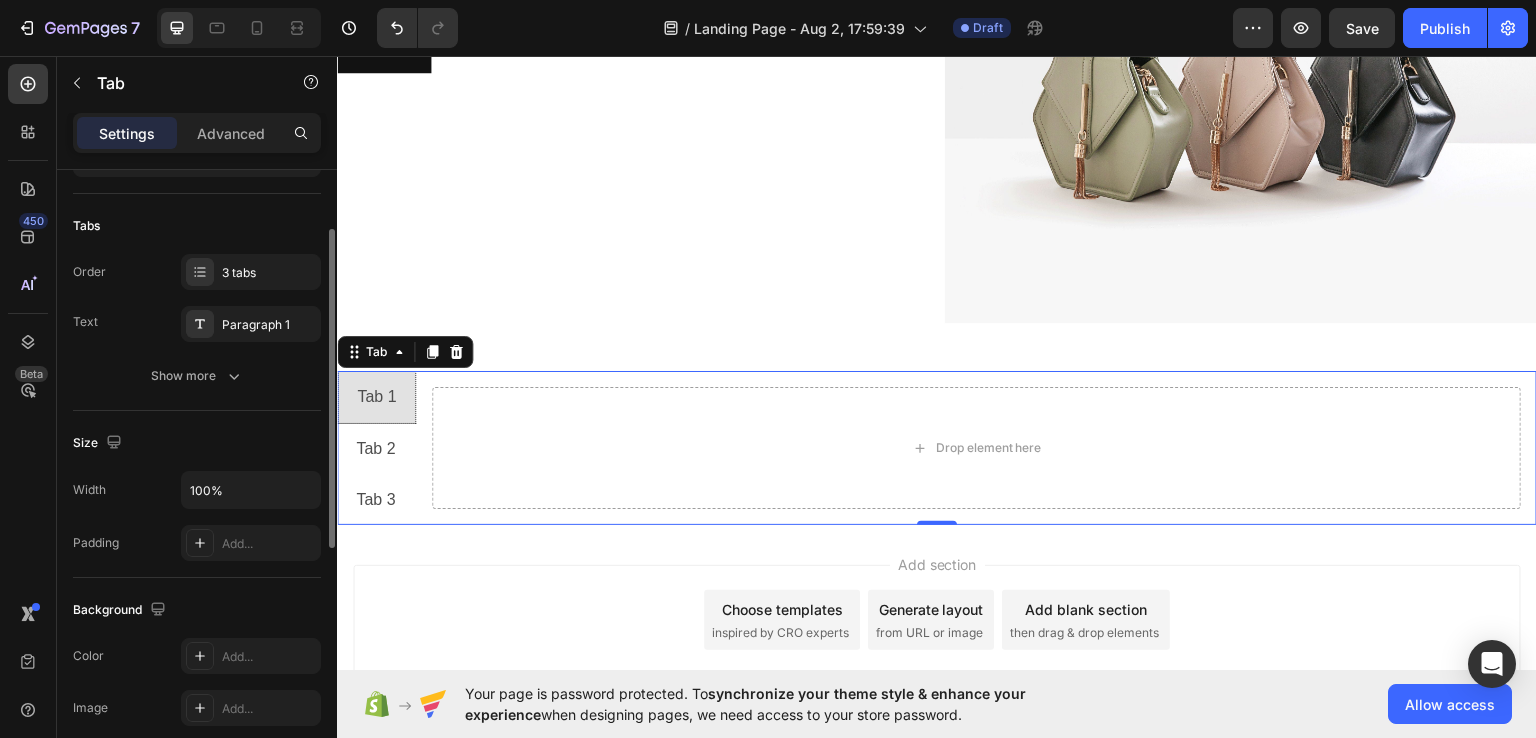 click on "Show more" at bounding box center (197, 376) 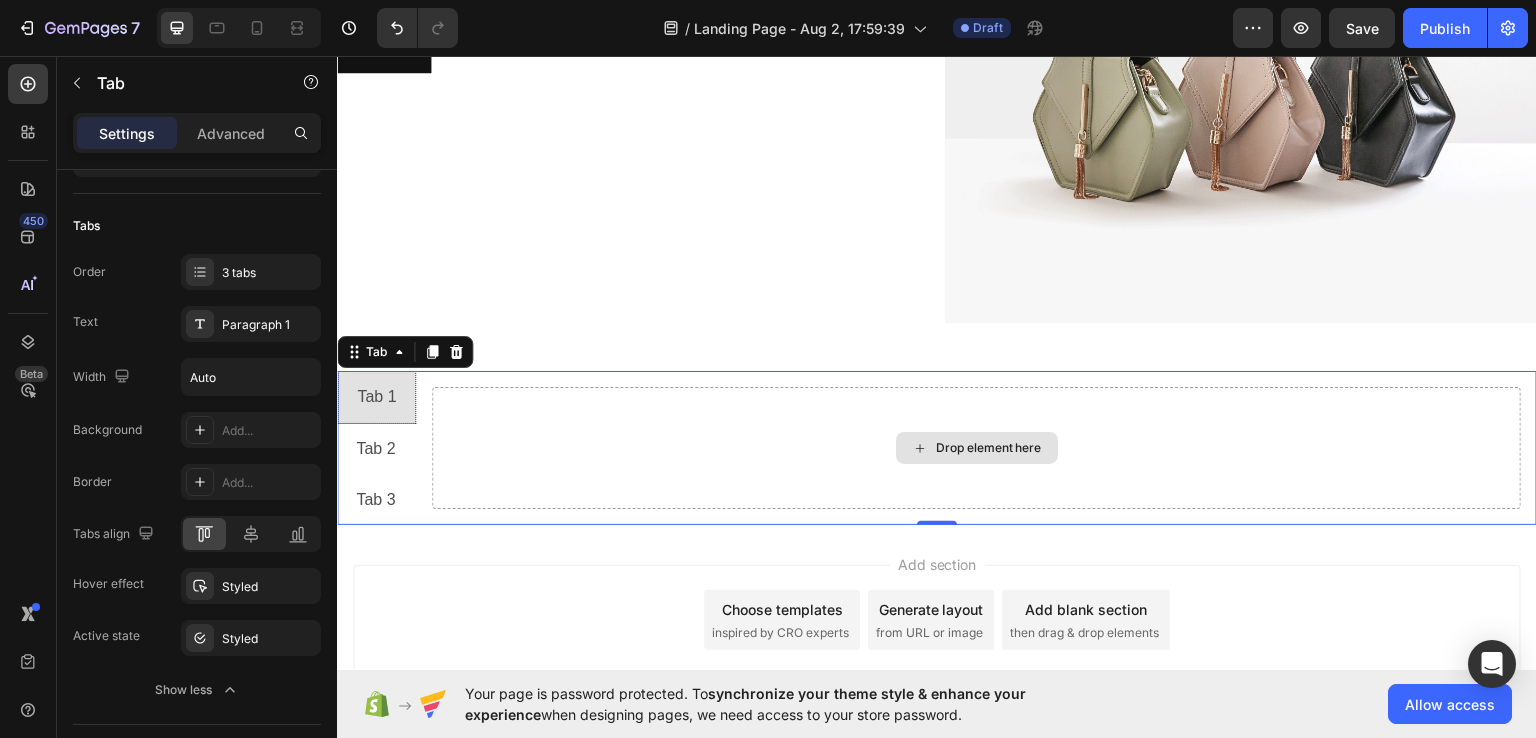 click on "Drop element here" at bounding box center [977, 447] 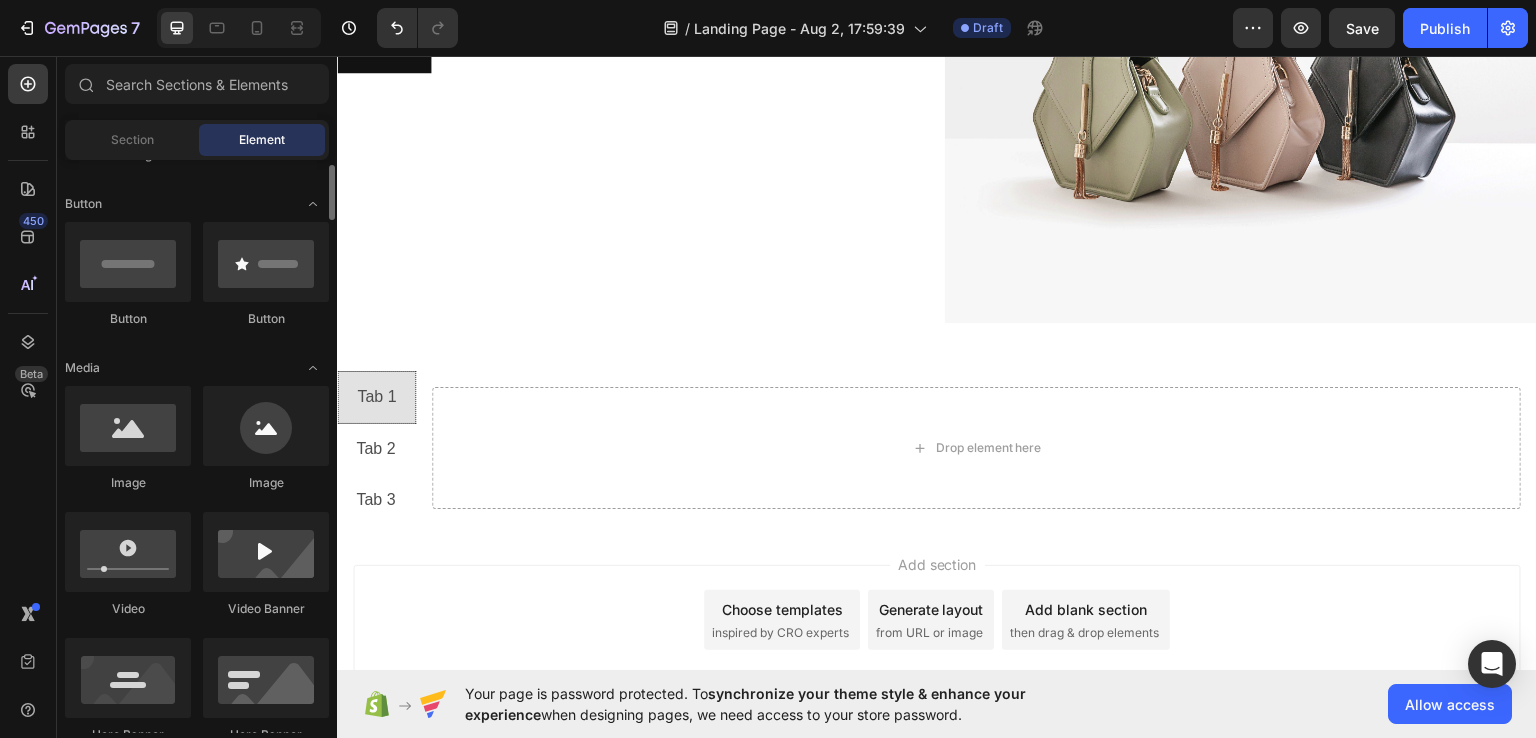 scroll, scrollTop: 453, scrollLeft: 0, axis: vertical 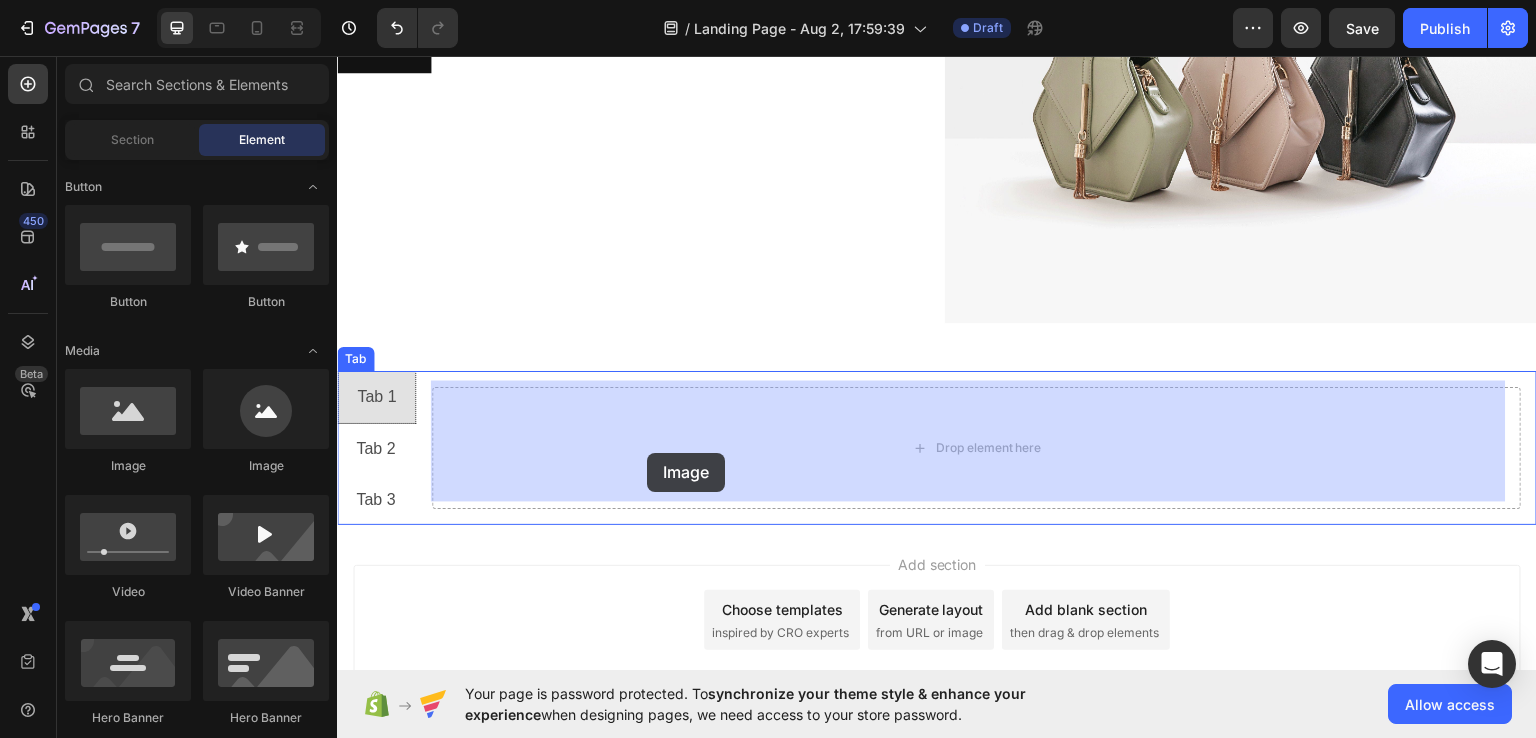 drag, startPoint x: 608, startPoint y: 479, endPoint x: 556, endPoint y: 428, distance: 72.835434 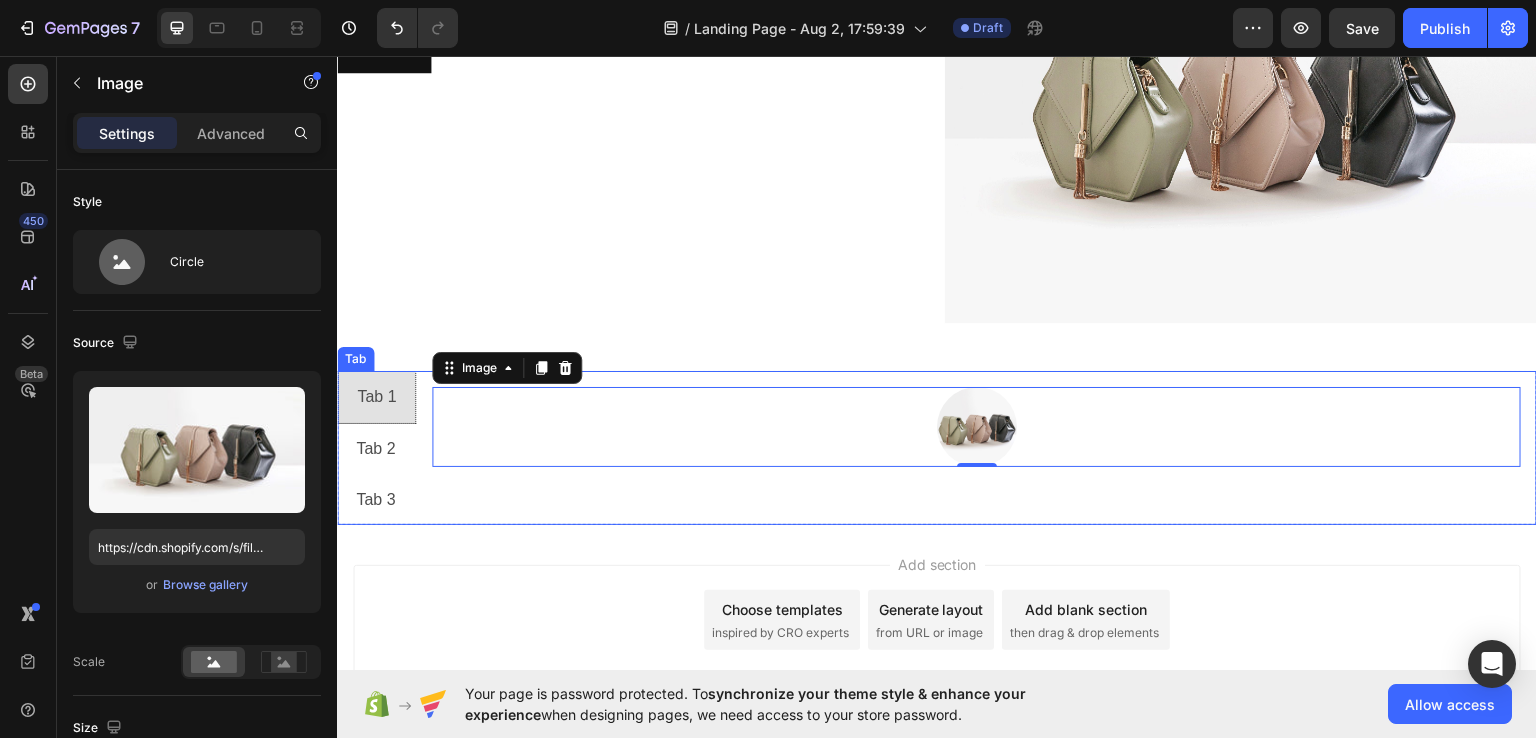 click on "Tab 2" at bounding box center [375, 448] 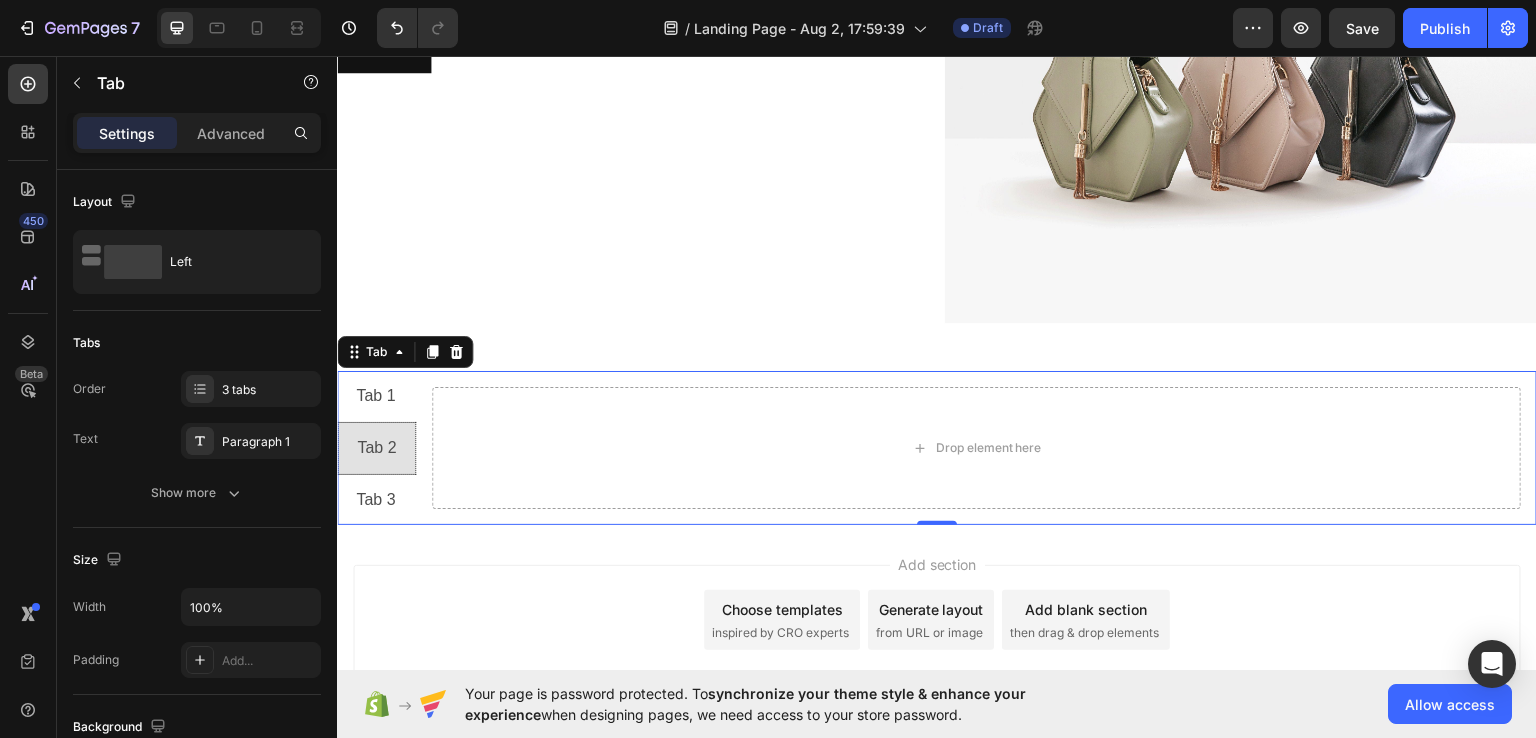 click on "Tab 1" at bounding box center [375, 395] 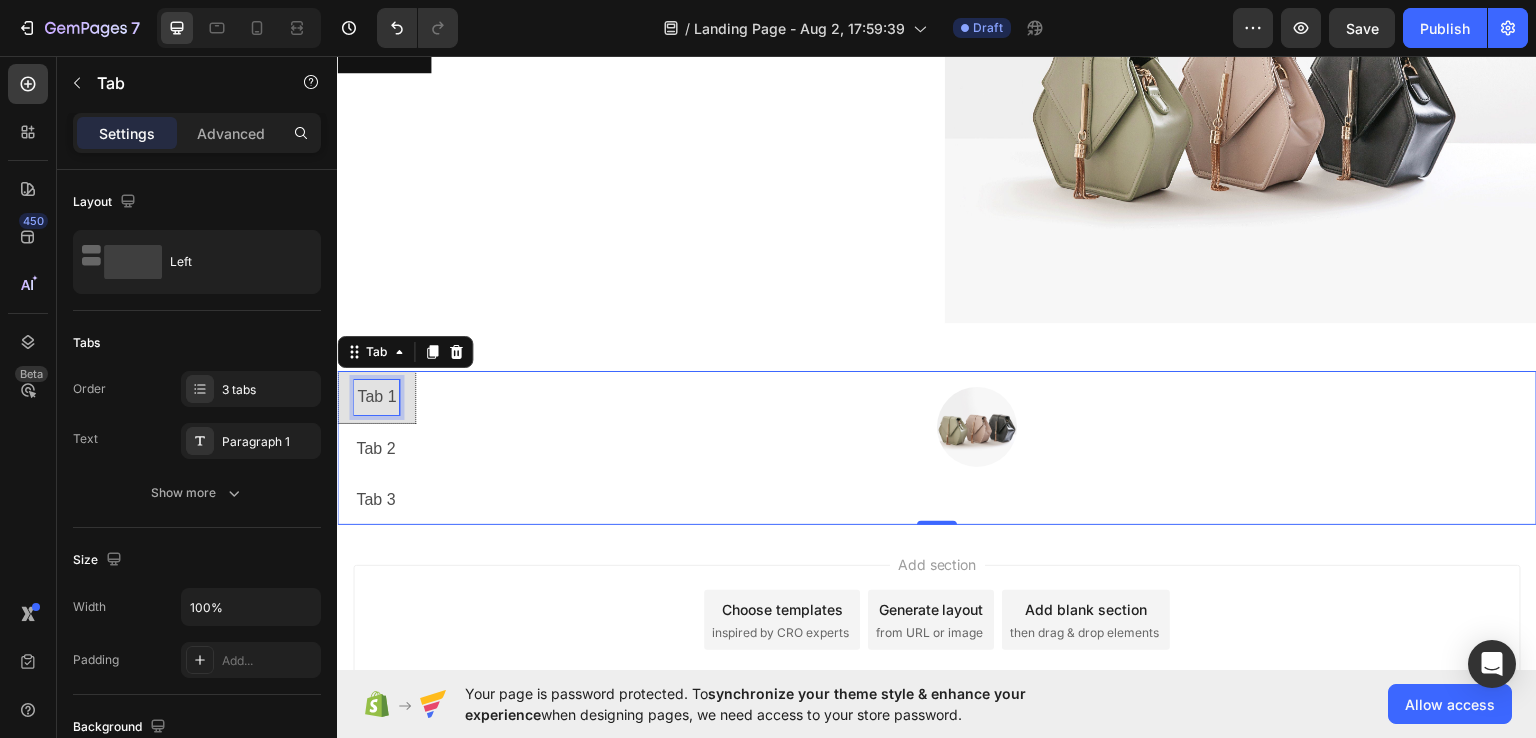 scroll, scrollTop: 251, scrollLeft: 0, axis: vertical 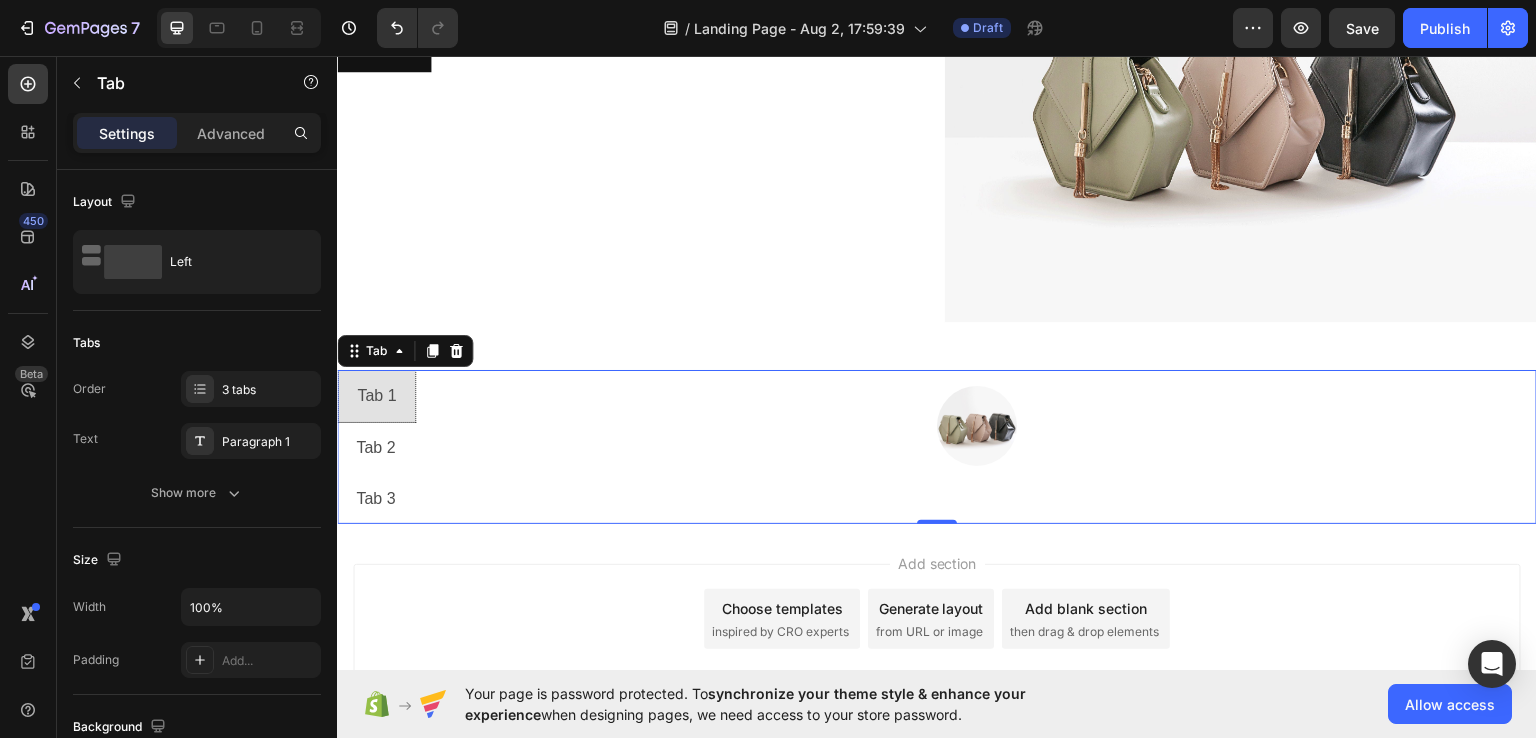 click on "Image" at bounding box center [976, 446] 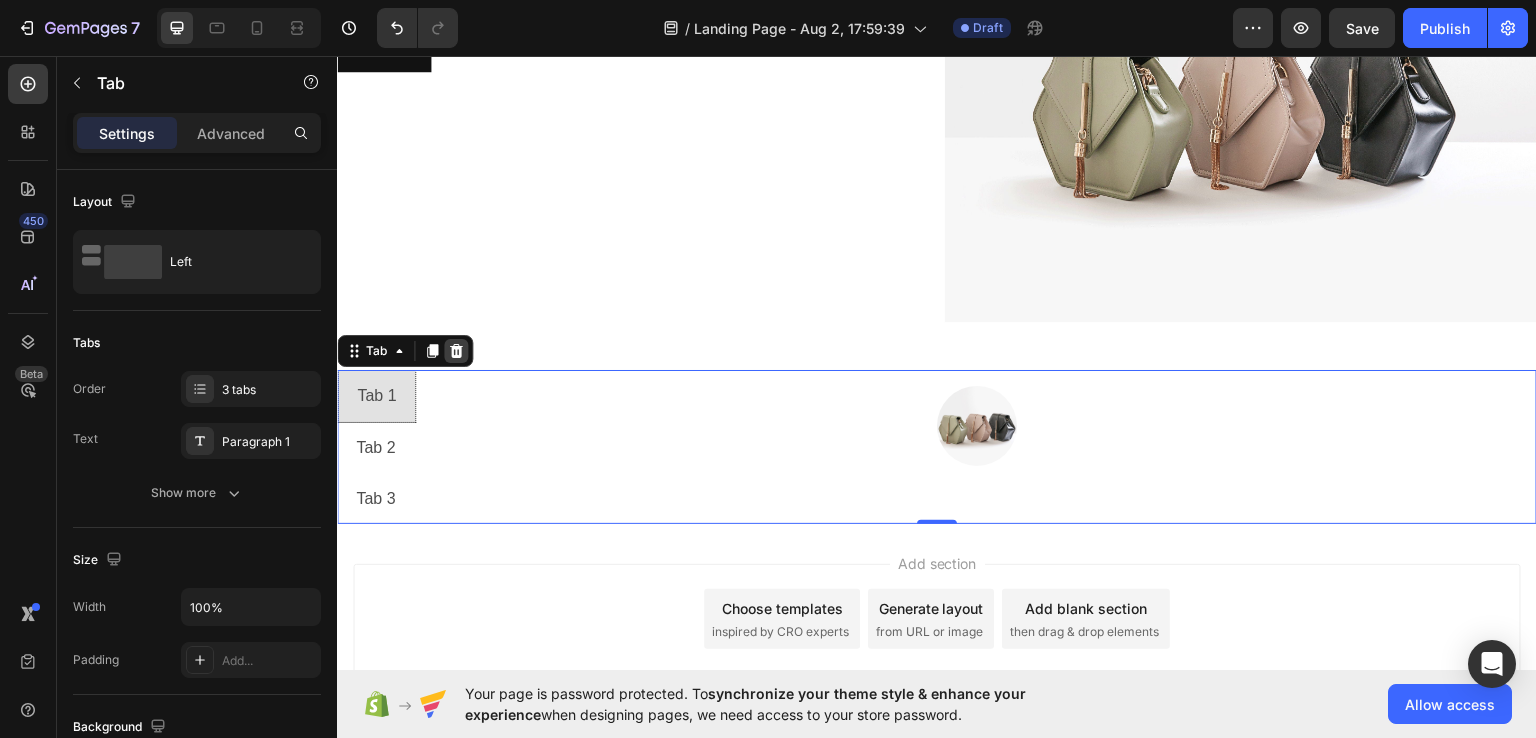 click at bounding box center [456, 350] 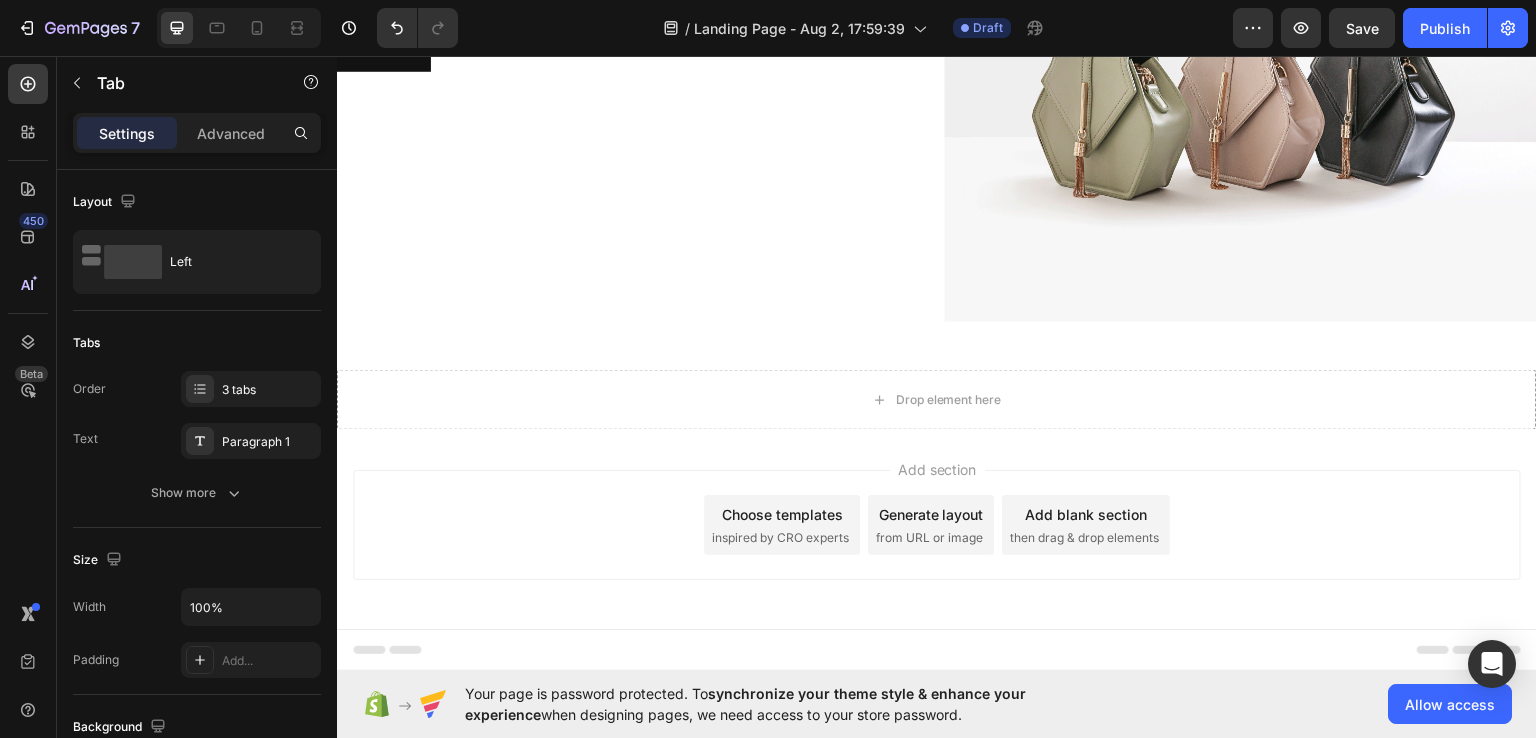scroll, scrollTop: 250, scrollLeft: 0, axis: vertical 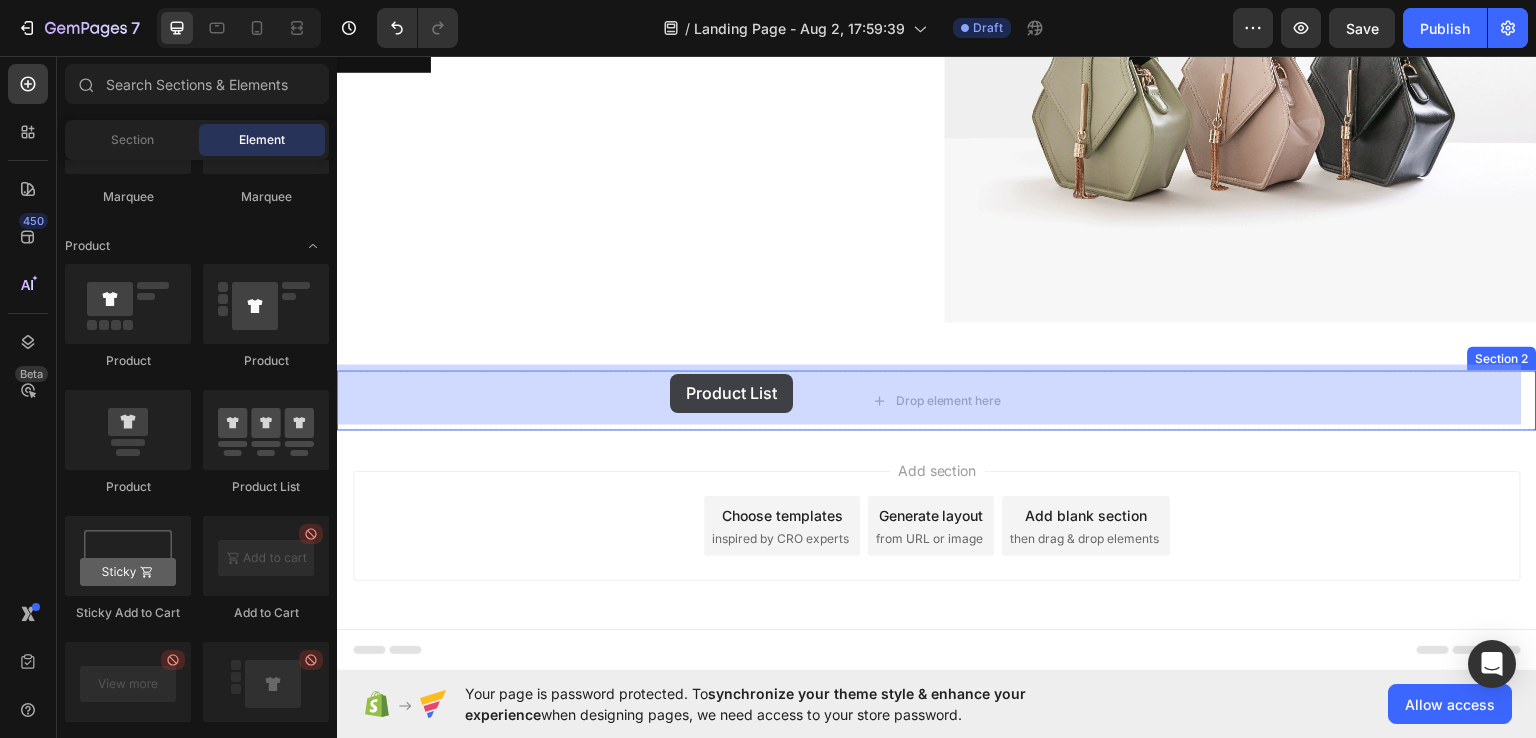 drag, startPoint x: 575, startPoint y: 491, endPoint x: 572, endPoint y: 381, distance: 110.0409 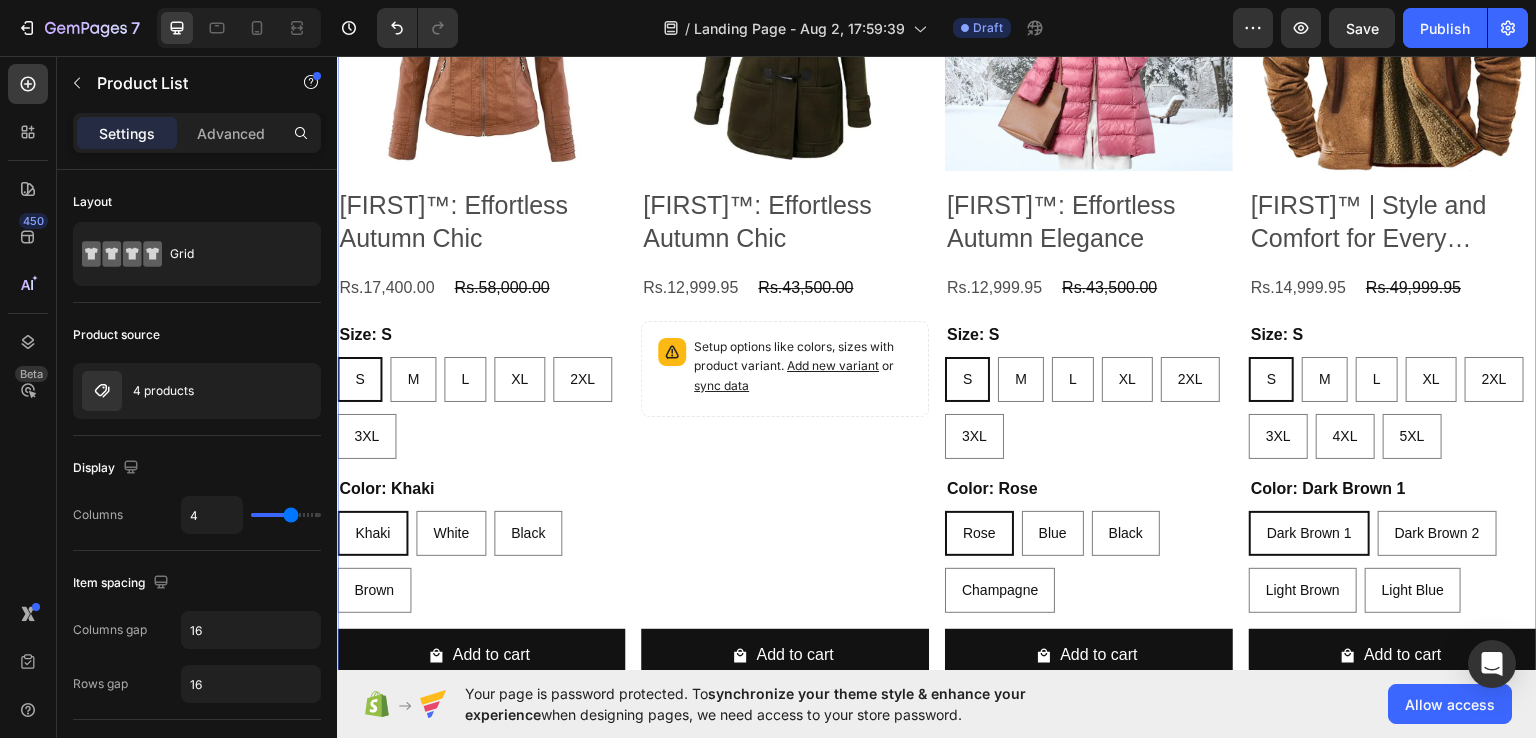 scroll, scrollTop: 716, scrollLeft: 0, axis: vertical 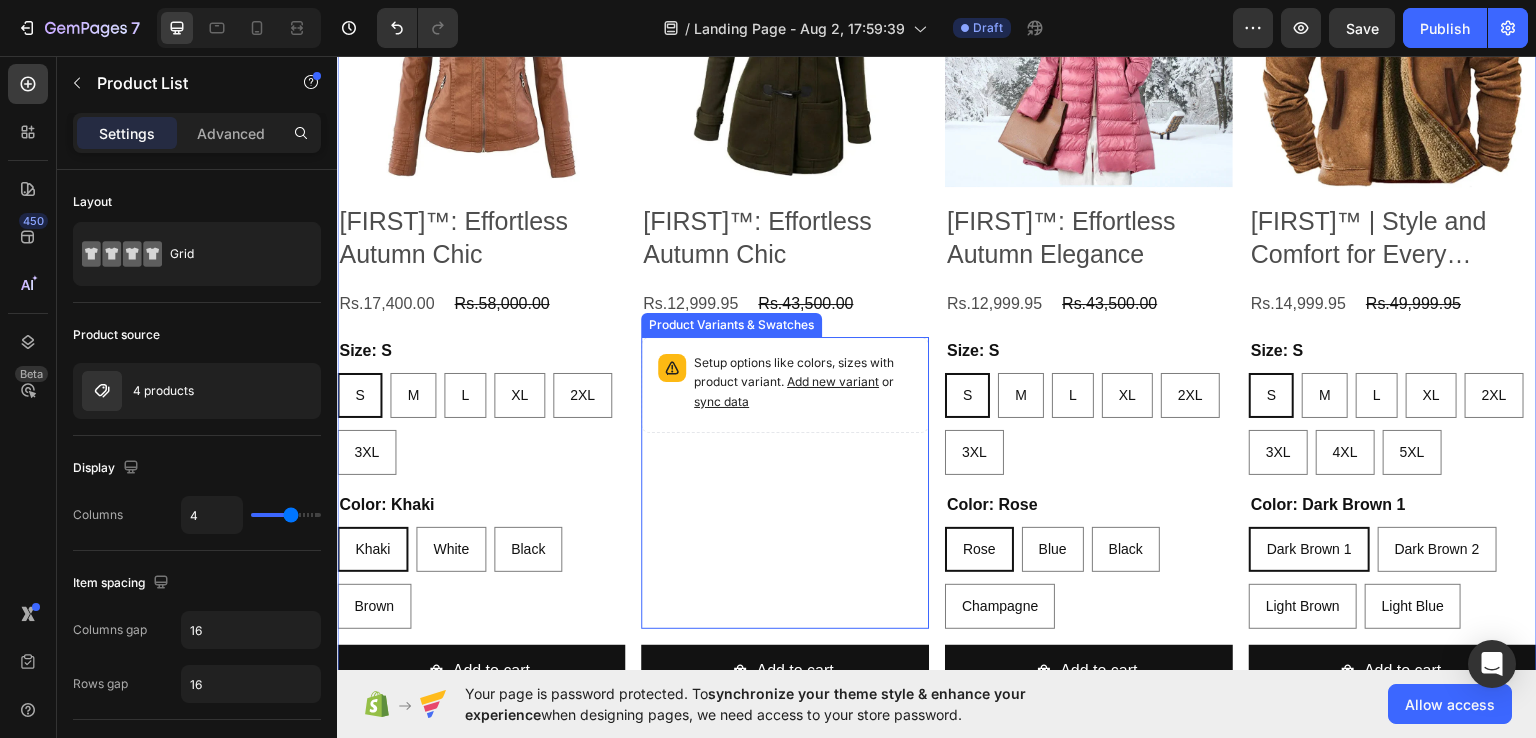 click on "sync data" at bounding box center (721, 400) 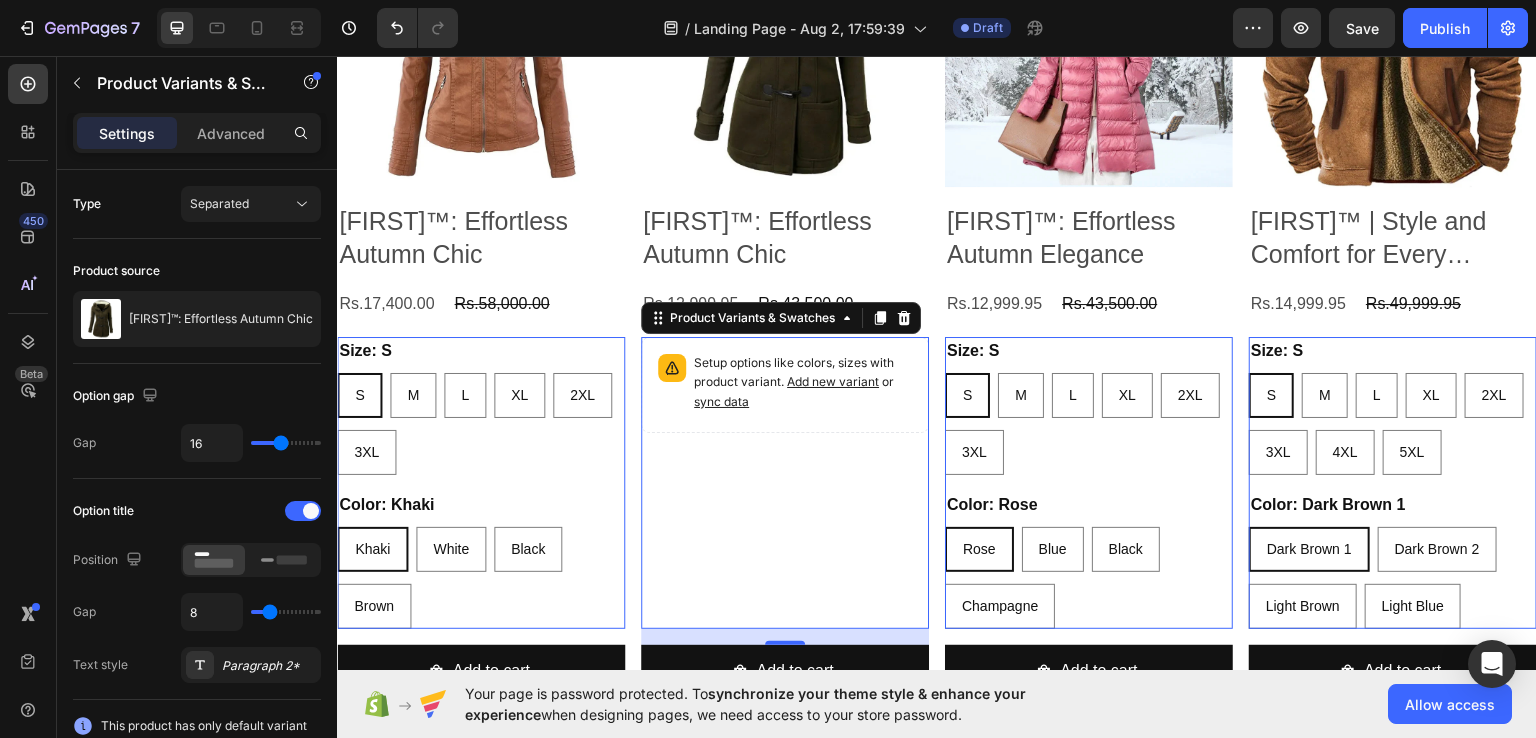 click on "sync data" at bounding box center [721, 400] 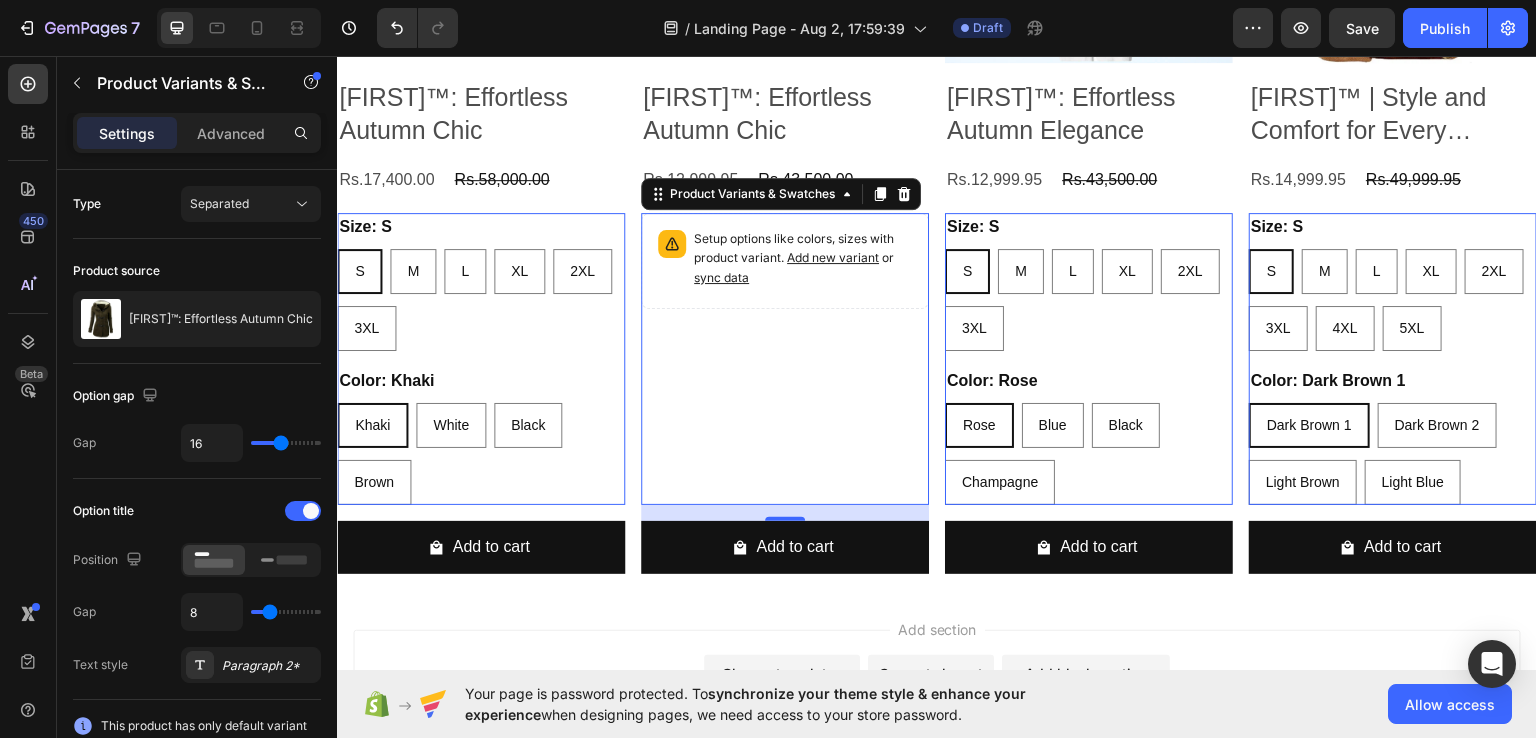 scroll, scrollTop: 816, scrollLeft: 0, axis: vertical 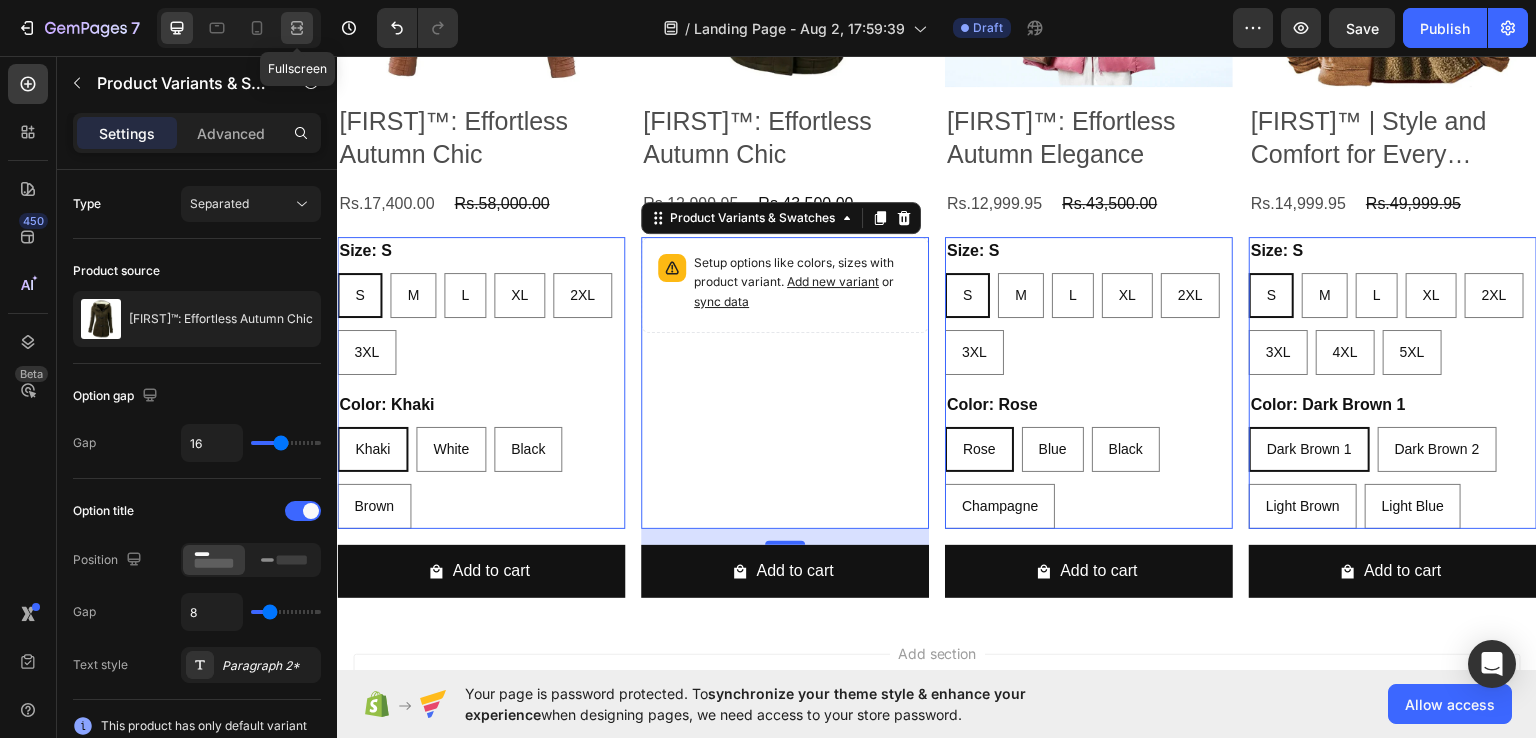 click 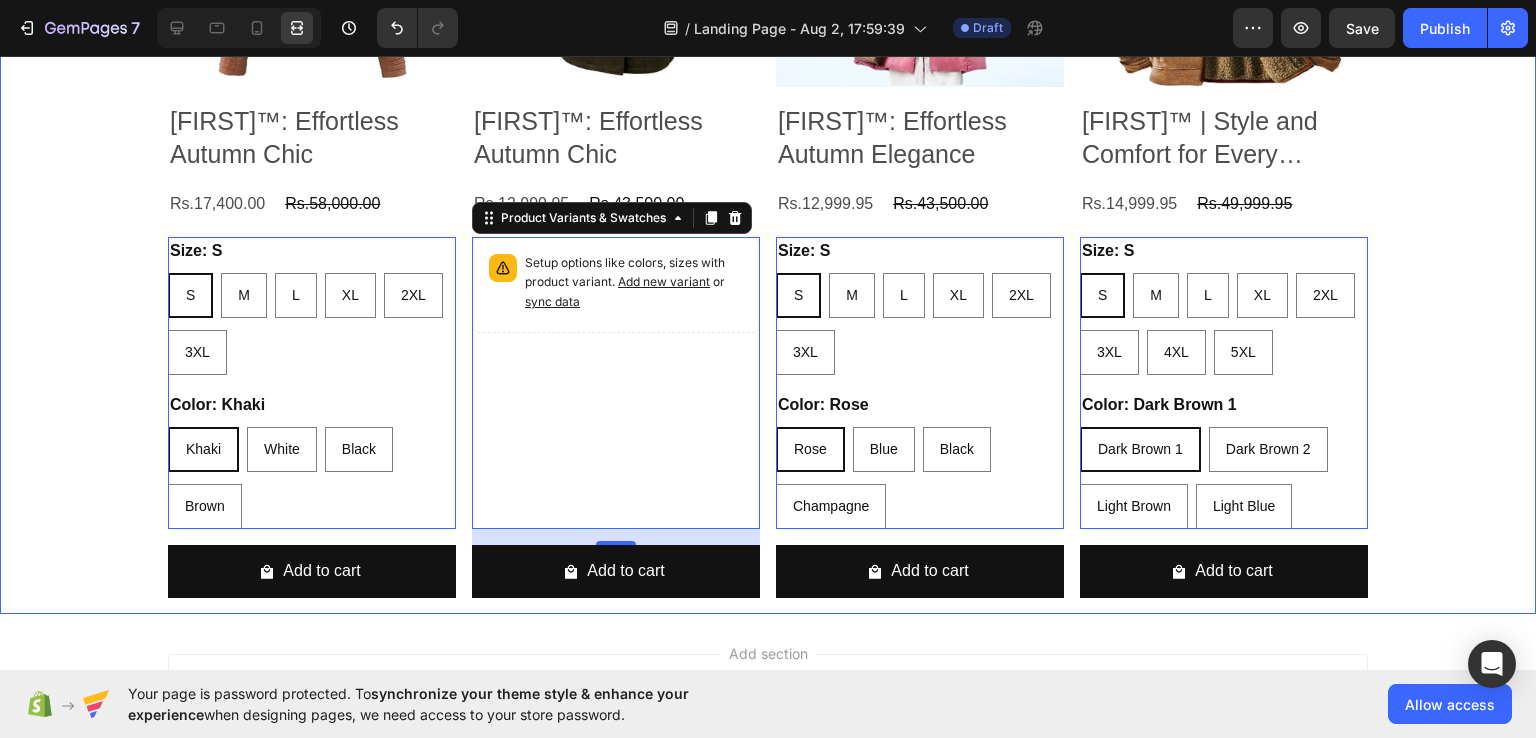 click on "Product Images Giulia™: Effortless Autumn Chic Product Title Rs.17,400.00 Product Price Product Price Rs.58,000.00 Product Price Product Price Row Size: S S S S M M M L L L XL XL XL 2XL 2XL 2XL 3XL 3XL 3XL Color: Khaki Khaki Khaki Khaki White White White Black Black Black Brown Brown Brown Product Variants & Swatches 0 Add to cart Add to Cart Row Product List Product Images Lucia™: Effortless Autumn Chic Product Title Rs.12,999.95 Product Price Product Price Rs.43,500.00 Product Price Product Price Row Setup options like colors, sizes with product variant. Add new variant or sync data Product Variants & Swatches 16 Add to cart Add to Cart Row Product List Product Images Elena™: Effortless Autumn Elegance Product Title Rs.12,999.95 Product Price Product Price Rs.43,500.00 Product Price Product Price Row Size: S S S S M M M L L L XL XL XL 2XL 2XL 2XL 3XL 3XL 3XL Color: Rose Rose Rose Rose Blue Blue Blue Black Black Black Champagne Champagne Champagne Product Variants & Swatches 0 Row Row S" at bounding box center (768, 206) 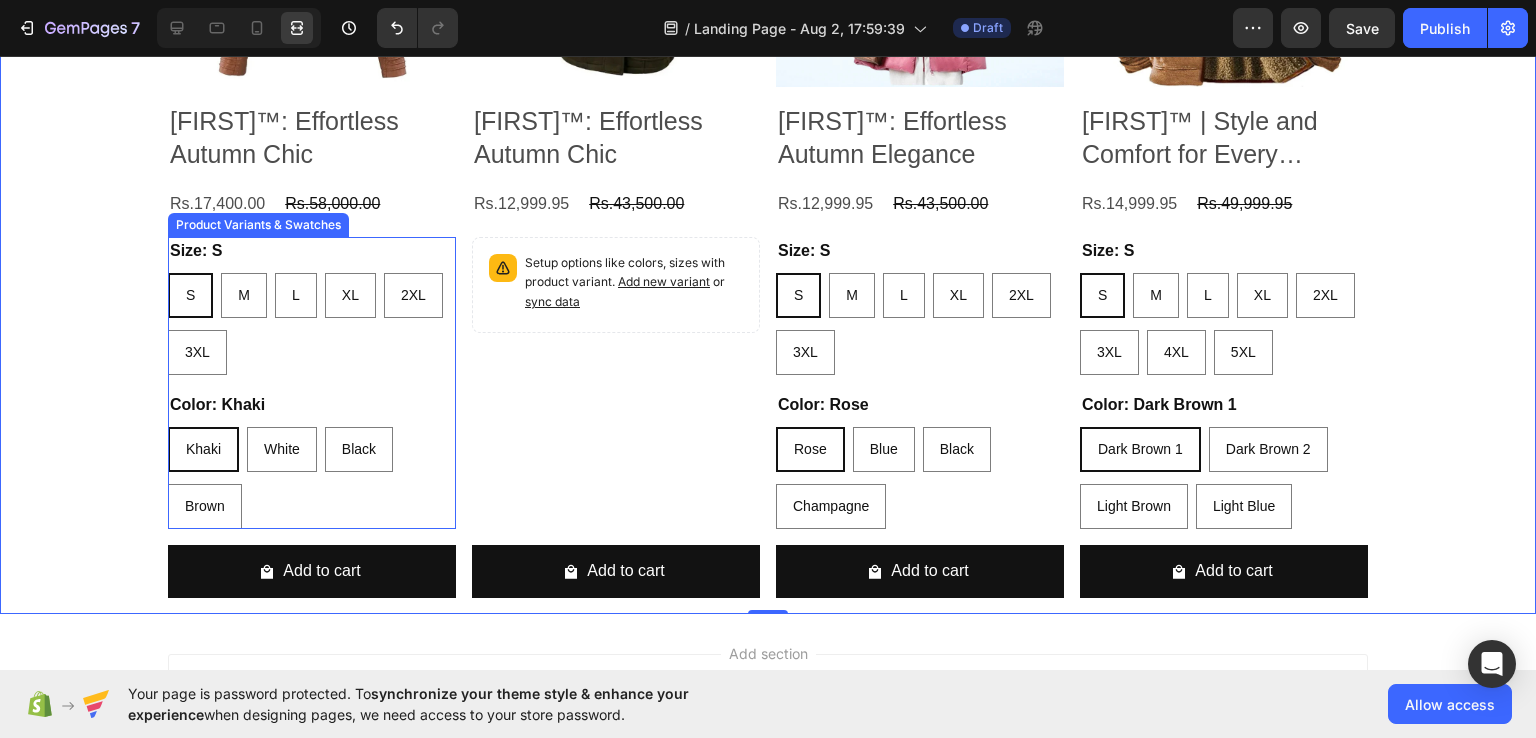 click on "Size: S S S S M M M L L L XL XL XL 2XL 2XL 2XL 3XL 3XL 3XL" at bounding box center (312, 306) 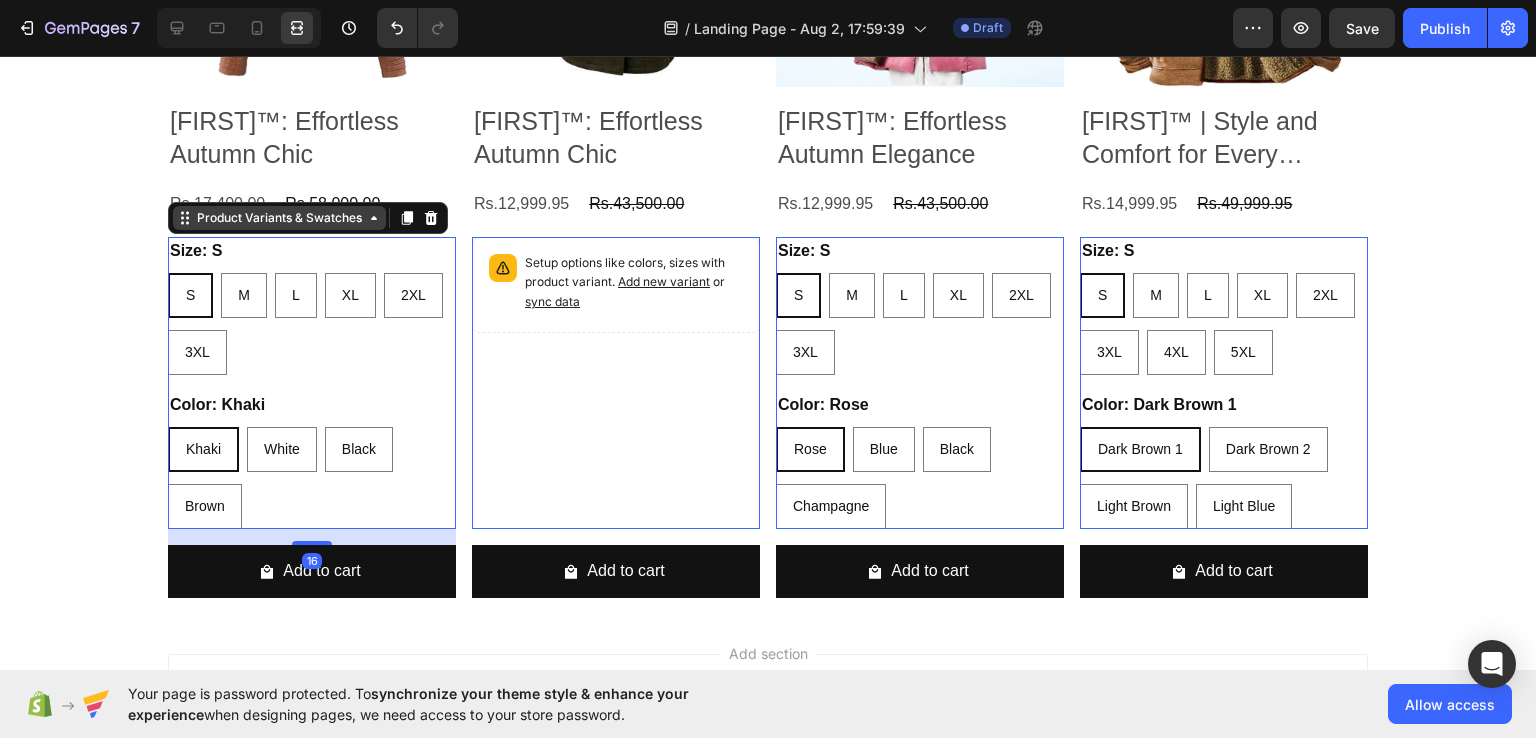 click on "Product Variants & Swatches" at bounding box center [279, 218] 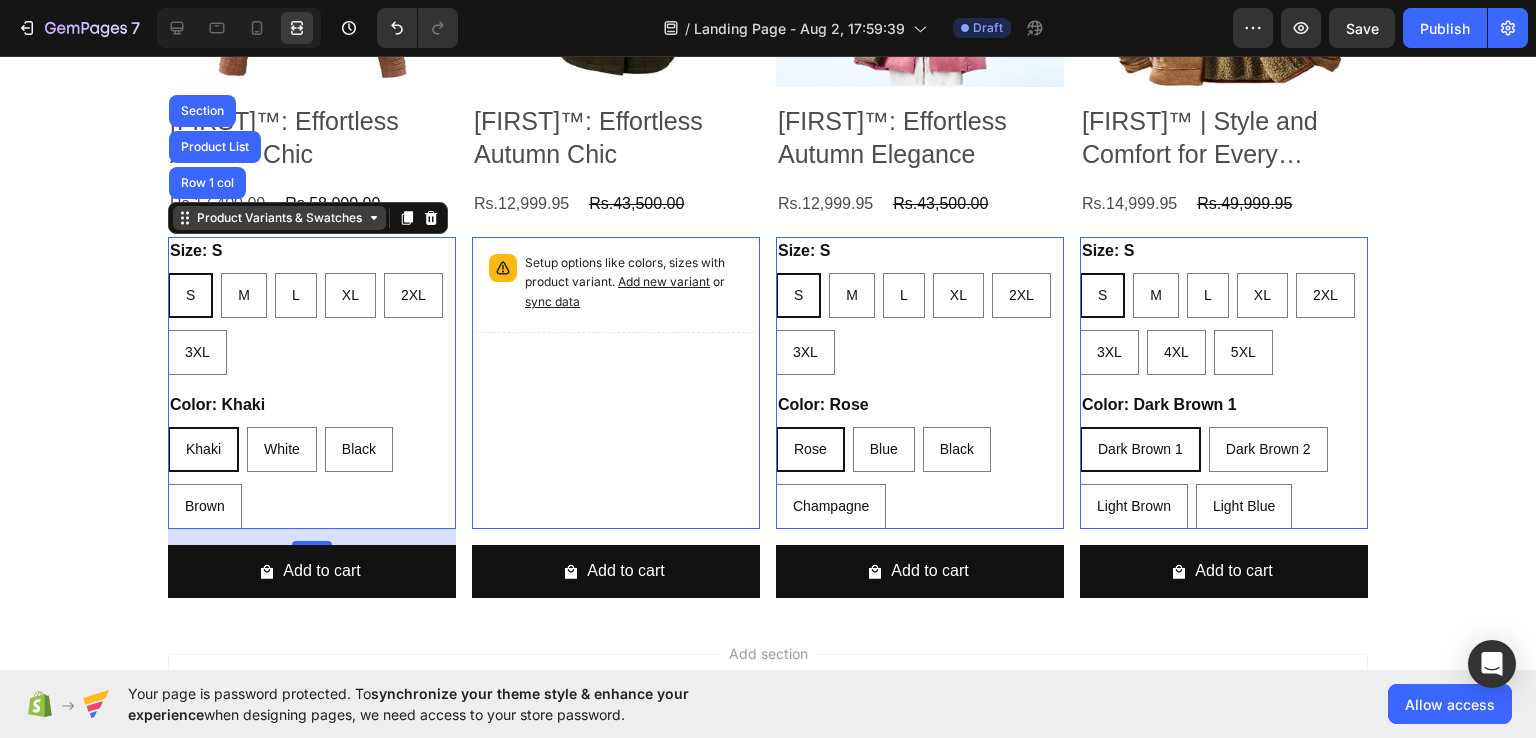 click on "Product Variants & Swatches" at bounding box center [279, 218] 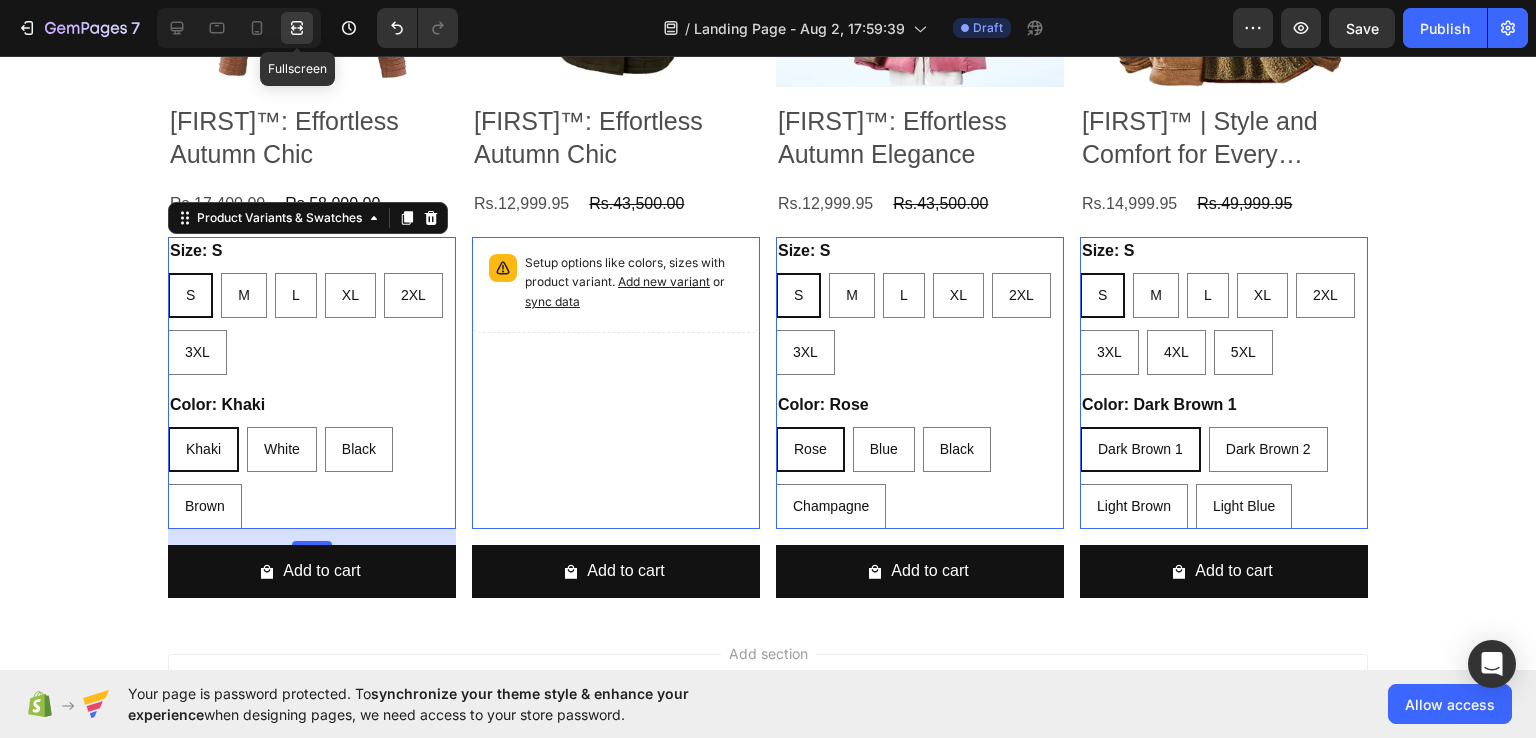 click 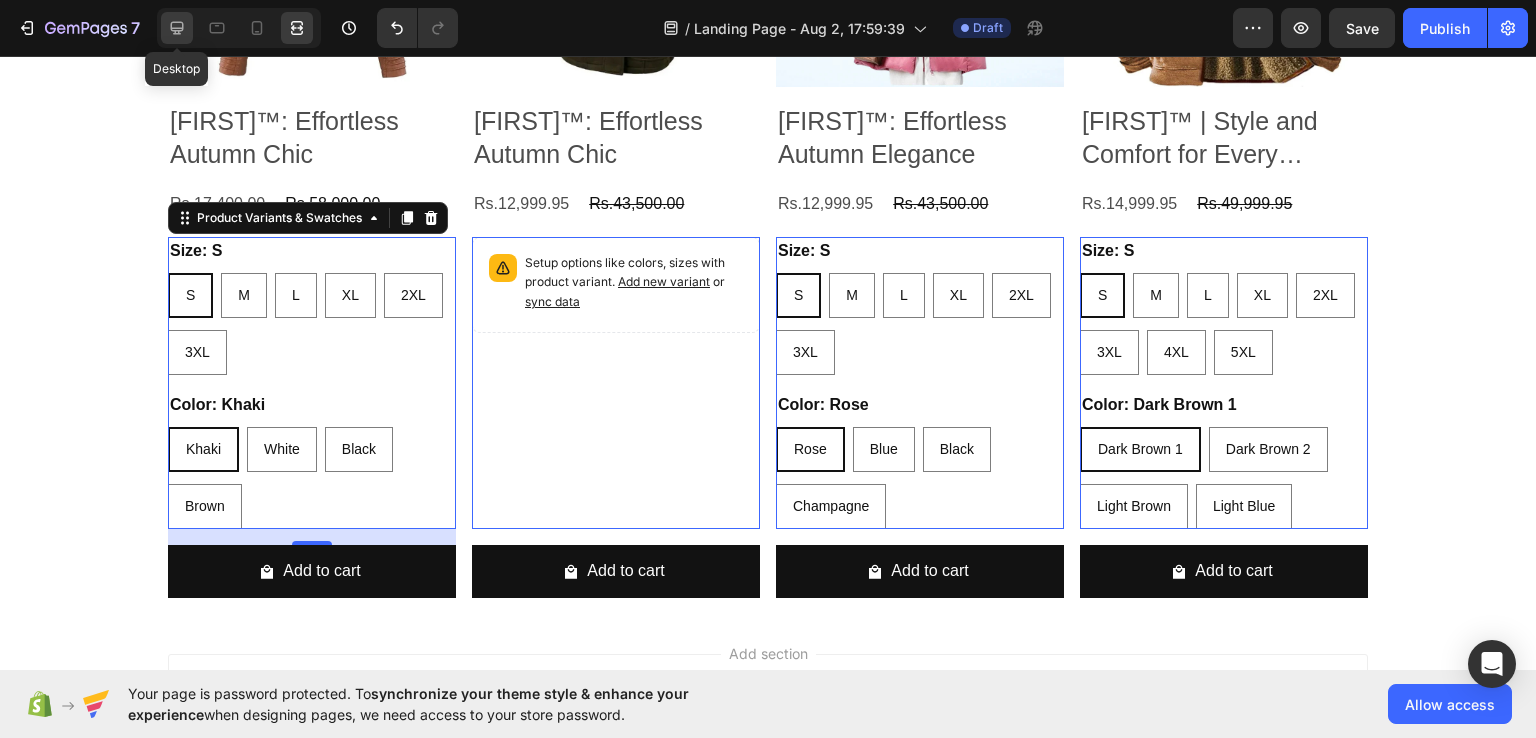 click 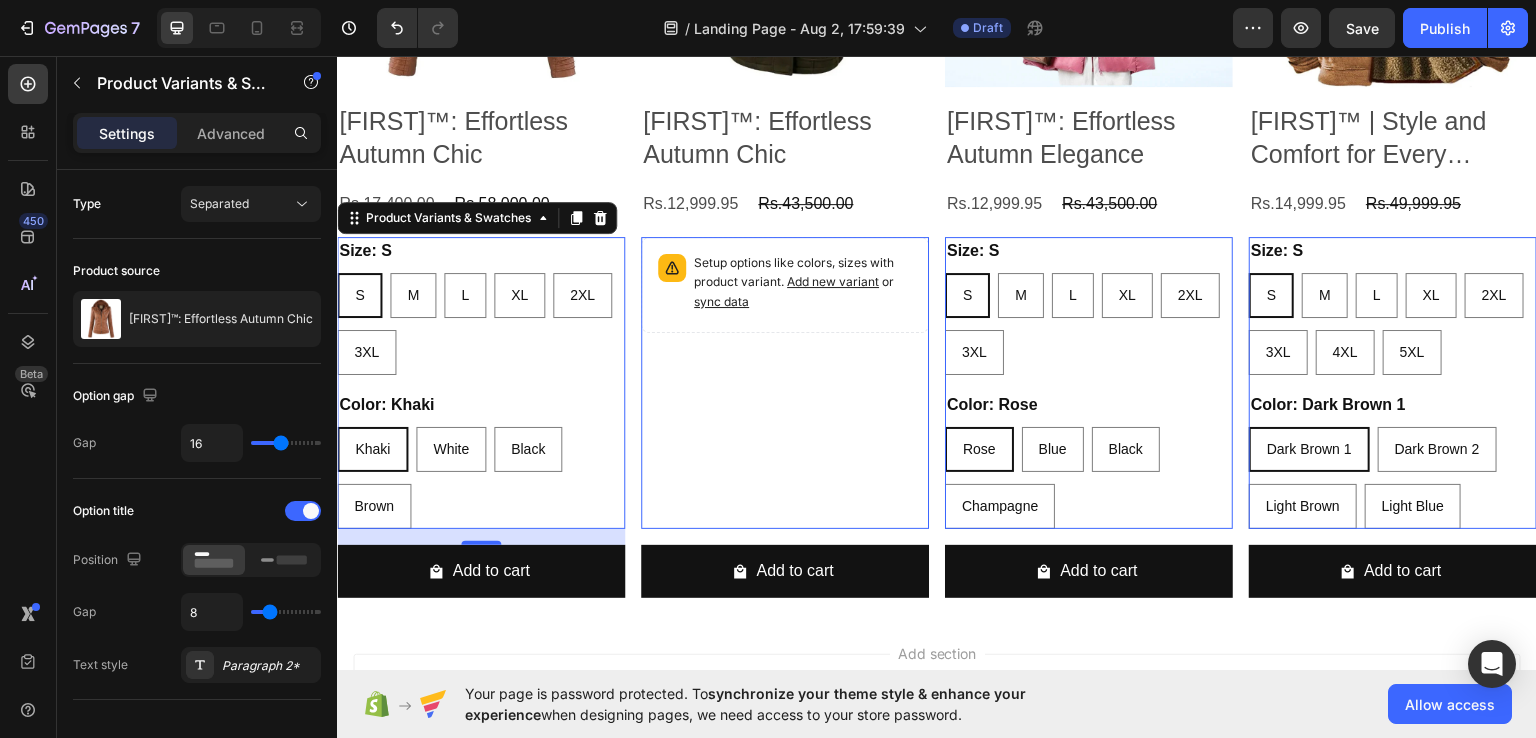 click on "S S S M M M L L L XL XL XL 2XL 2XL 2XL 3XL 3XL 3XL" at bounding box center (481, 323) 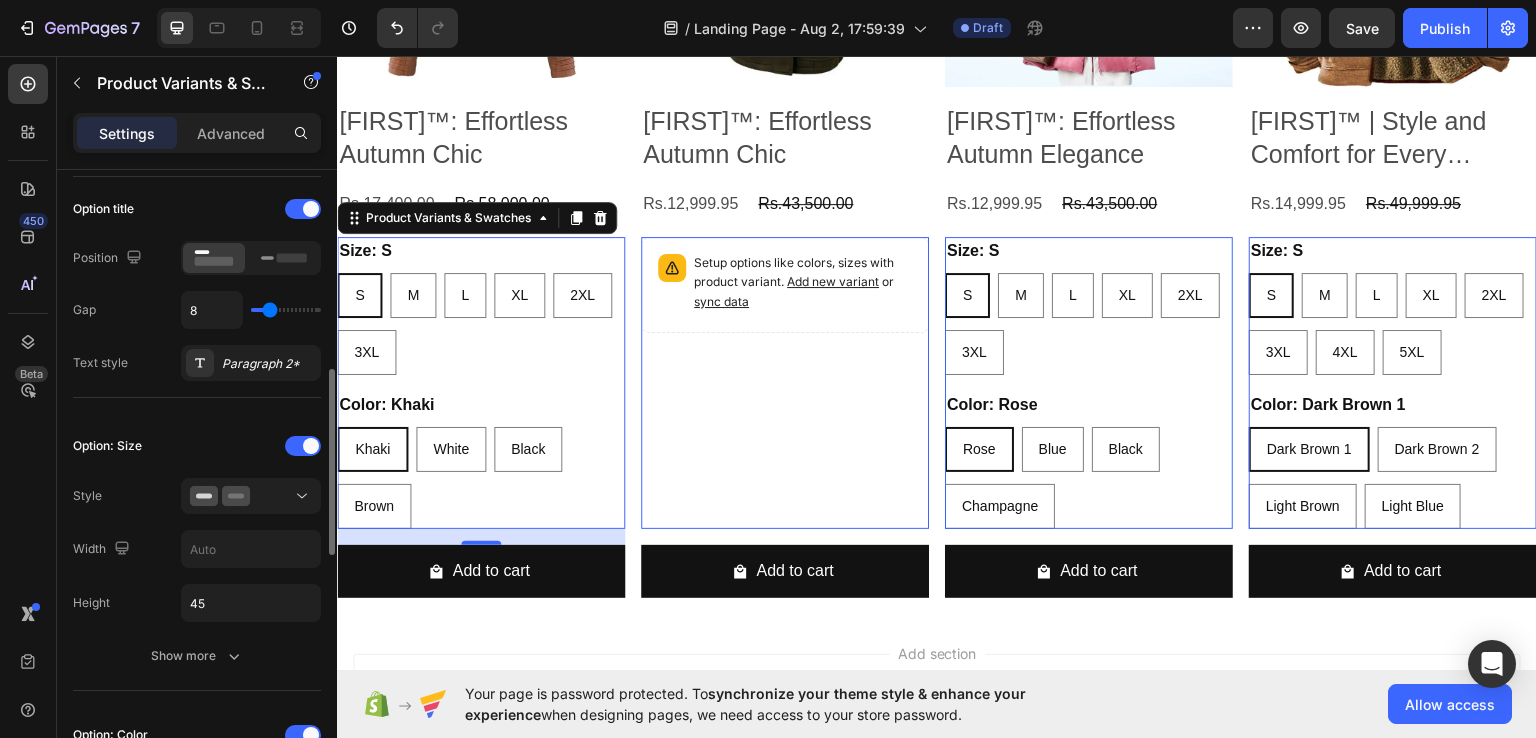 scroll, scrollTop: 386, scrollLeft: 0, axis: vertical 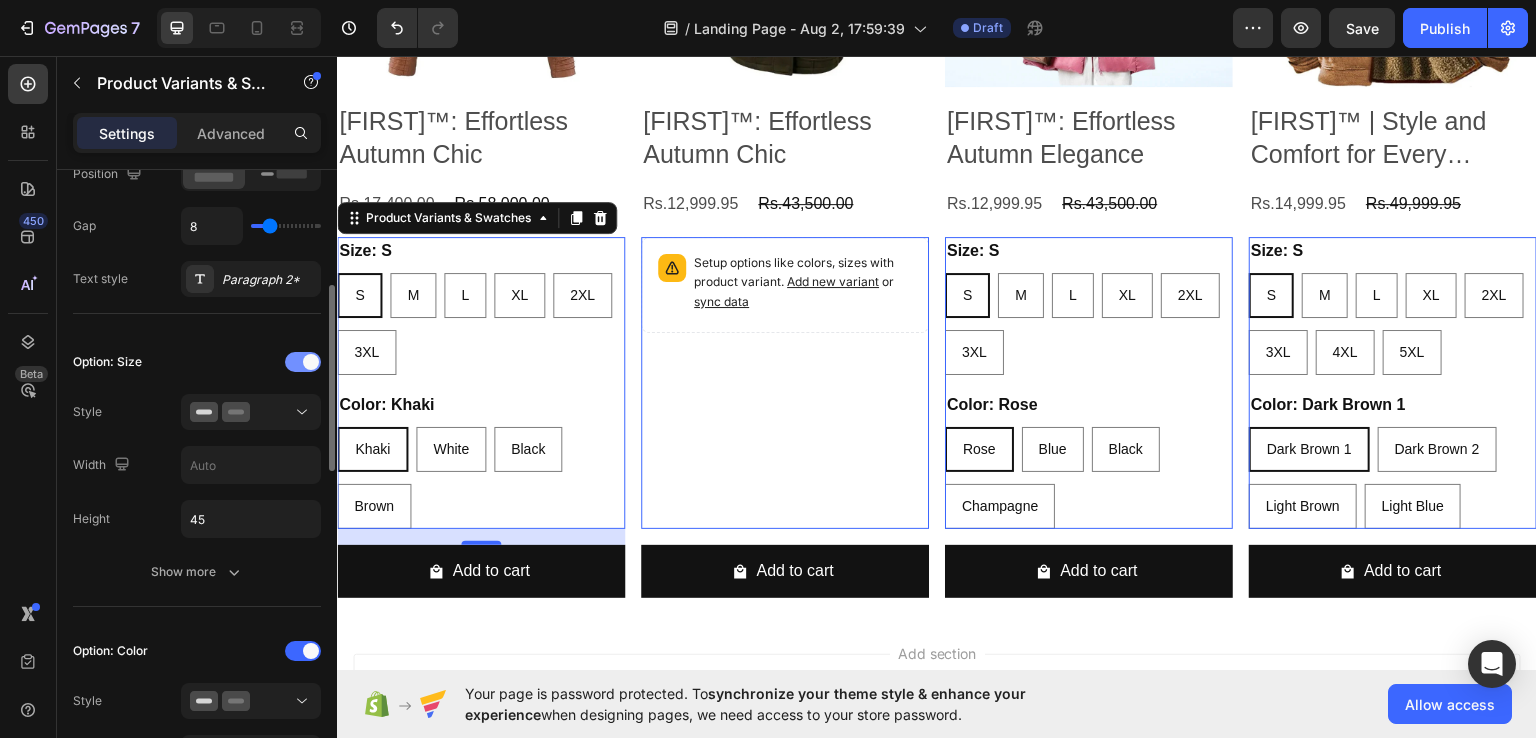 click at bounding box center [303, 362] 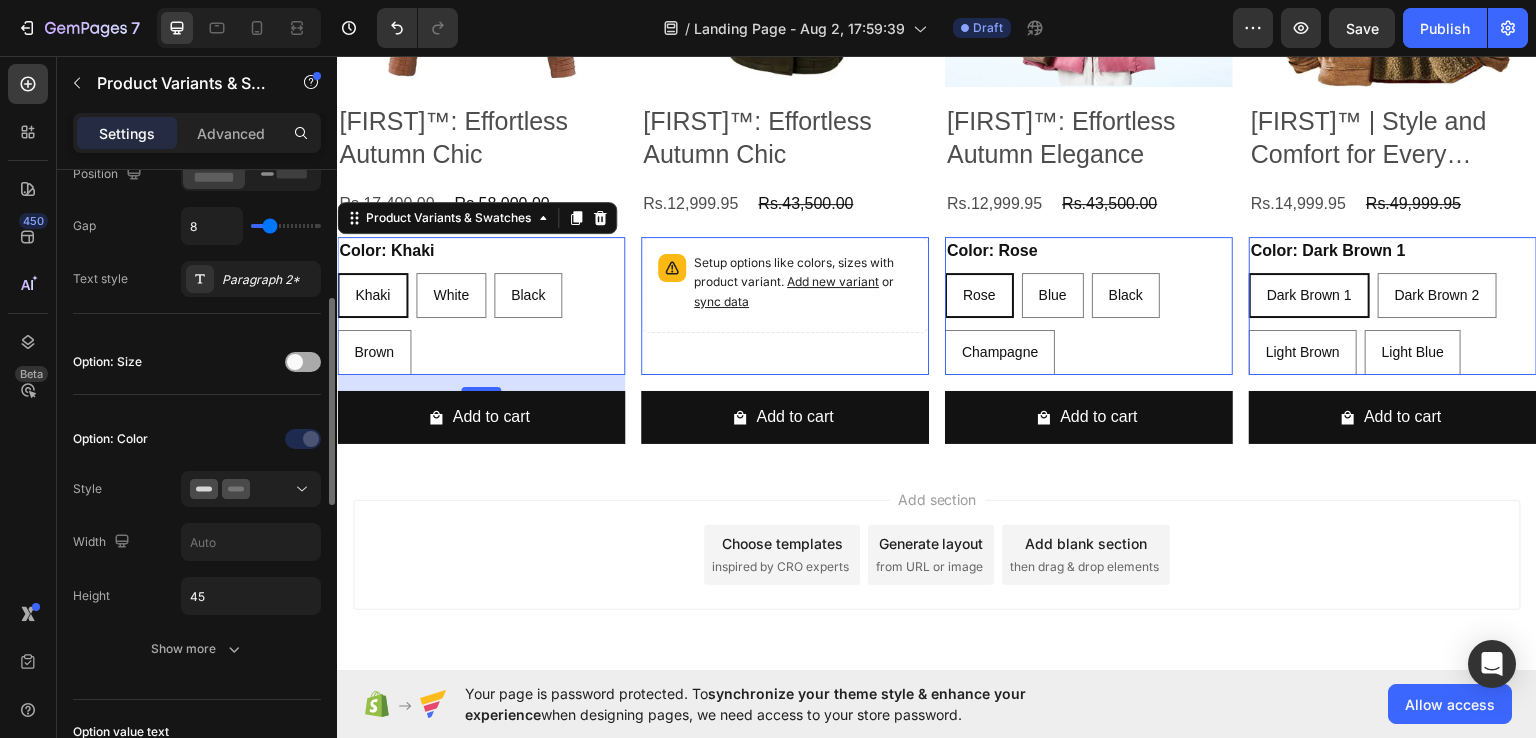 click at bounding box center [295, 362] 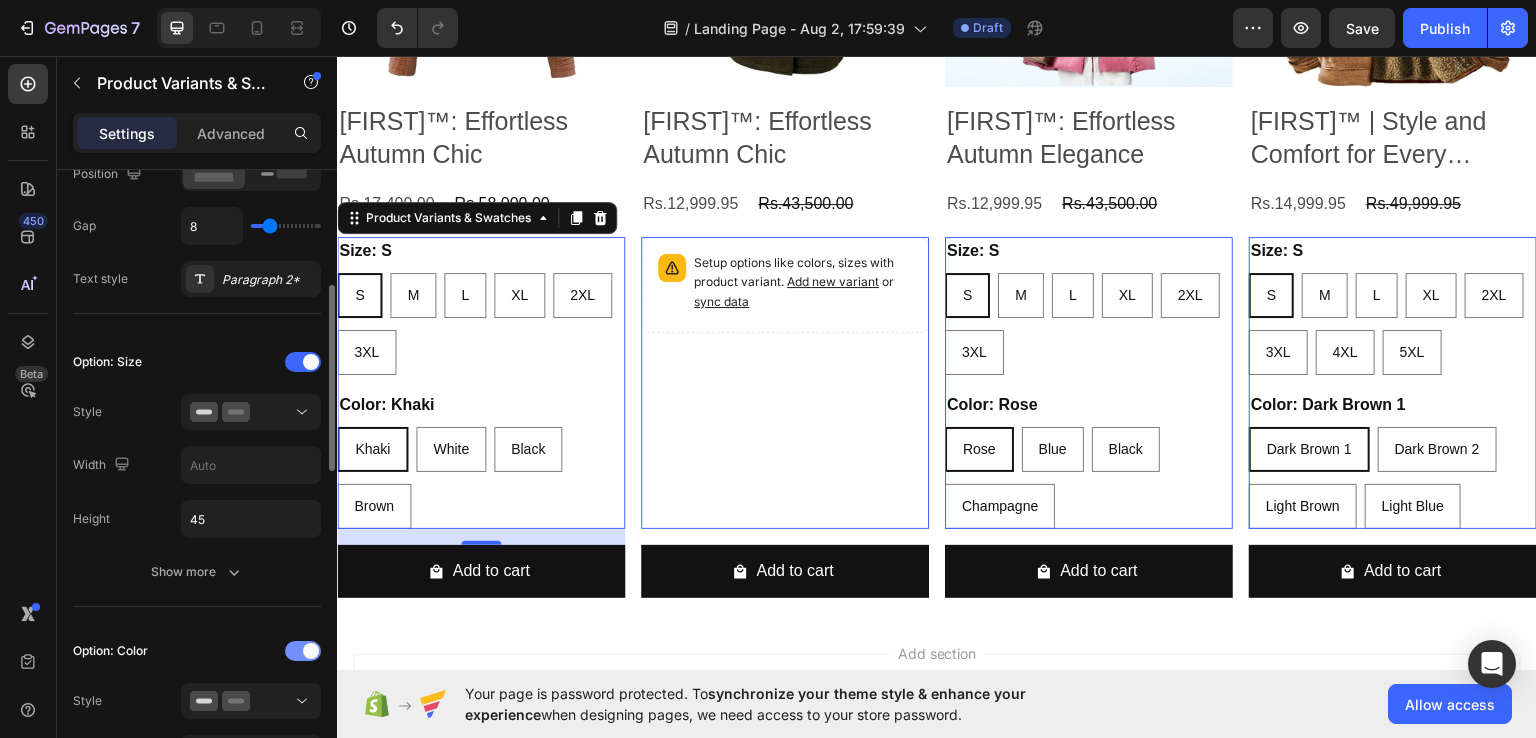 click at bounding box center [303, 651] 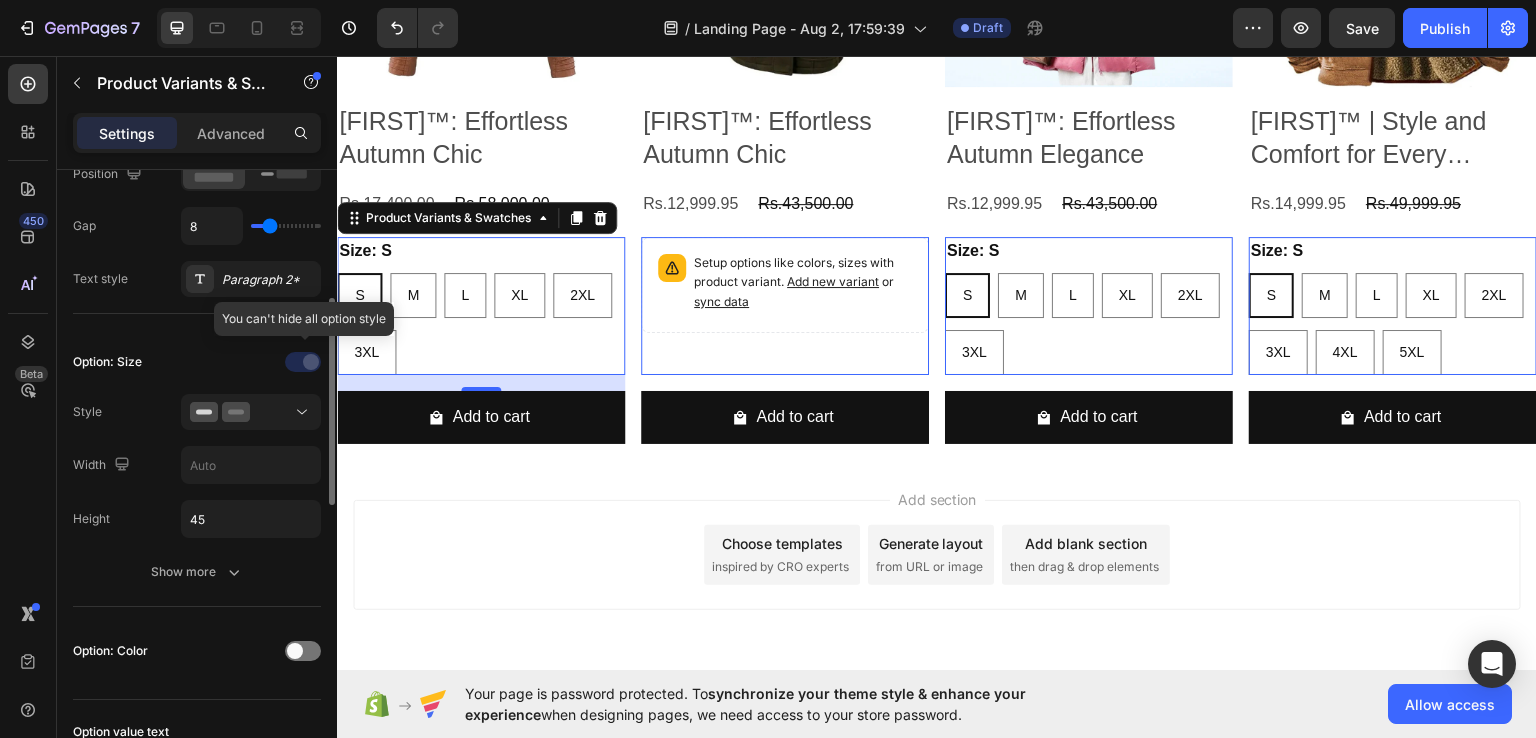 click 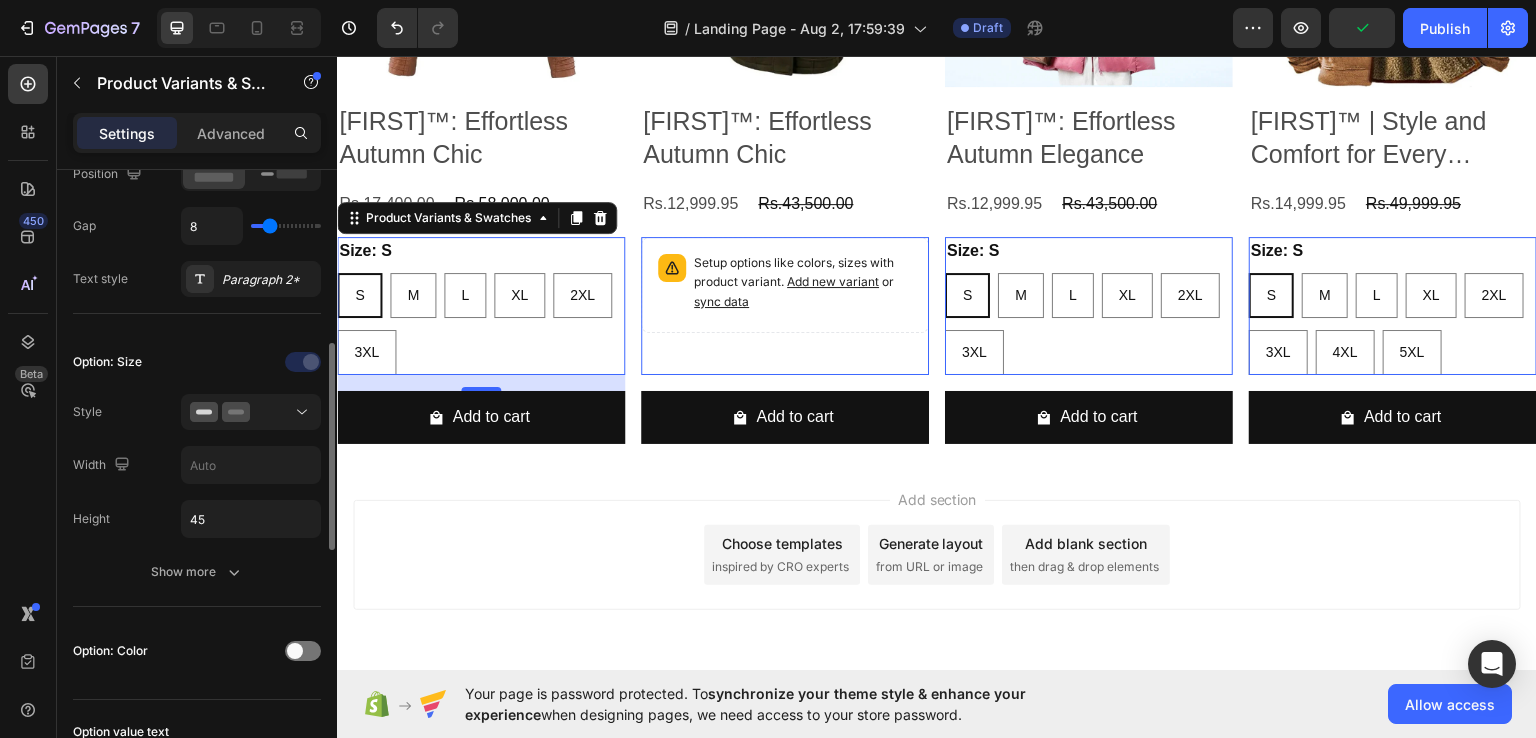 scroll, scrollTop: 436, scrollLeft: 0, axis: vertical 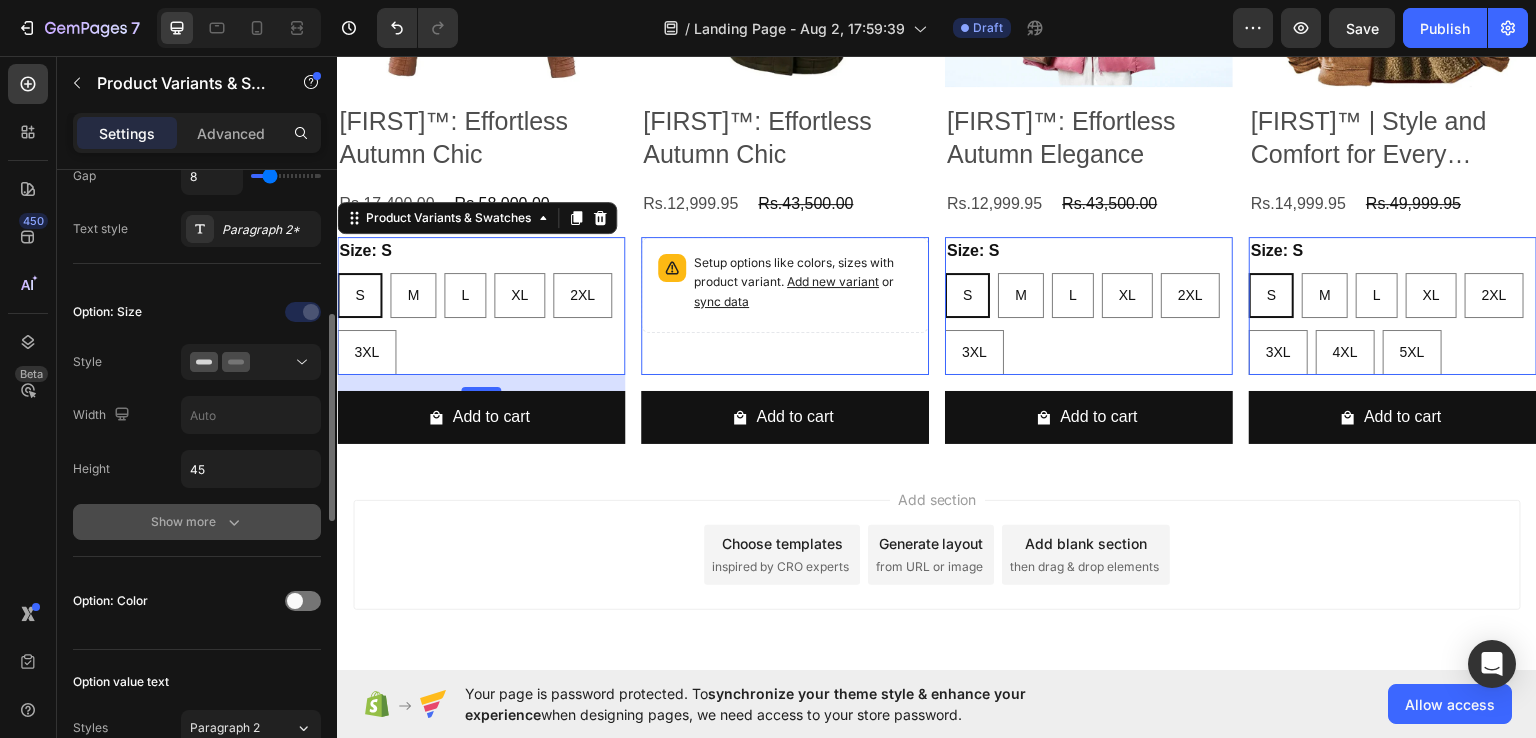 click on "Show more" at bounding box center (197, 522) 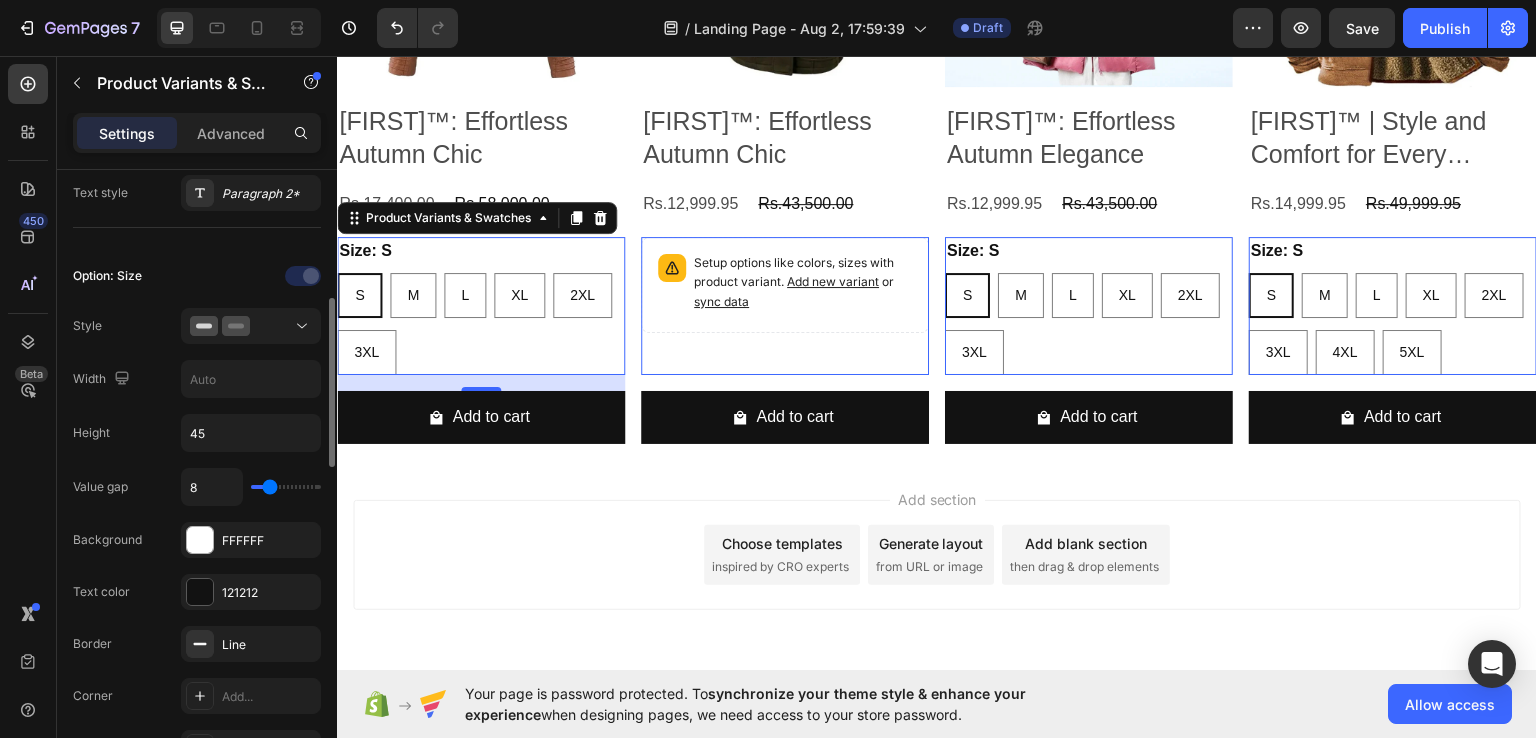 scroll, scrollTop: 354, scrollLeft: 0, axis: vertical 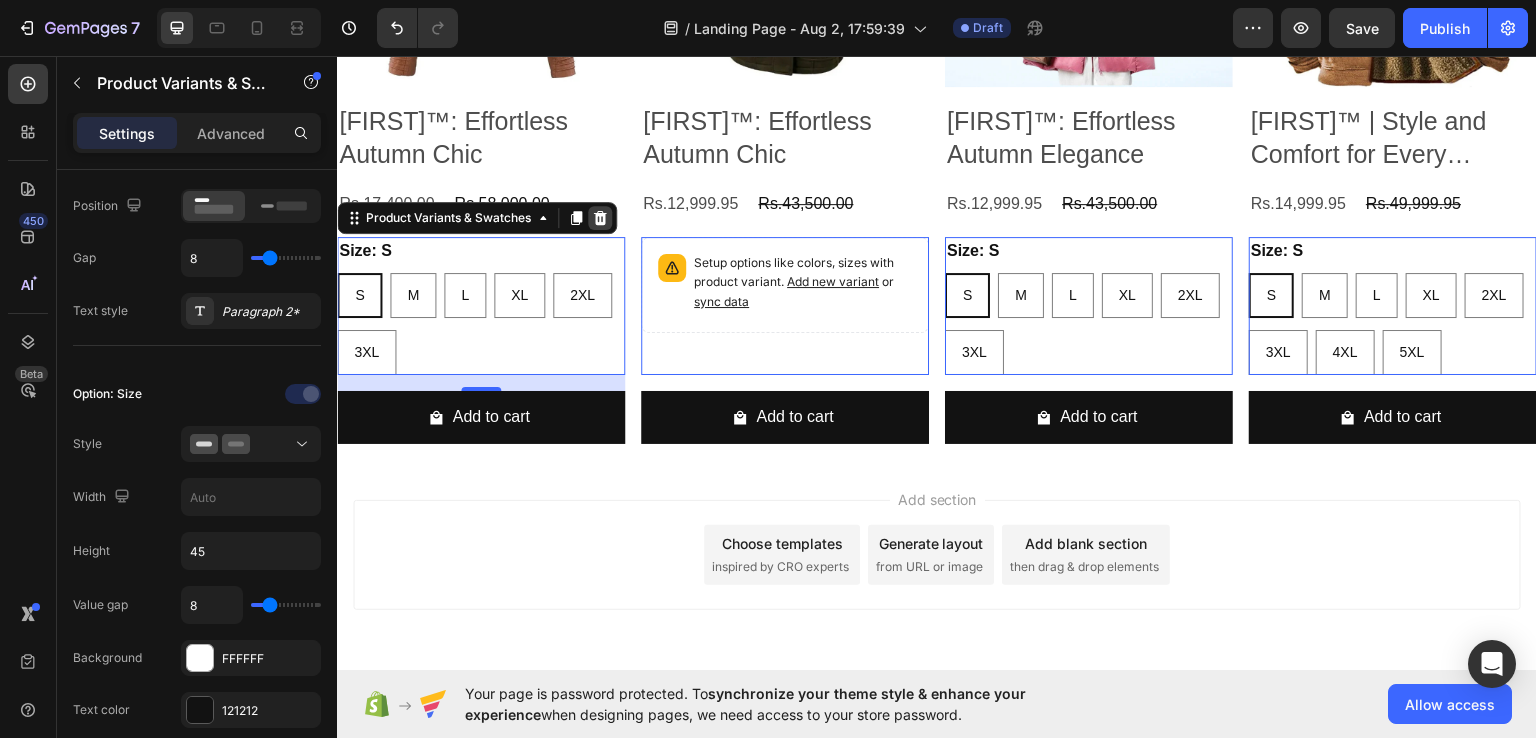 click 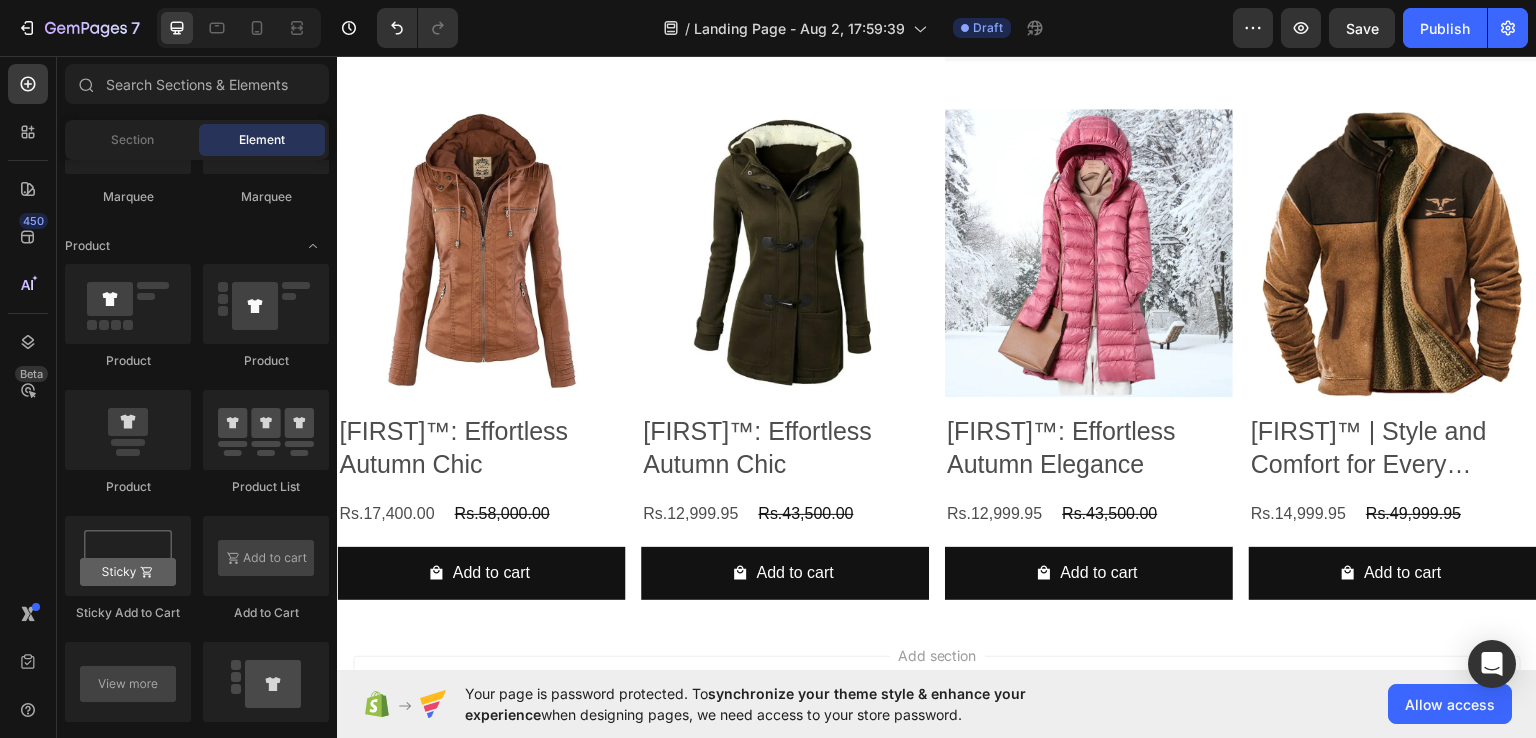 scroll, scrollTop: 468, scrollLeft: 0, axis: vertical 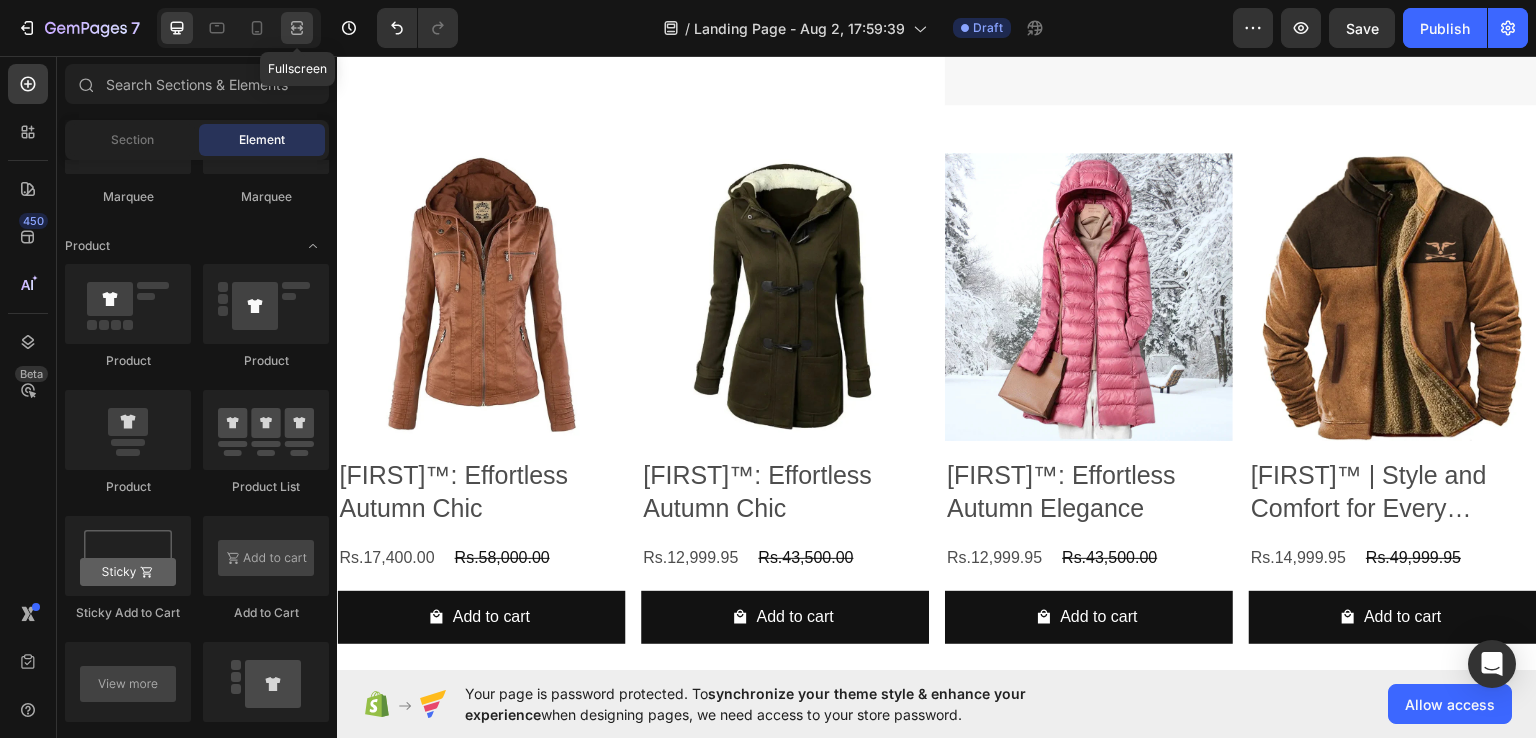 click 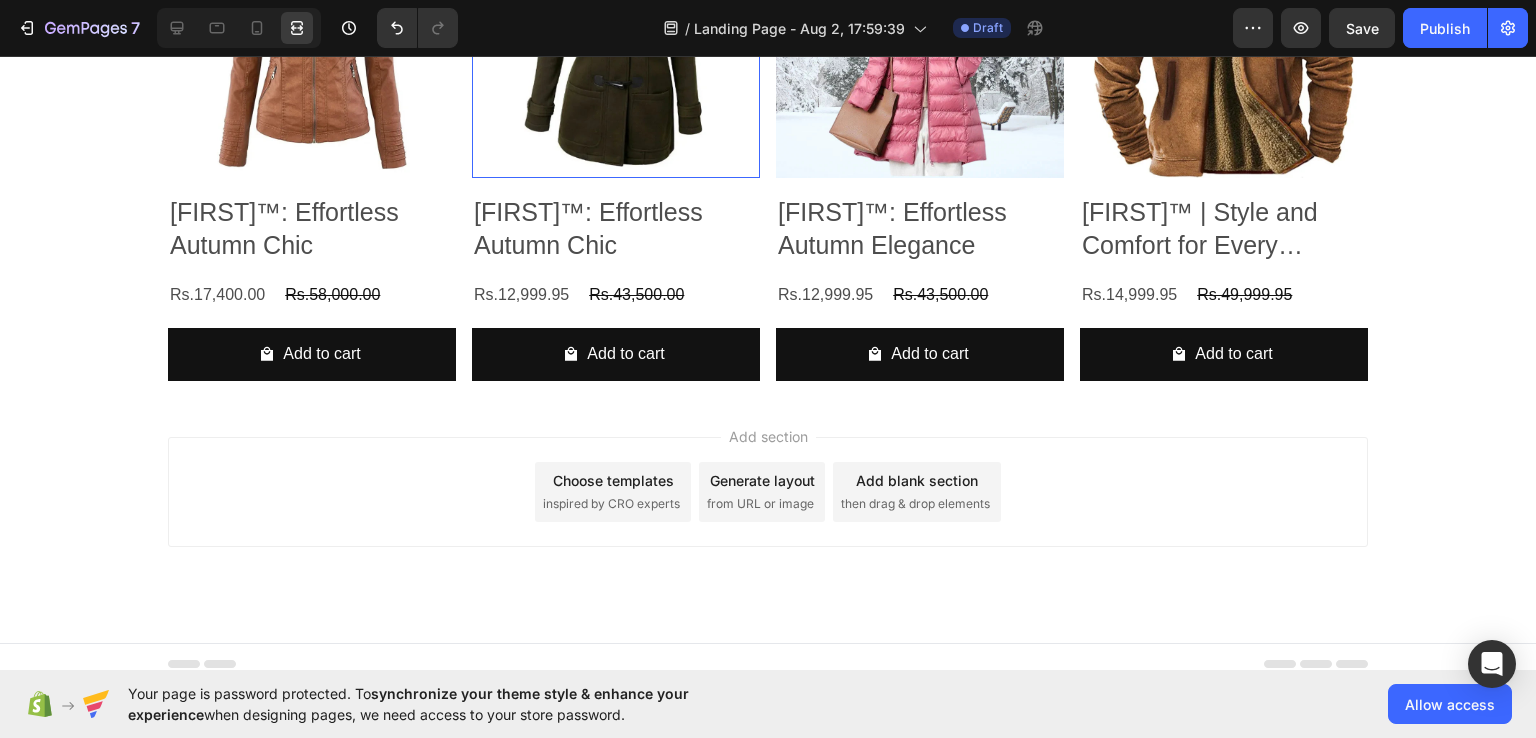 scroll, scrollTop: 744, scrollLeft: 0, axis: vertical 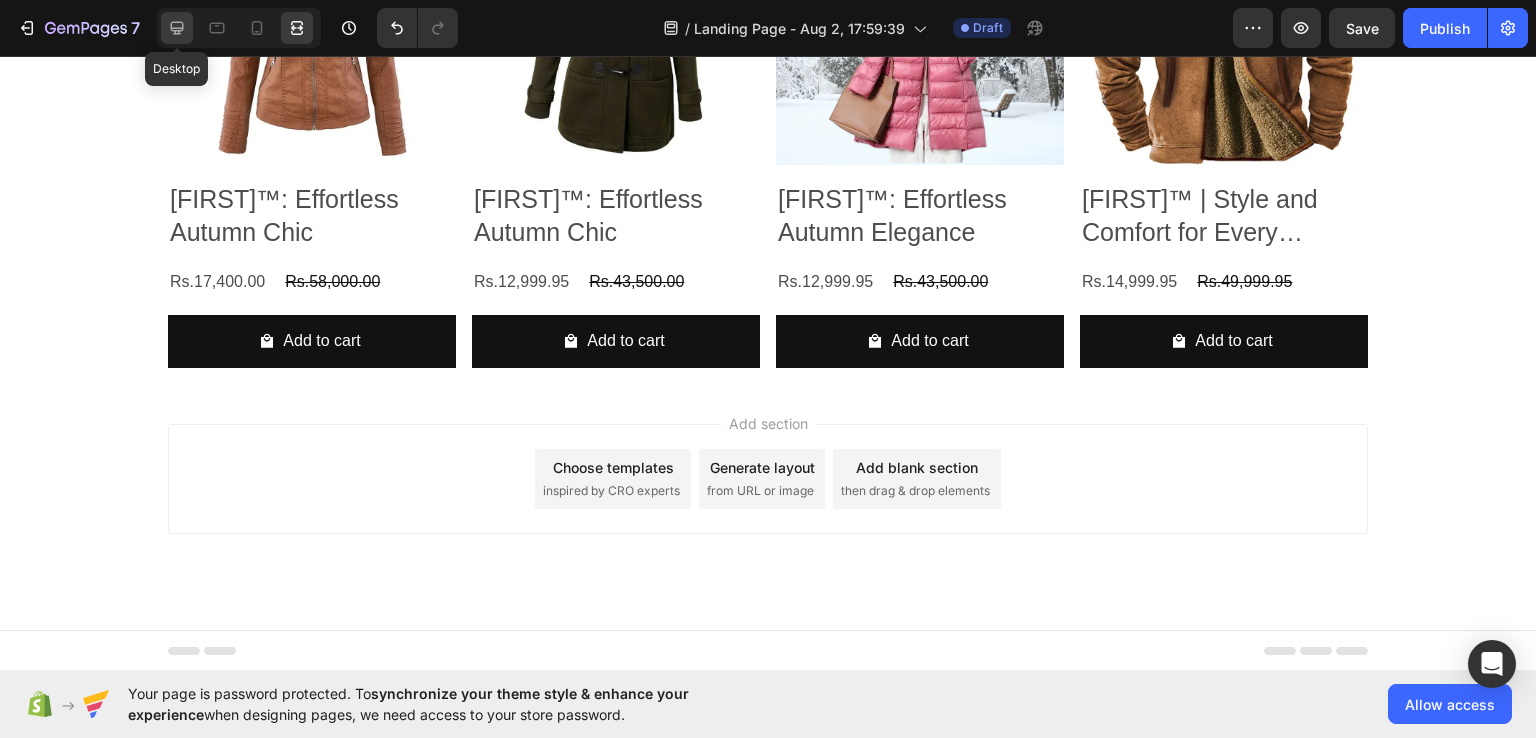 click 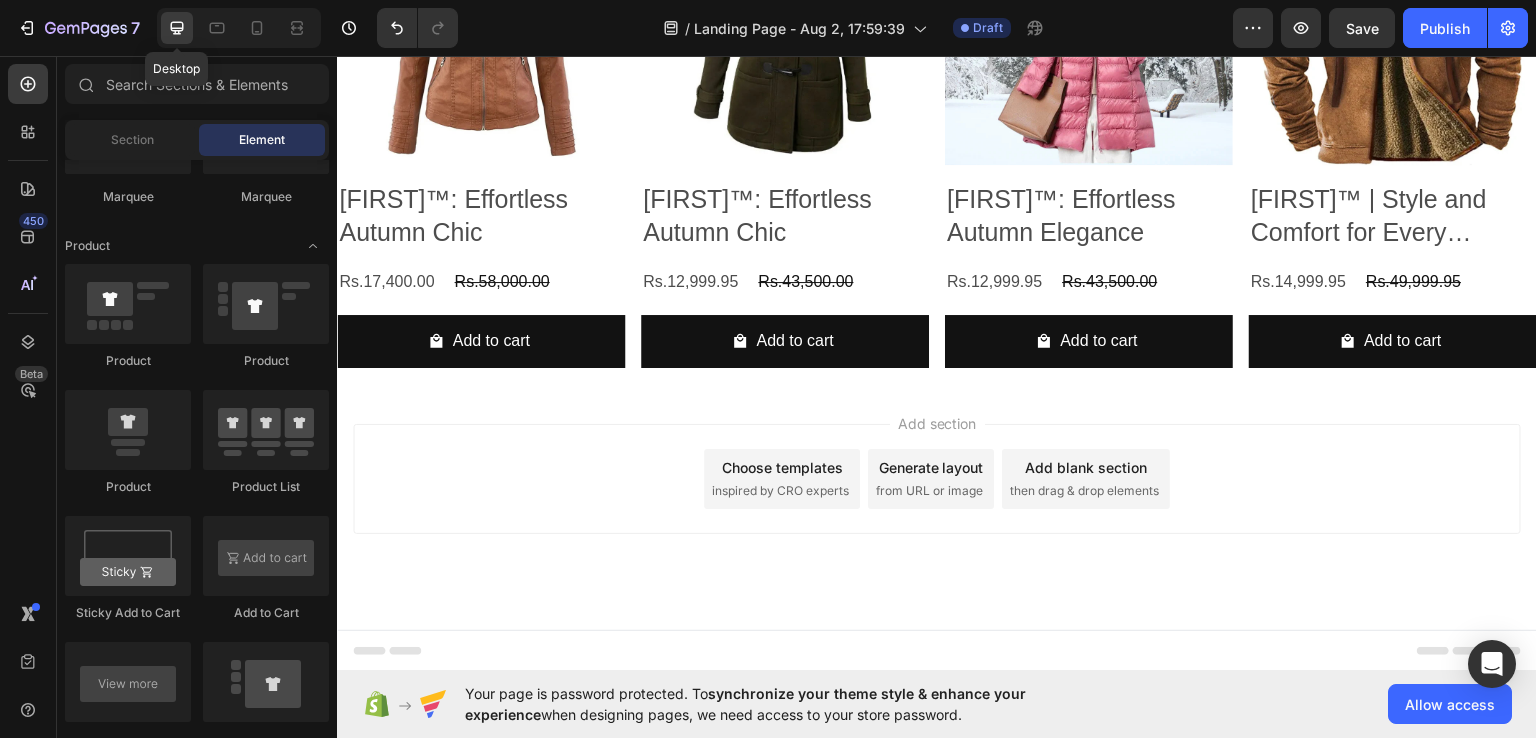 scroll, scrollTop: 740, scrollLeft: 0, axis: vertical 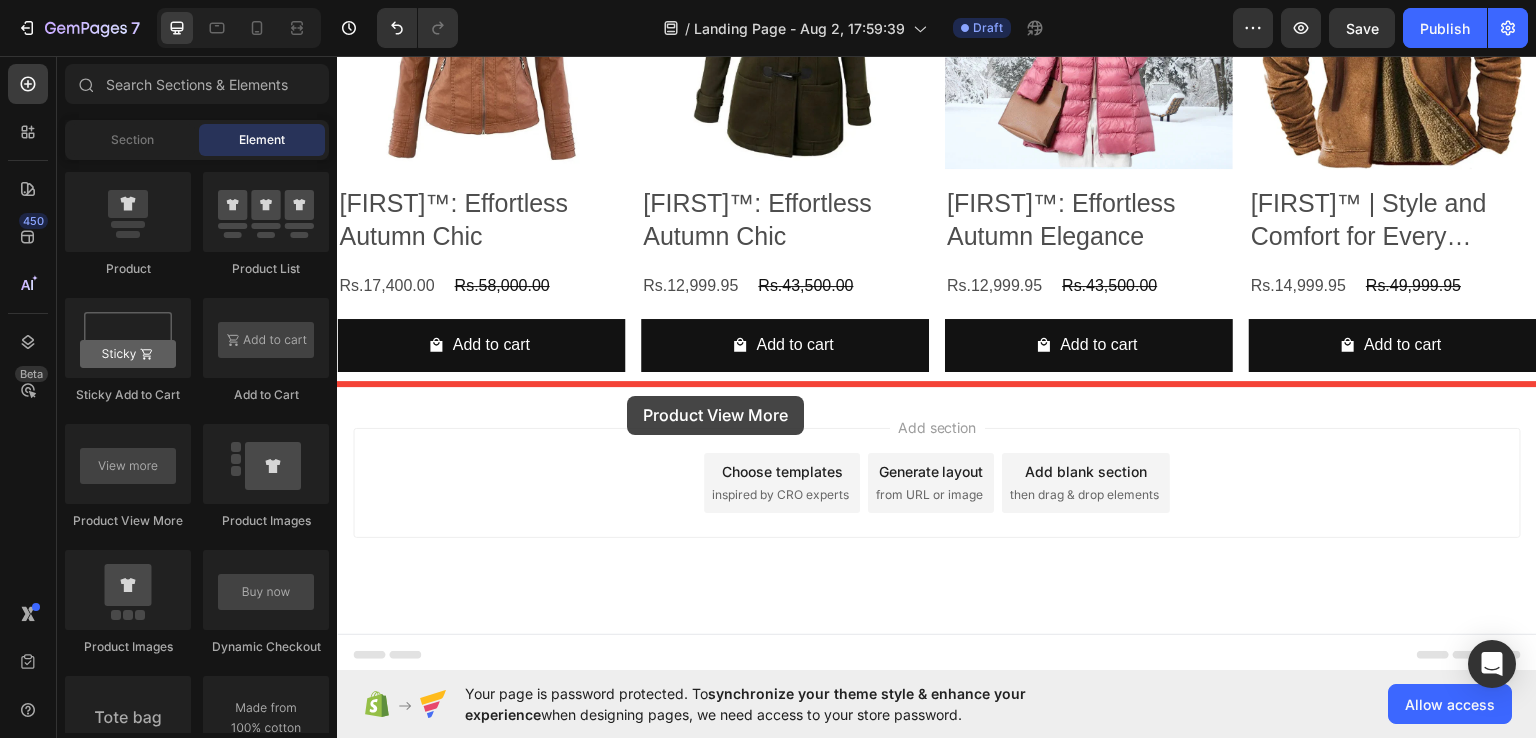 drag, startPoint x: 476, startPoint y: 532, endPoint x: 627, endPoint y: 395, distance: 203.88722 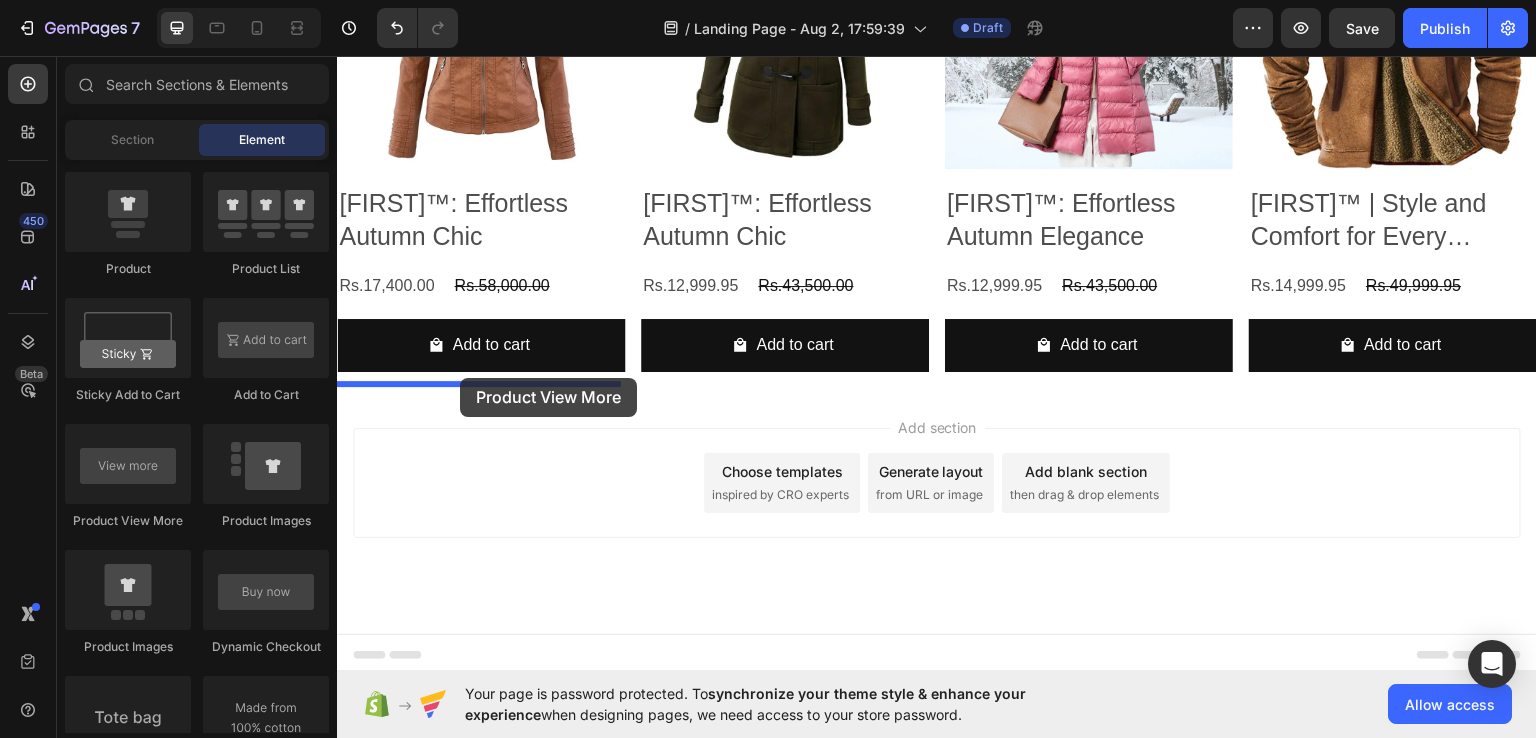 drag, startPoint x: 472, startPoint y: 535, endPoint x: 460, endPoint y: 377, distance: 158.45505 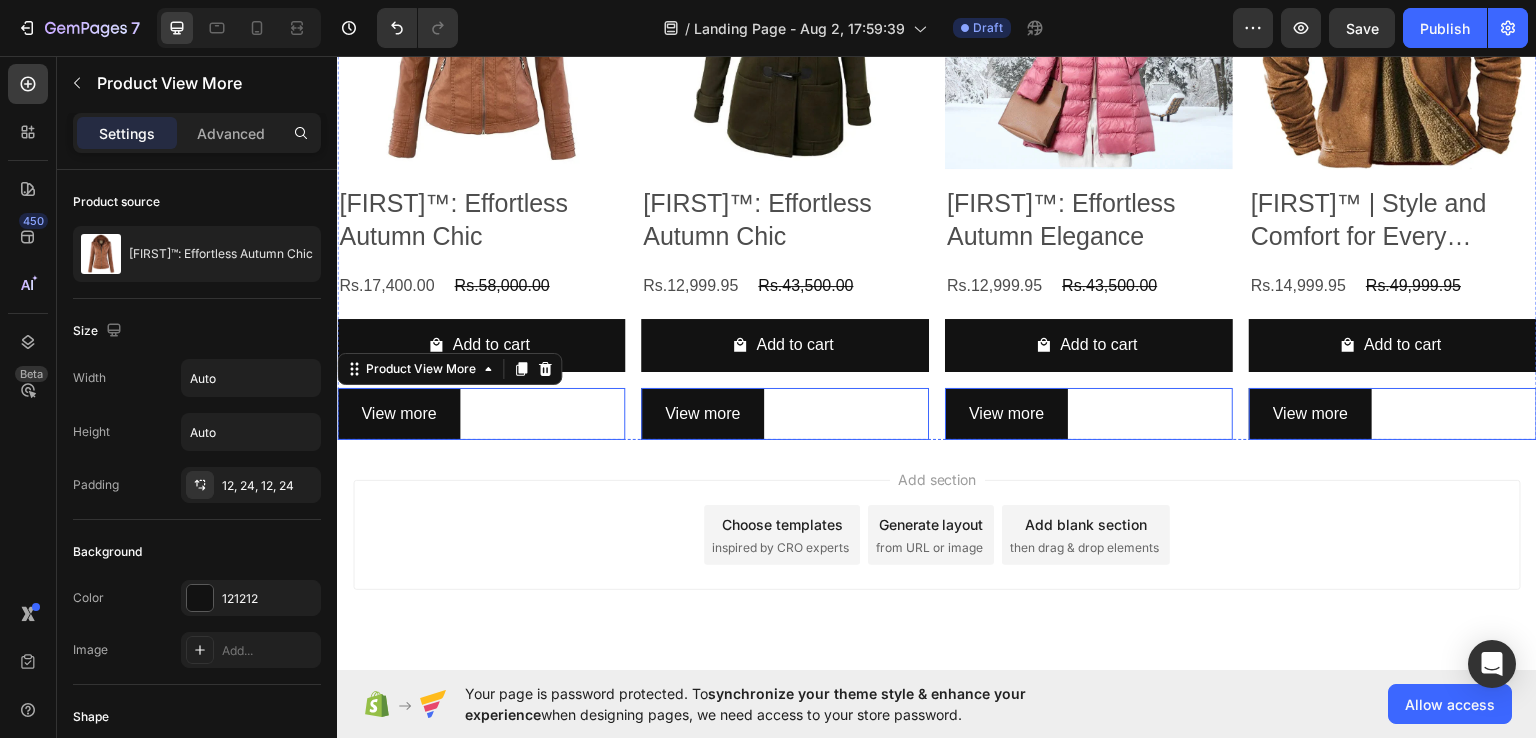 scroll, scrollTop: 744, scrollLeft: 0, axis: vertical 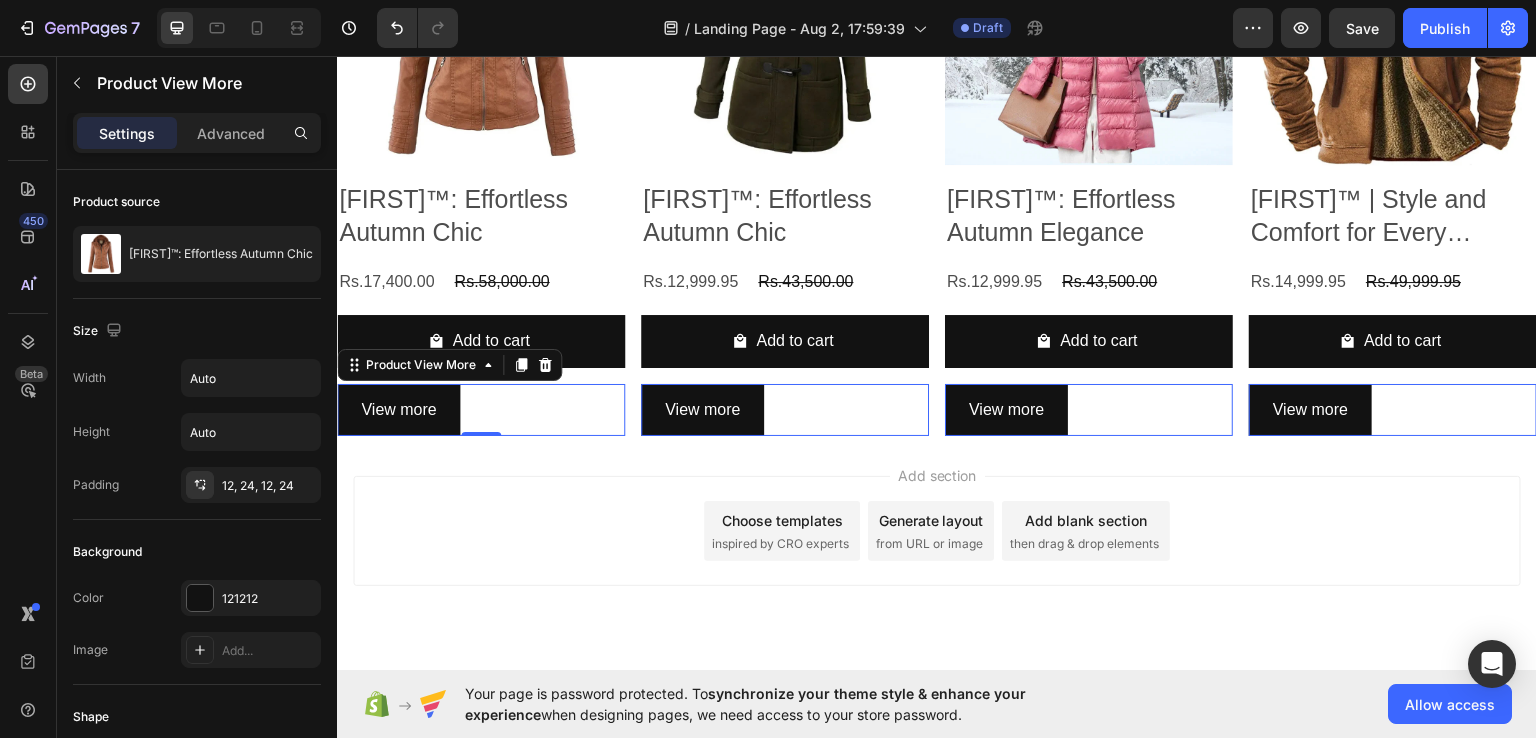 click on "View more" at bounding box center (481, 409) 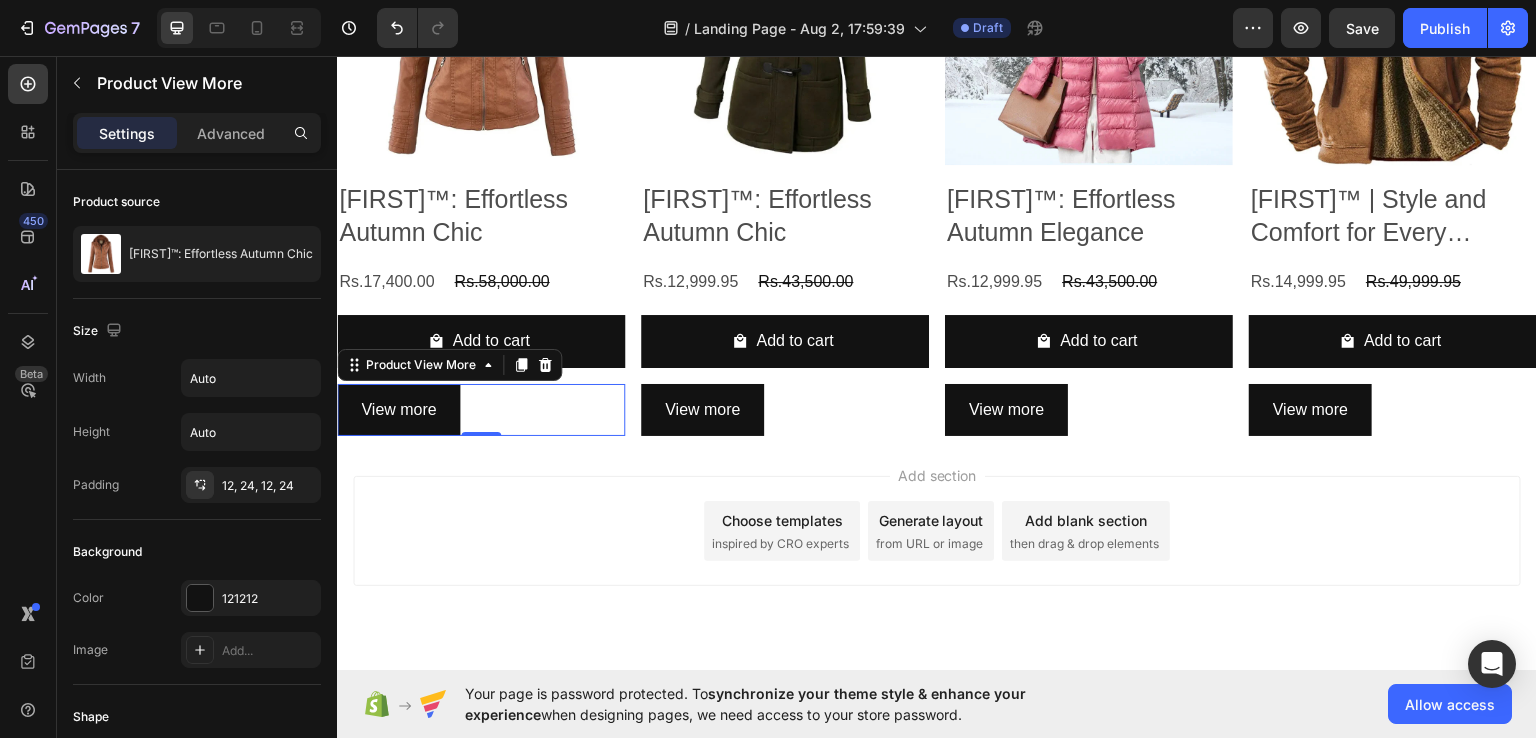 click on "Add section Choose templates inspired by CRO experts Generate layout from URL or image Add blank section then drag & drop elements" at bounding box center [937, 530] 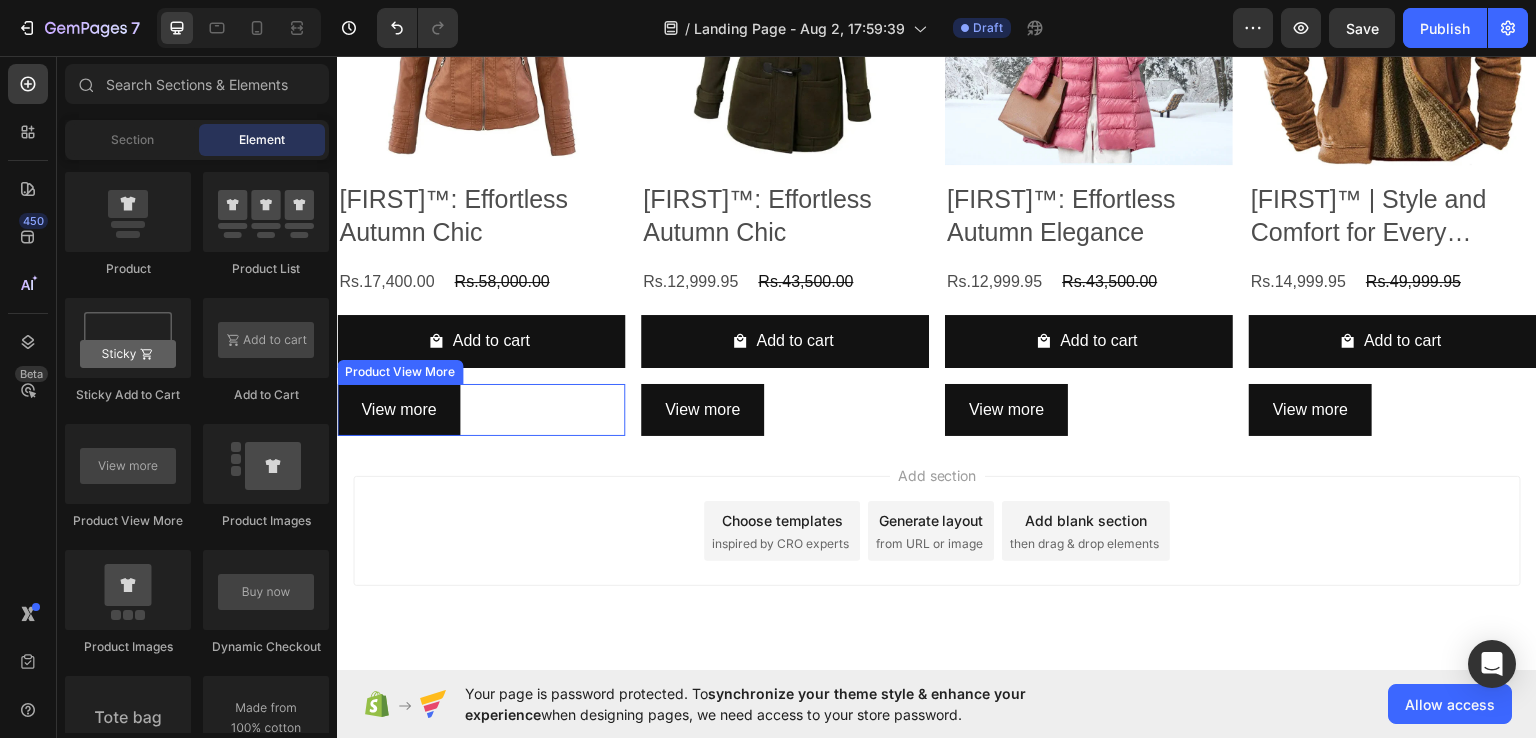 click on "View more" at bounding box center [481, 409] 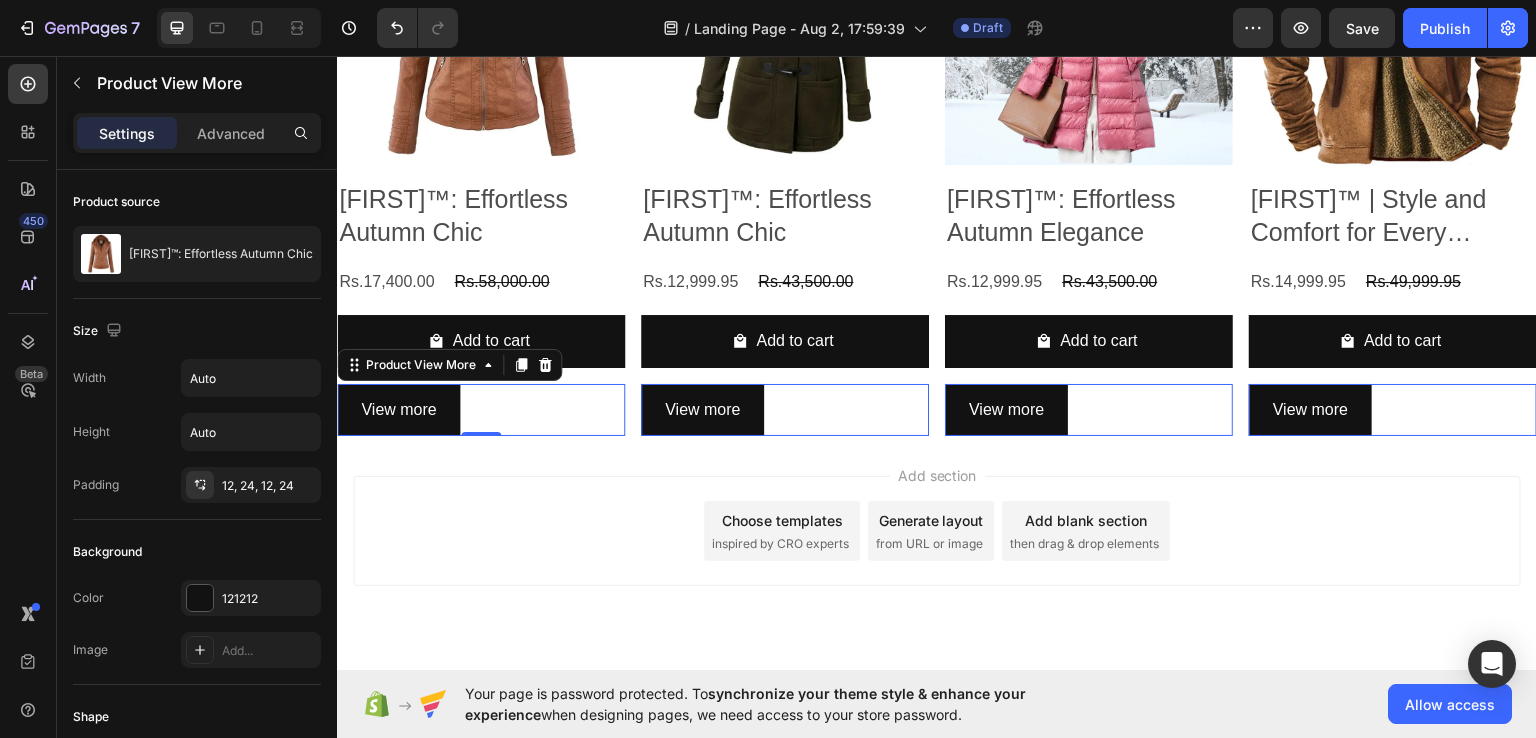 click on "View more" at bounding box center (481, 409) 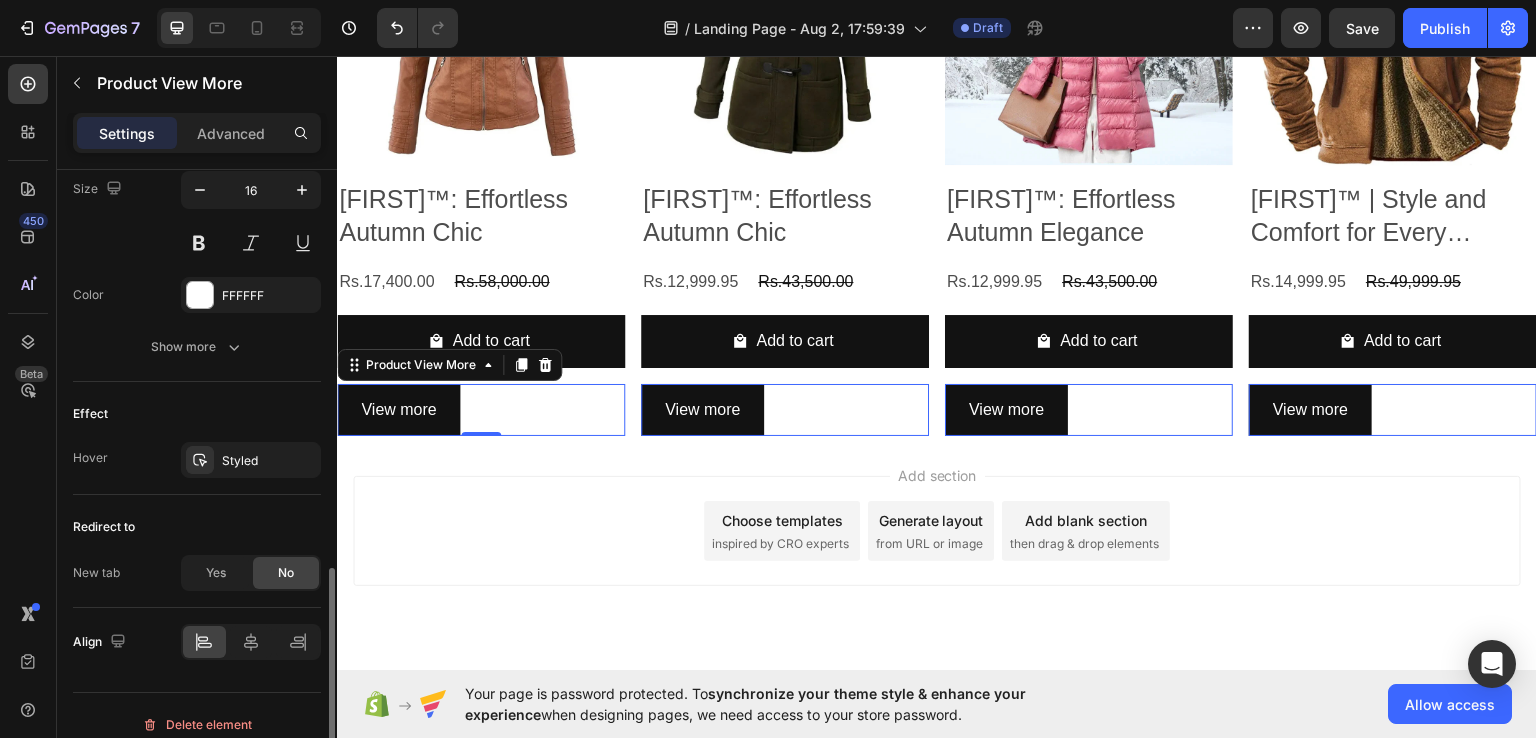 scroll, scrollTop: 983, scrollLeft: 0, axis: vertical 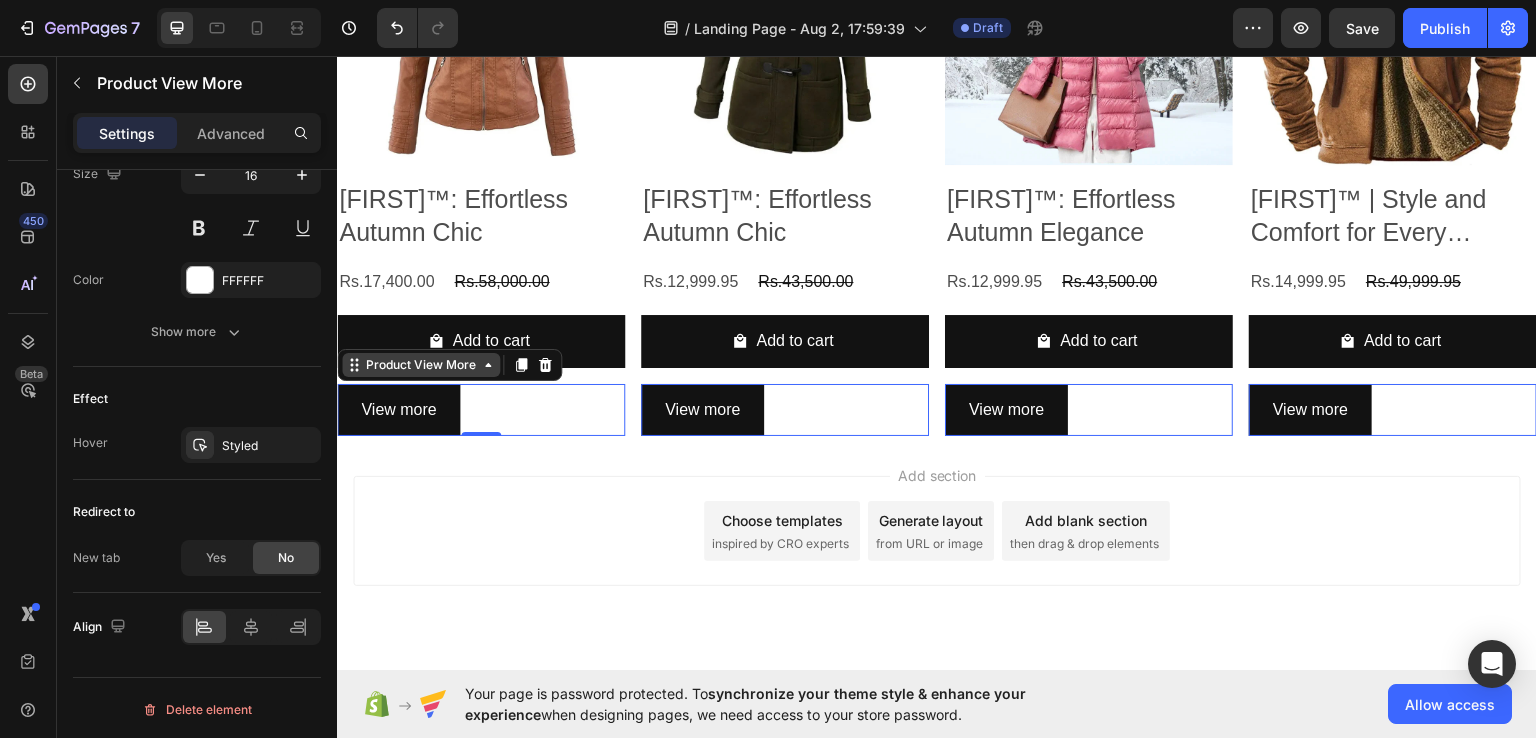 click on "Product View More" at bounding box center (421, 364) 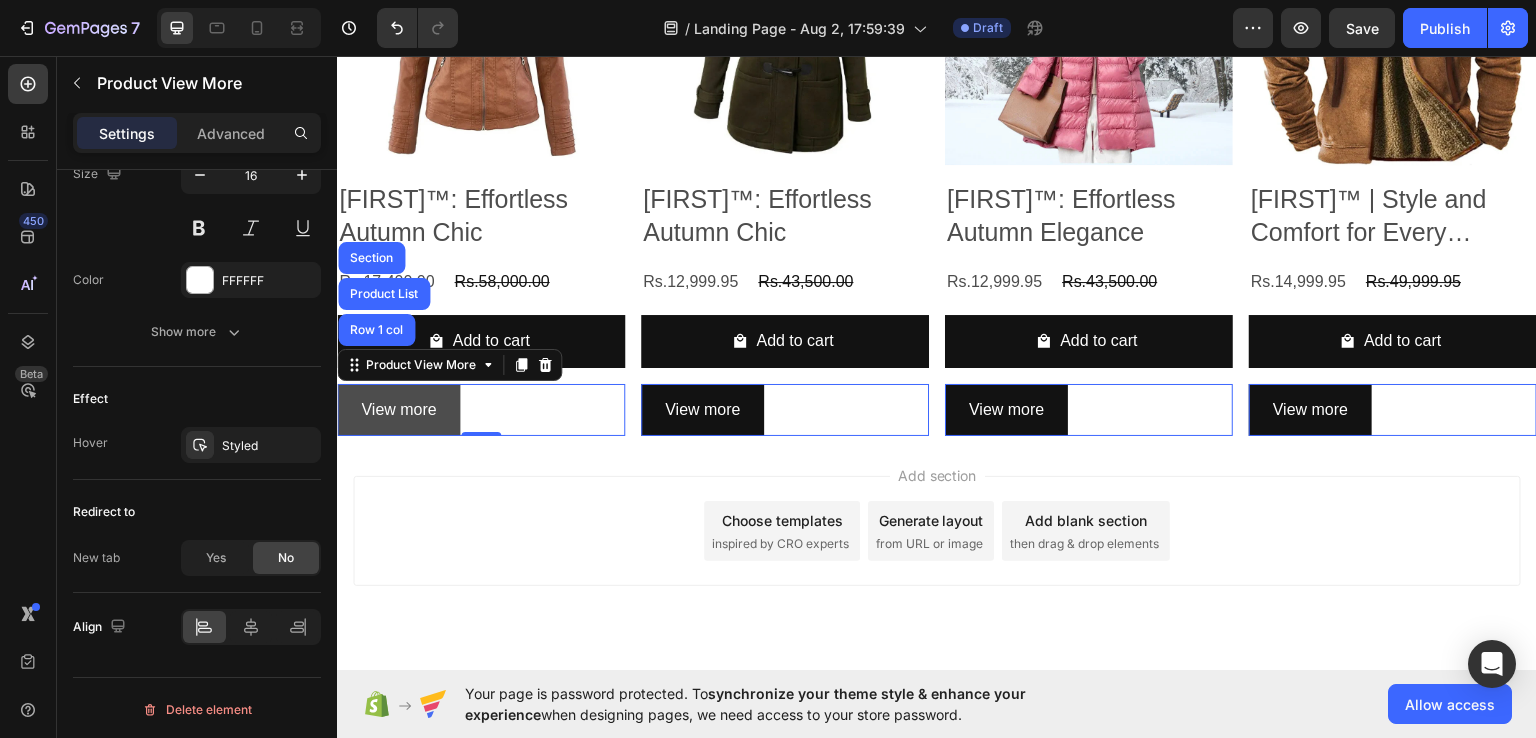 click on "View more" at bounding box center [398, 409] 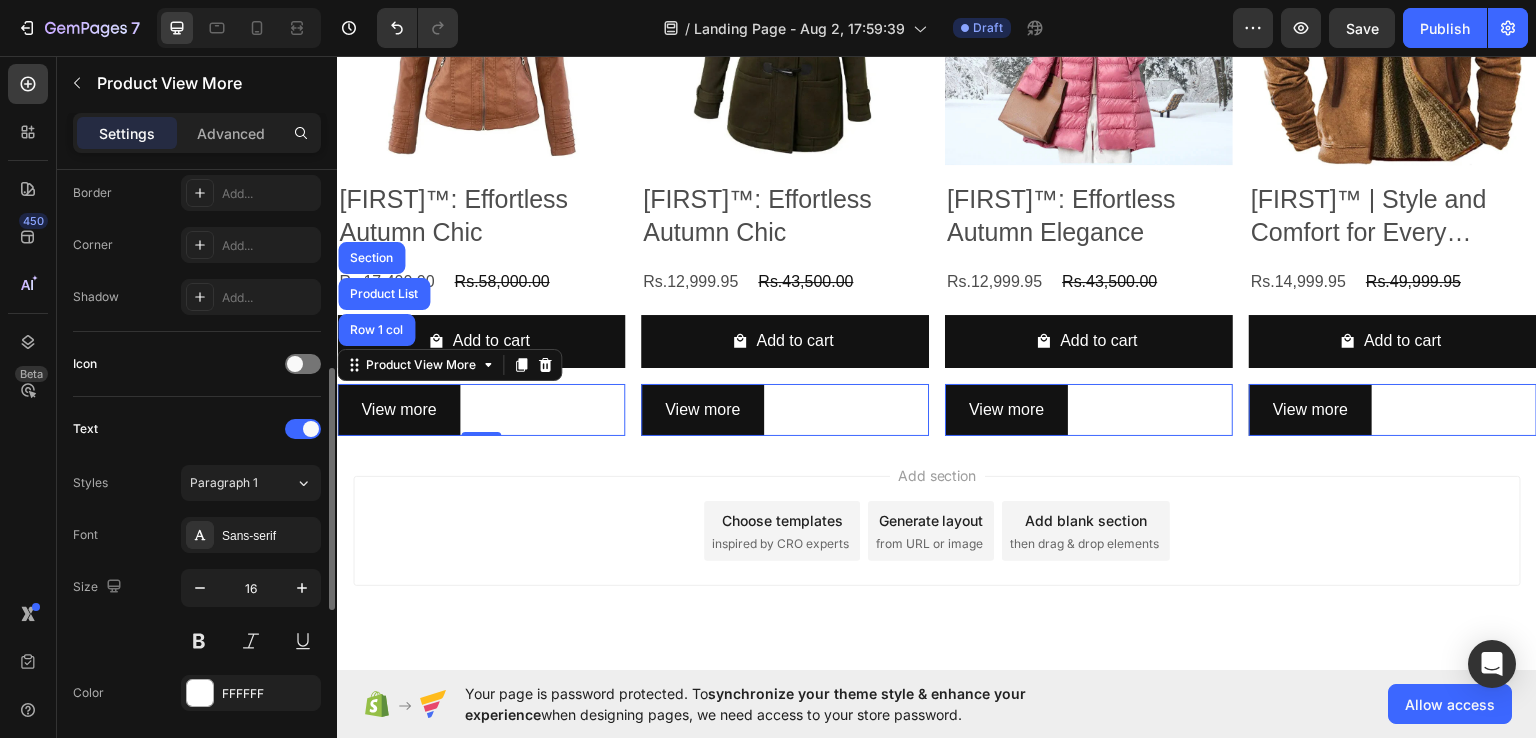 scroll, scrollTop: 604, scrollLeft: 0, axis: vertical 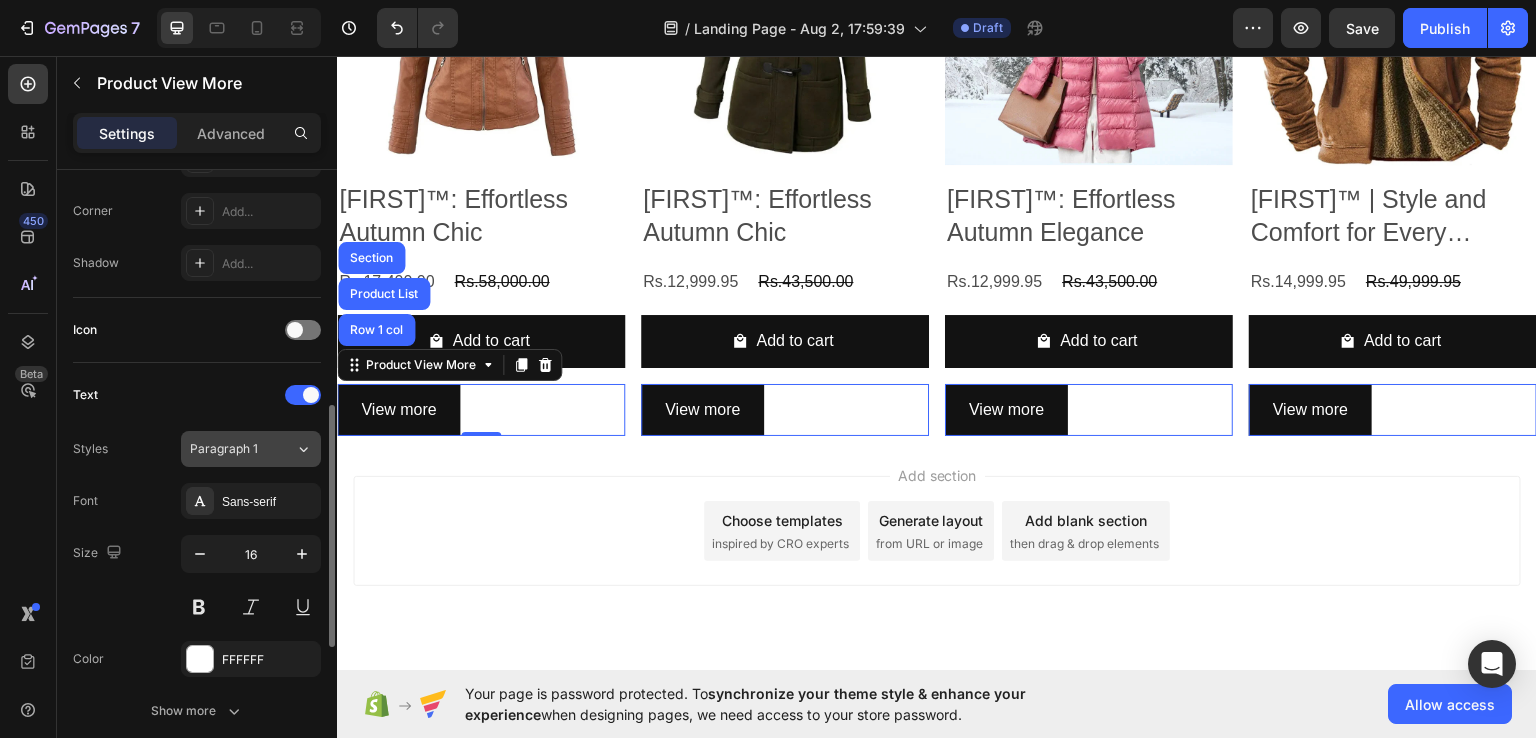 click on "Paragraph 1" at bounding box center (230, 449) 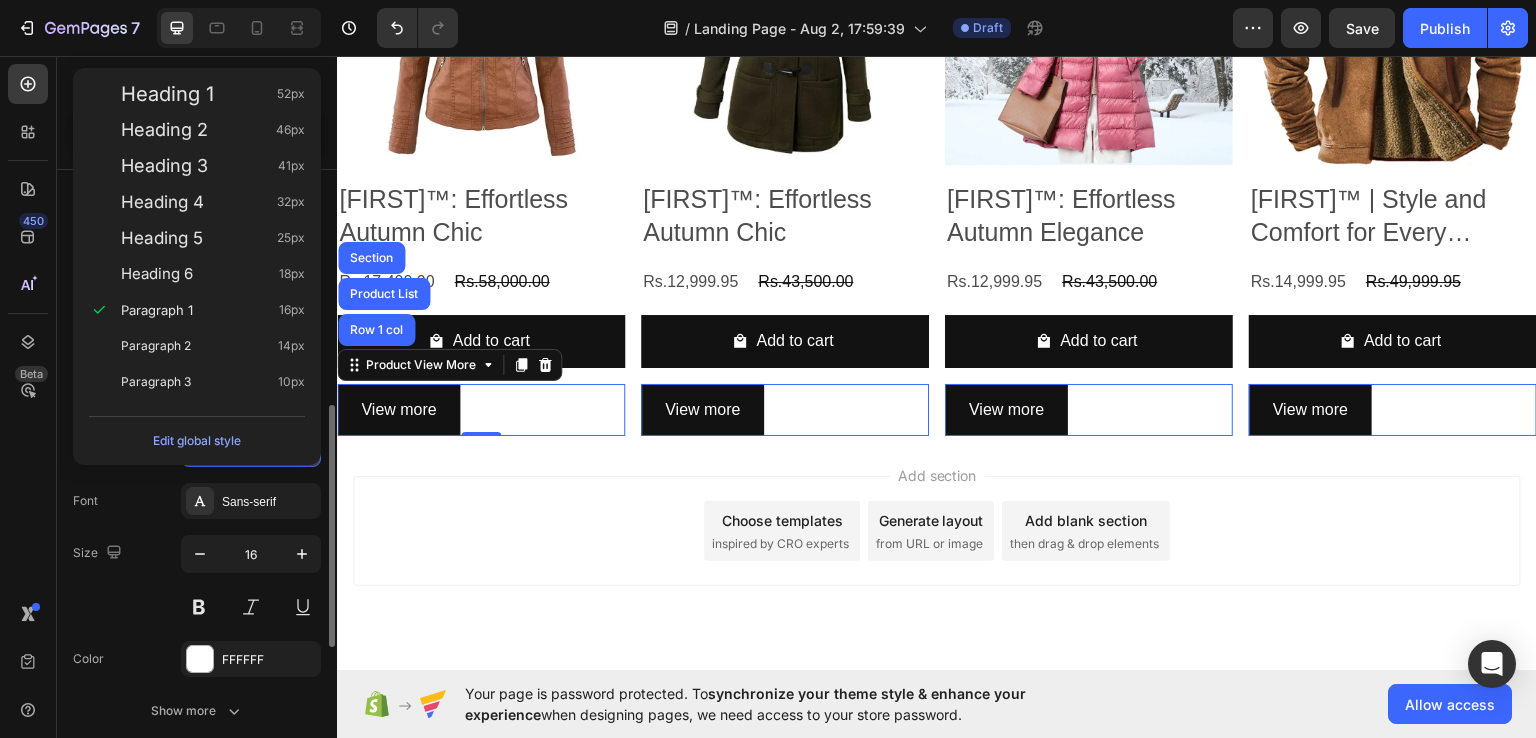 click on "Edit global style" at bounding box center (197, 441) 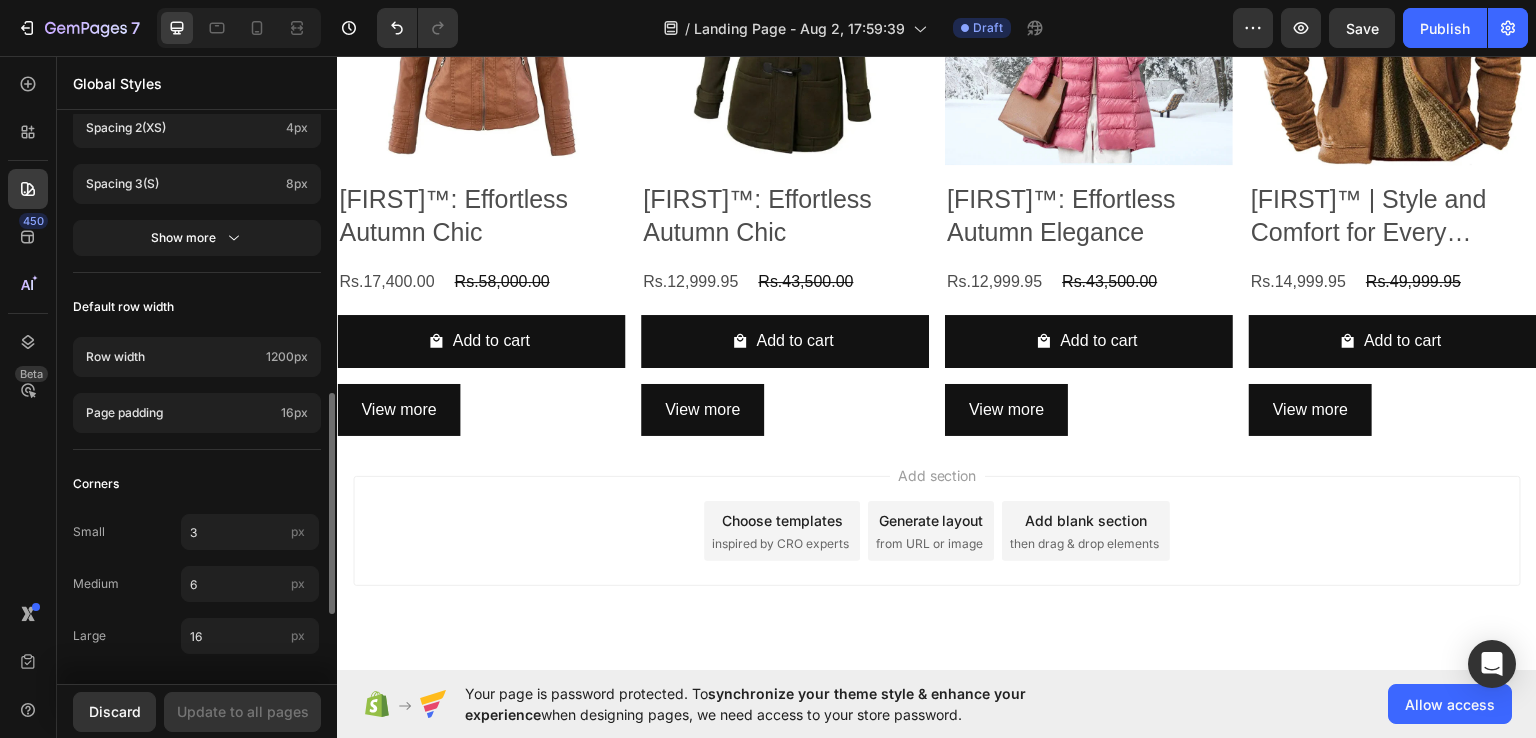 scroll, scrollTop: 0, scrollLeft: 0, axis: both 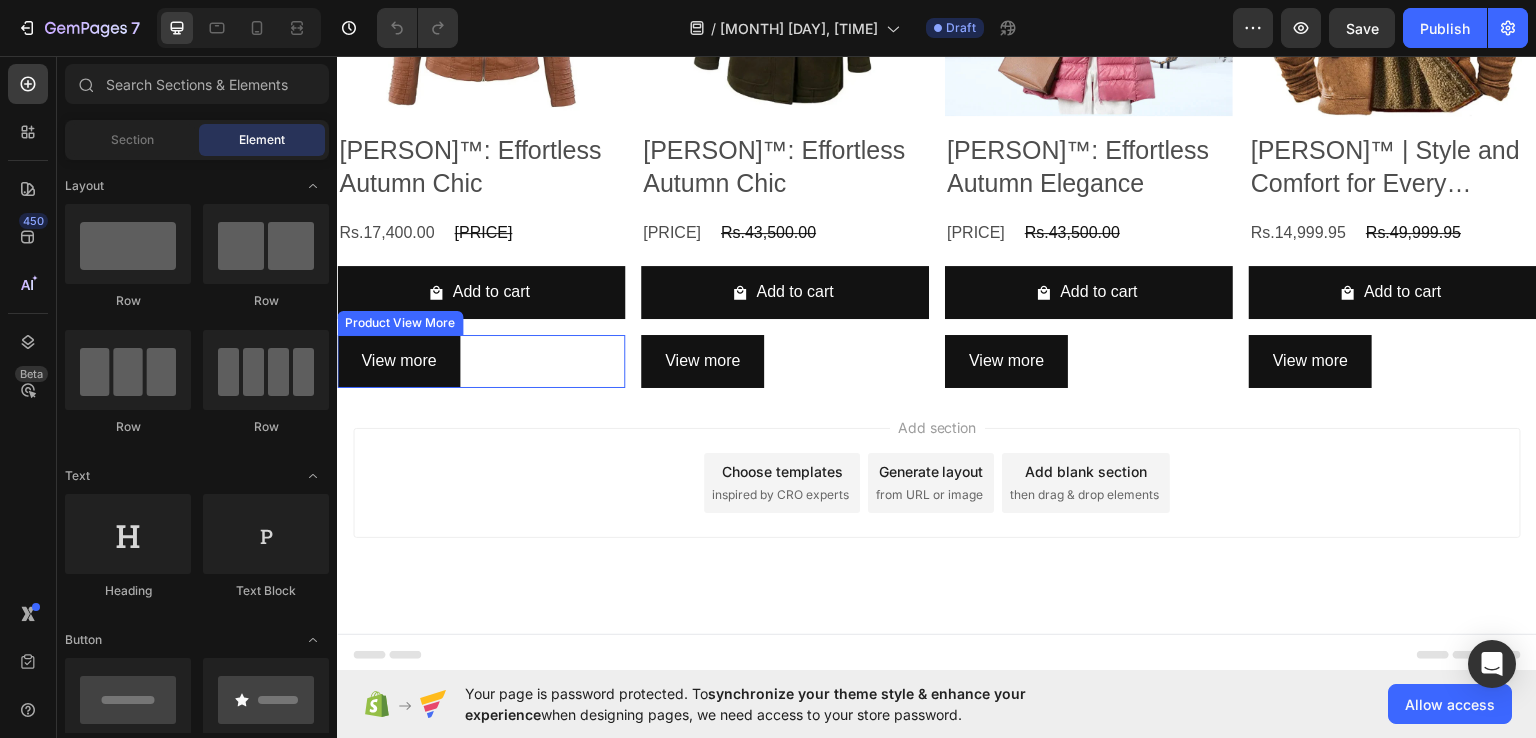 click on "View more" at bounding box center (481, 360) 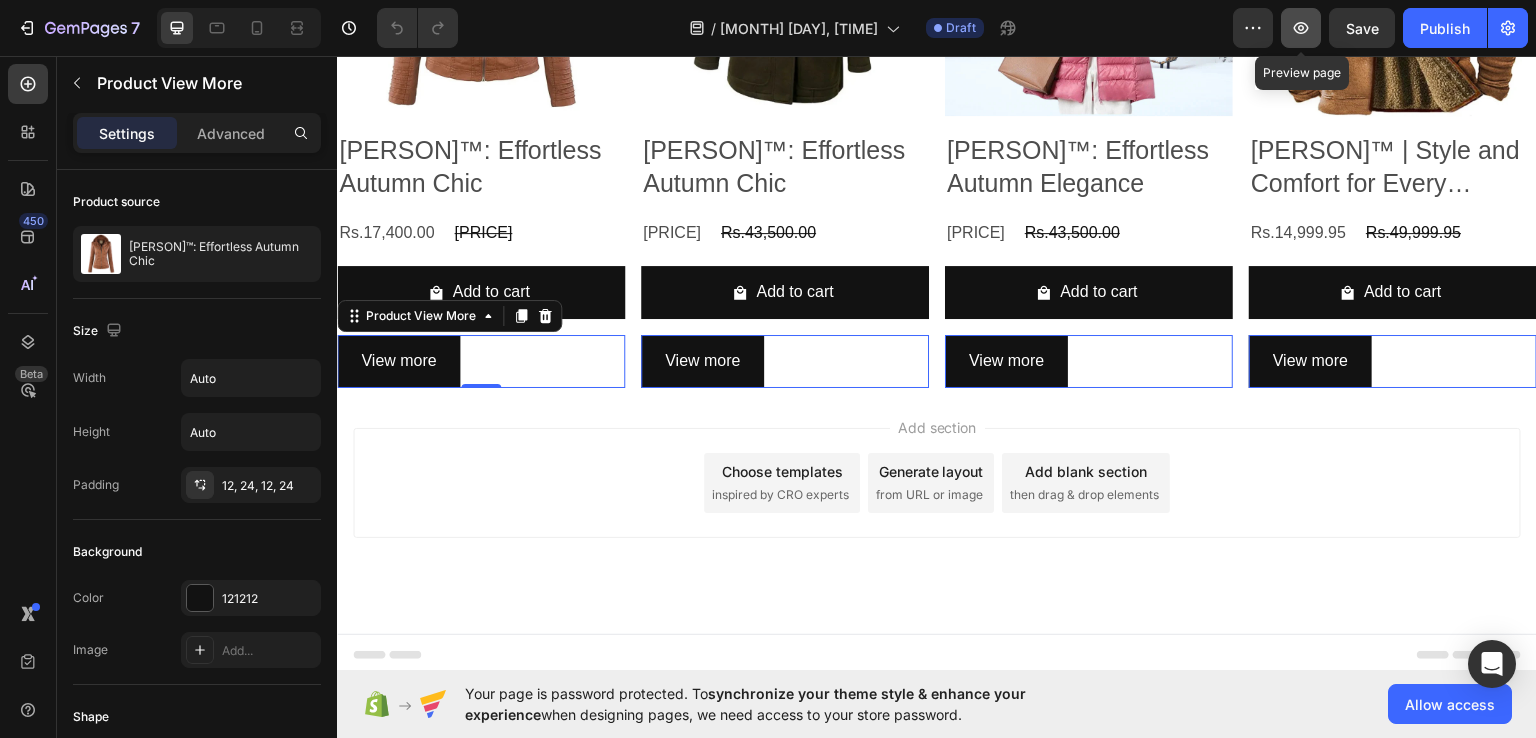 click 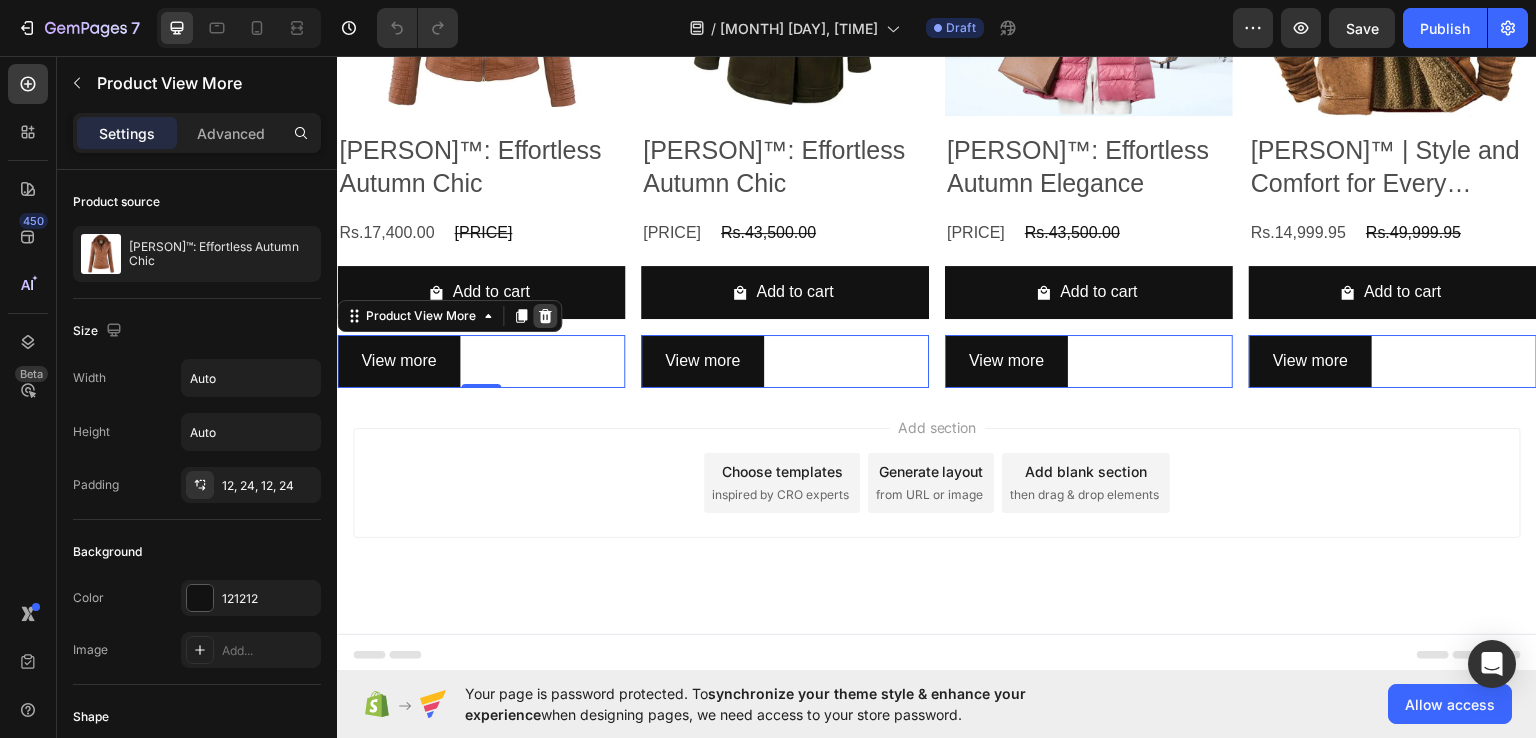 click 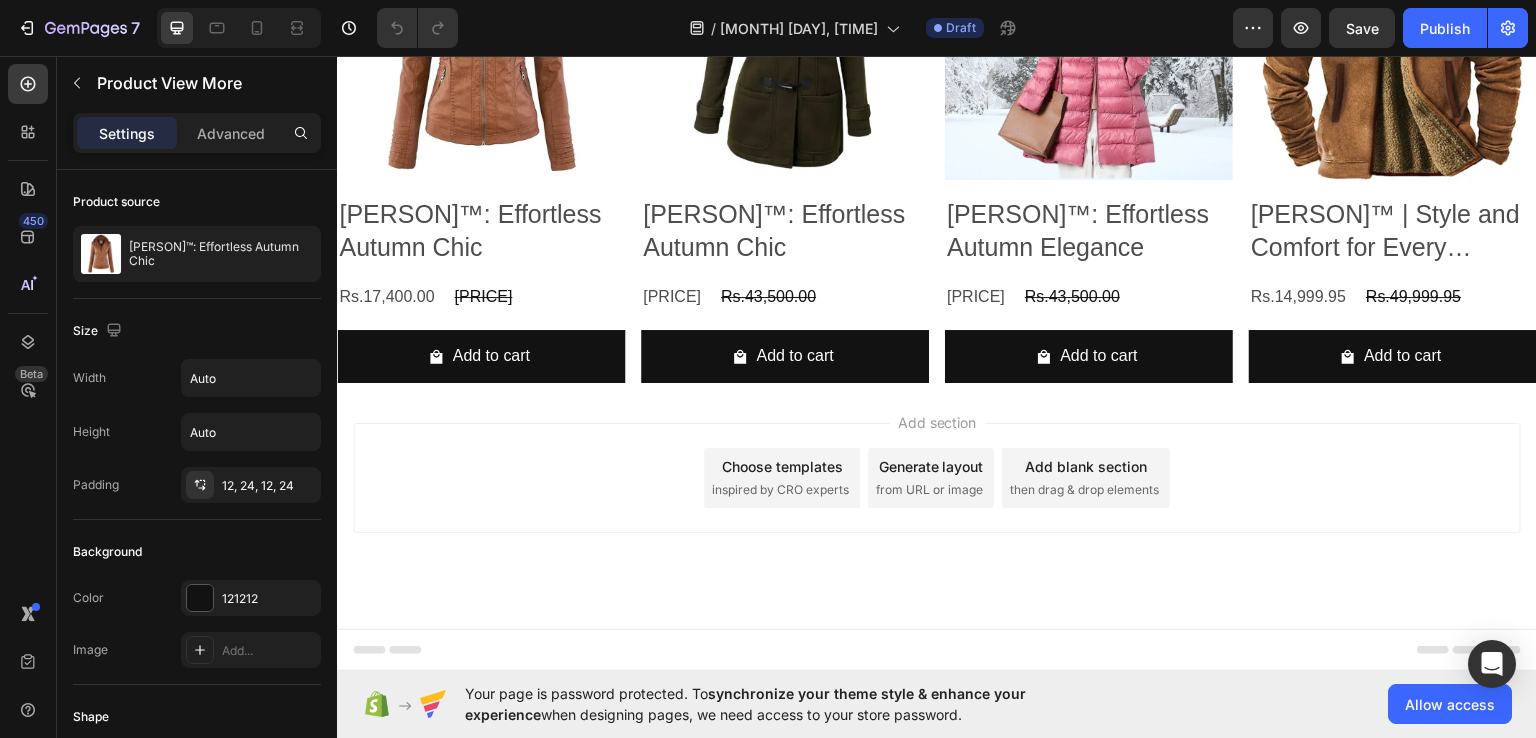 scroll, scrollTop: 718, scrollLeft: 0, axis: vertical 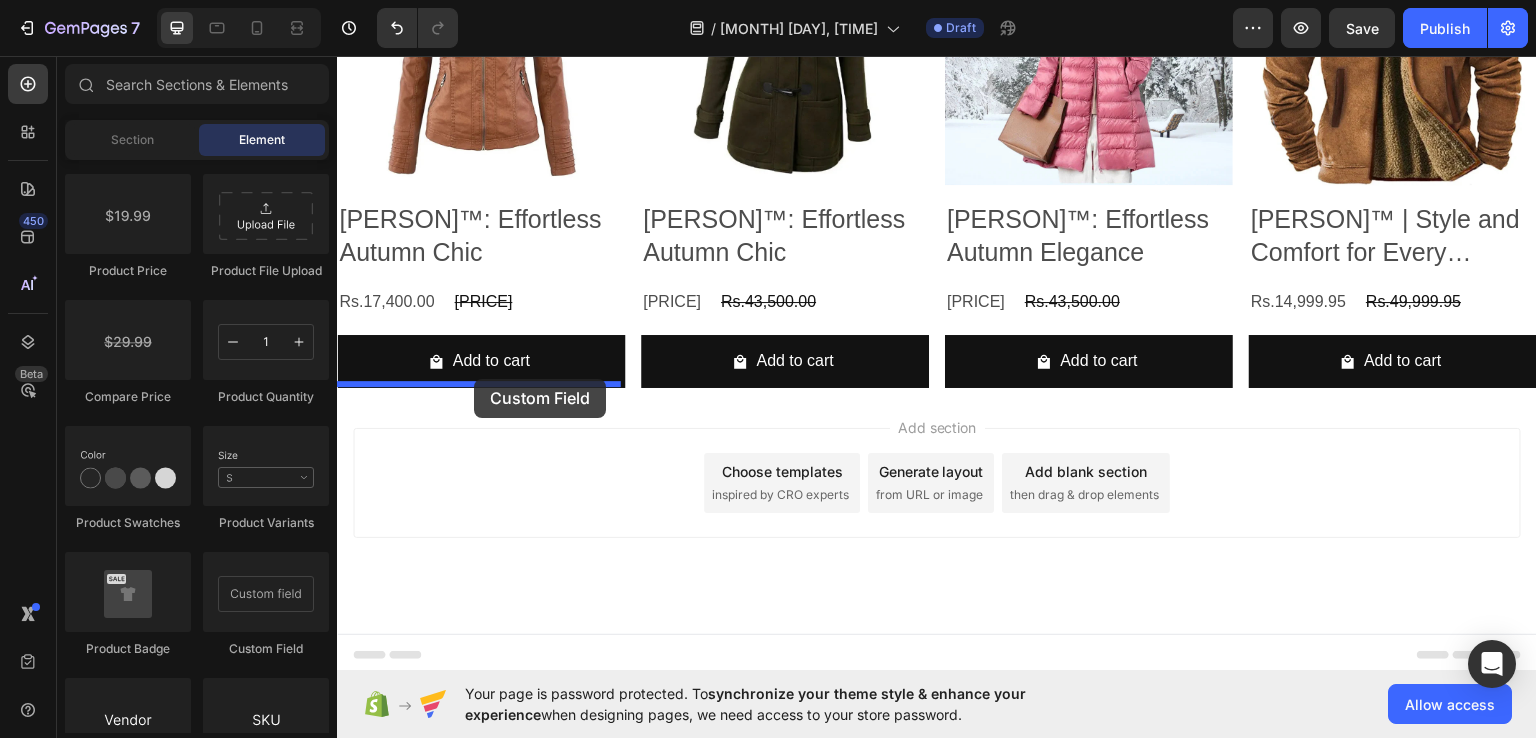 drag, startPoint x: 601, startPoint y: 632, endPoint x: 474, endPoint y: 378, distance: 283.98062 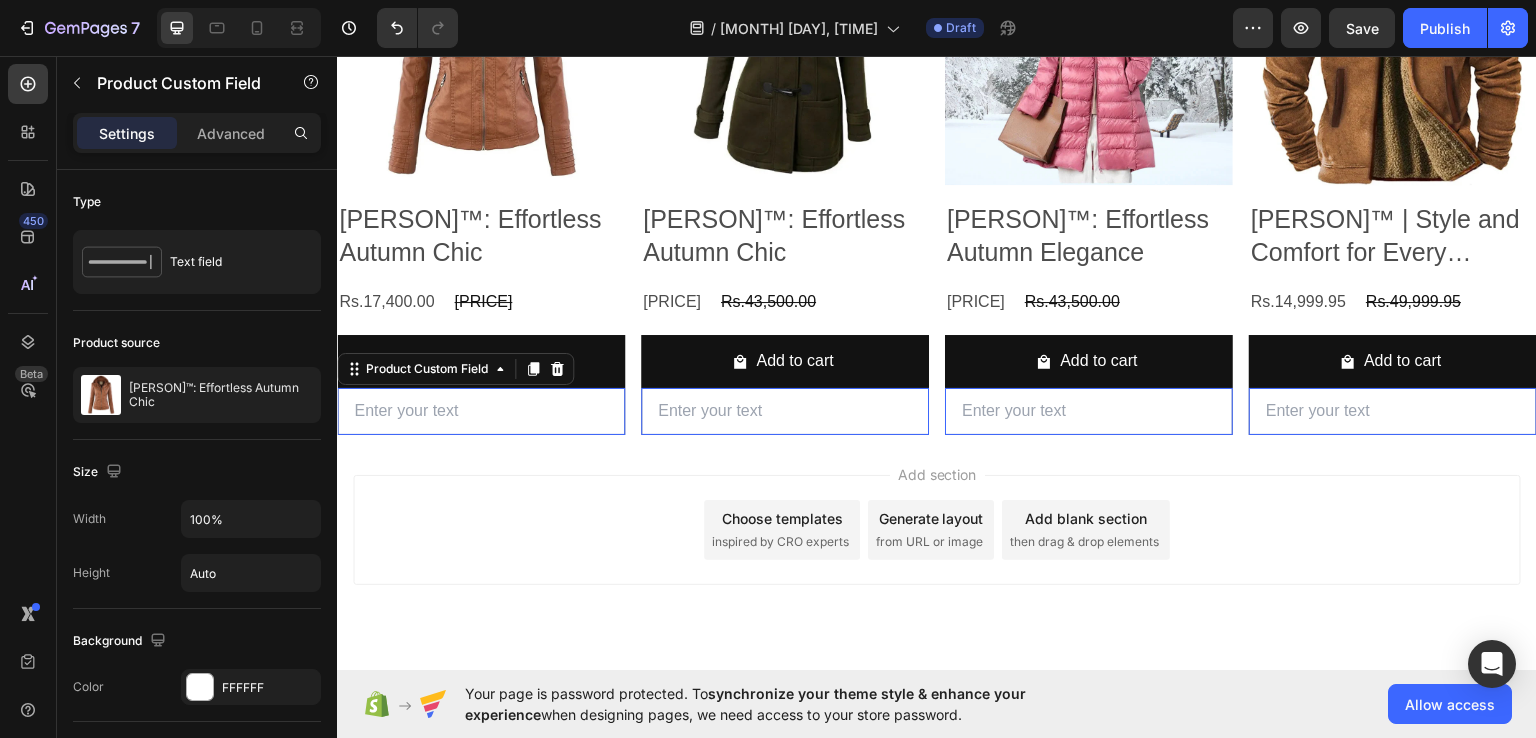 scroll, scrollTop: 764, scrollLeft: 0, axis: vertical 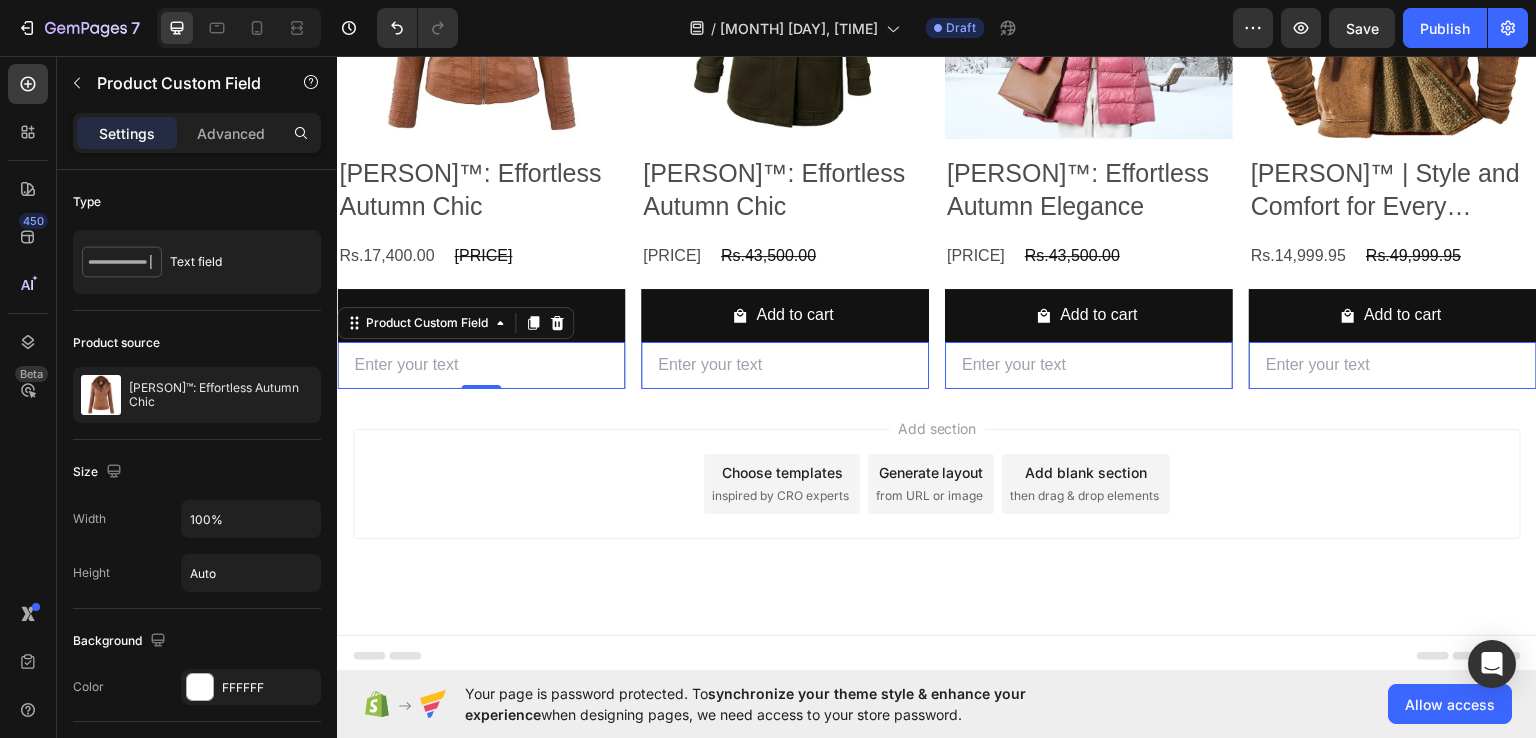 click on "Add section Choose templates inspired by CRO experts Generate layout from URL or image Add blank section then drag & drop elements" at bounding box center (937, 511) 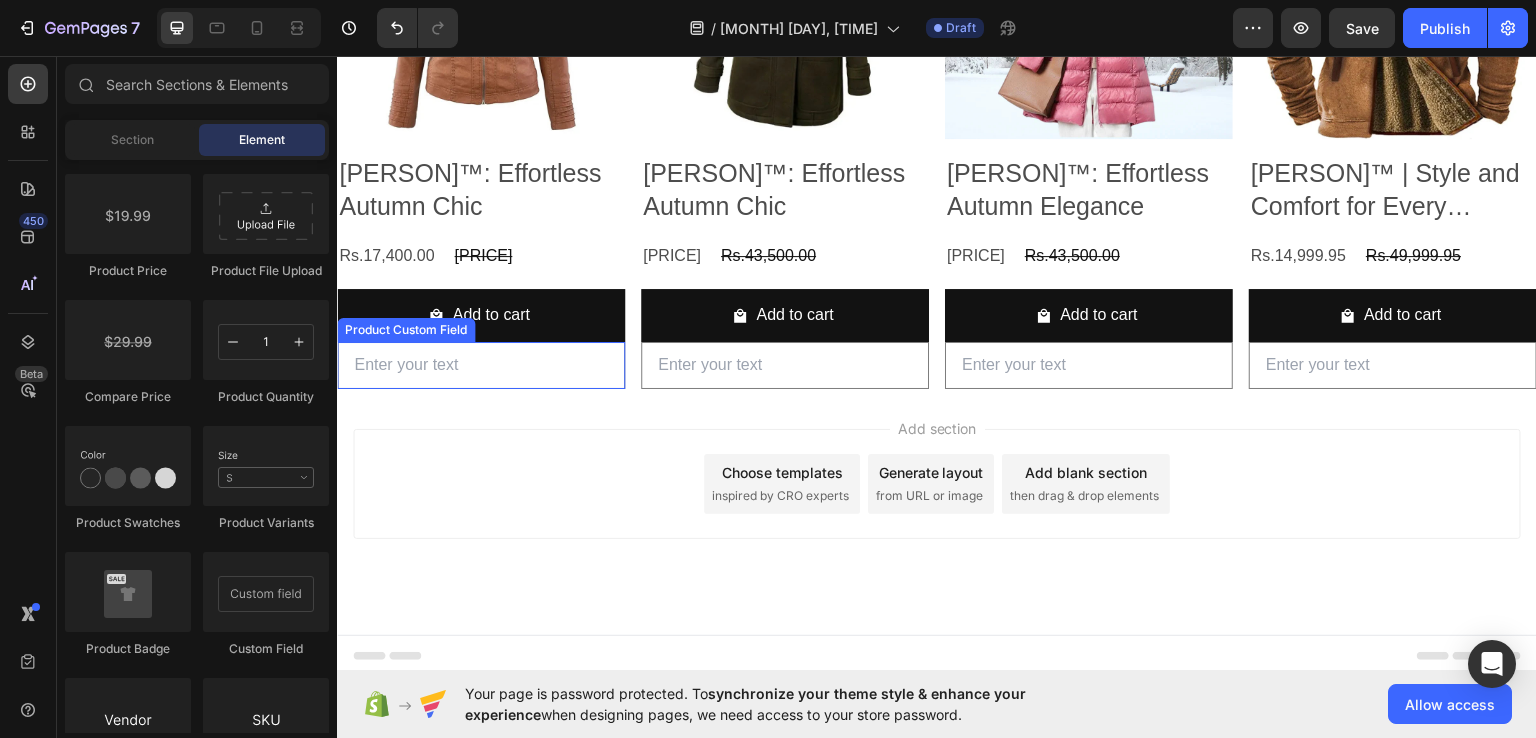 click at bounding box center [481, 364] 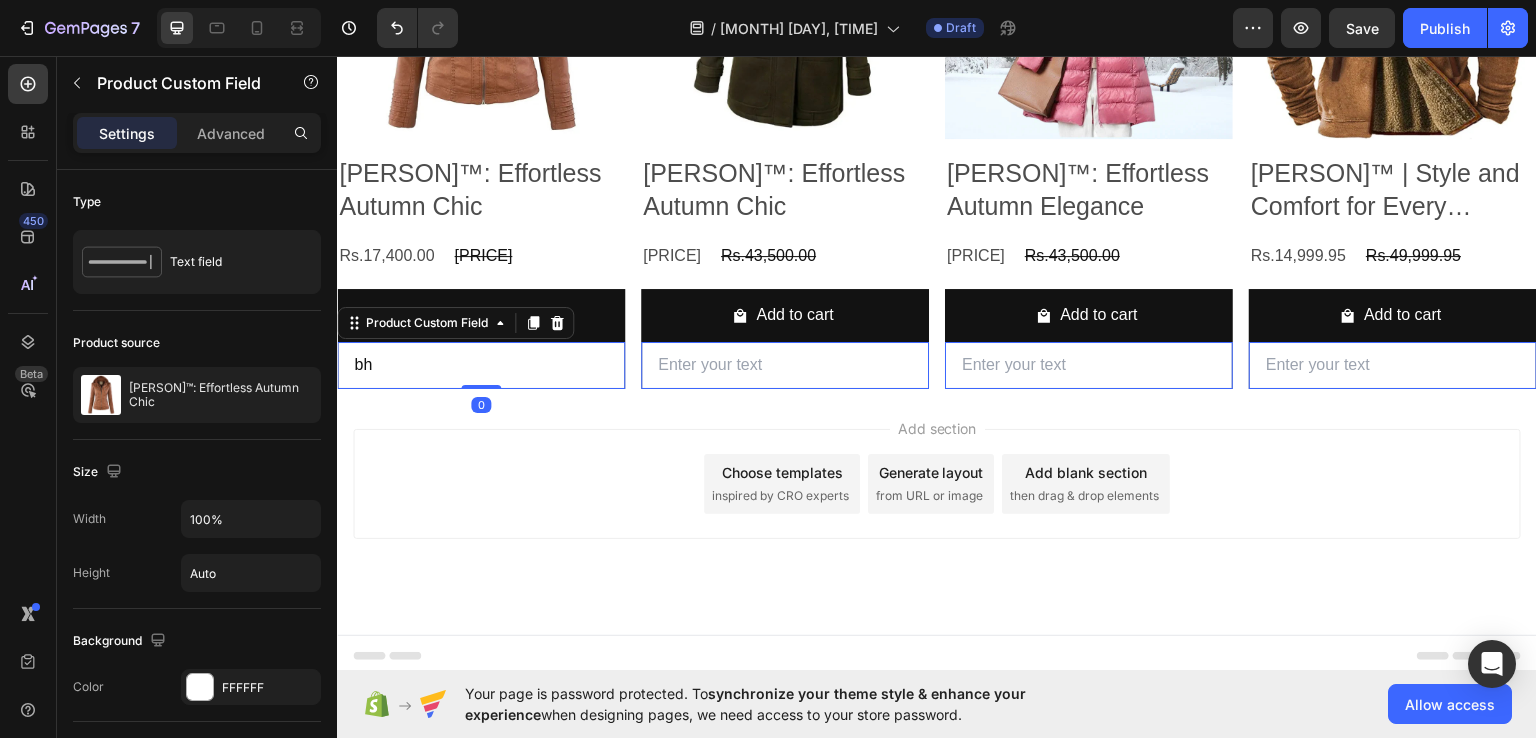 type on "bhj" 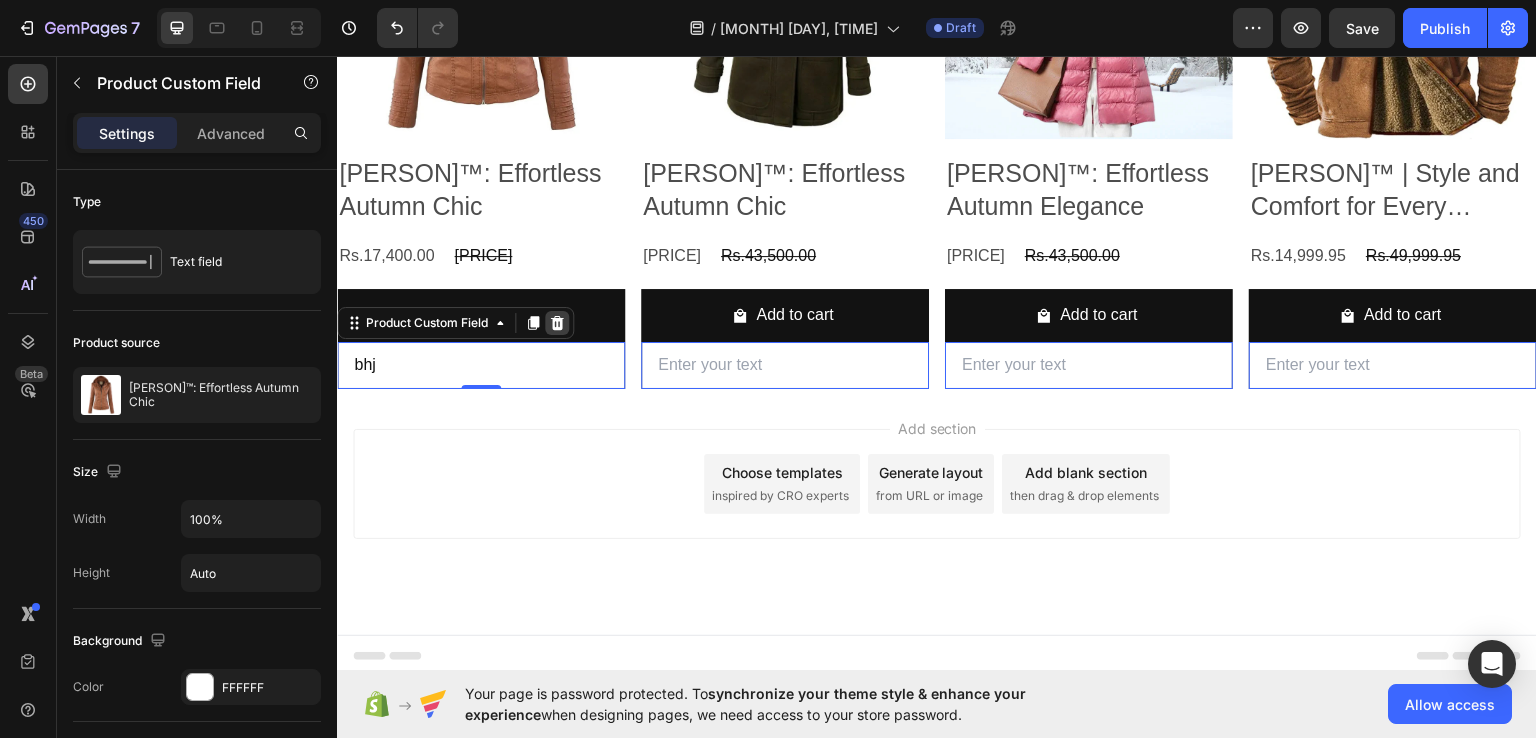 click 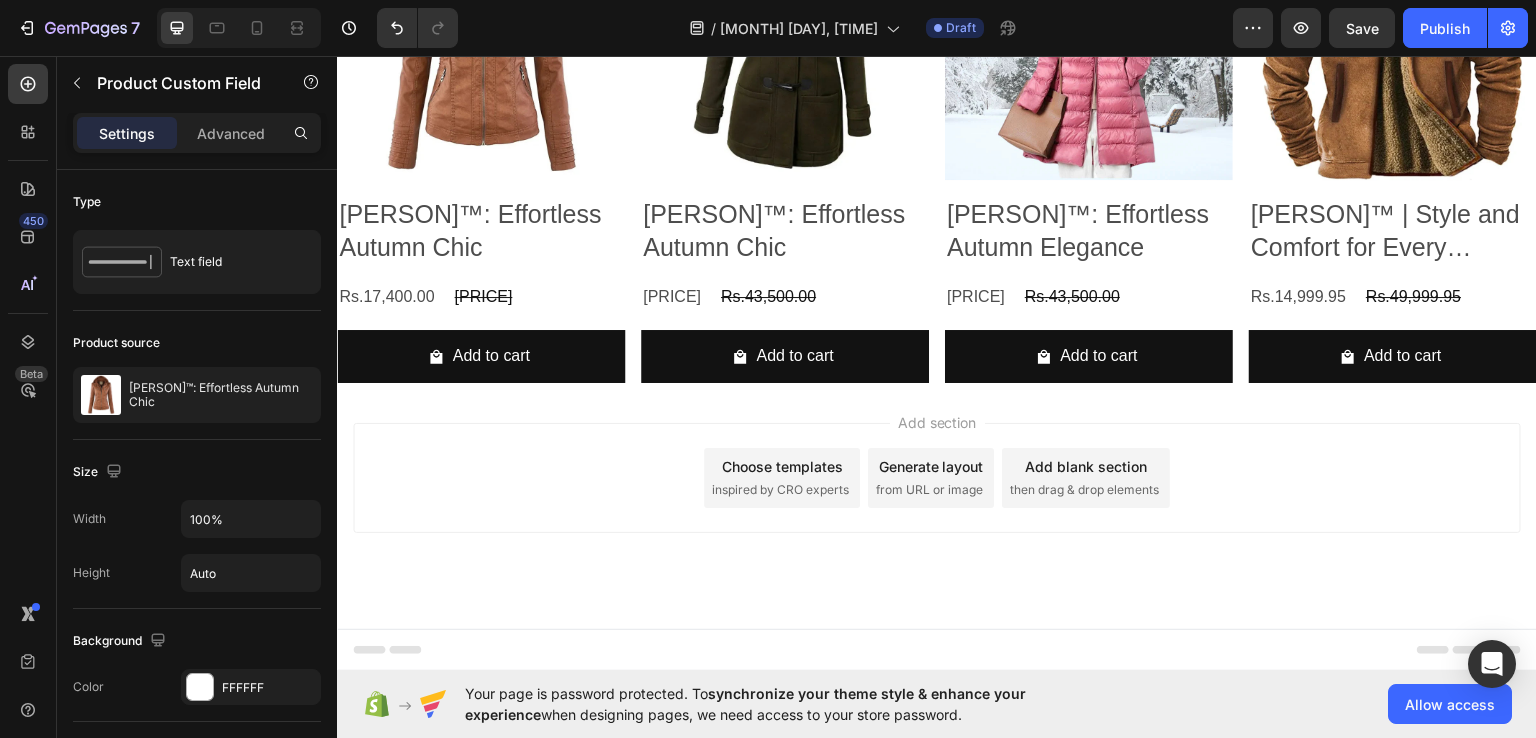 scroll, scrollTop: 718, scrollLeft: 0, axis: vertical 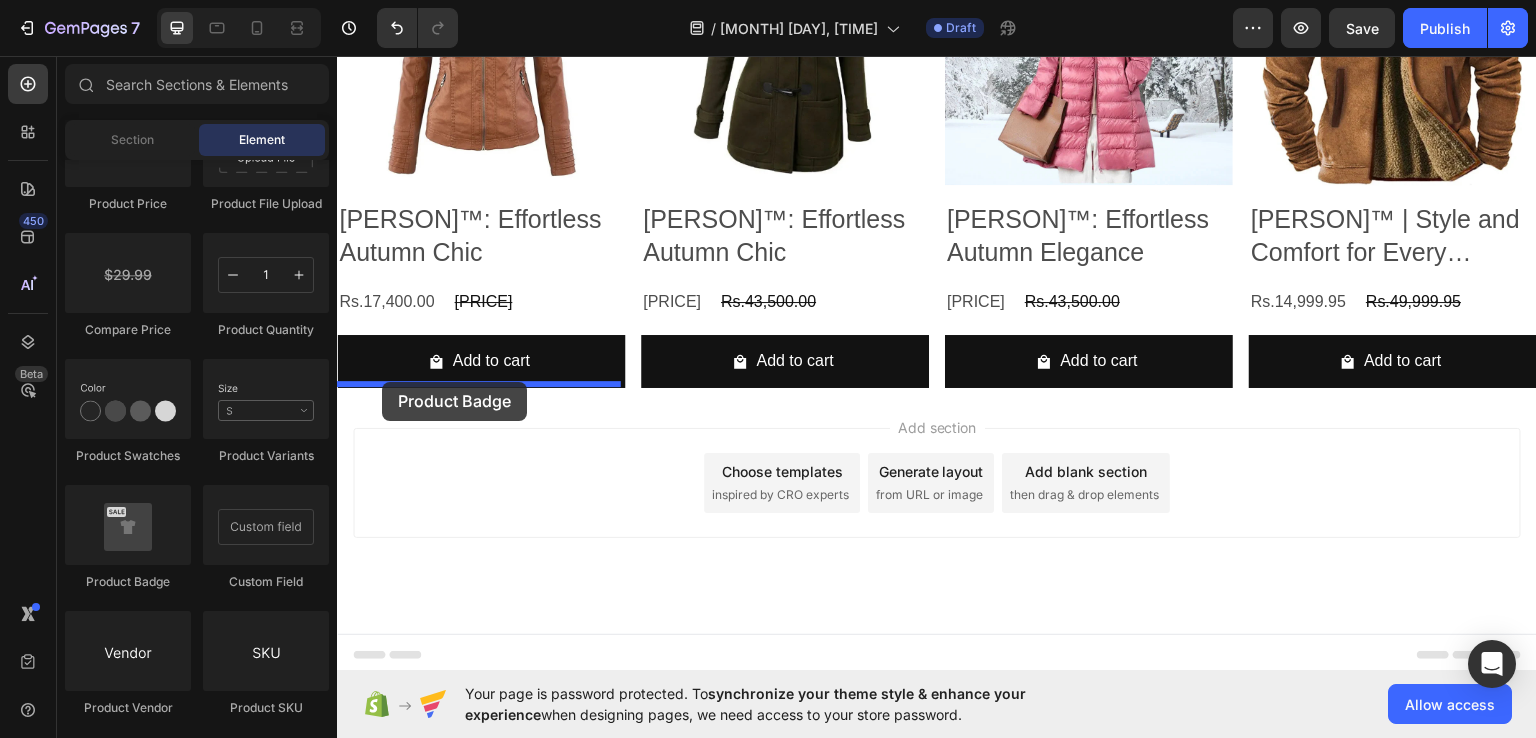 drag, startPoint x: 471, startPoint y: 606, endPoint x: 382, endPoint y: 381, distance: 241.96281 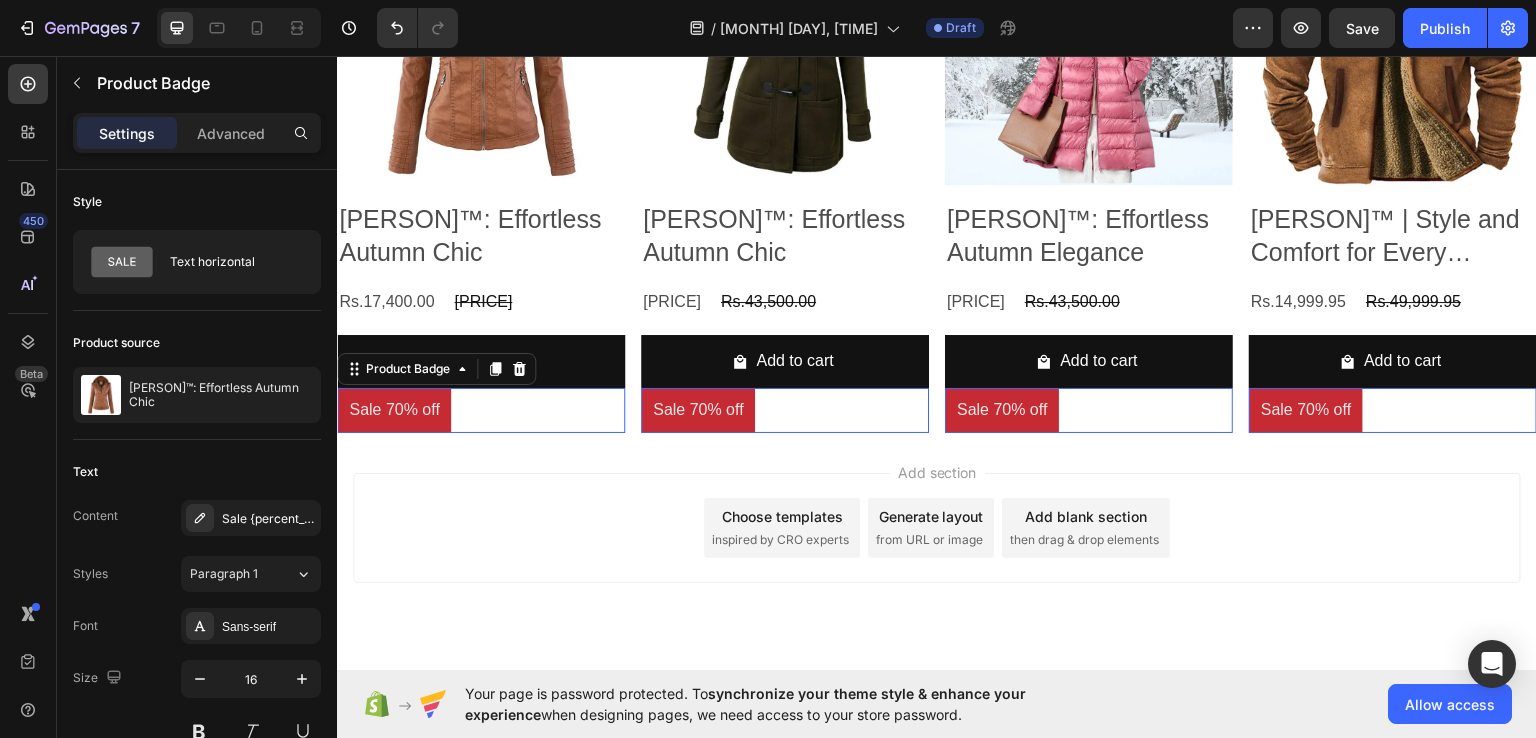 scroll, scrollTop: 763, scrollLeft: 0, axis: vertical 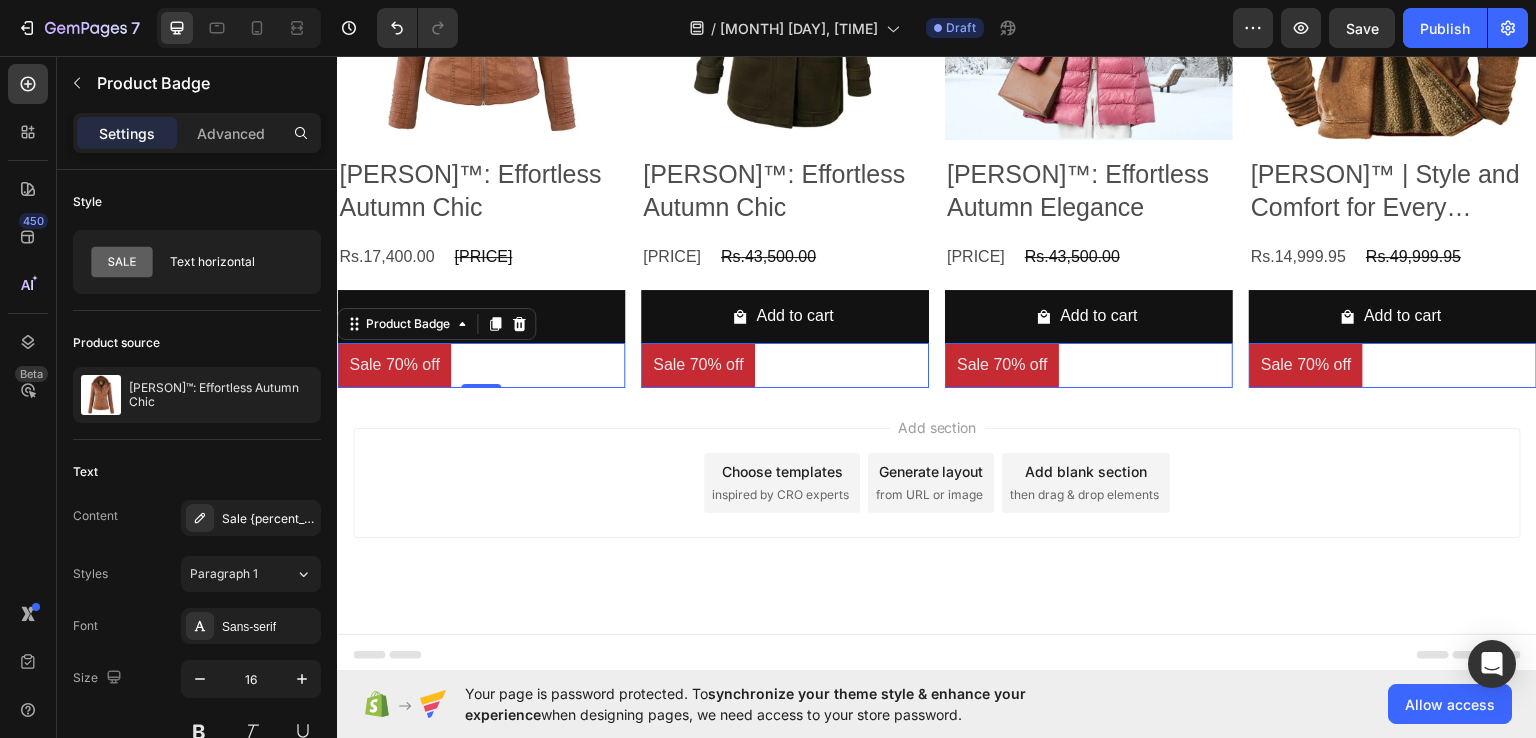 click on "Add section Choose templates inspired by CRO experts Generate layout from URL or image Add blank section then drag & drop elements" at bounding box center (937, 482) 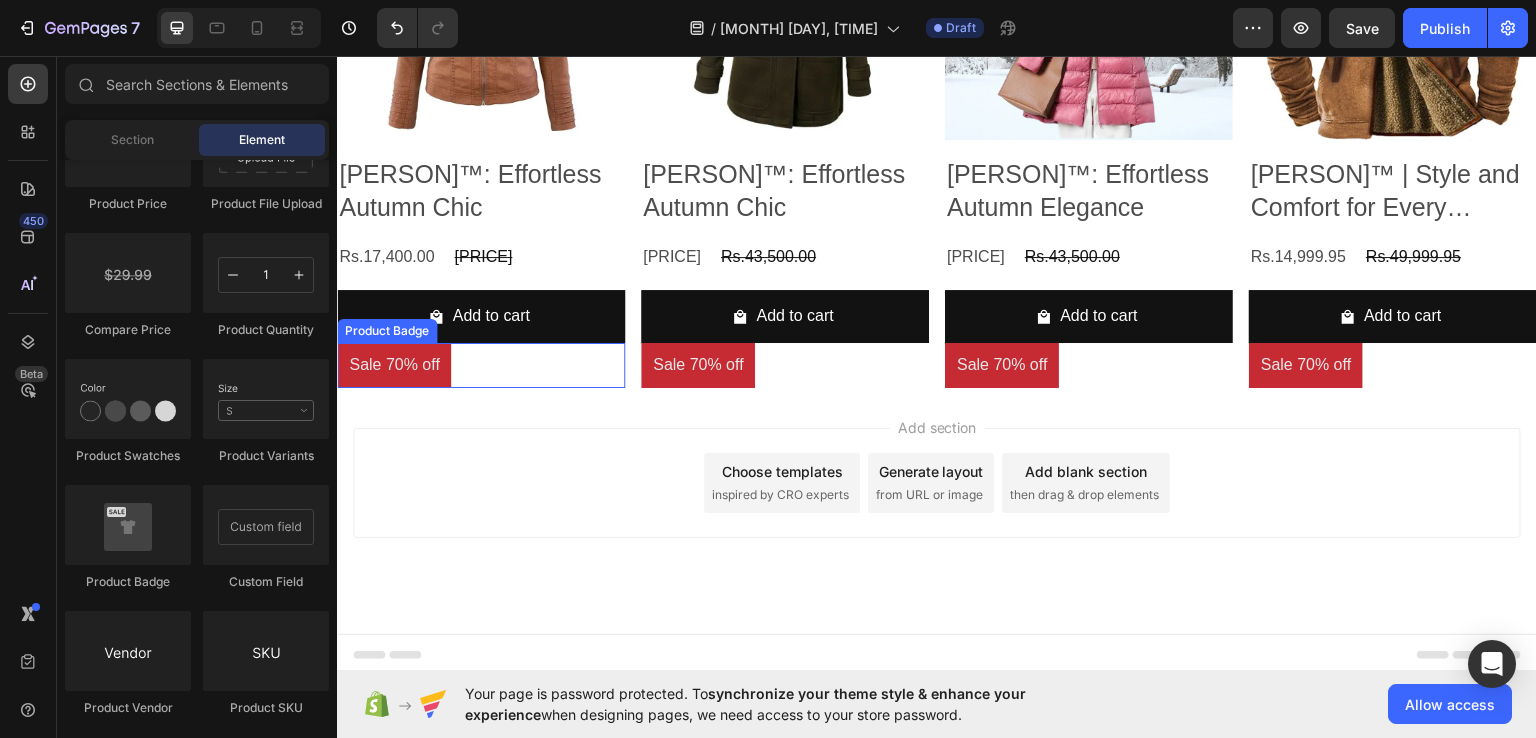 click on "Sale 70% off" at bounding box center (481, 364) 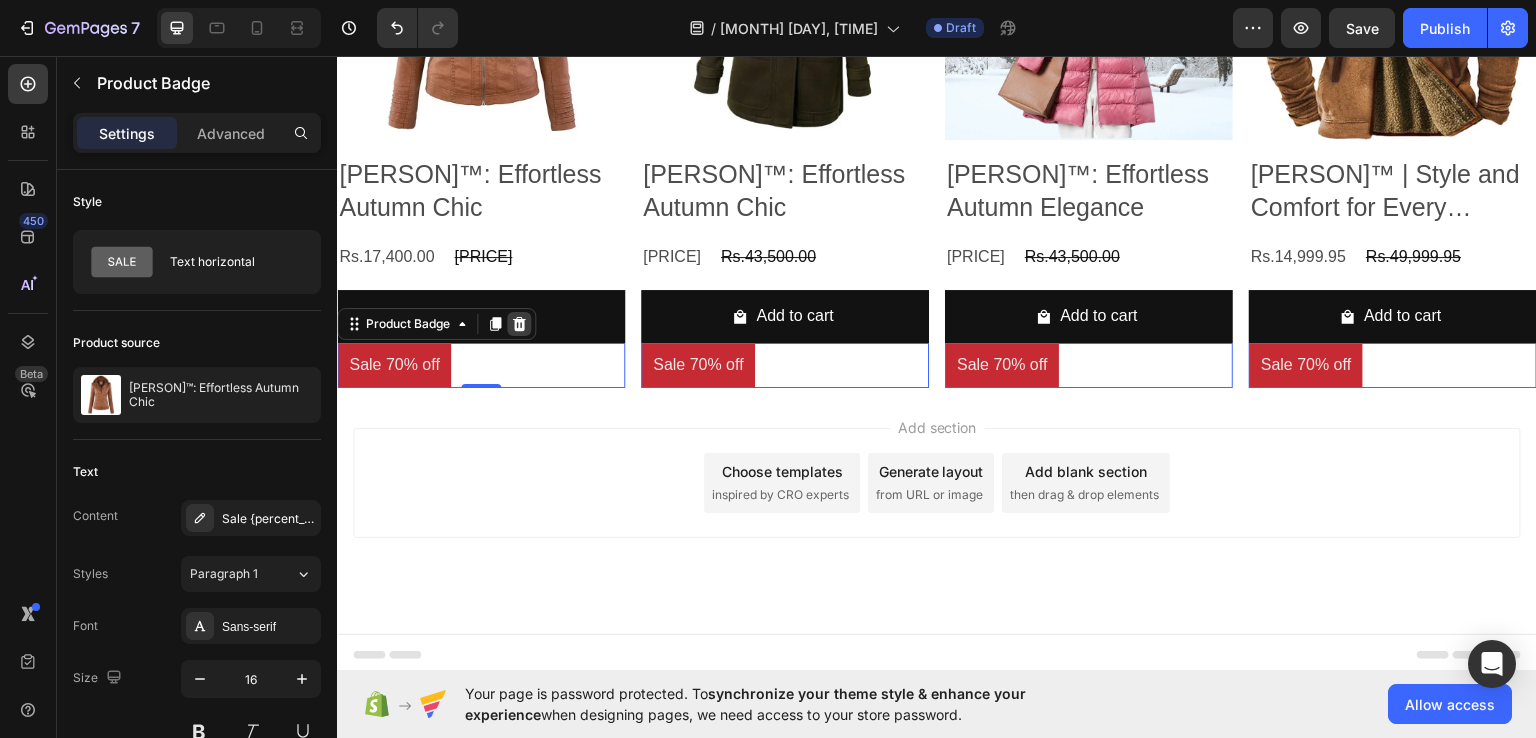 click 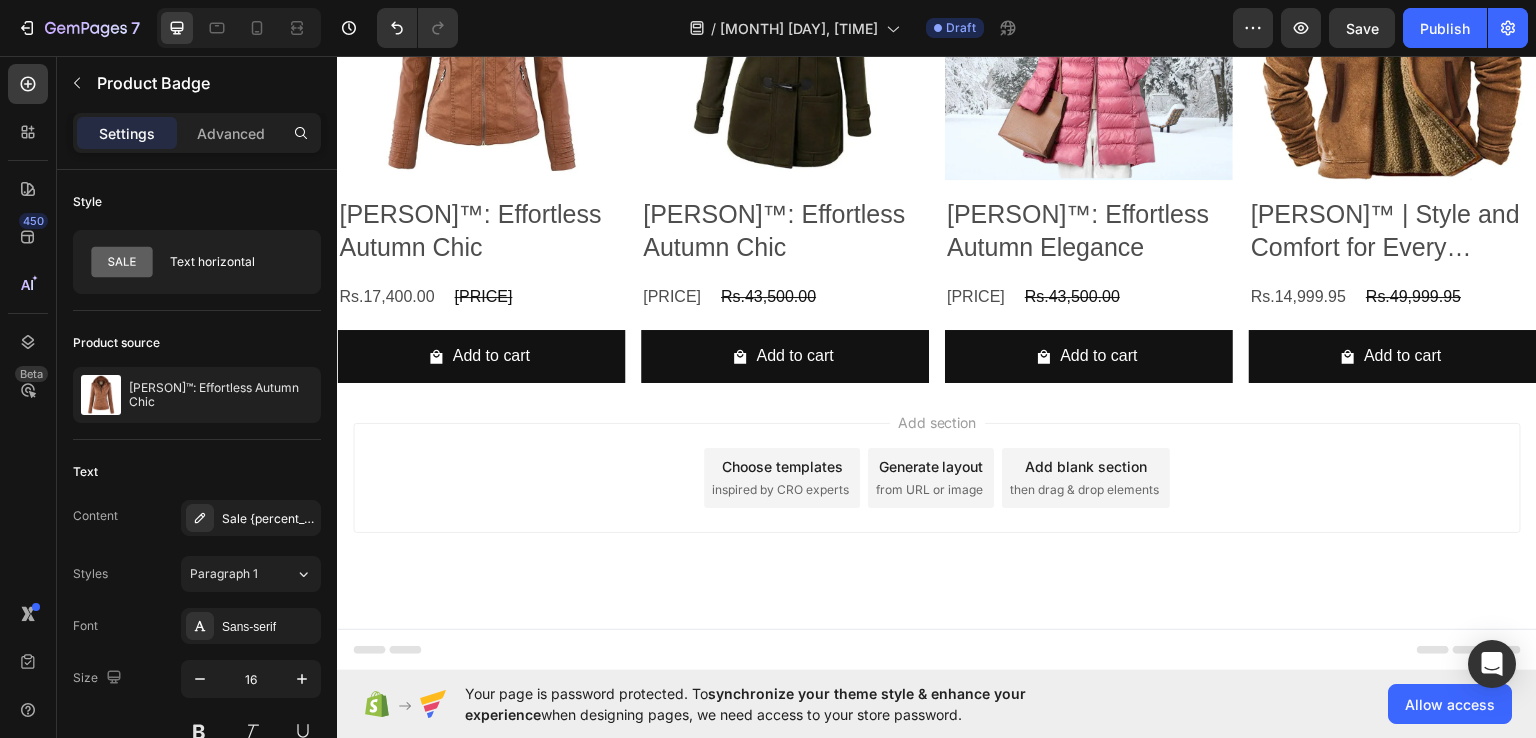 scroll, scrollTop: 718, scrollLeft: 0, axis: vertical 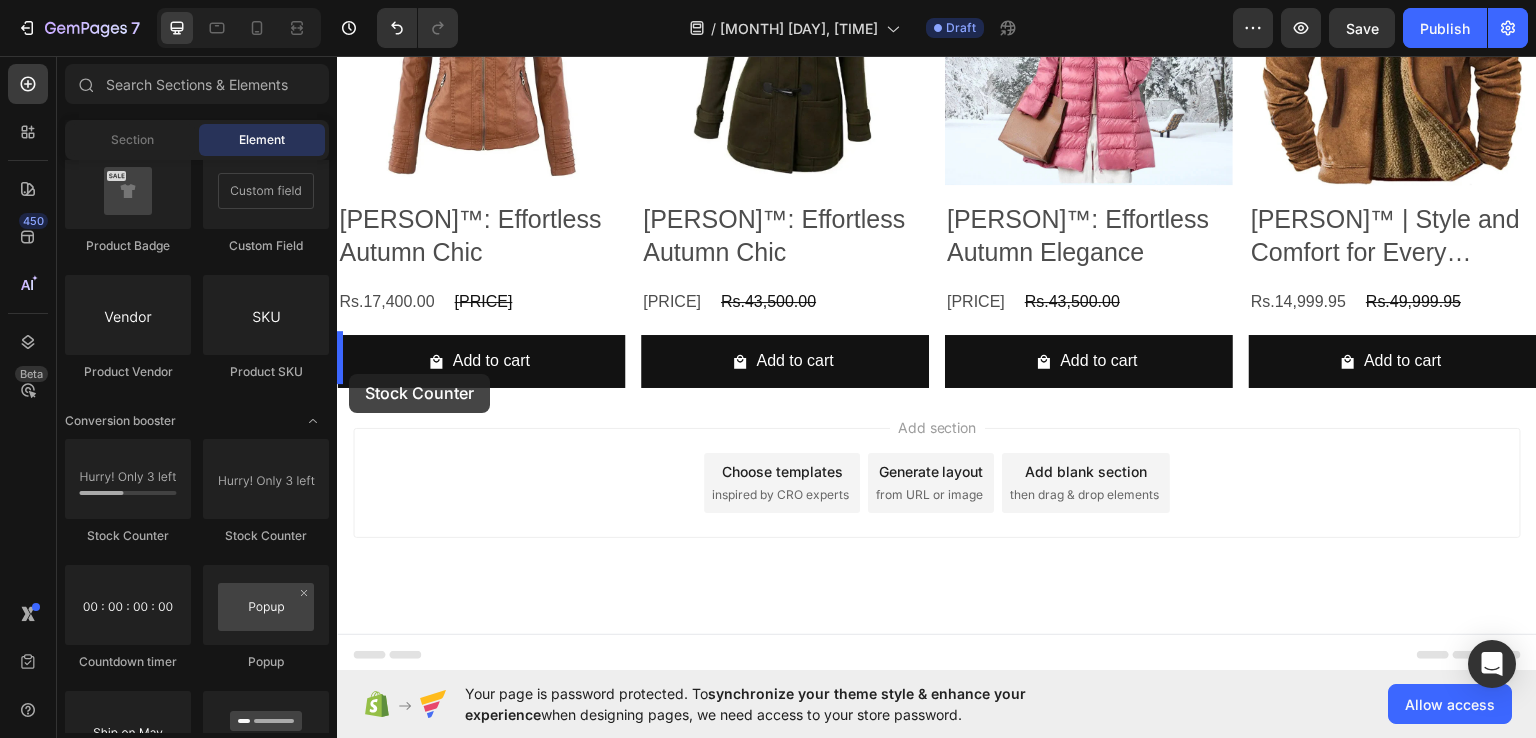 drag, startPoint x: 550, startPoint y: 554, endPoint x: 349, endPoint y: 369, distance: 273.1776 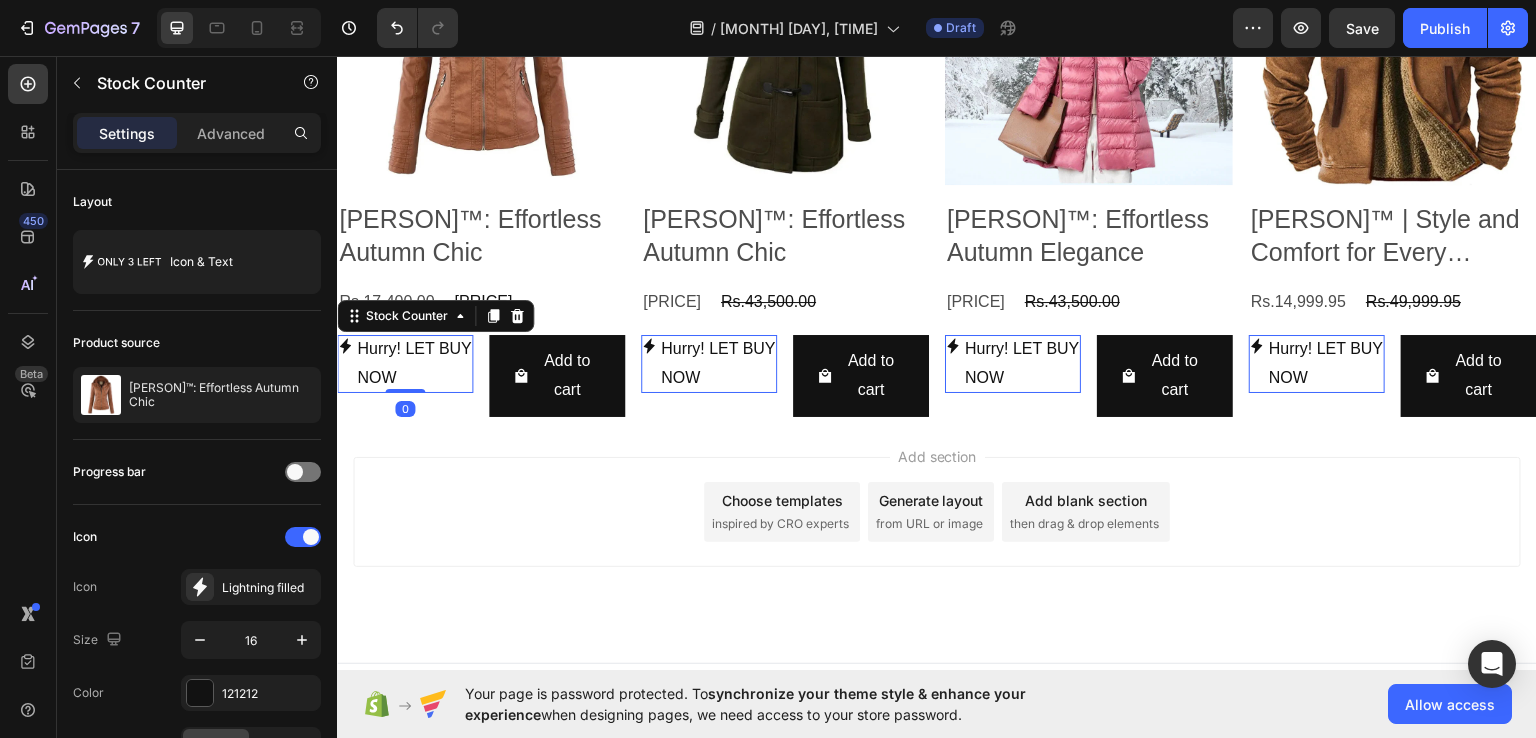 scroll, scrollTop: 747, scrollLeft: 0, axis: vertical 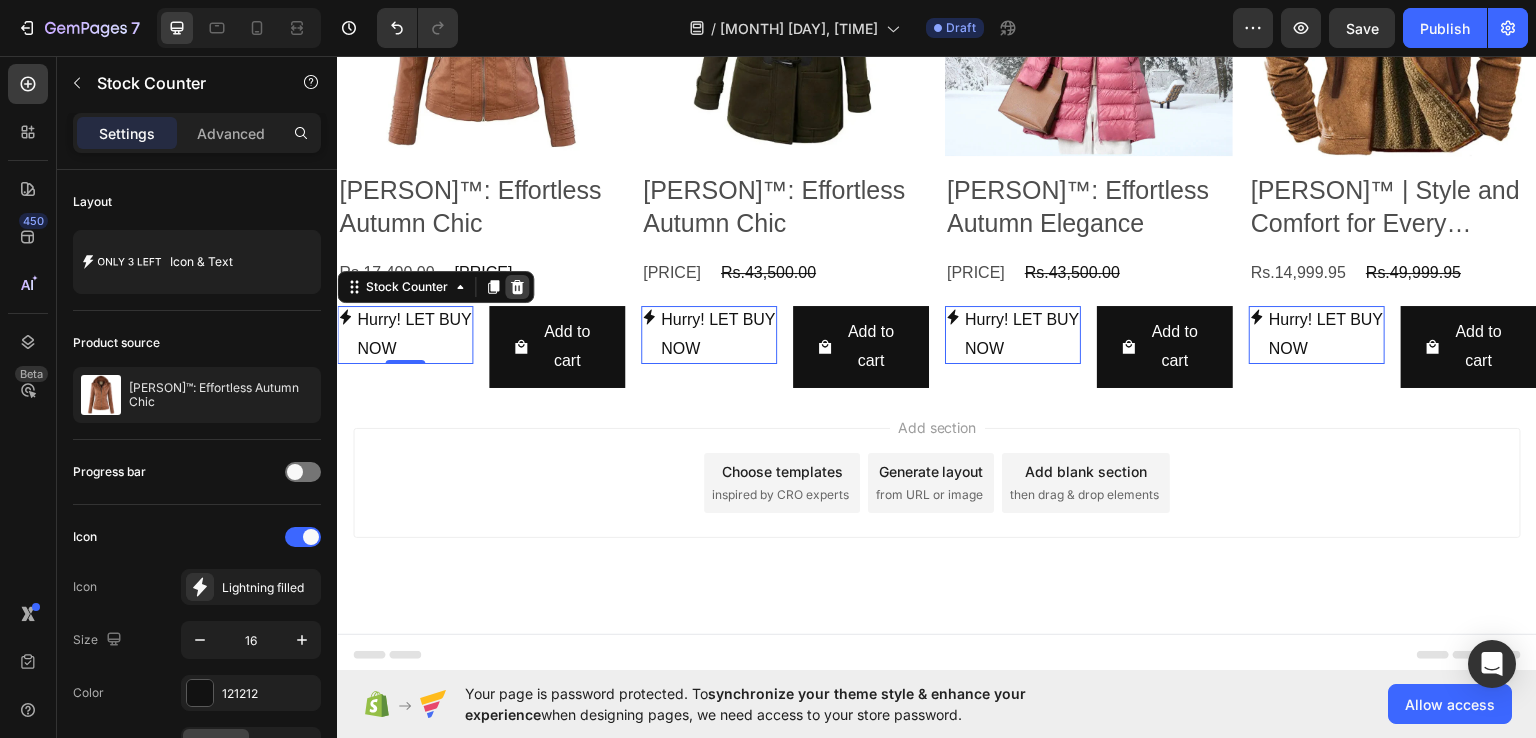 click 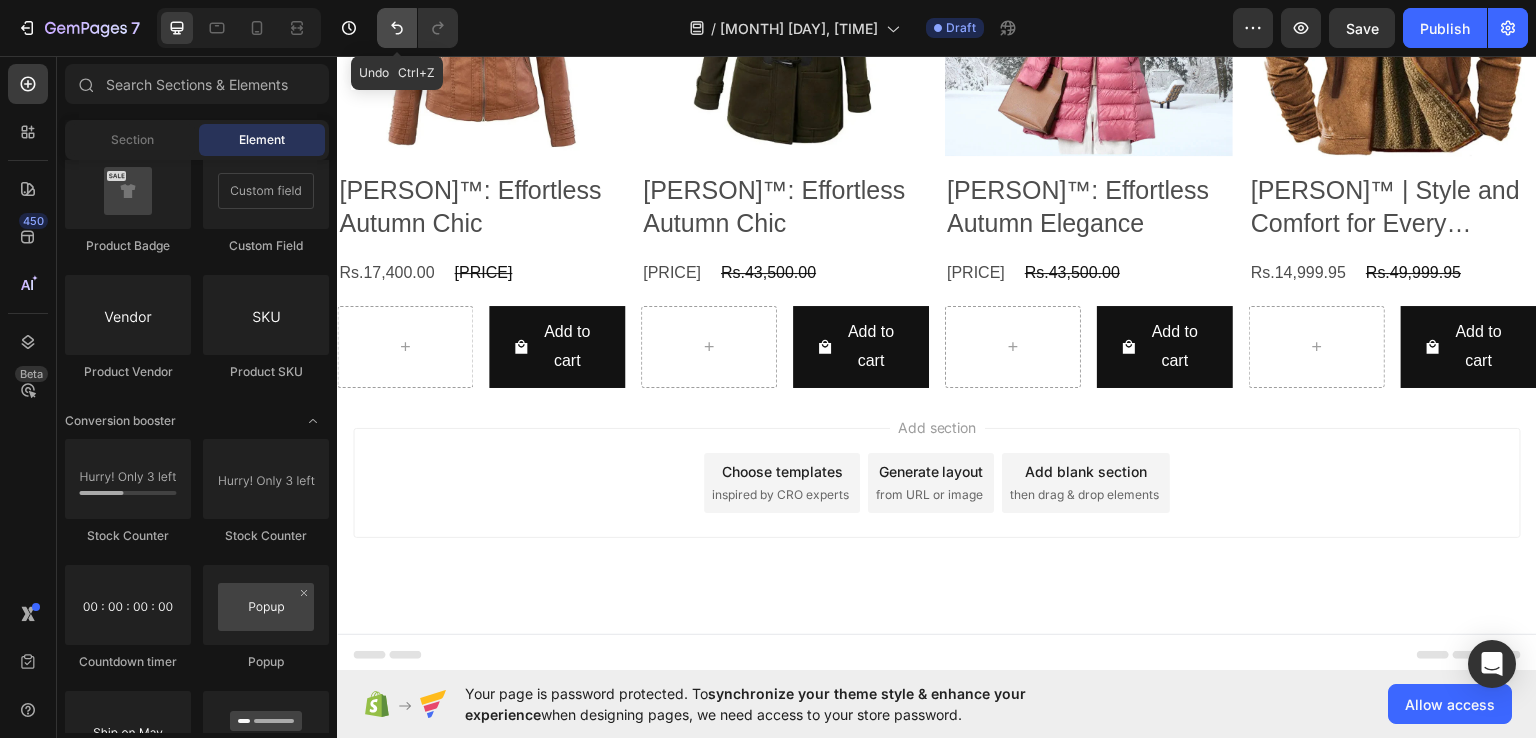 click 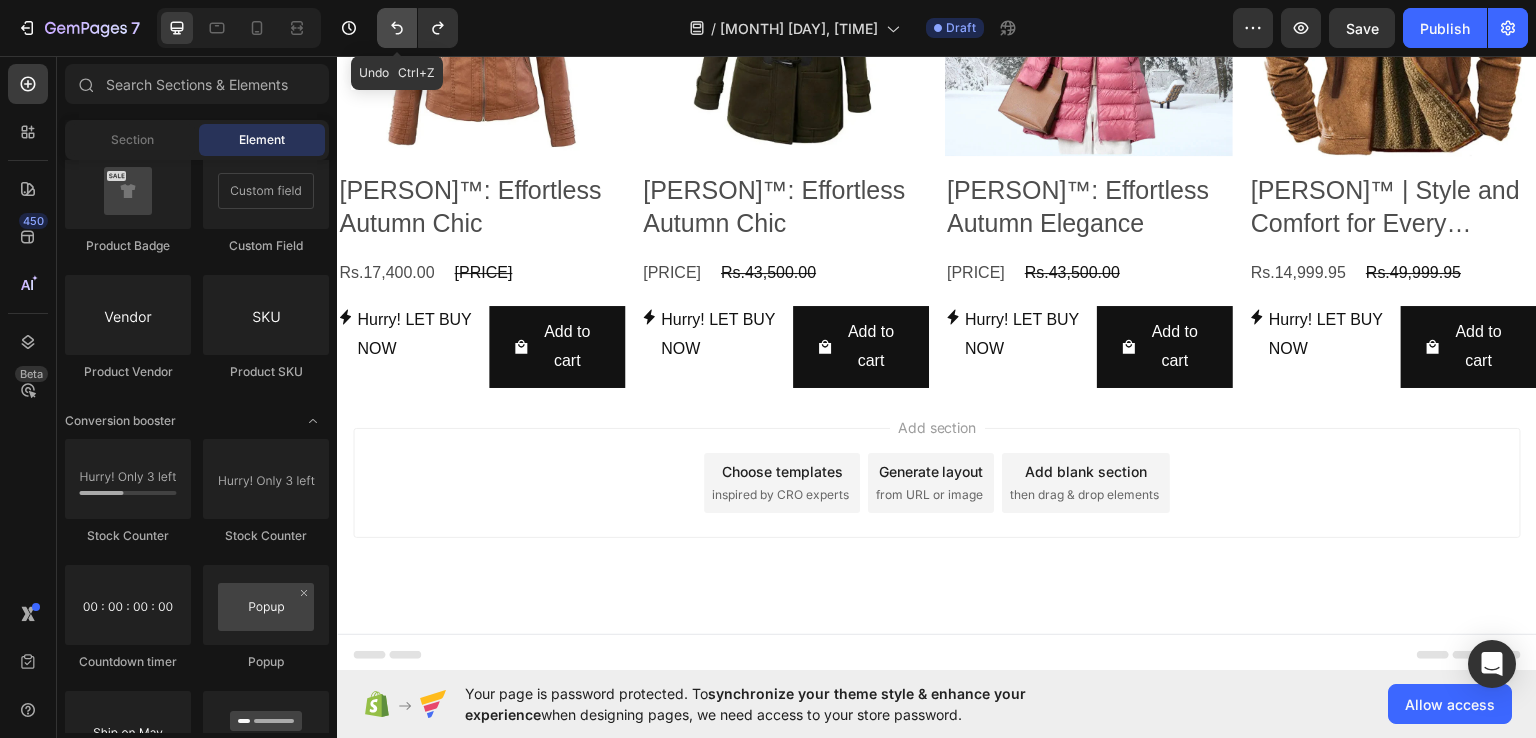 click 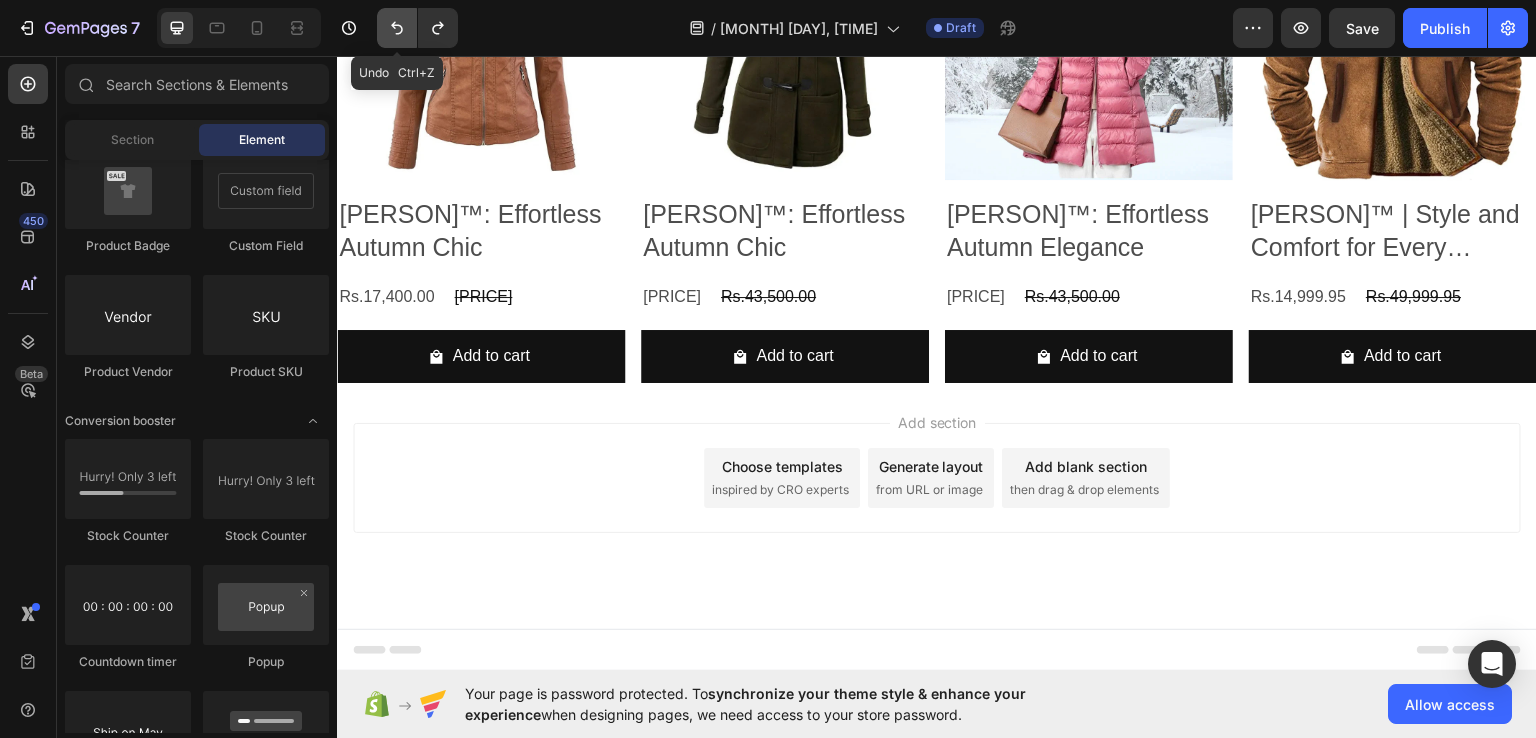scroll, scrollTop: 718, scrollLeft: 0, axis: vertical 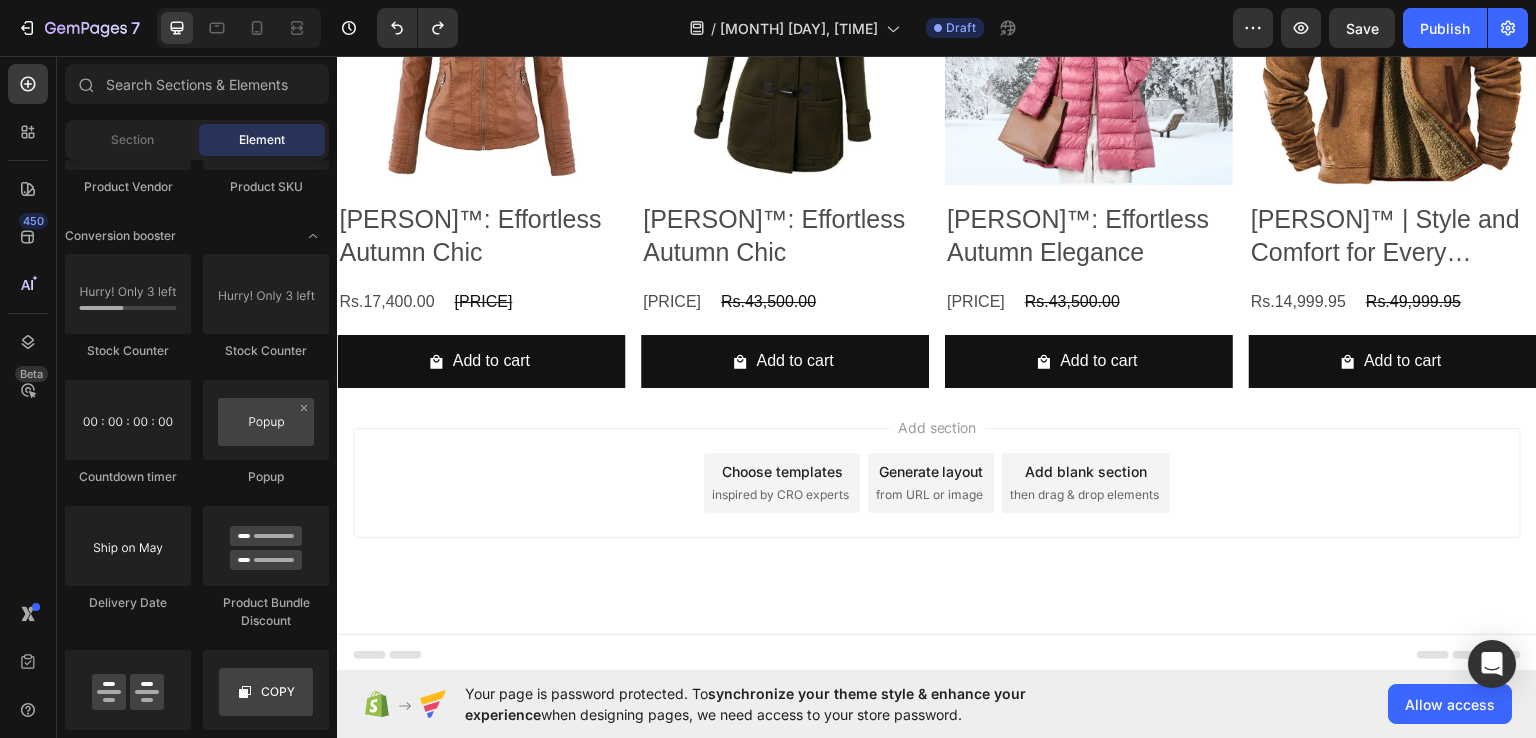 click on "Add section Choose templates inspired by CRO experts Generate layout from URL or image Add blank section then drag & drop elements" at bounding box center (937, 510) 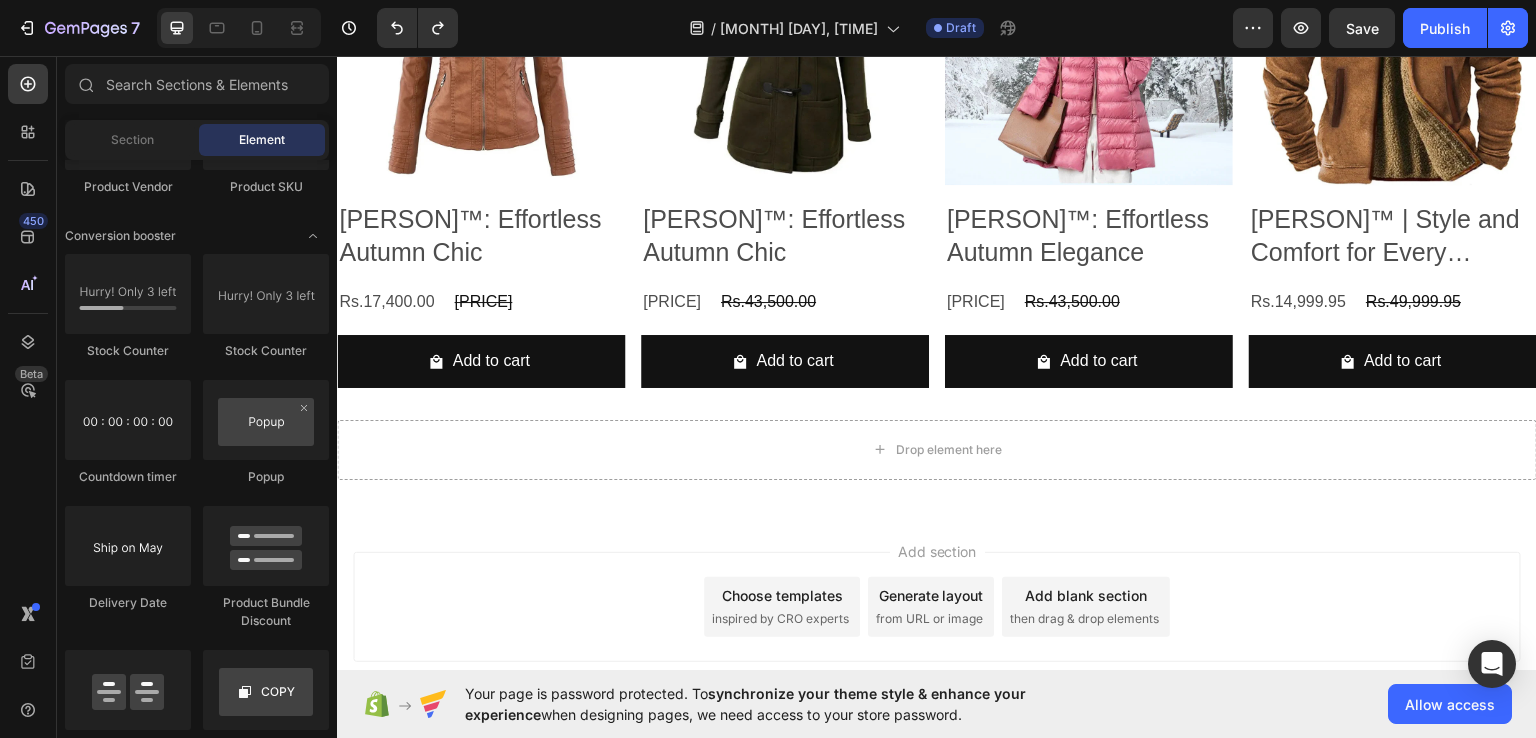 scroll, scrollTop: 764, scrollLeft: 0, axis: vertical 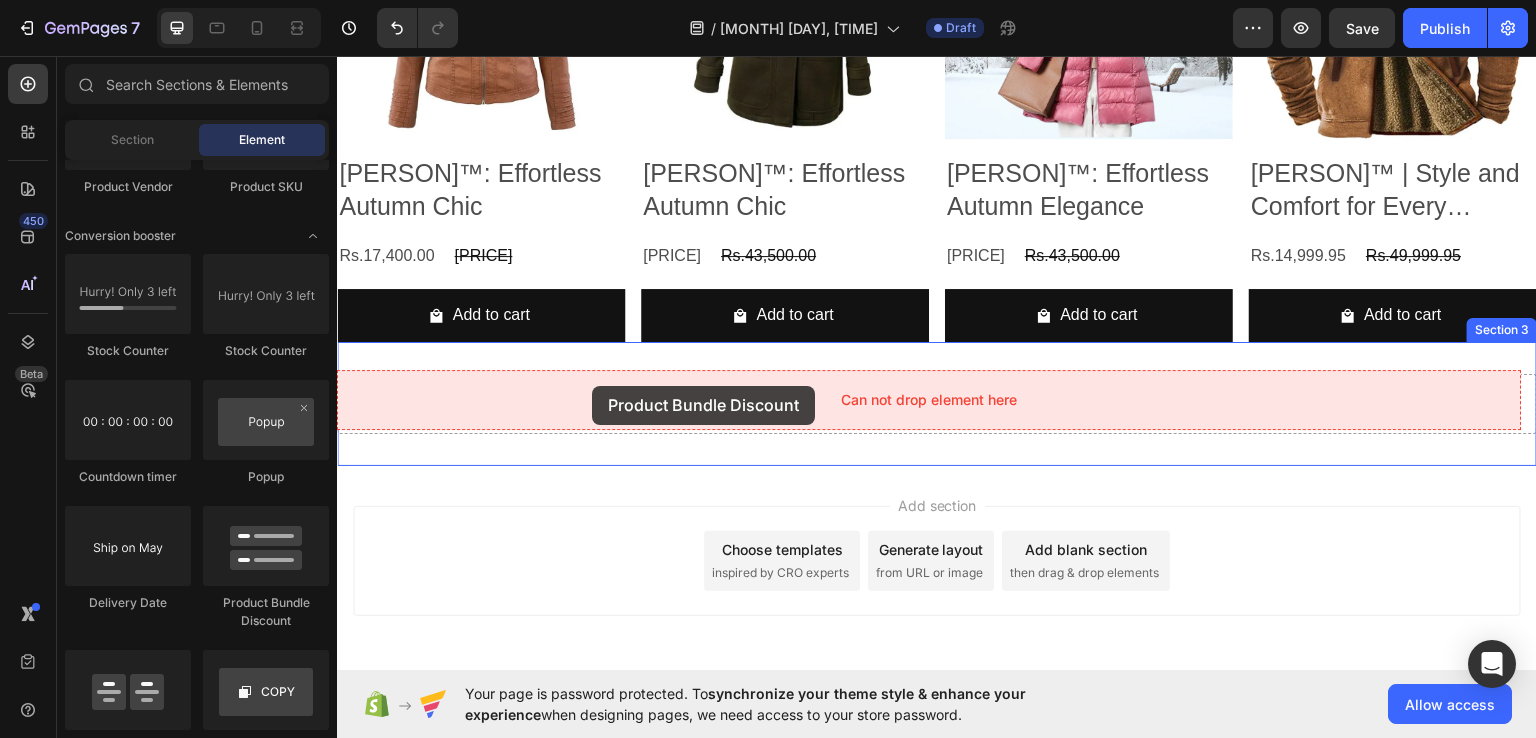 drag, startPoint x: 595, startPoint y: 621, endPoint x: 592, endPoint y: 385, distance: 236.01907 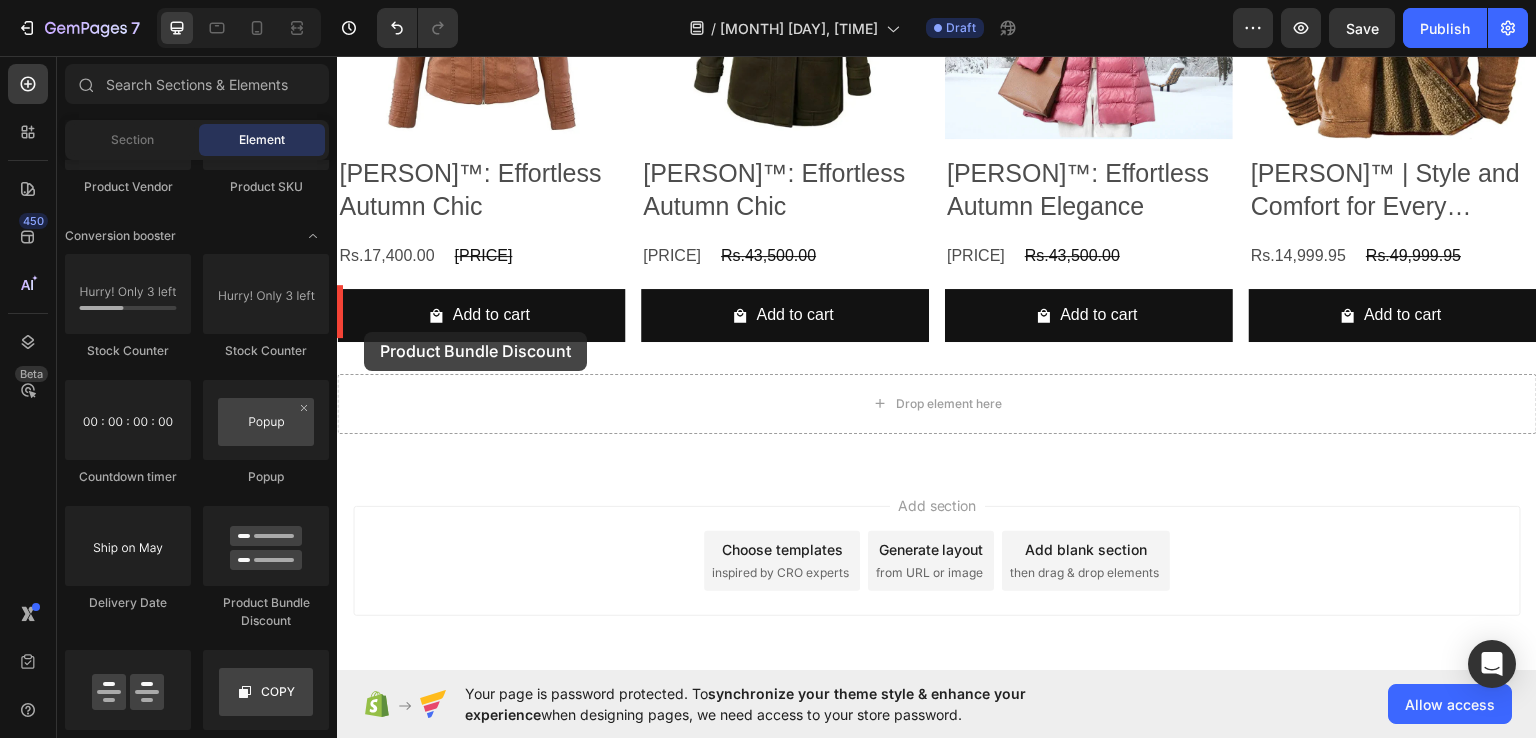 drag, startPoint x: 605, startPoint y: 617, endPoint x: 364, endPoint y: 331, distance: 374.00134 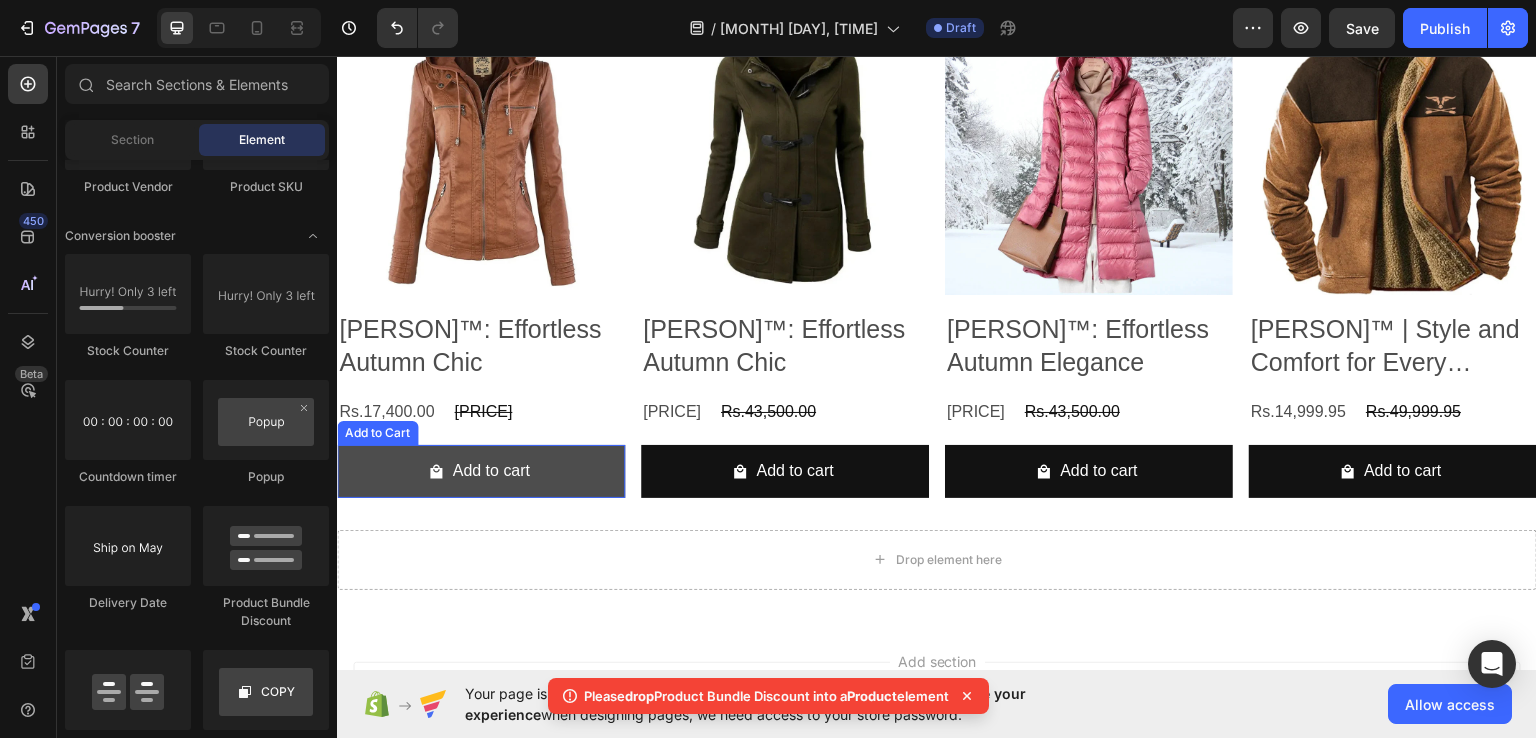 scroll, scrollTop: 842, scrollLeft: 0, axis: vertical 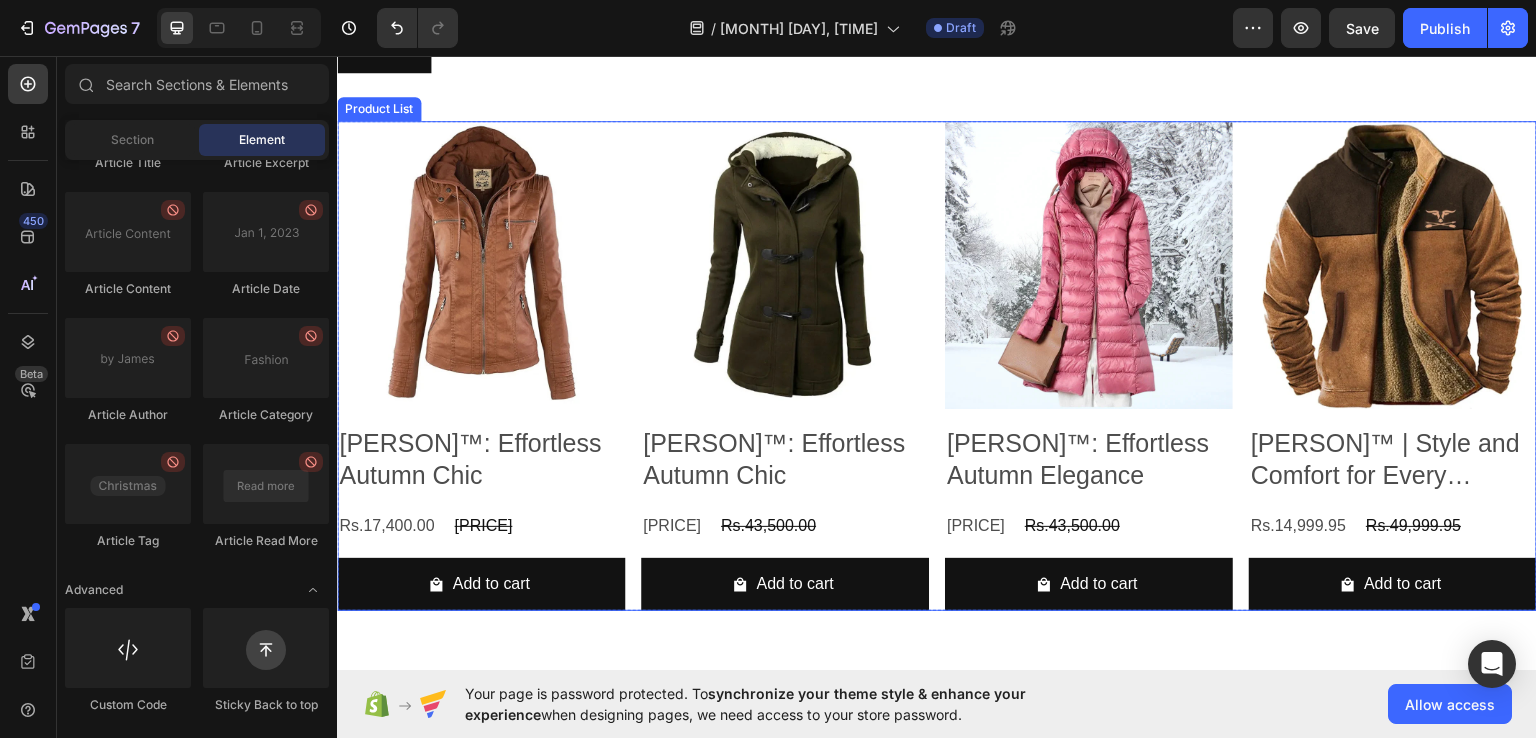 click on "Product Images Giulia™: Effortless Autumn Chic Product Title Rs.17,400.00 Product Price Product Price Rs.58,000.00 Product Price Product Price Row Add to cart Add to Cart Row Product List Product Images Lucia™: Effortless Autumn Chic Product Title Rs.12,999.95 Product Price Product Price Rs.43,500.00 Product Price Product Price Row Add to cart Add to Cart Row Product List Product Images Elena™: Effortless Autumn Elegance Product Title Rs.12,999.95 Product Price Product Price Rs.43,500.00 Product Price Product Price Row Add to cart Add to Cart Row Product List Product Images Alessio™ | Style and Comfort for Every Adventure Product Title Rs.14,999.95 Product Price Product Price Rs.49,999.95 Product Price Product Price Row Add to cart Add to Cart Row Product List" at bounding box center (937, 365) 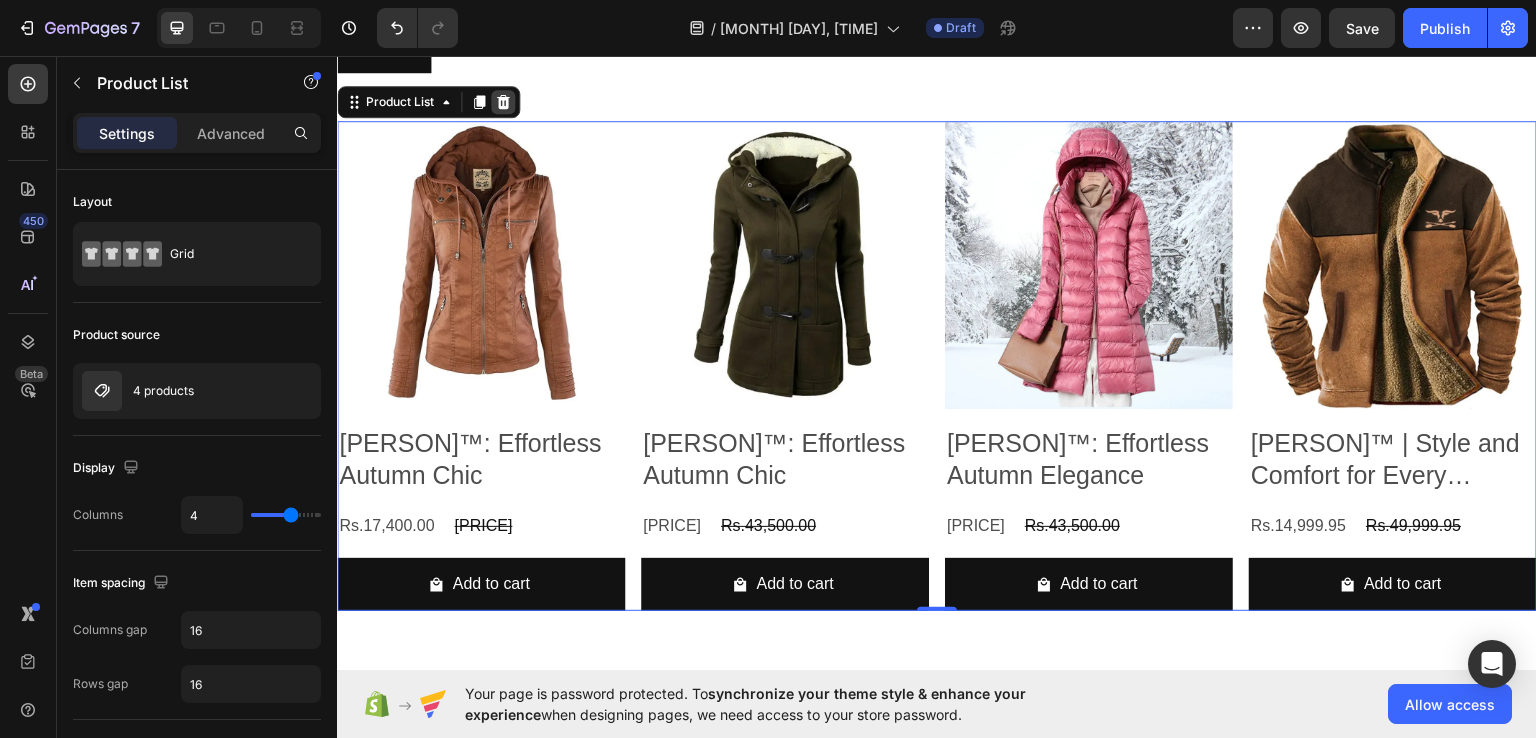 click 